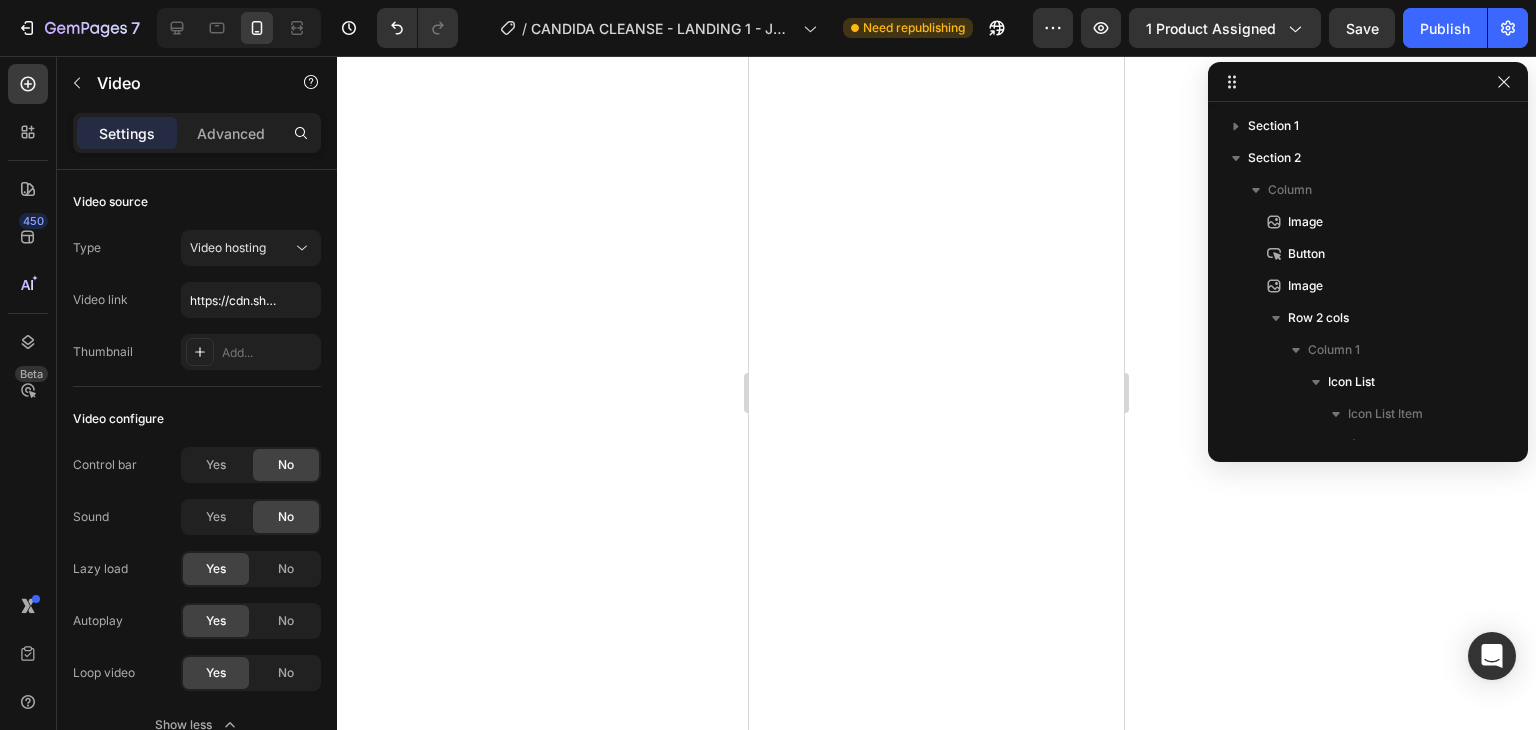 scroll, scrollTop: 0, scrollLeft: 0, axis: both 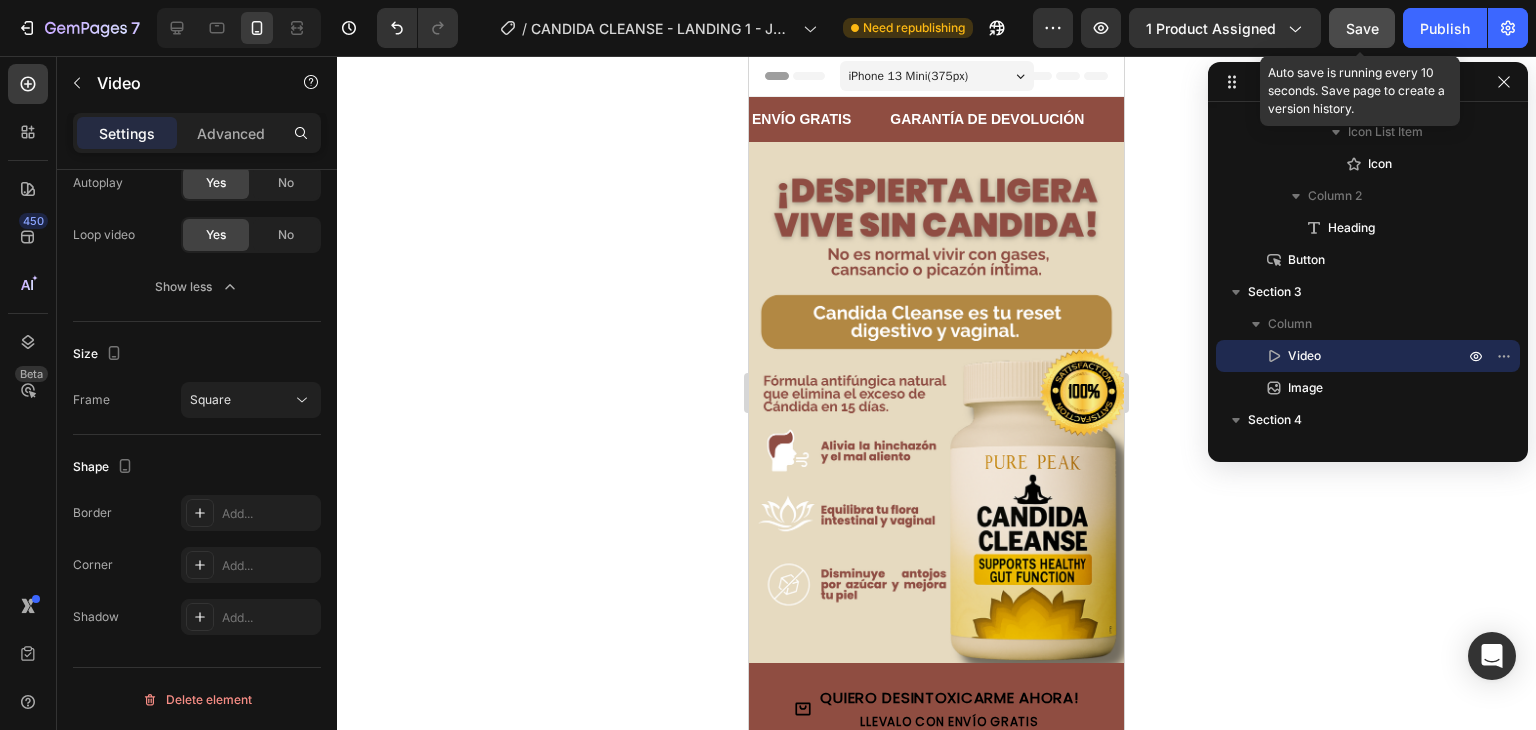click on "Save" 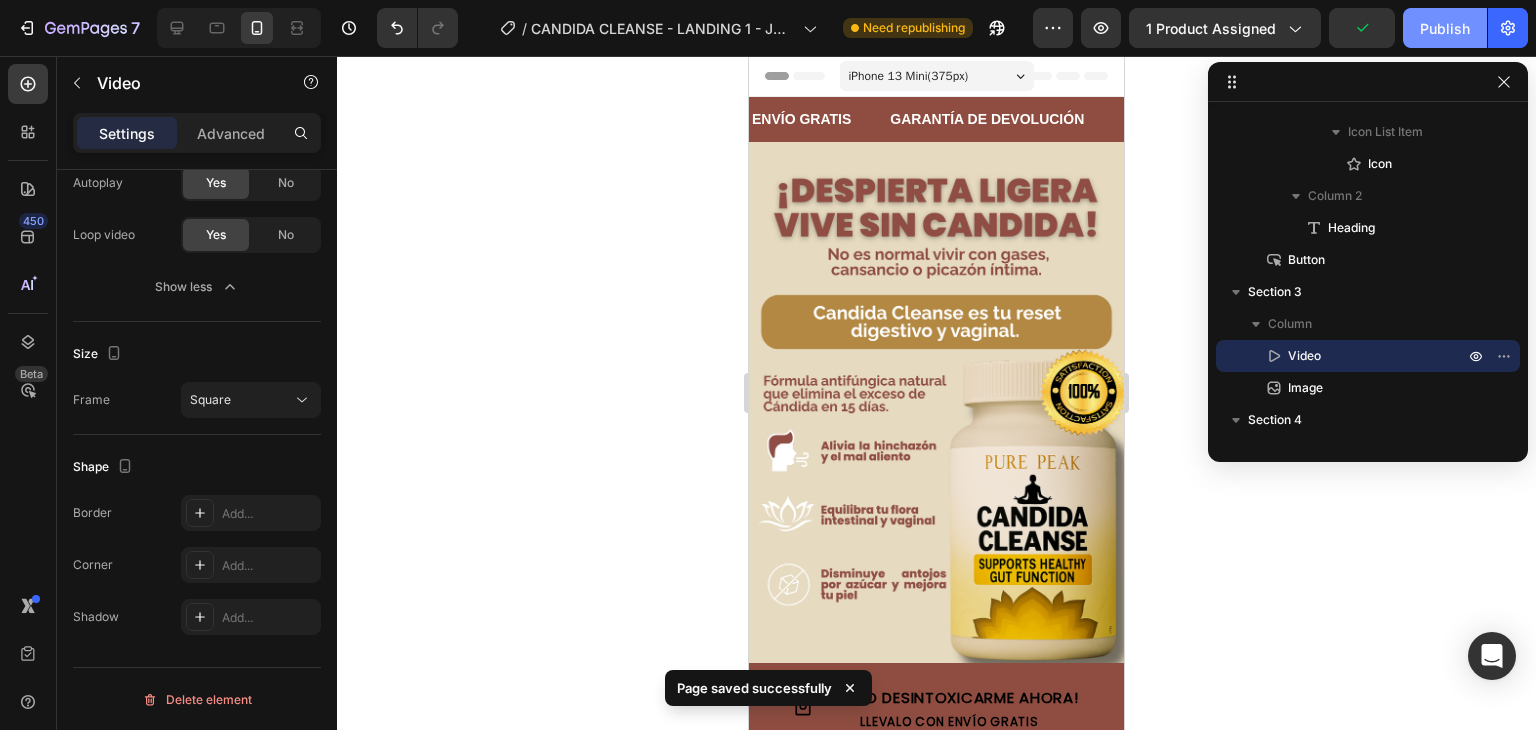 click on "Publish" at bounding box center (1445, 28) 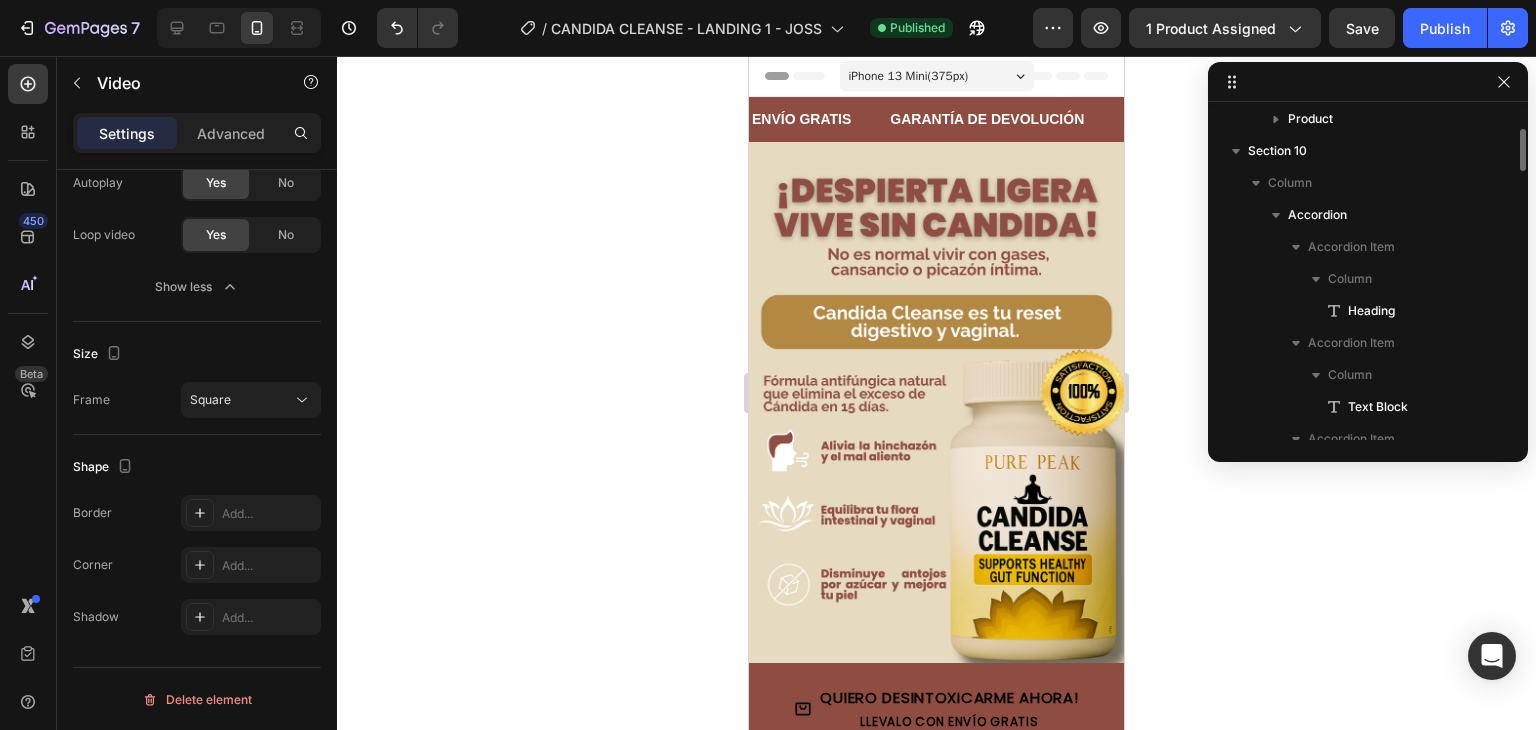 scroll, scrollTop: 1324, scrollLeft: 0, axis: vertical 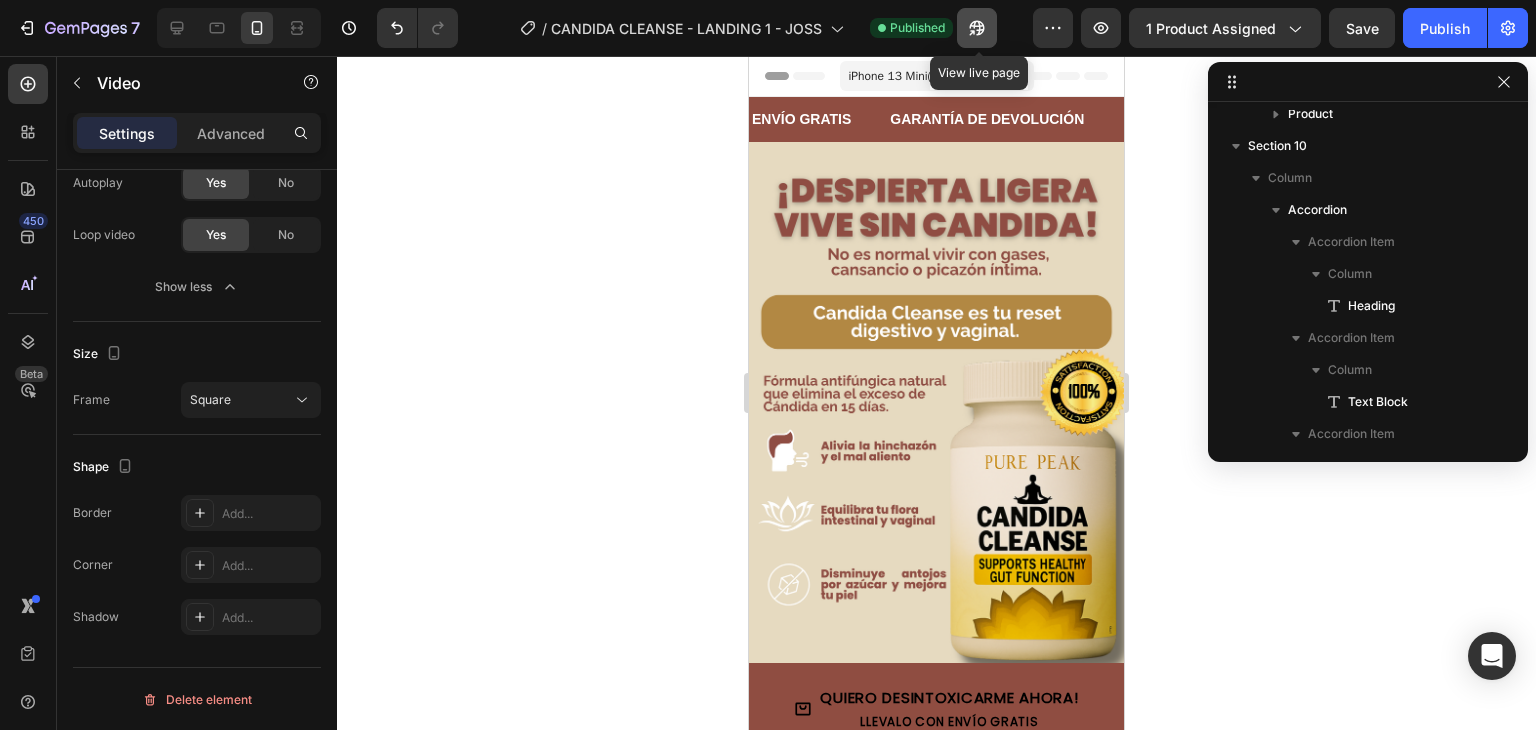 click 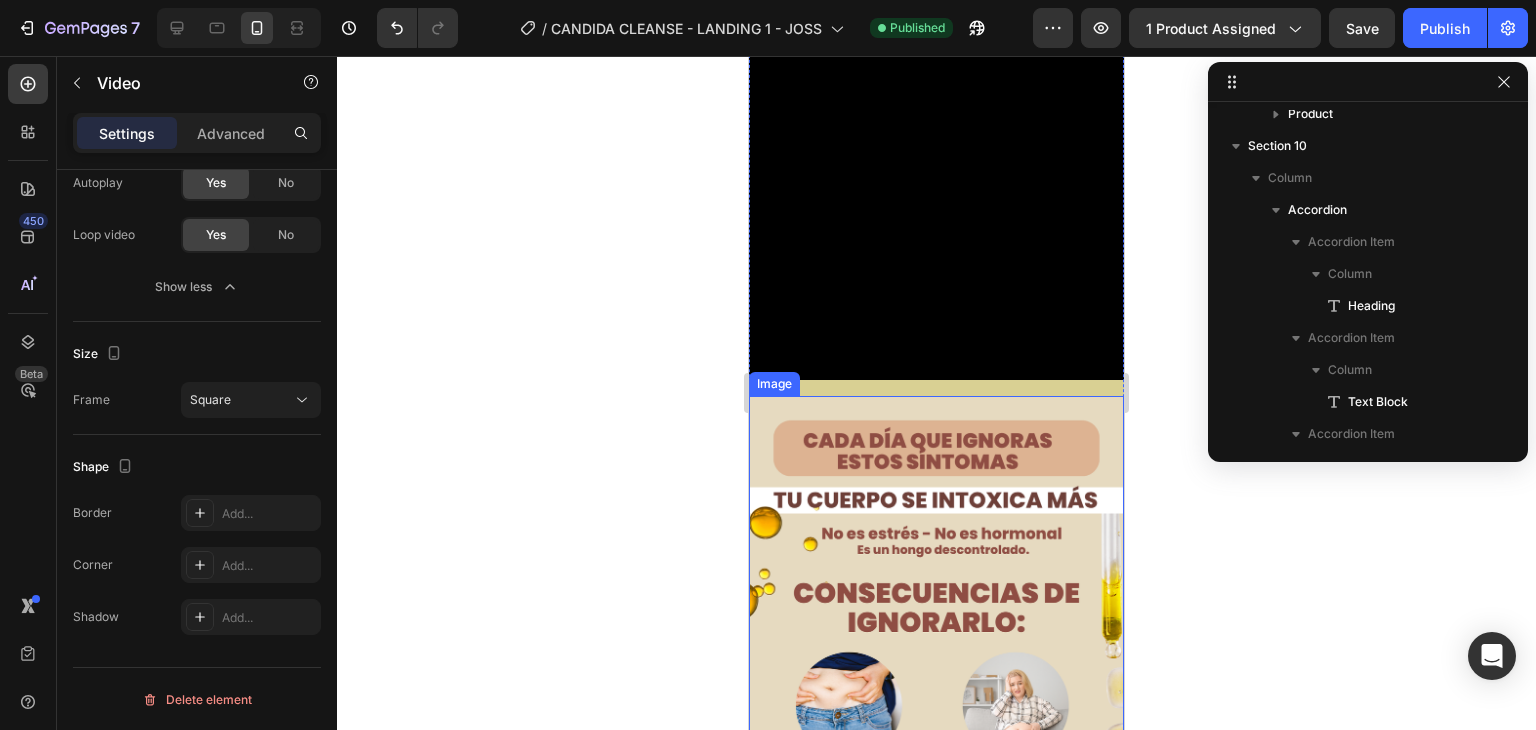 scroll, scrollTop: 1343, scrollLeft: 0, axis: vertical 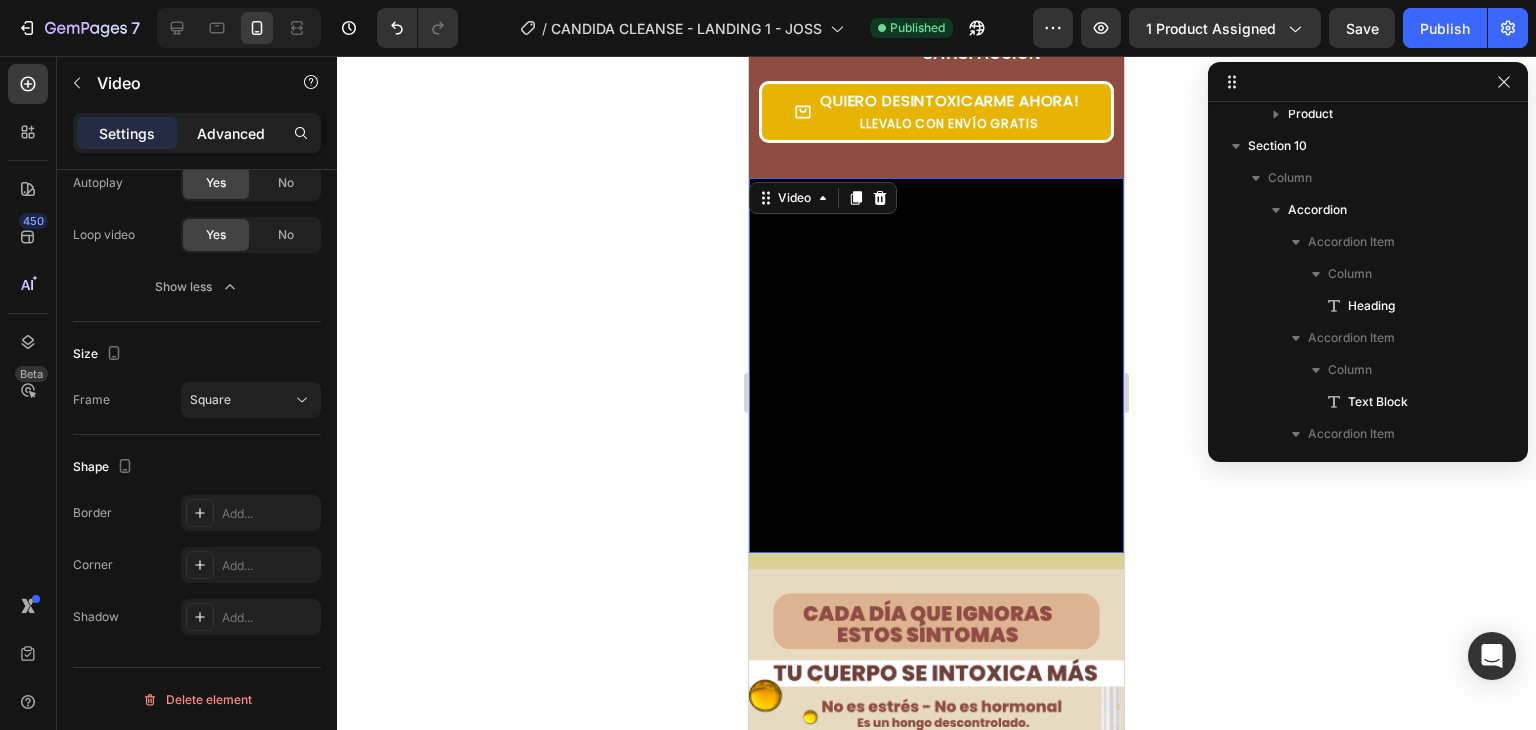 click on "Advanced" 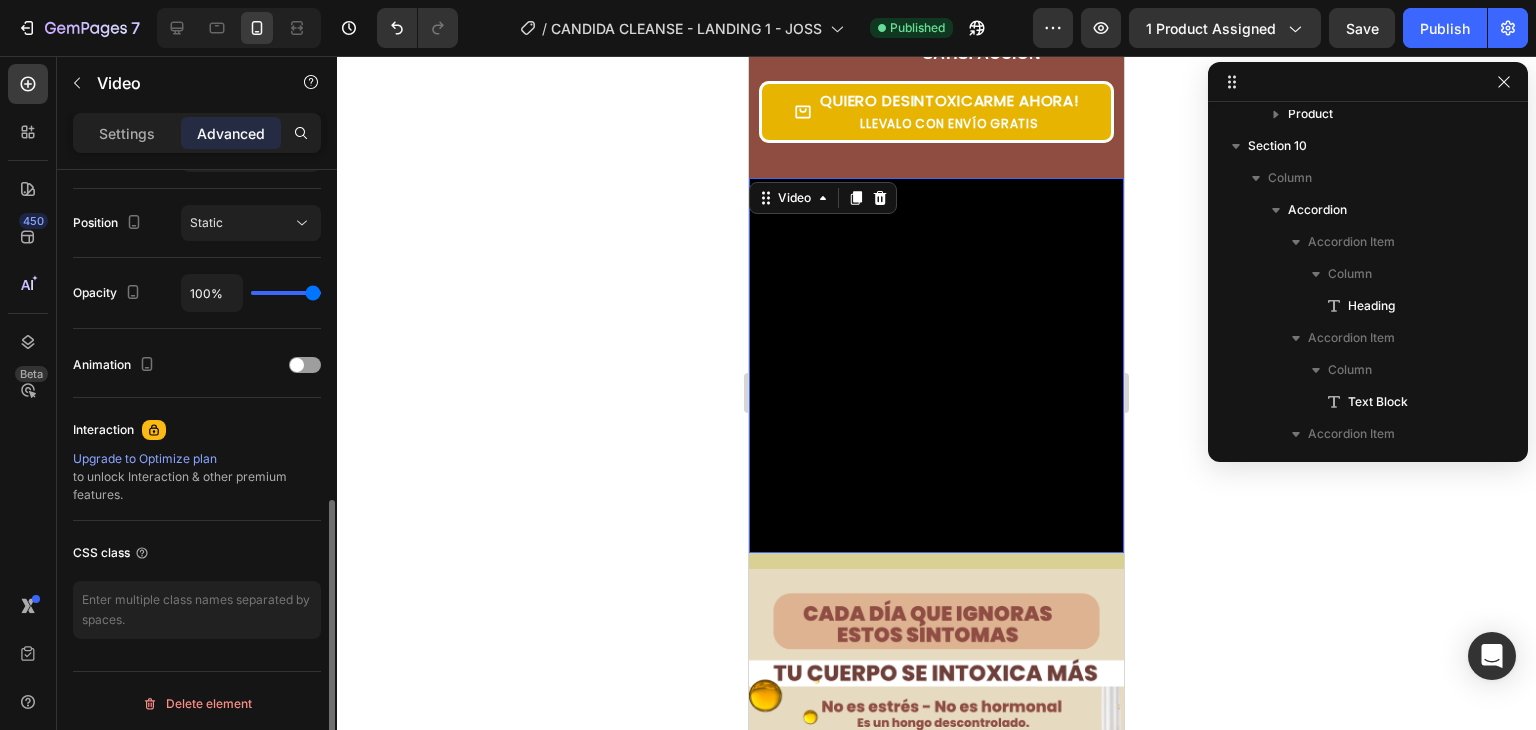 scroll, scrollTop: 715, scrollLeft: 0, axis: vertical 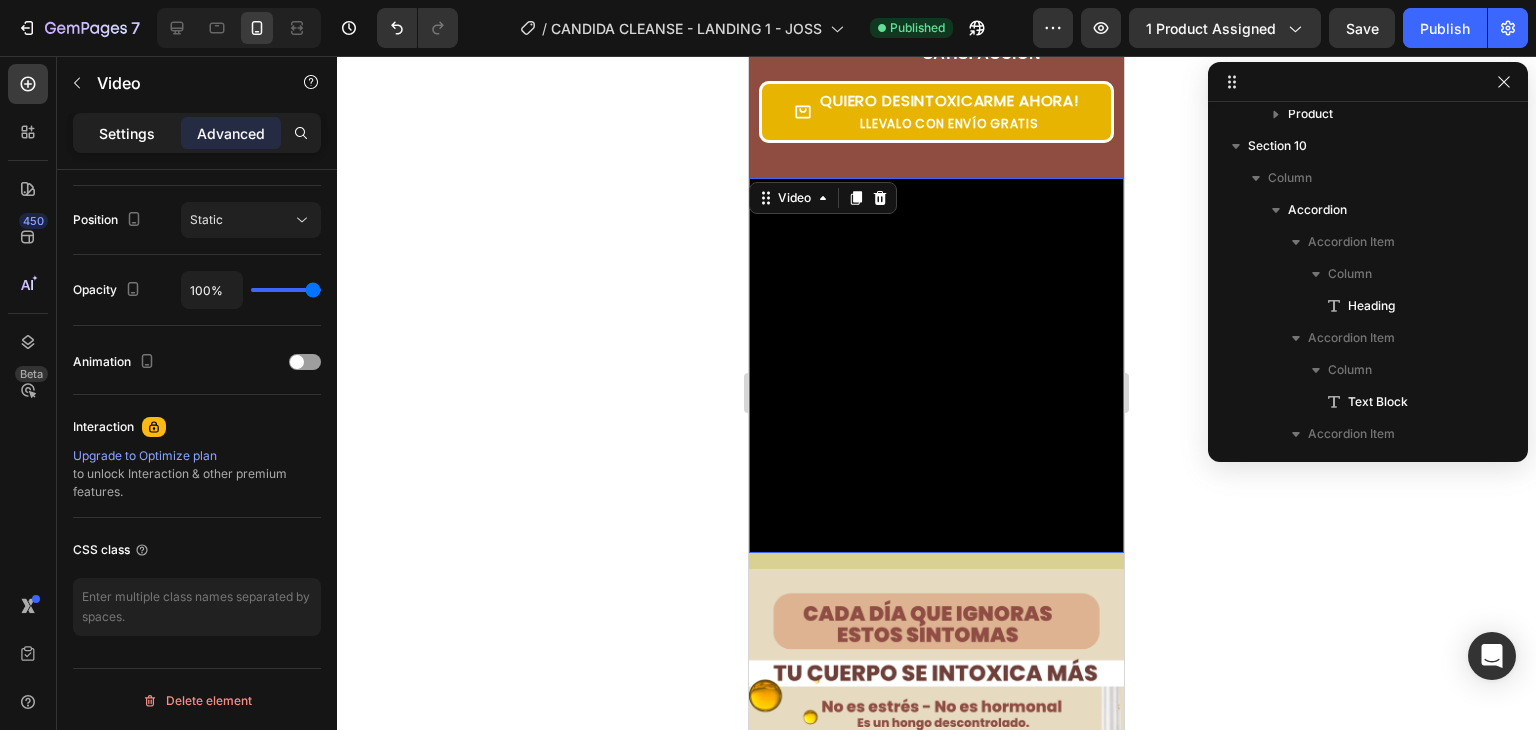 click on "Settings" 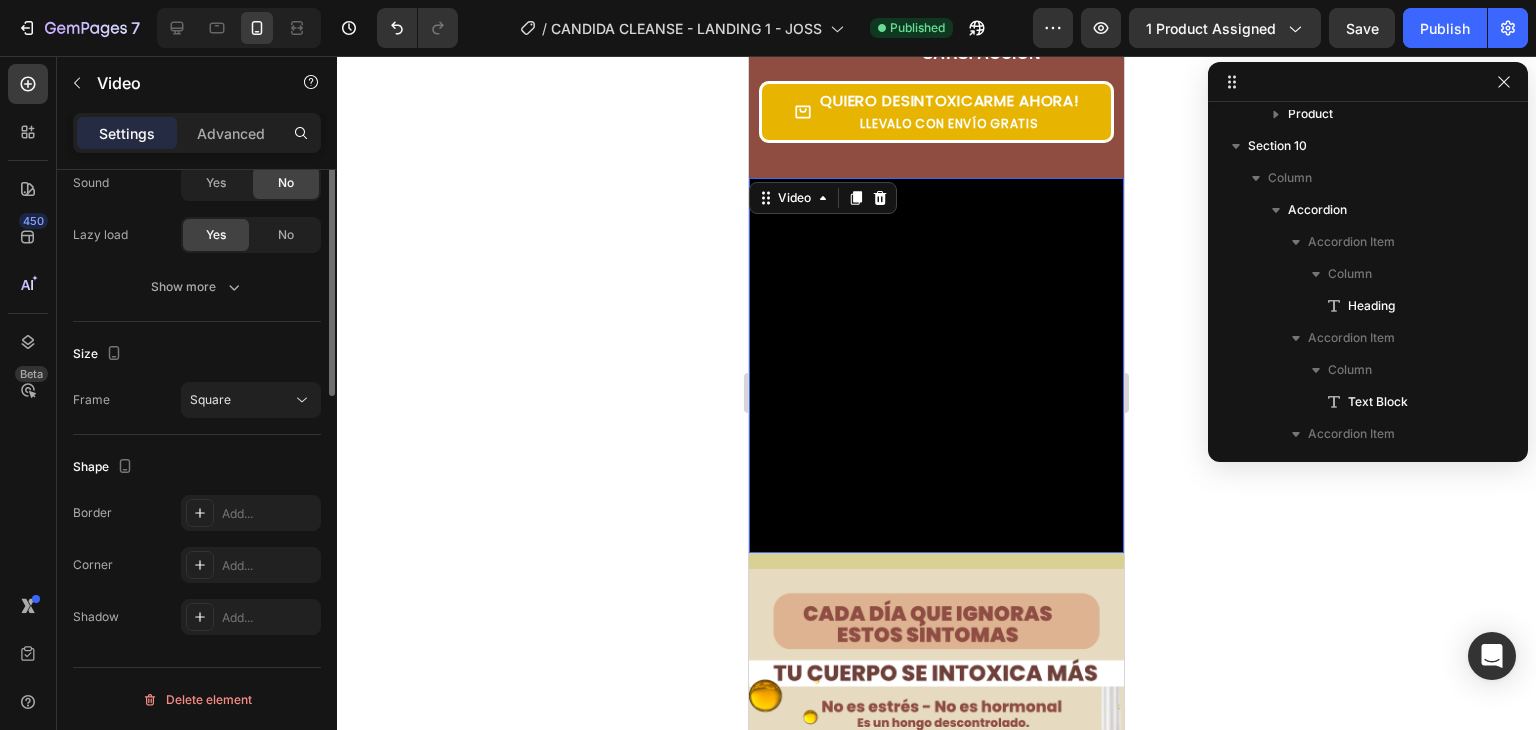 scroll, scrollTop: 0, scrollLeft: 0, axis: both 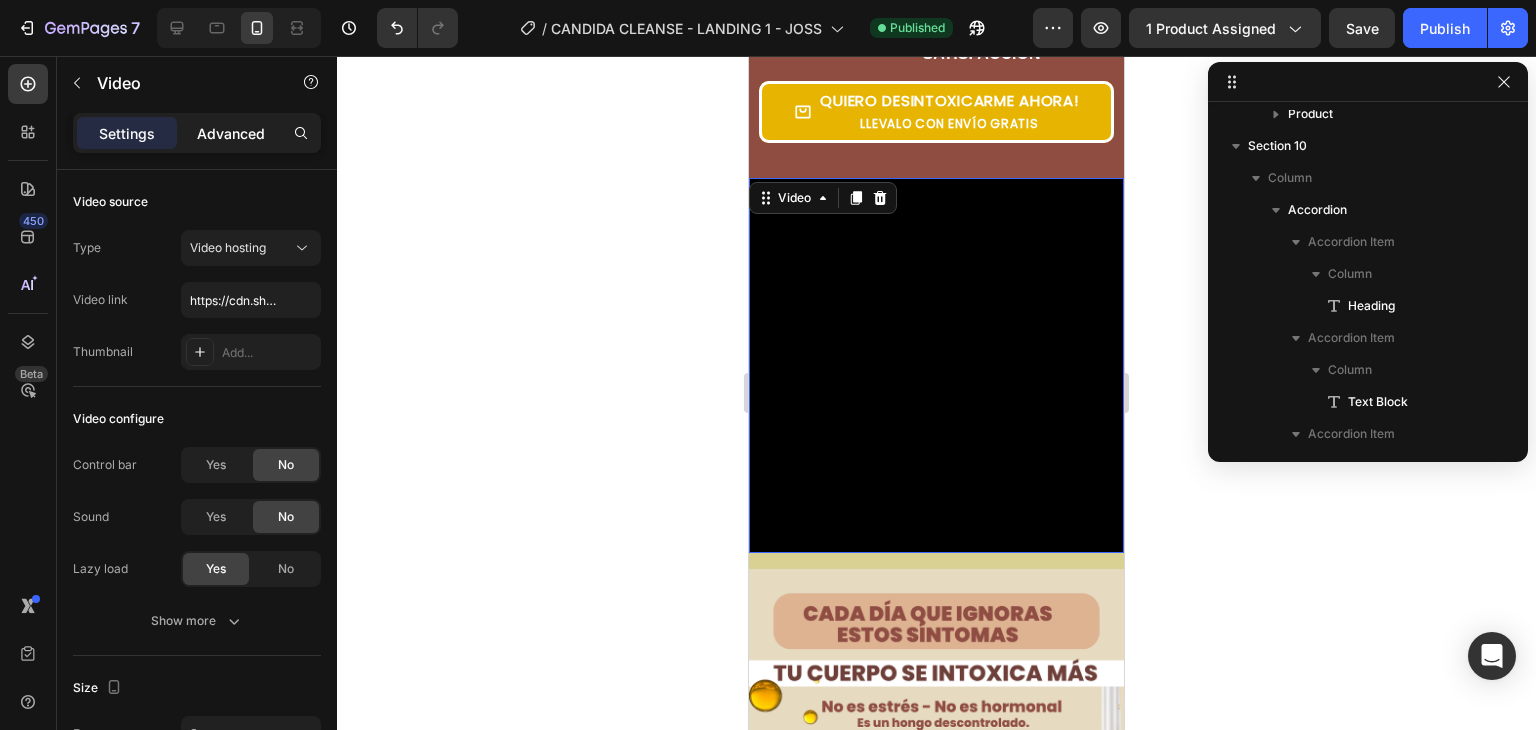 click on "Advanced" 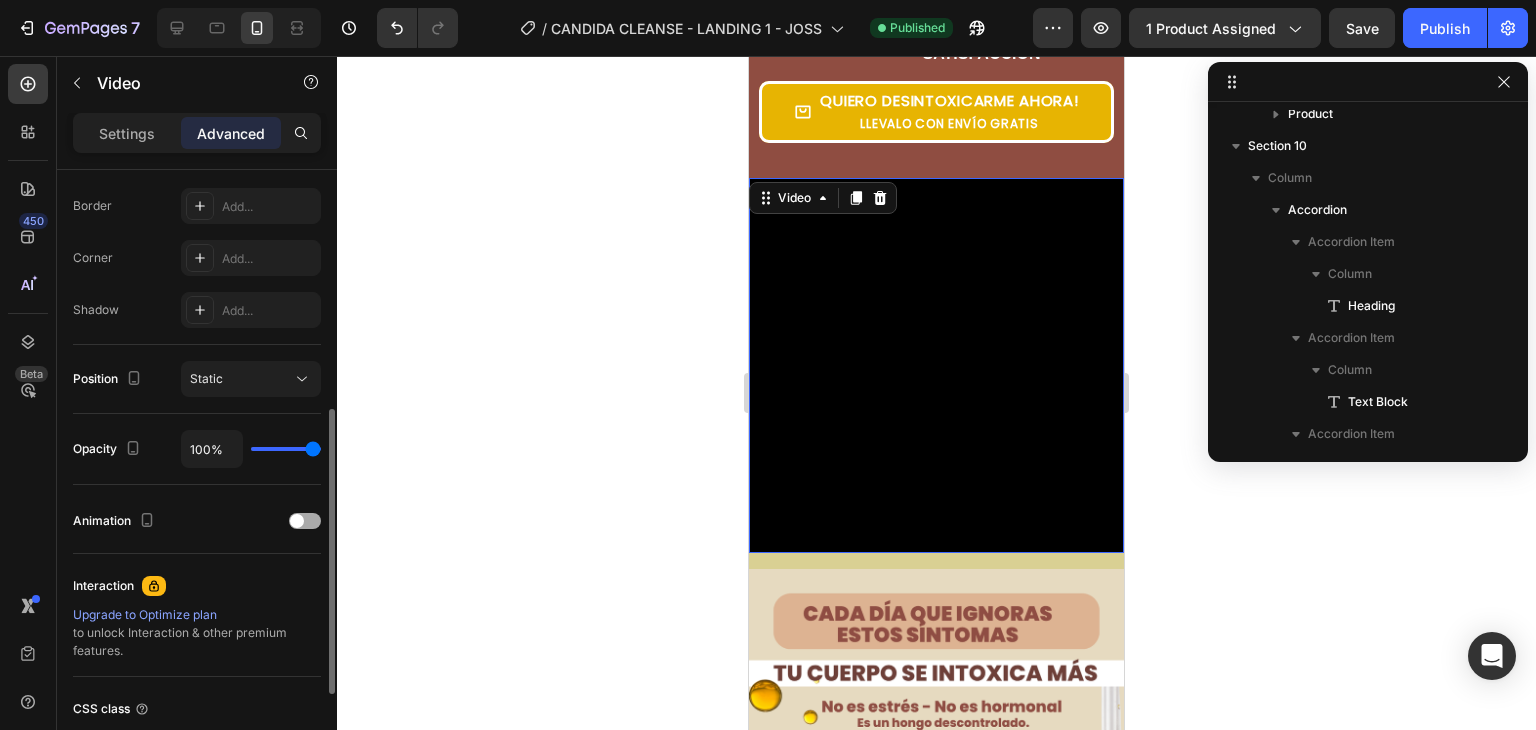 scroll, scrollTop: 540, scrollLeft: 0, axis: vertical 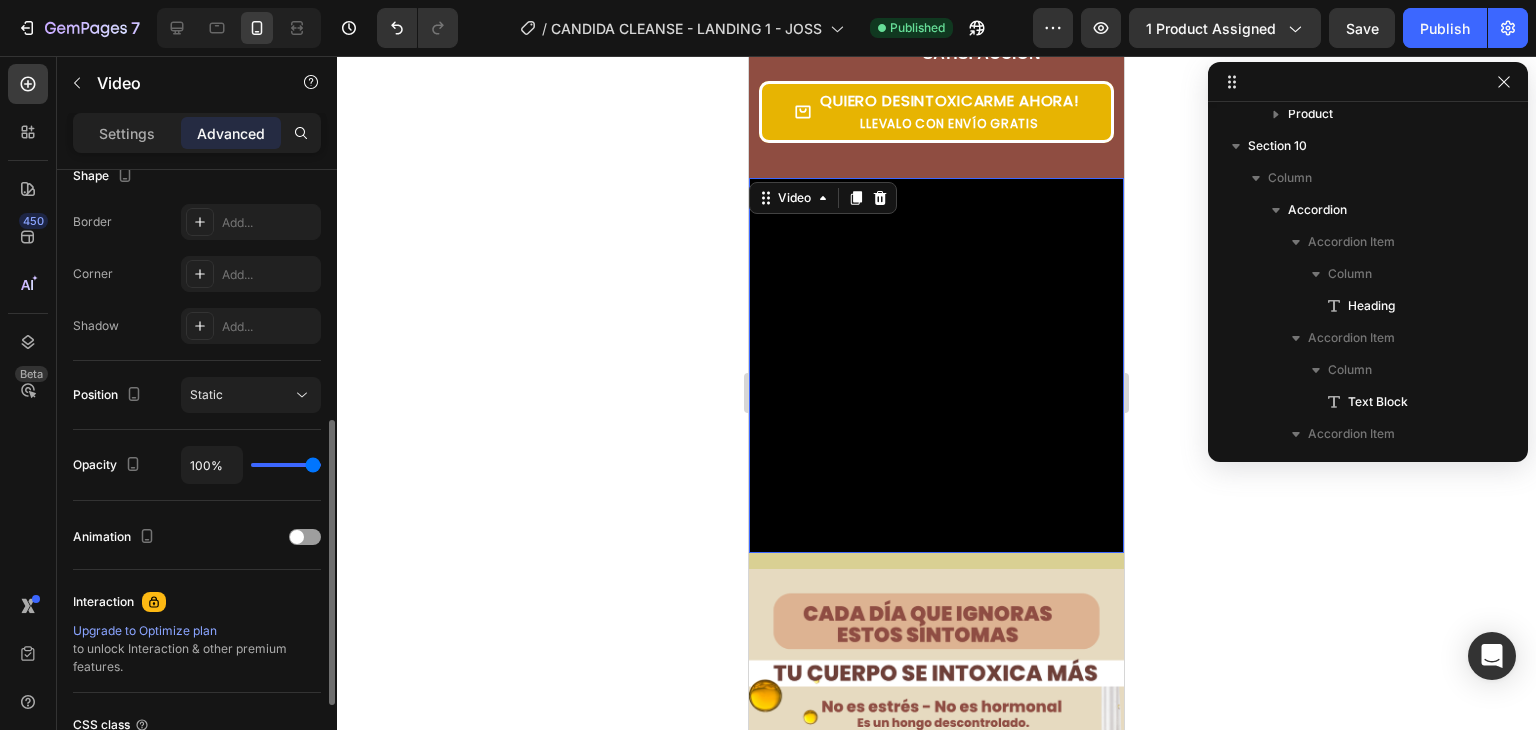 click on "Position Static" 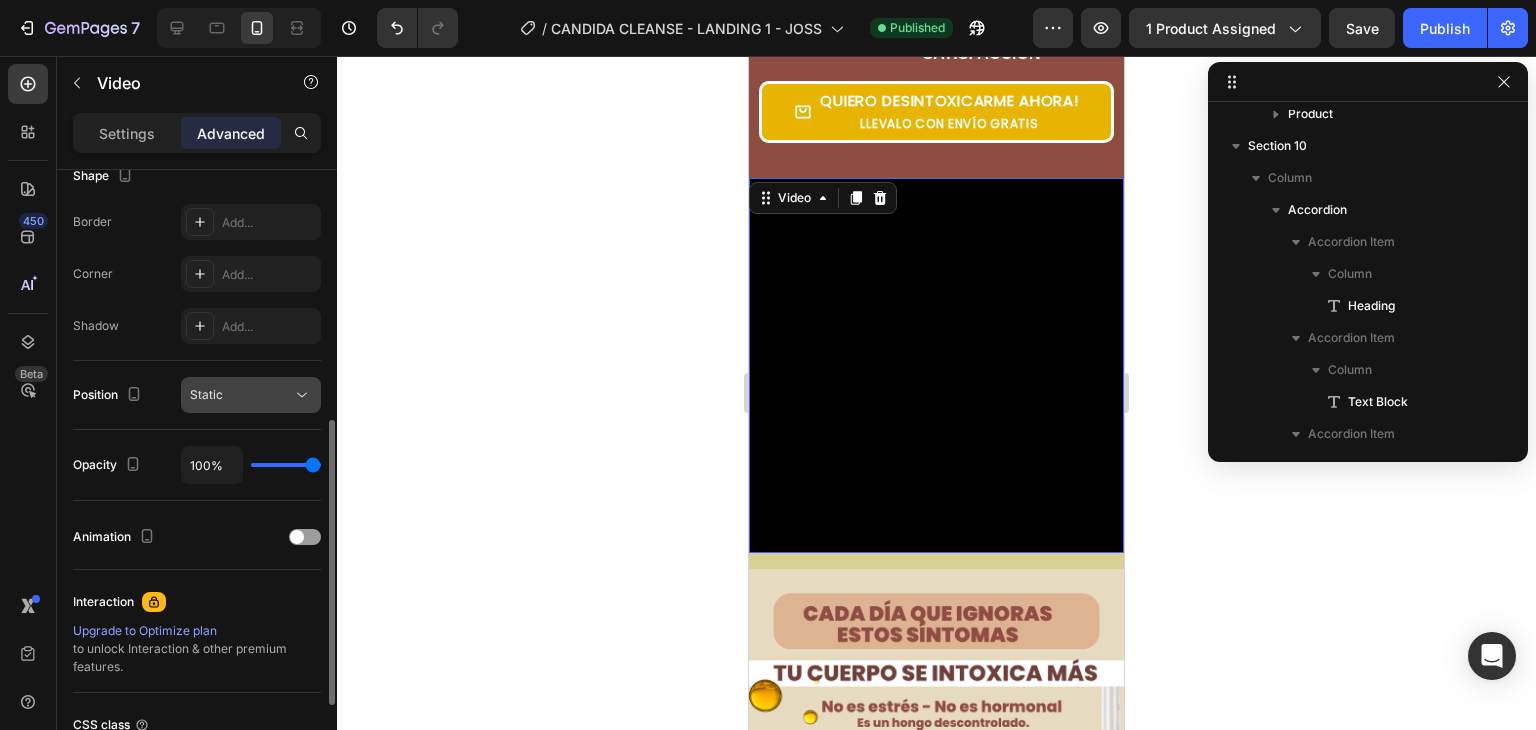 click on "Static" at bounding box center (241, 395) 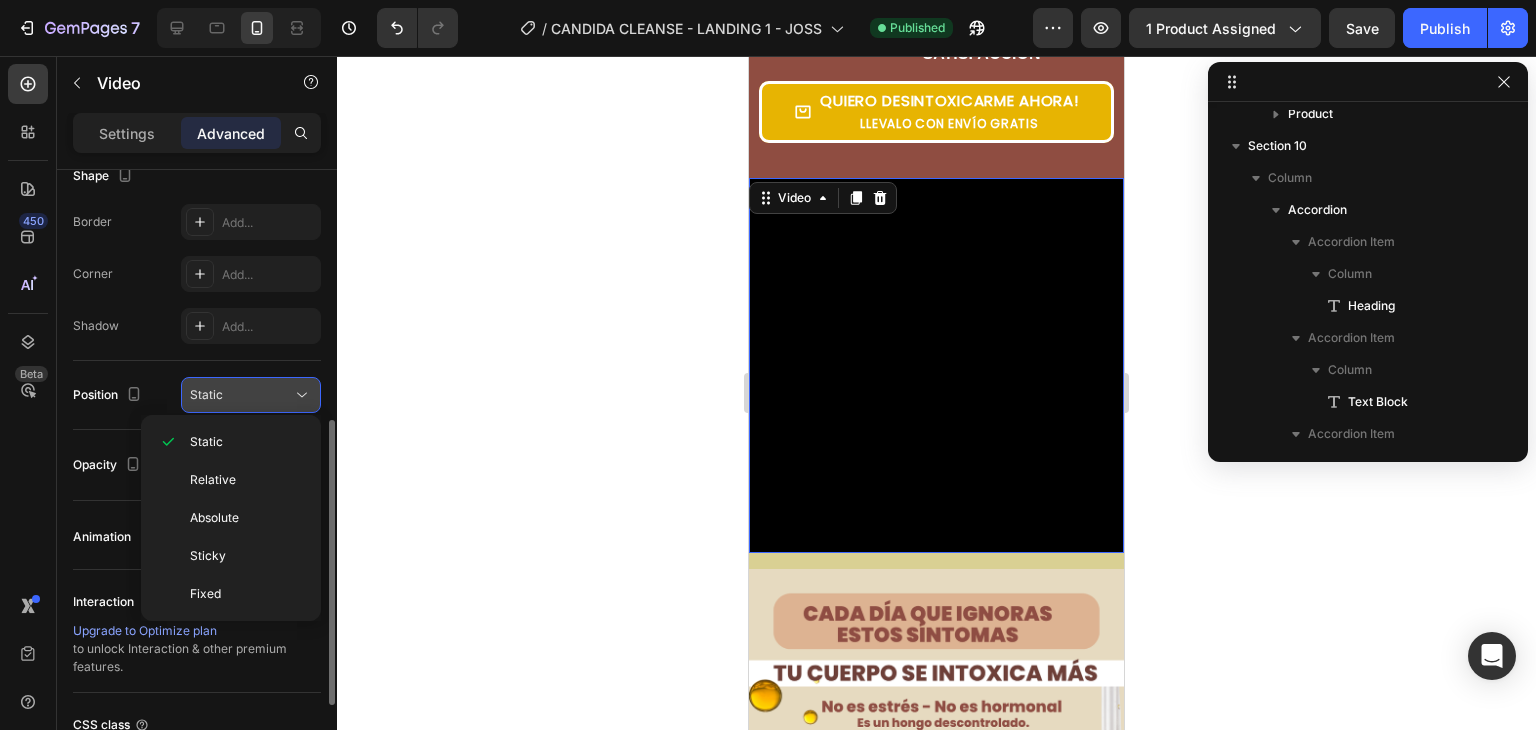 click on "Static" at bounding box center [241, 395] 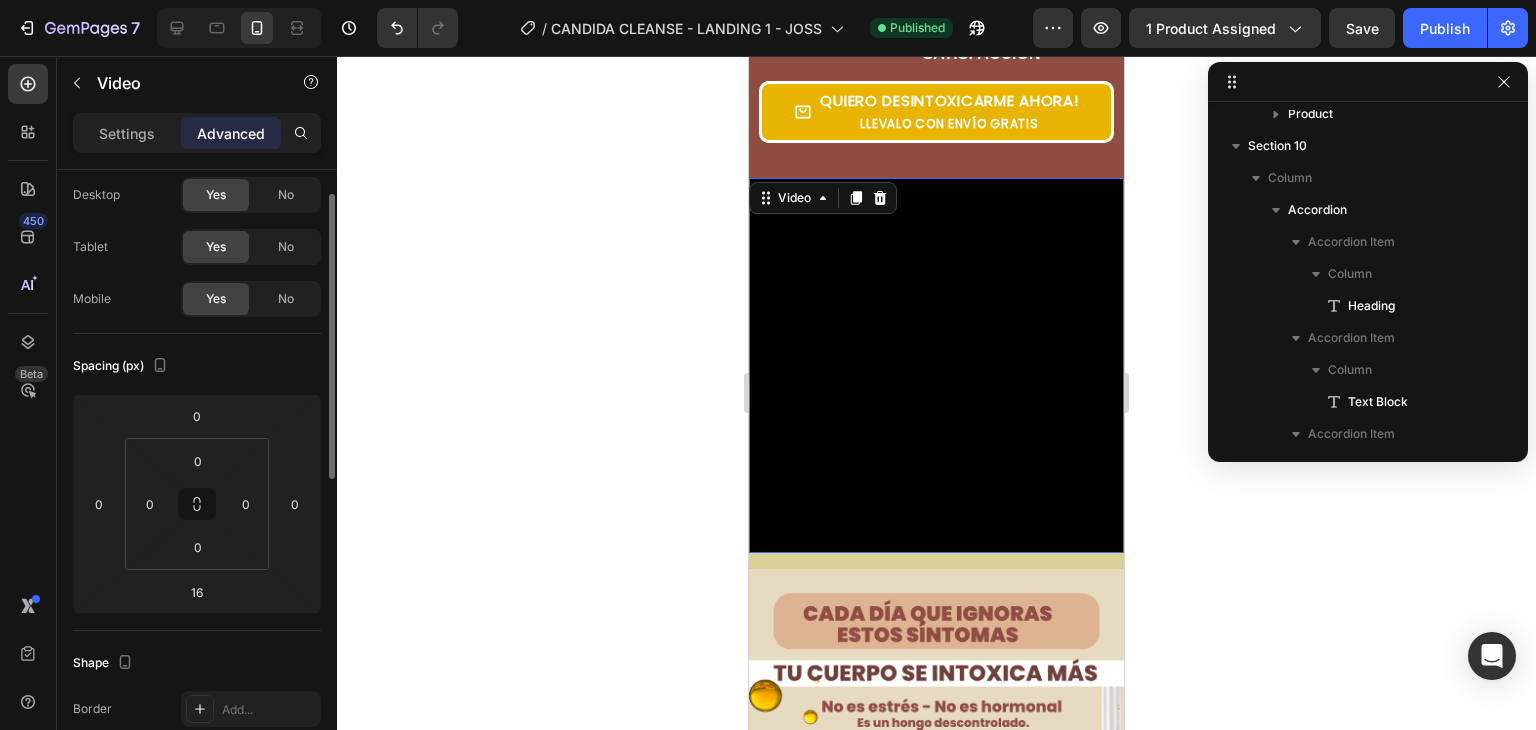 scroll, scrollTop: 0, scrollLeft: 0, axis: both 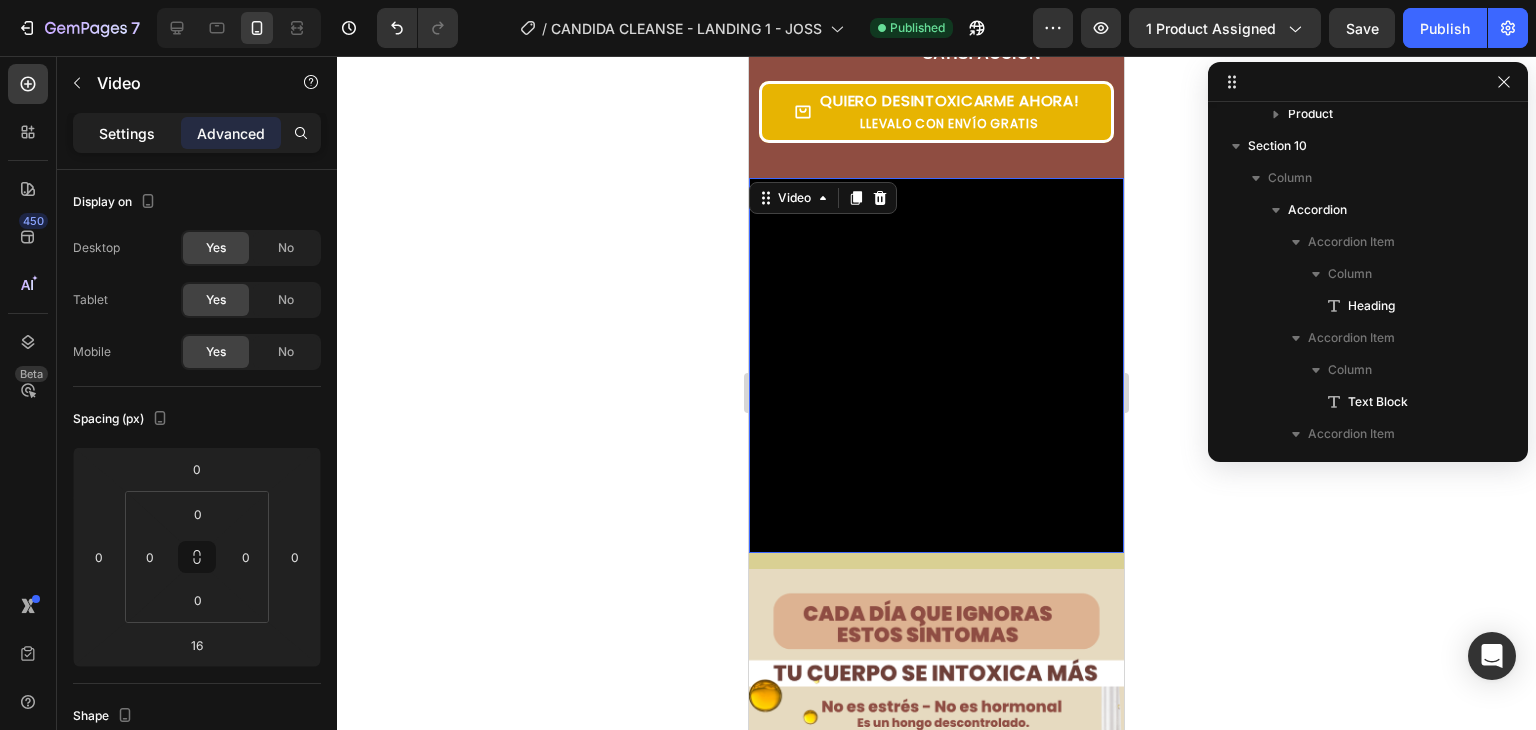 click on "Settings" at bounding box center (127, 133) 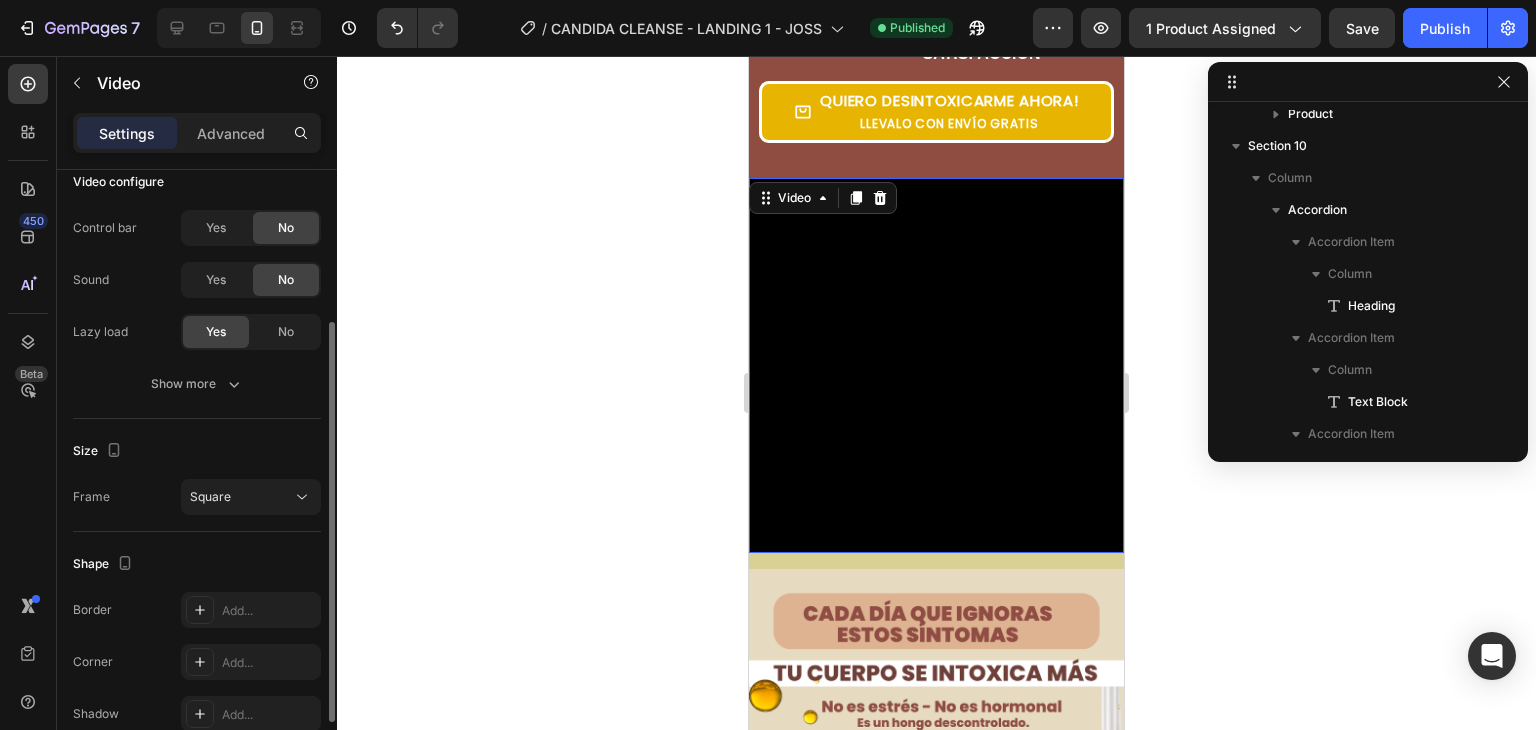 scroll, scrollTop: 238, scrollLeft: 0, axis: vertical 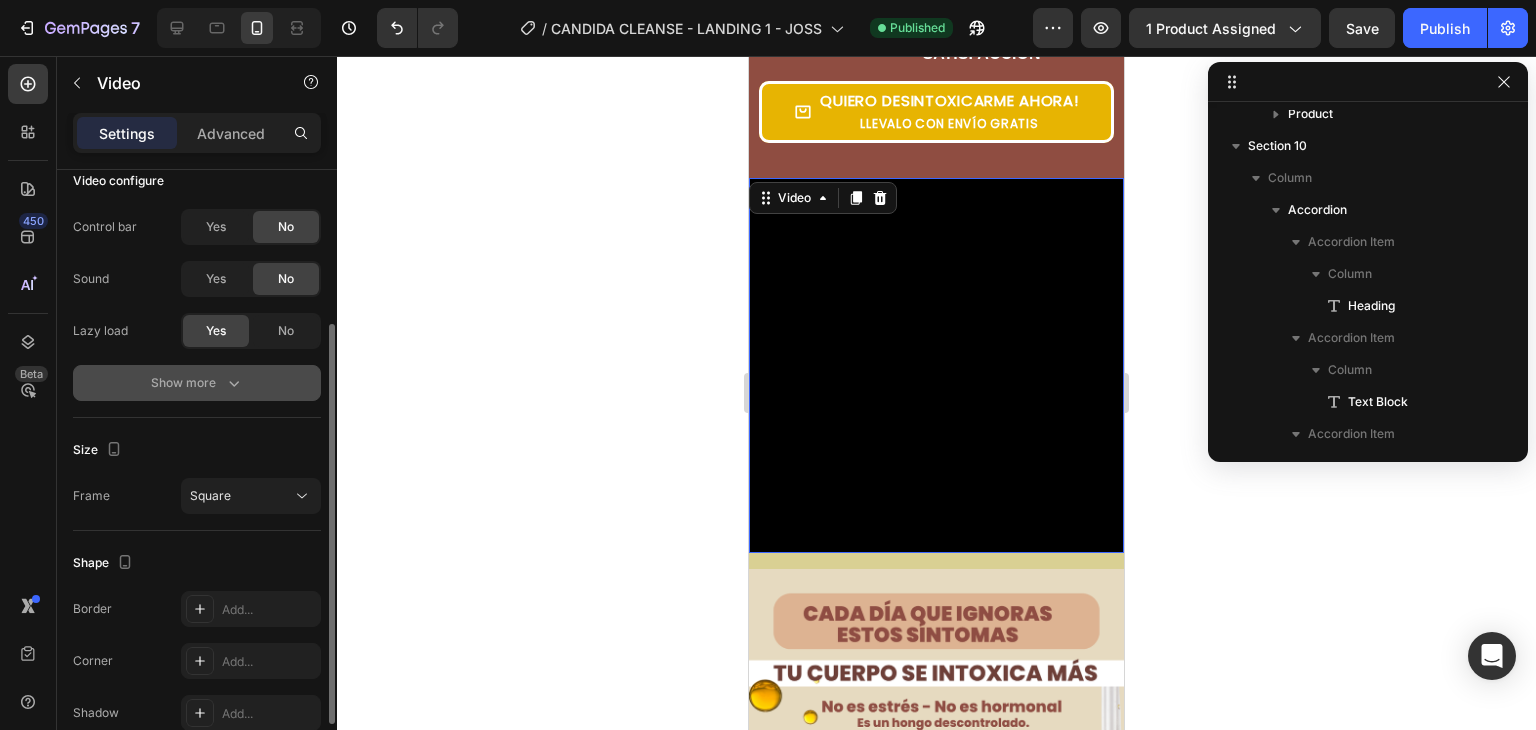 click on "Show more" at bounding box center (197, 383) 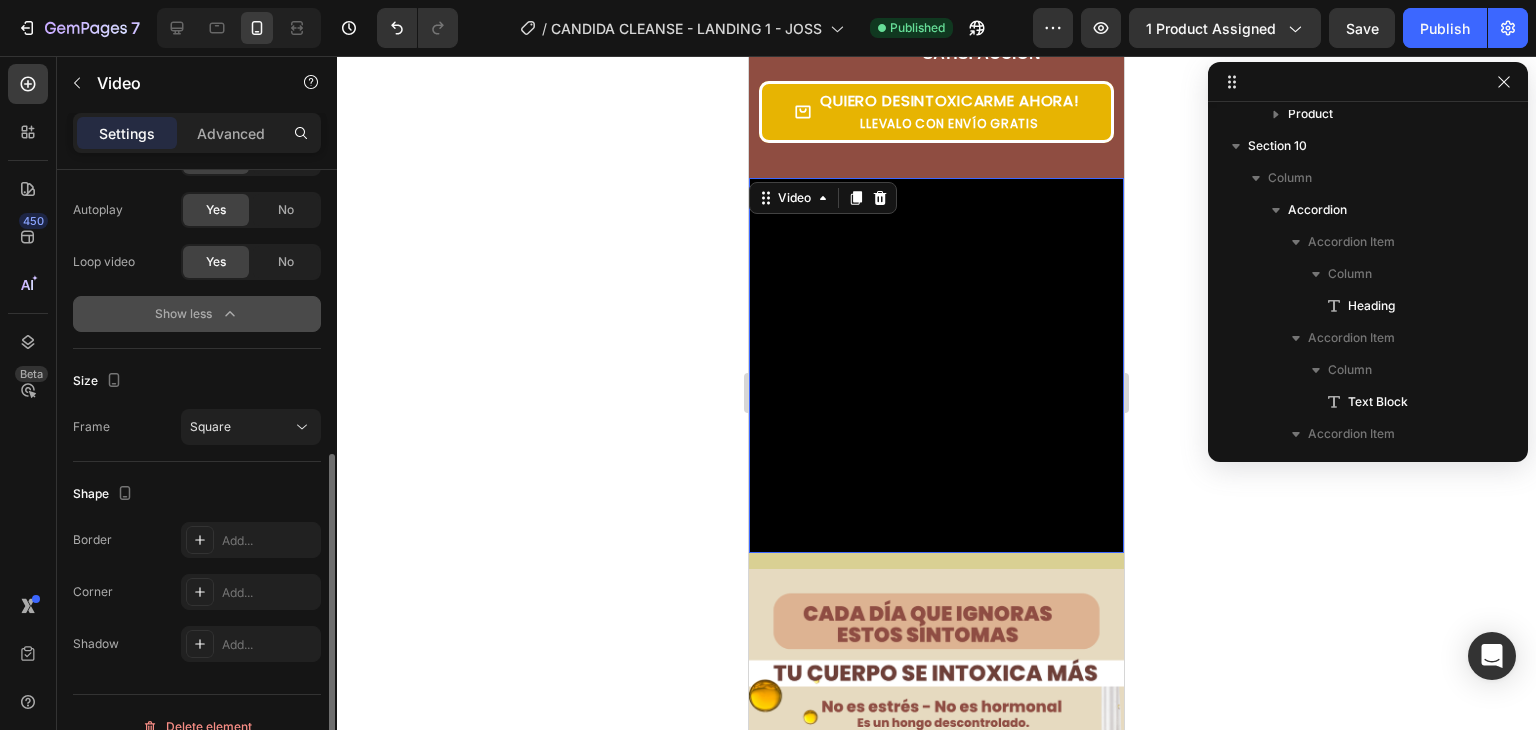 scroll, scrollTop: 438, scrollLeft: 0, axis: vertical 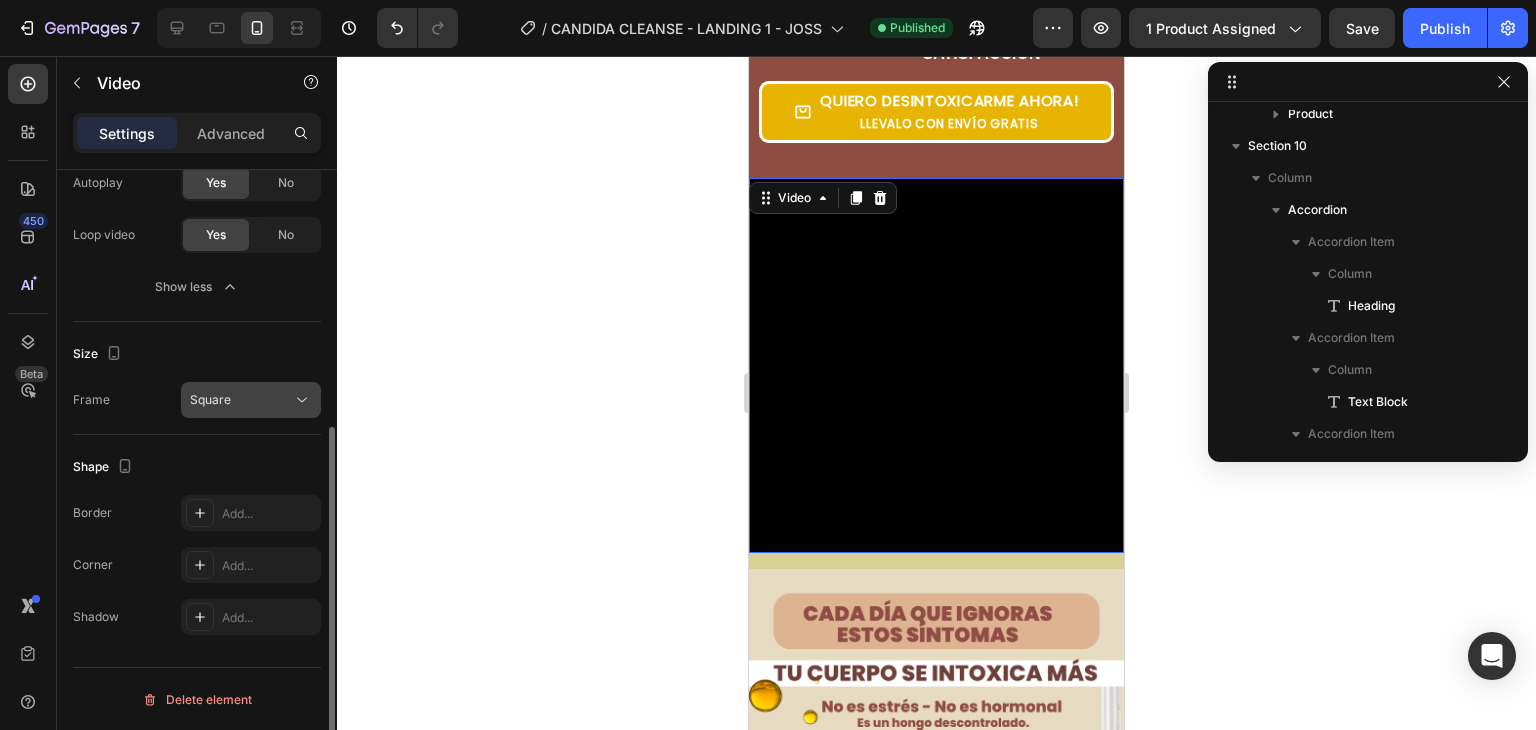 click 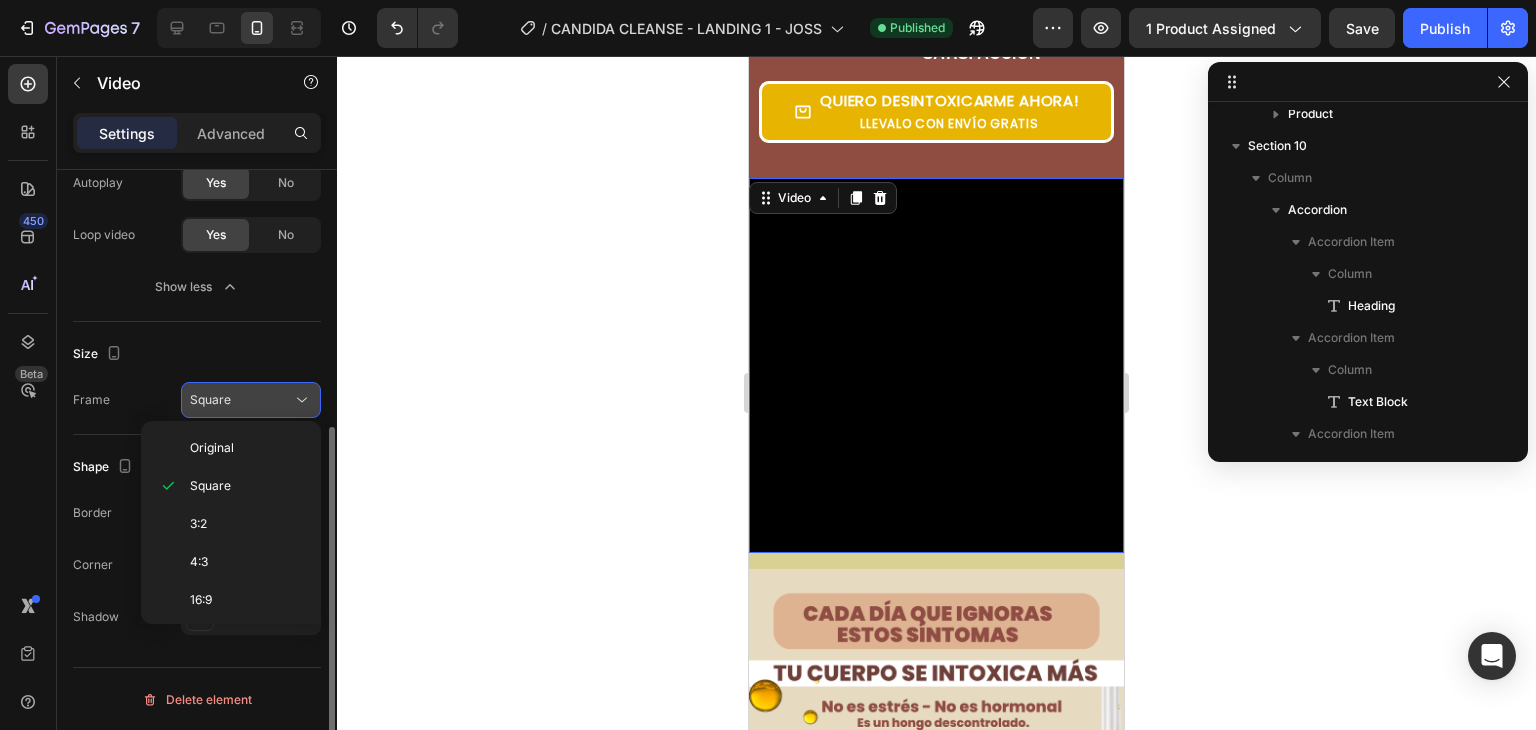 click 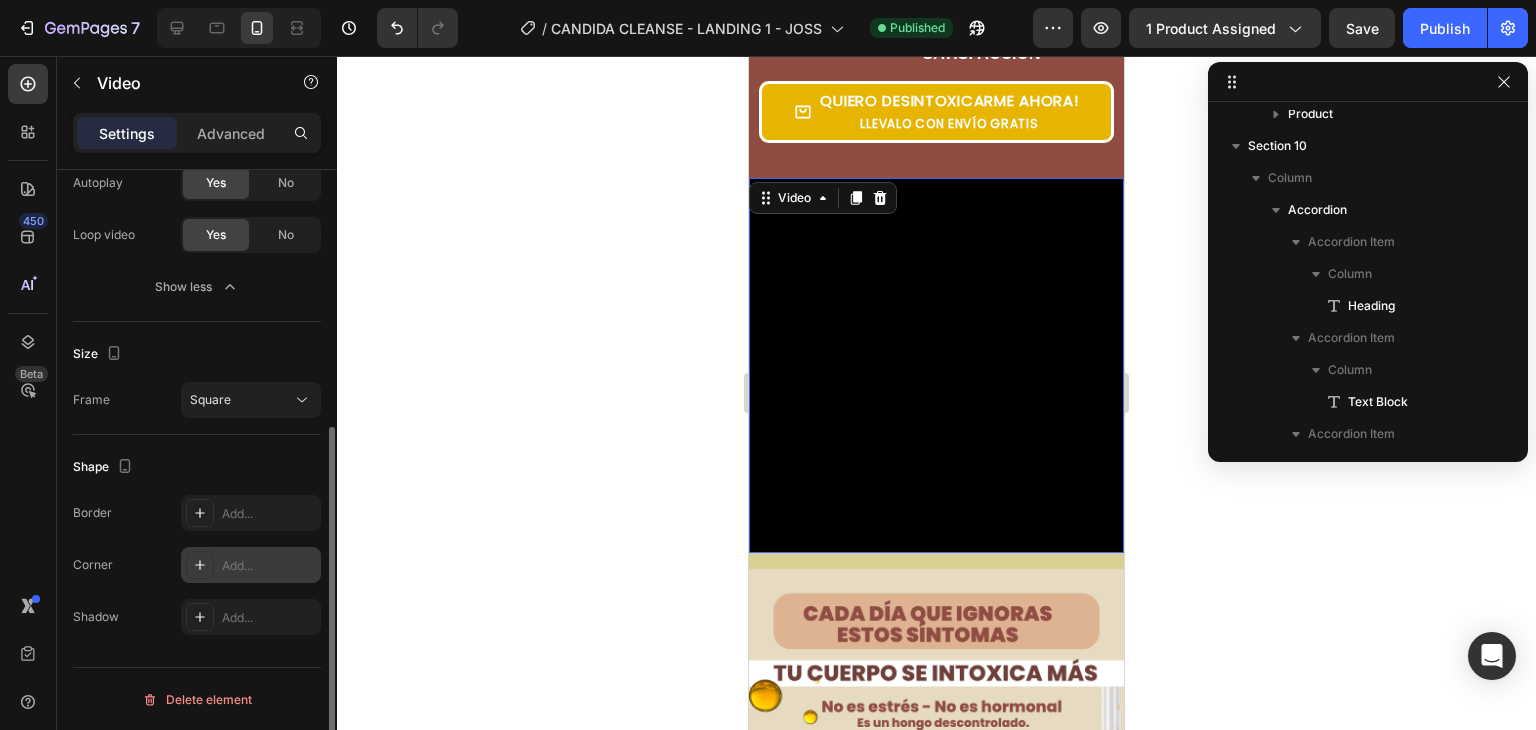 click on "Add..." at bounding box center (269, 566) 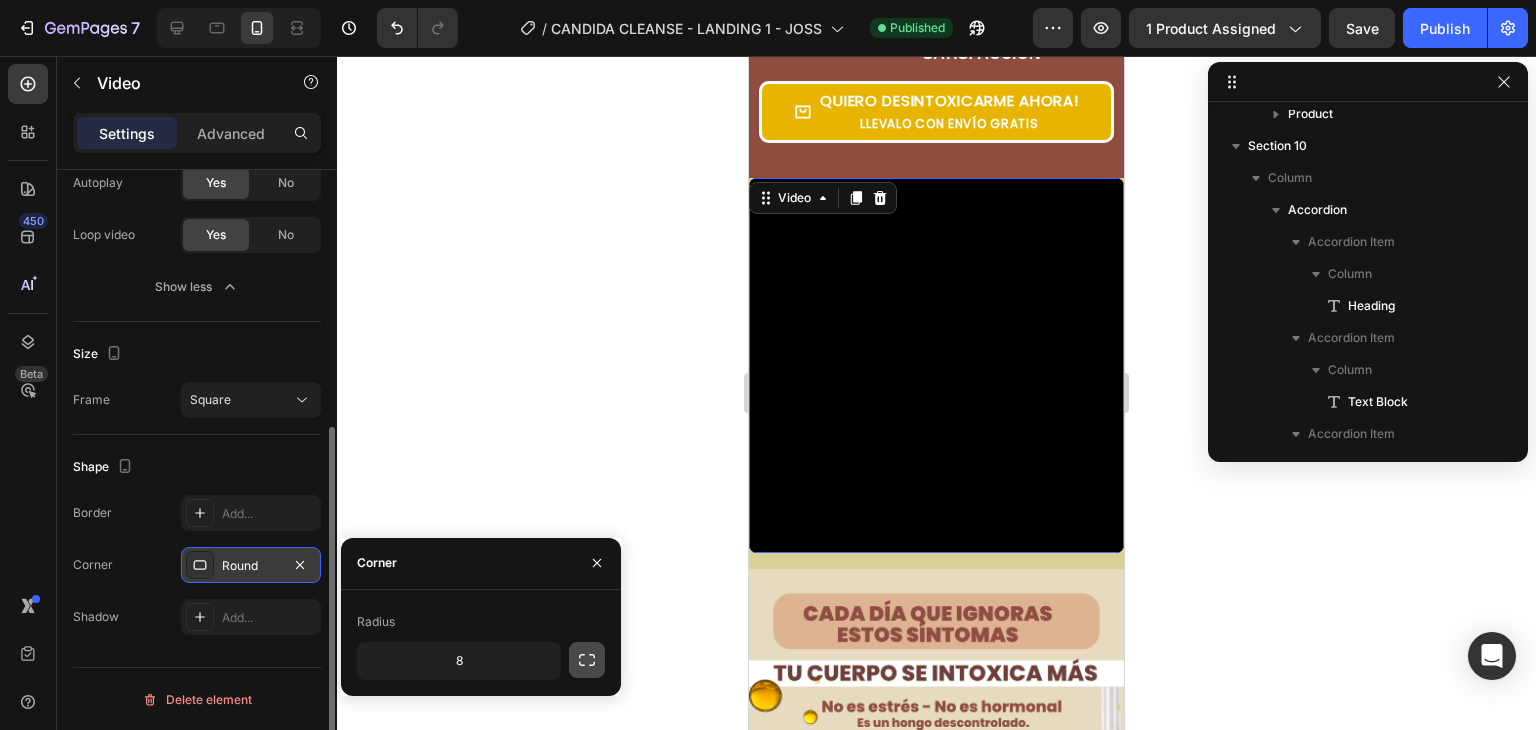 click 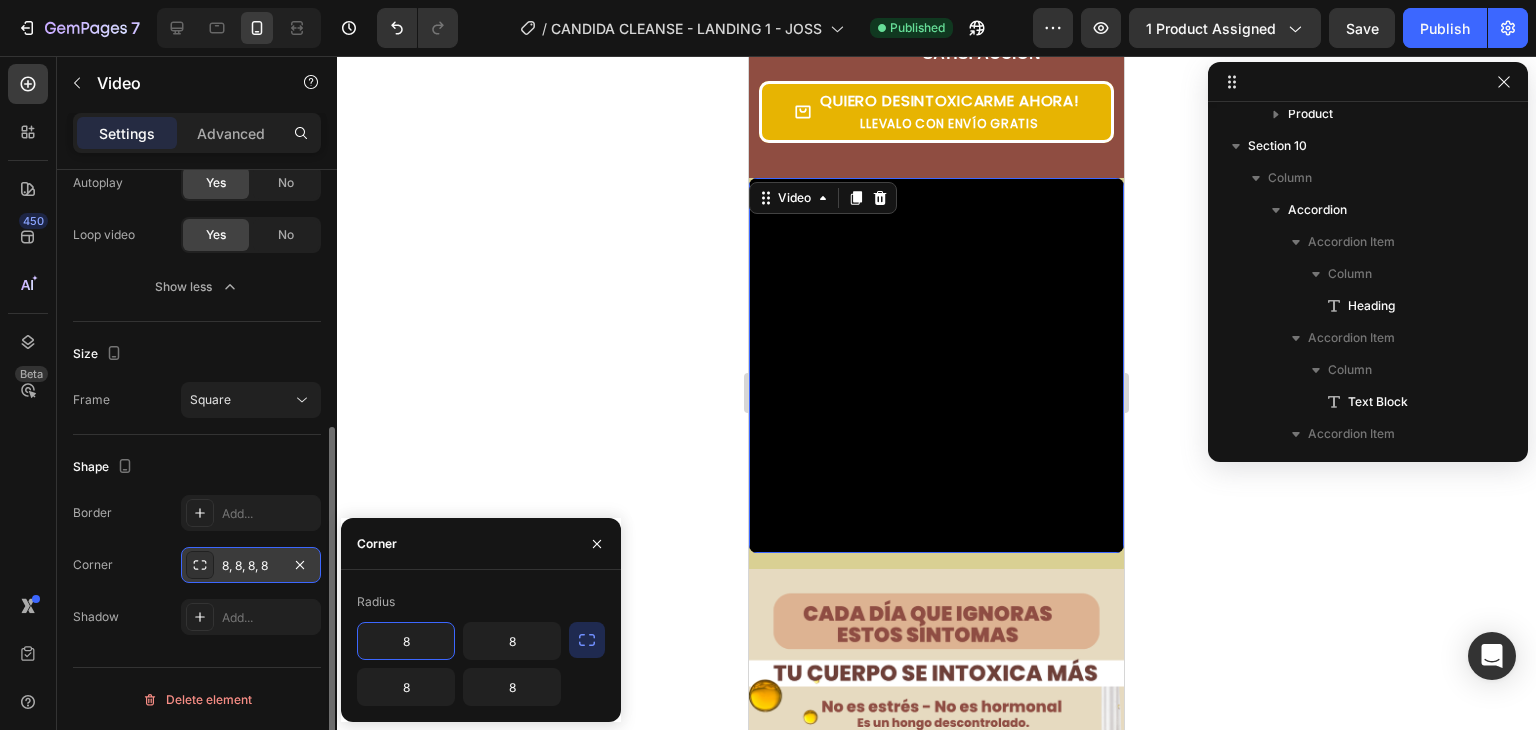 click on "8" at bounding box center [406, 641] 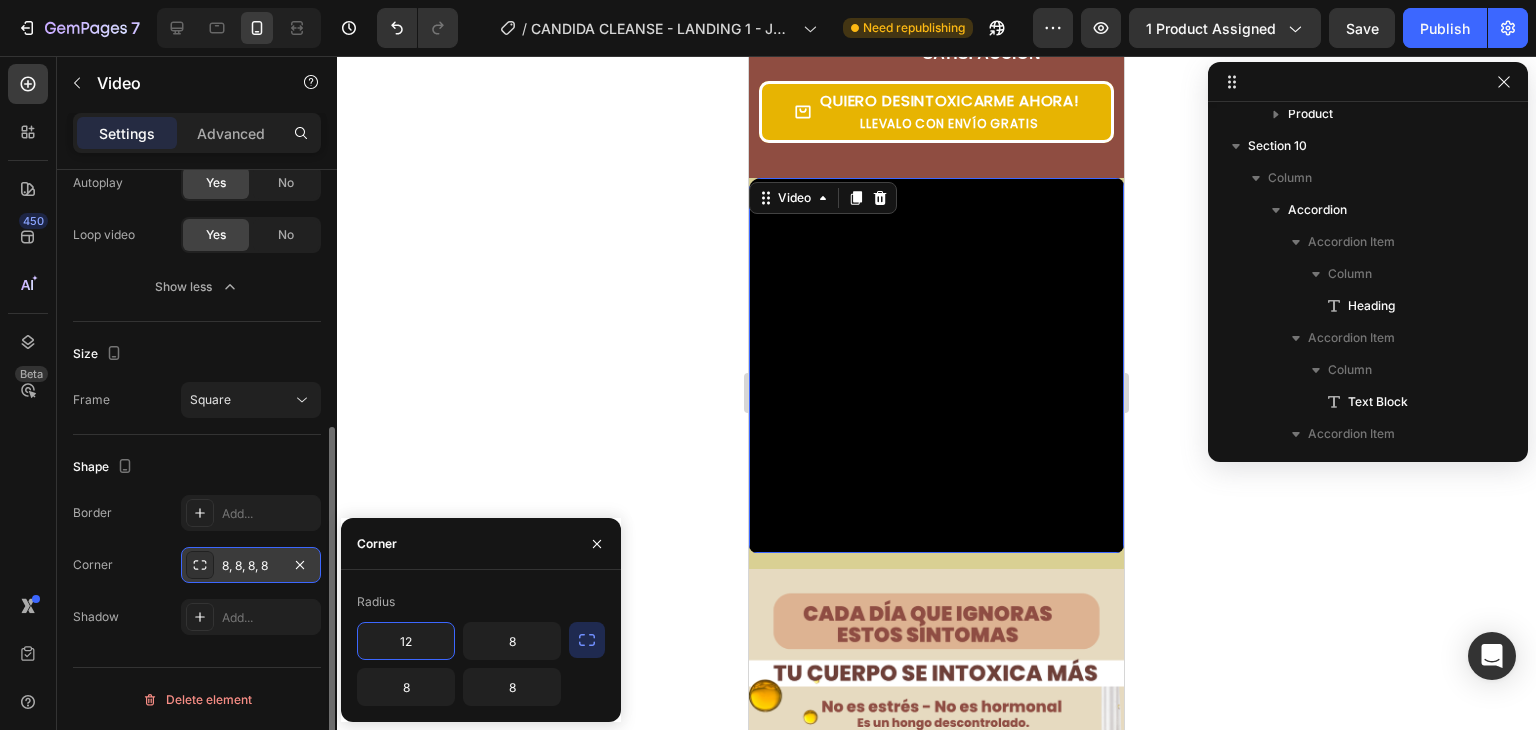 type on "1" 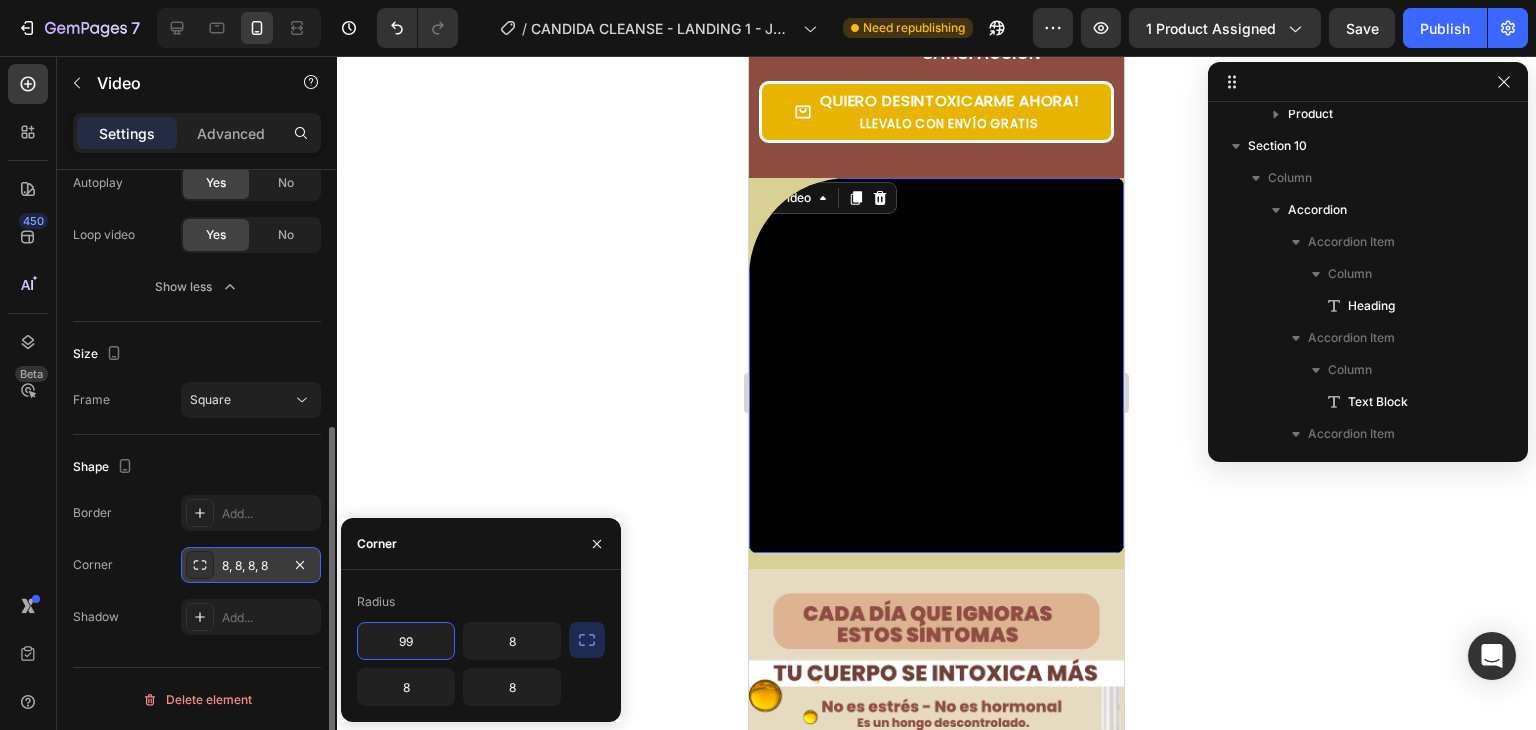 type on "9" 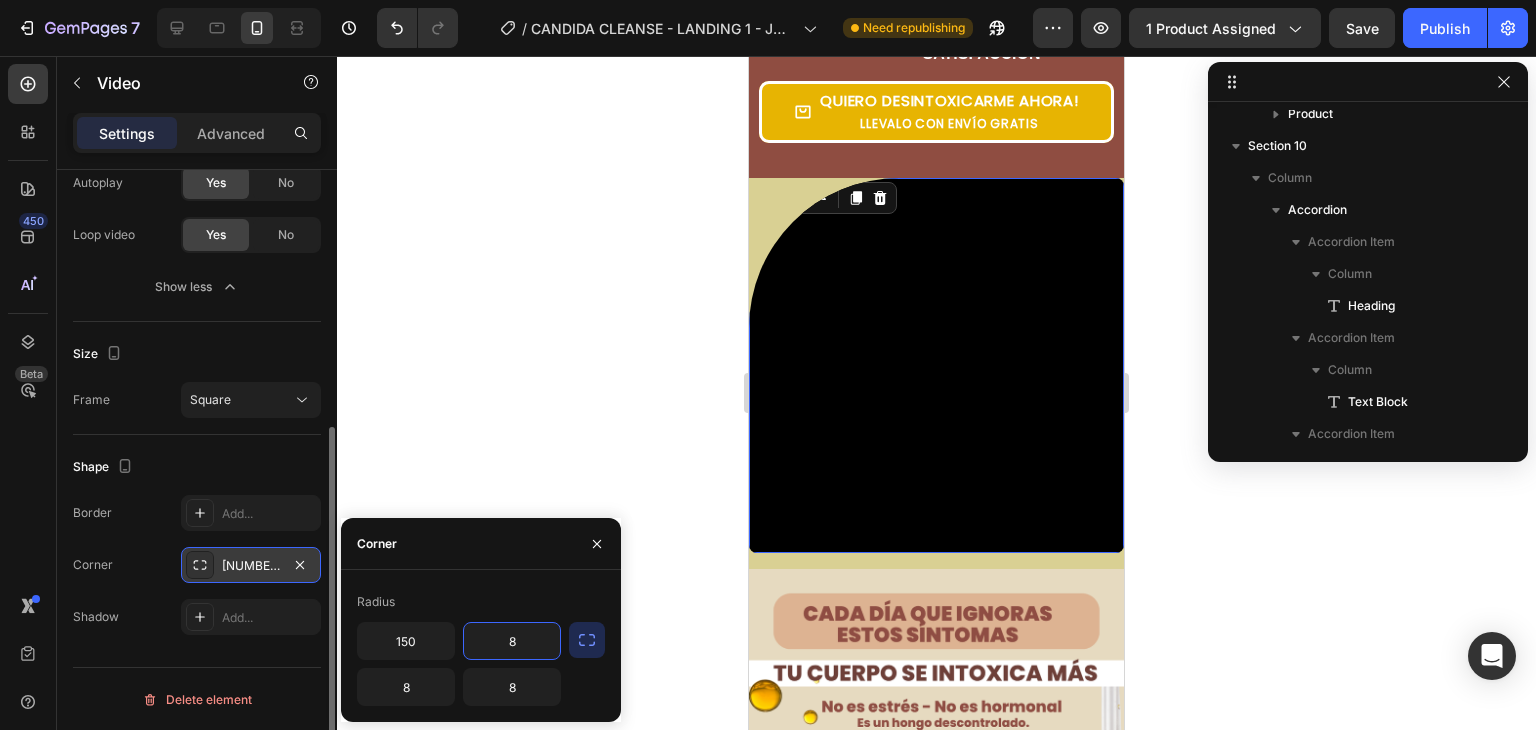 click on "8" at bounding box center [512, 641] 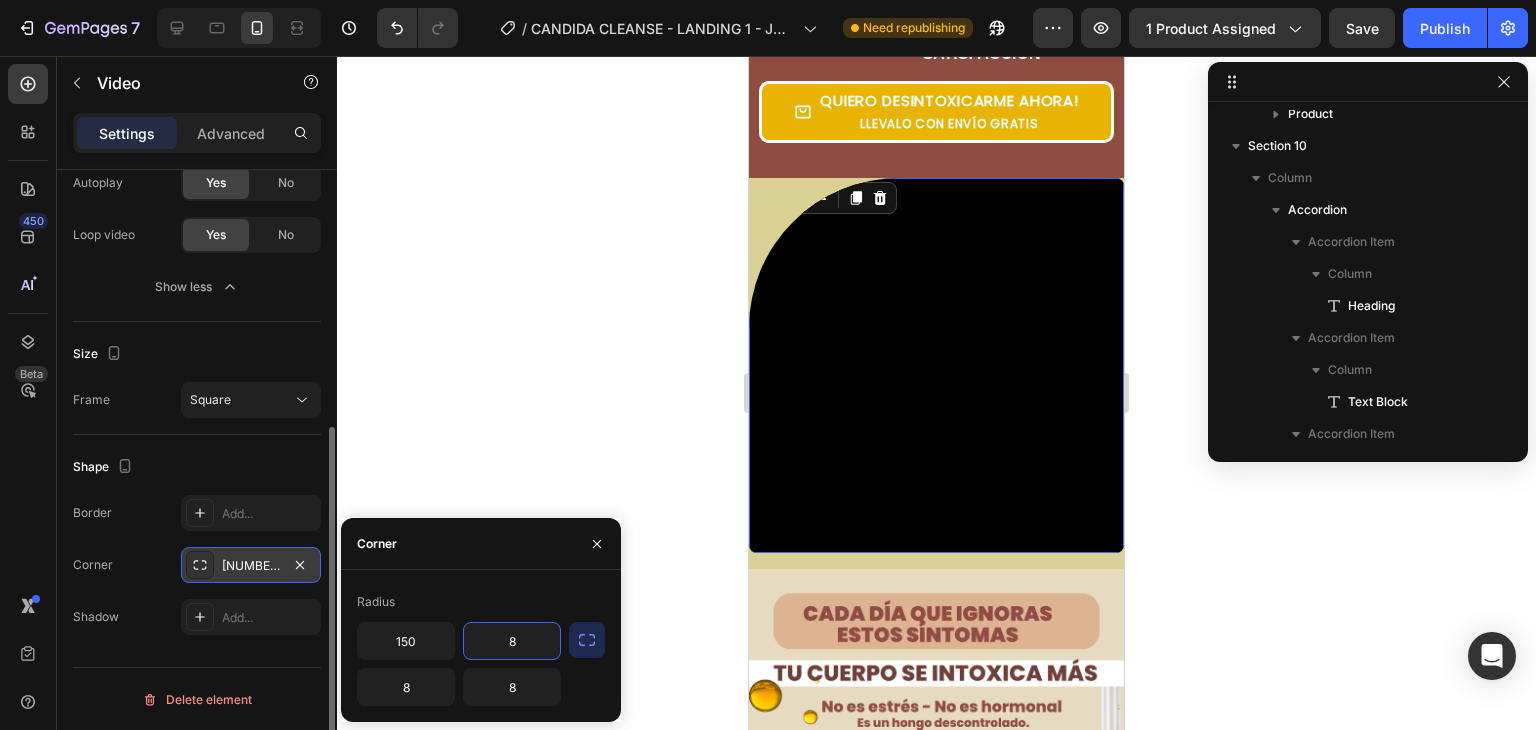 click 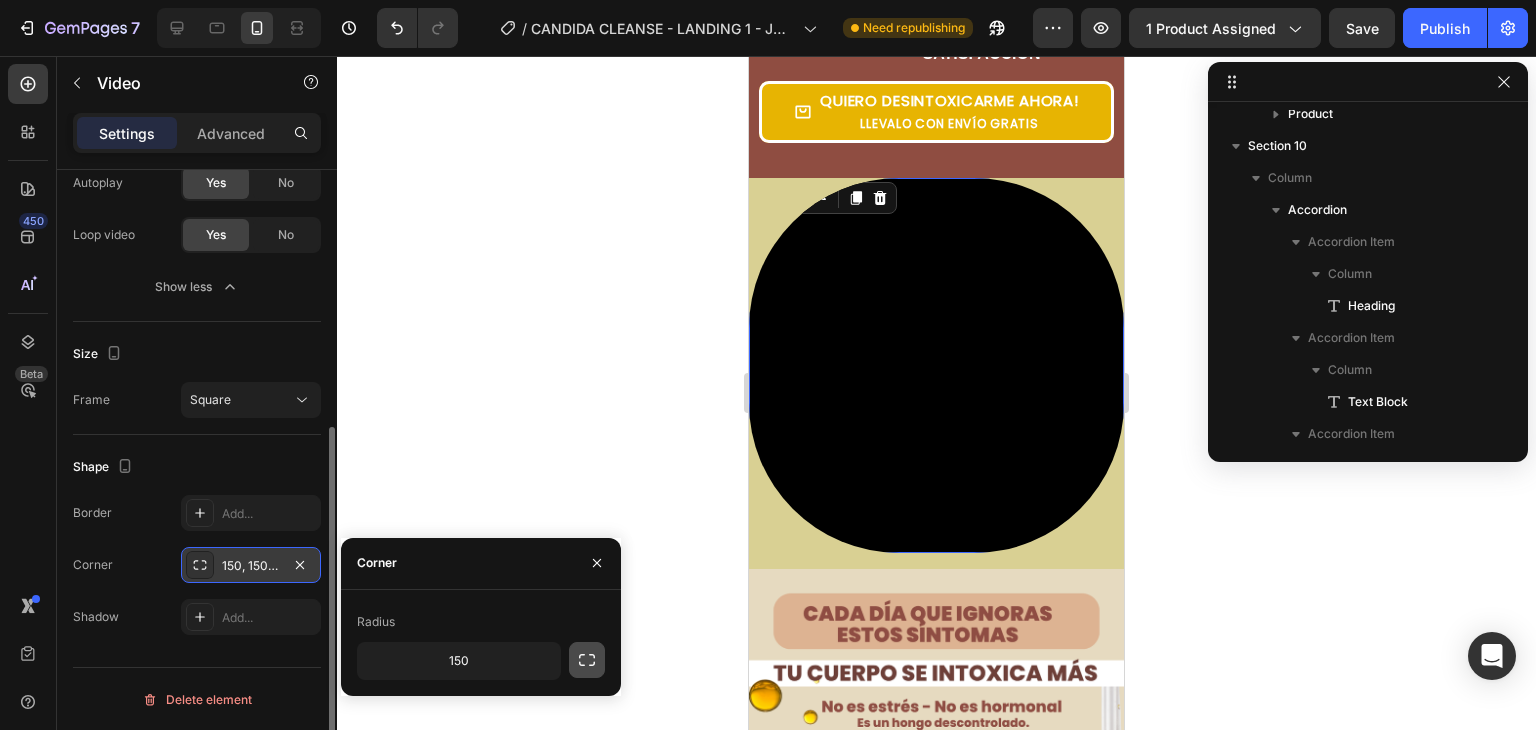 click 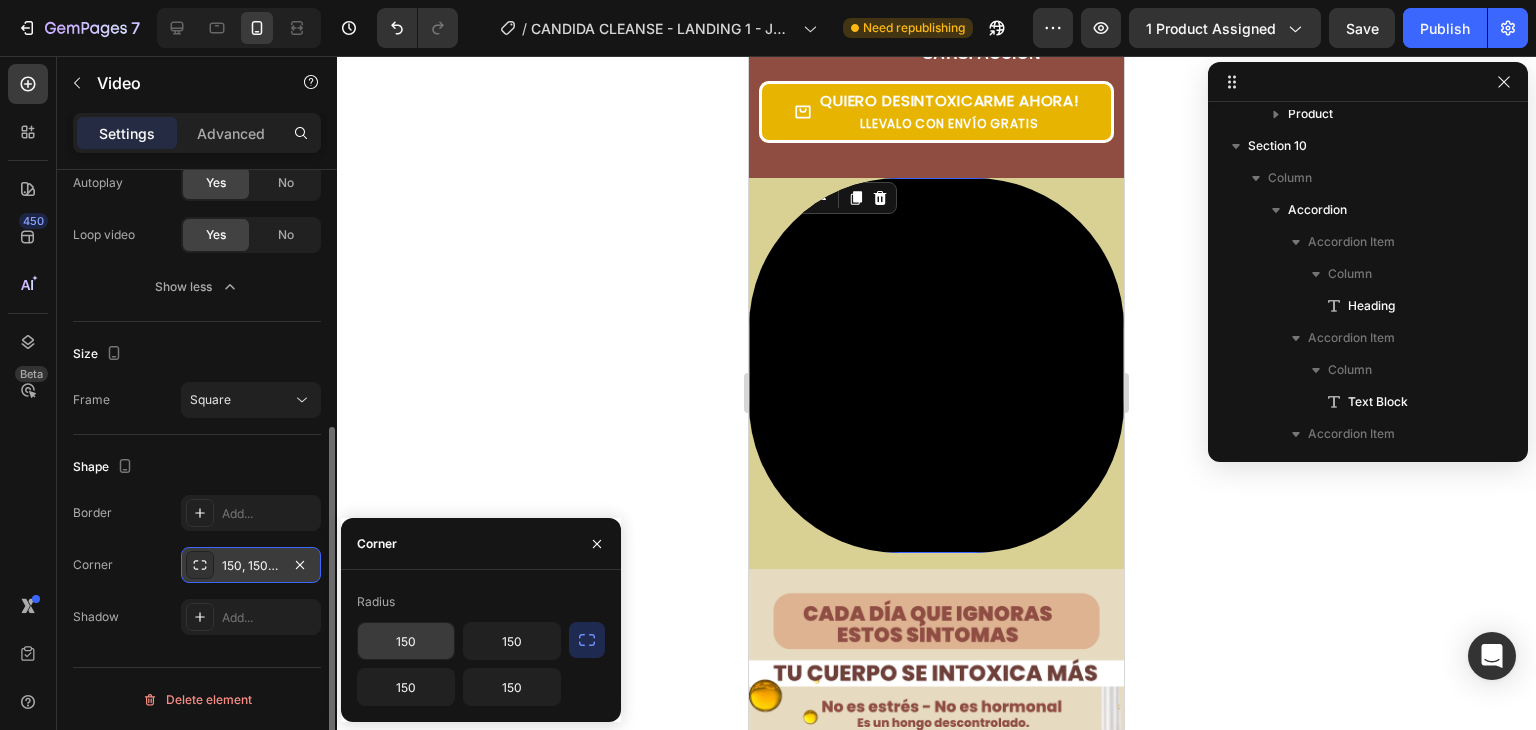 click on "150" at bounding box center [406, 641] 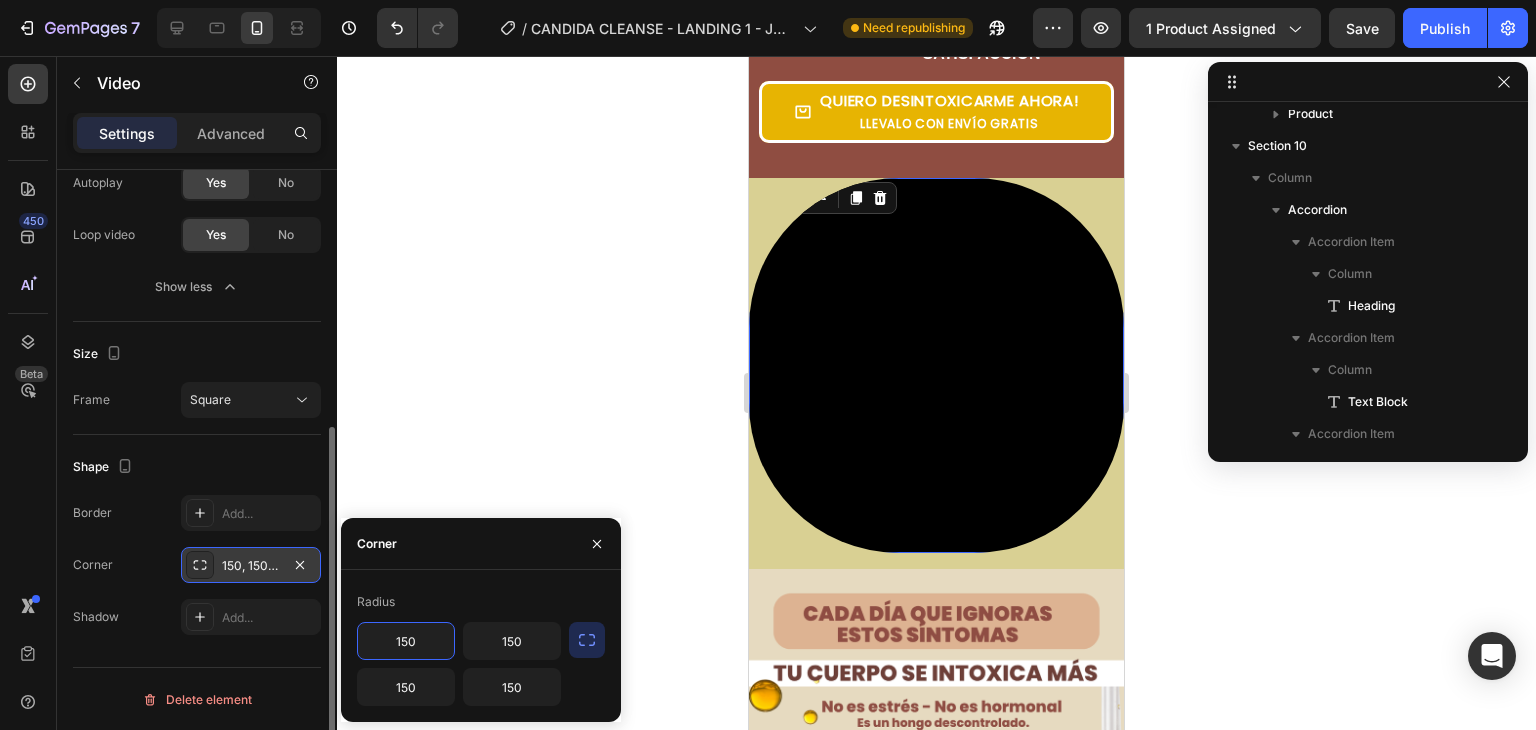 click on "150" at bounding box center (406, 641) 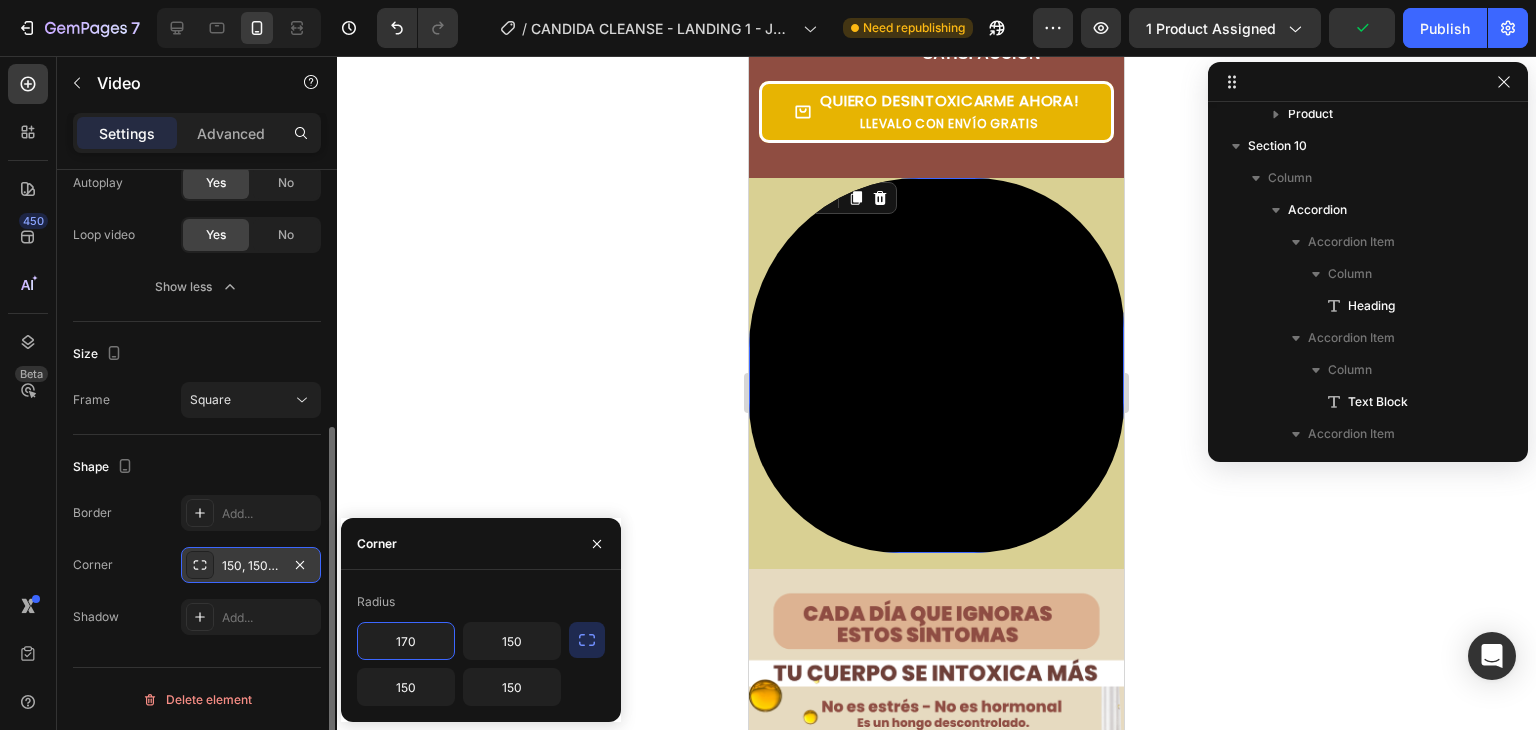 type on "170" 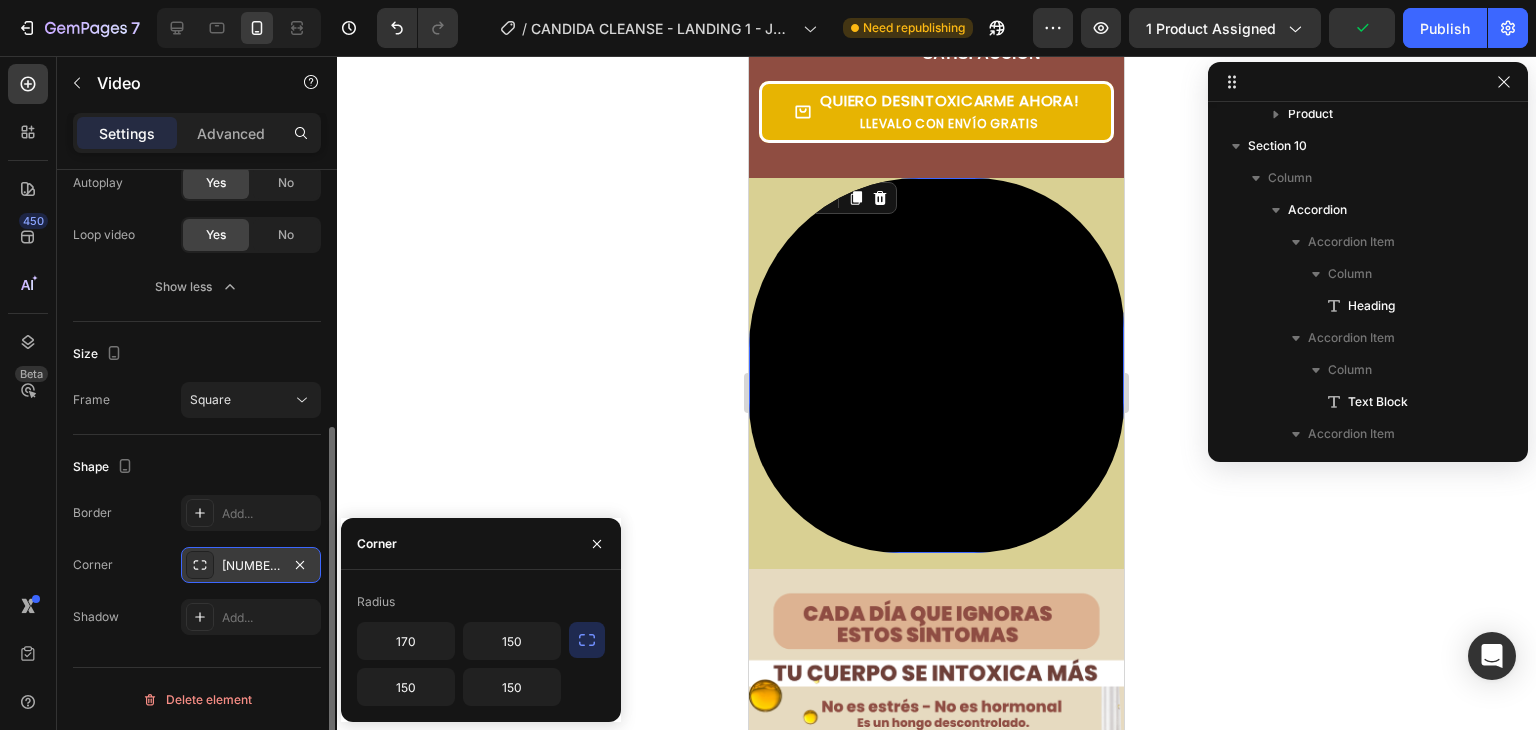 click 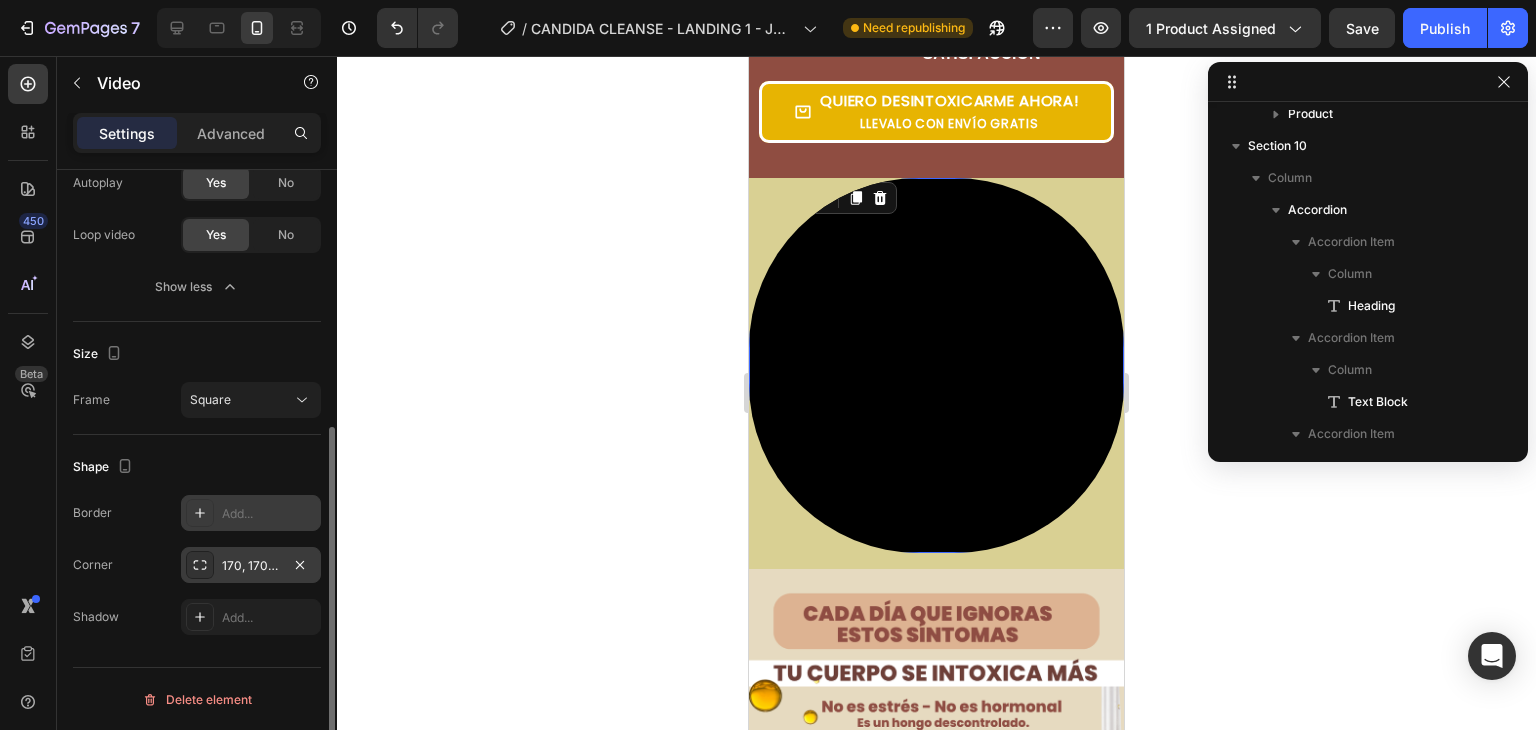 click on "Add..." at bounding box center [251, 513] 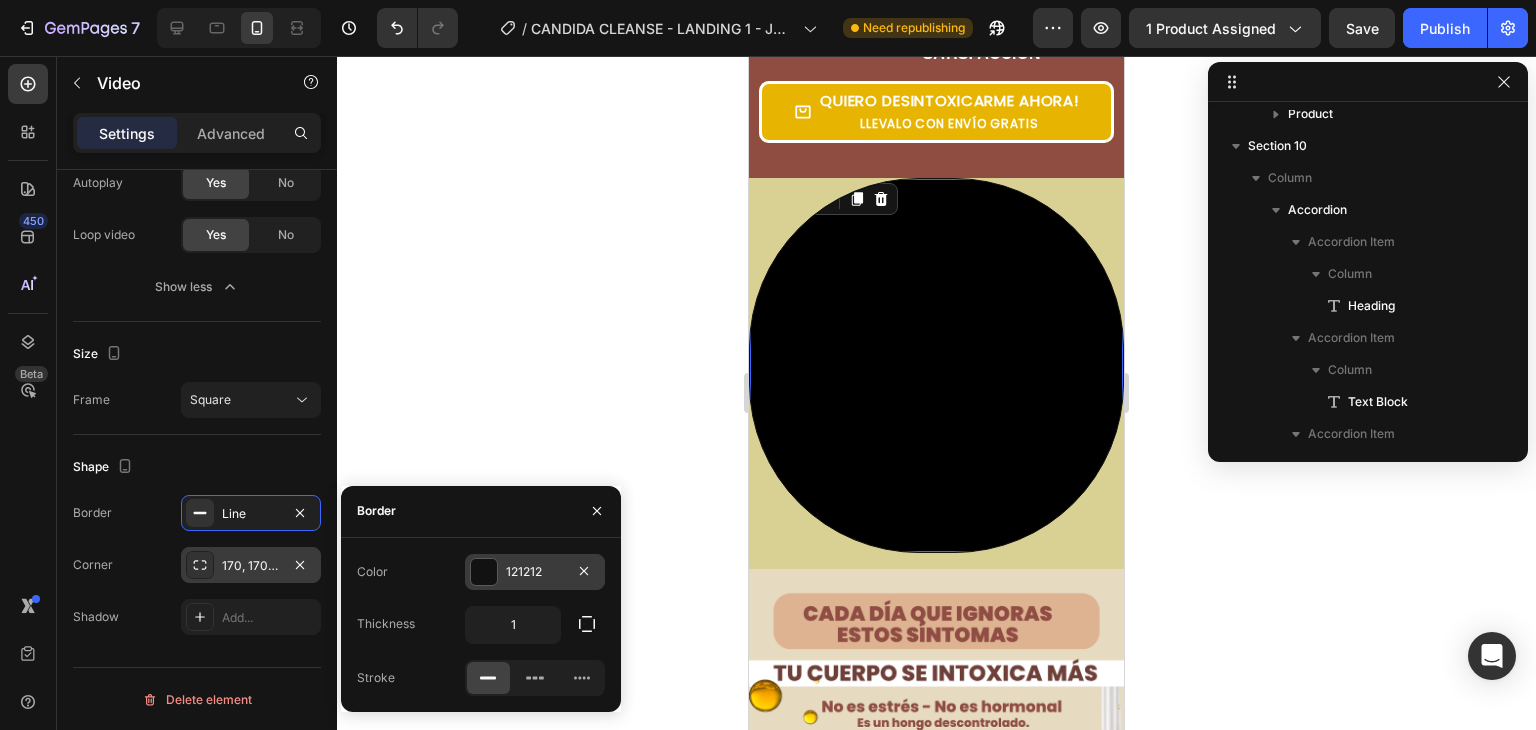 click at bounding box center (484, 572) 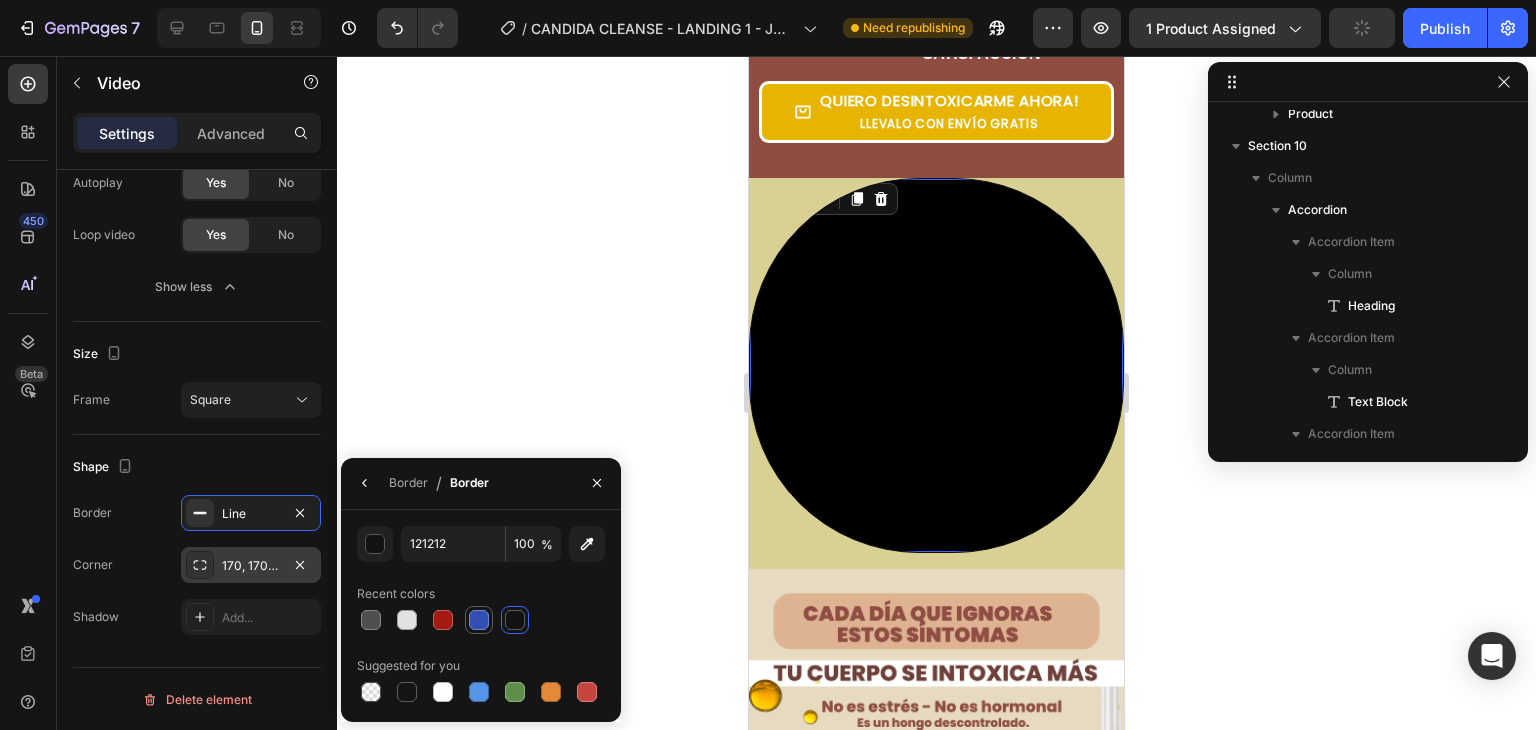 click at bounding box center (479, 620) 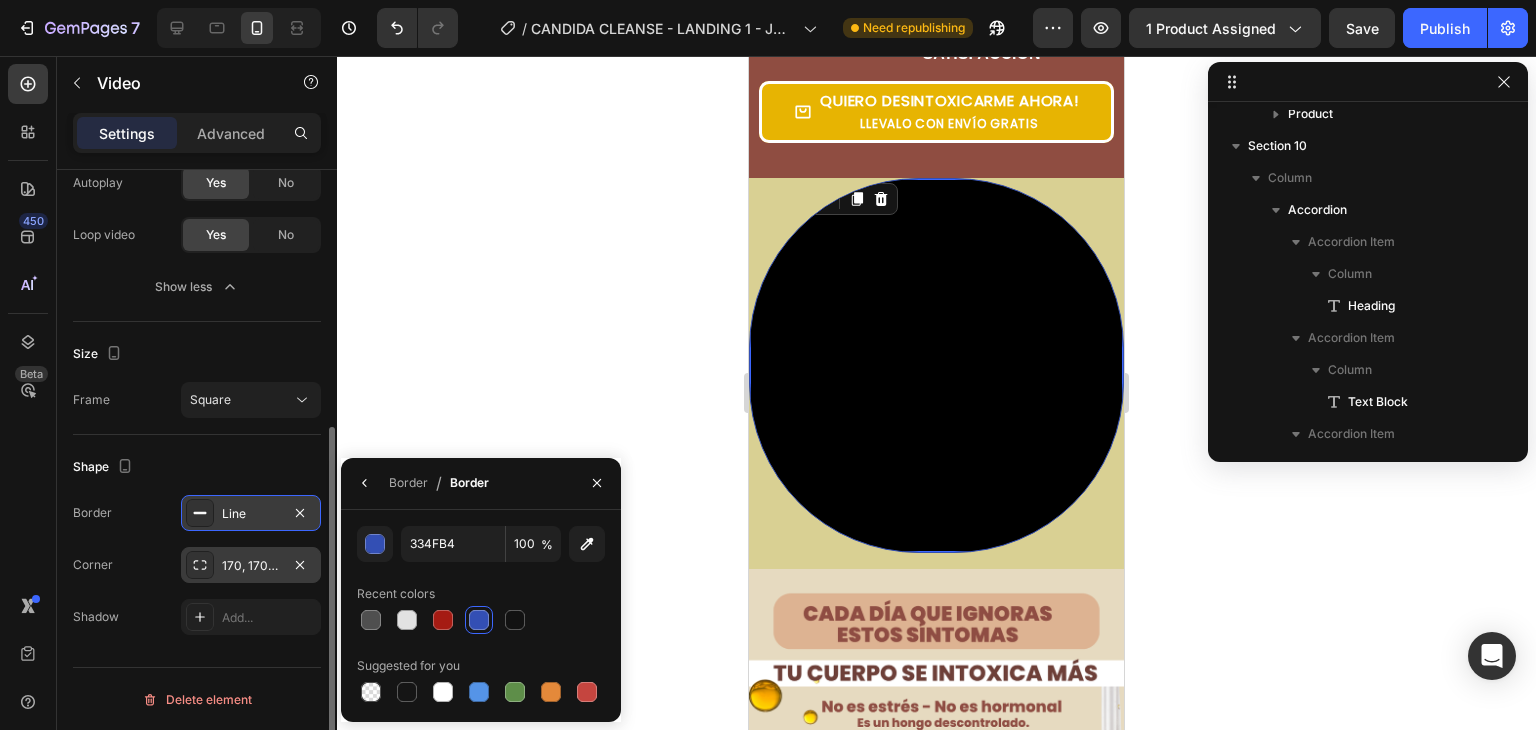 click 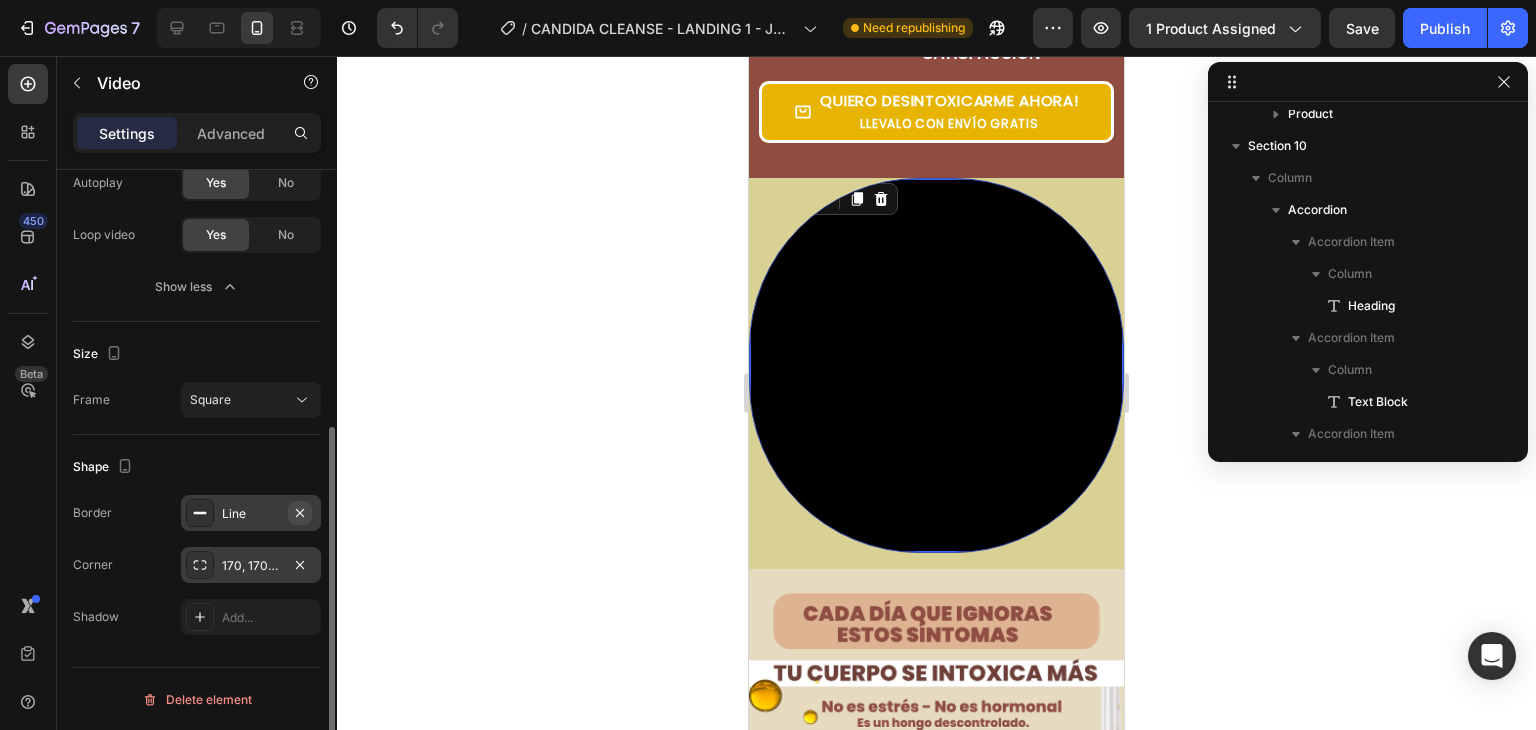 click 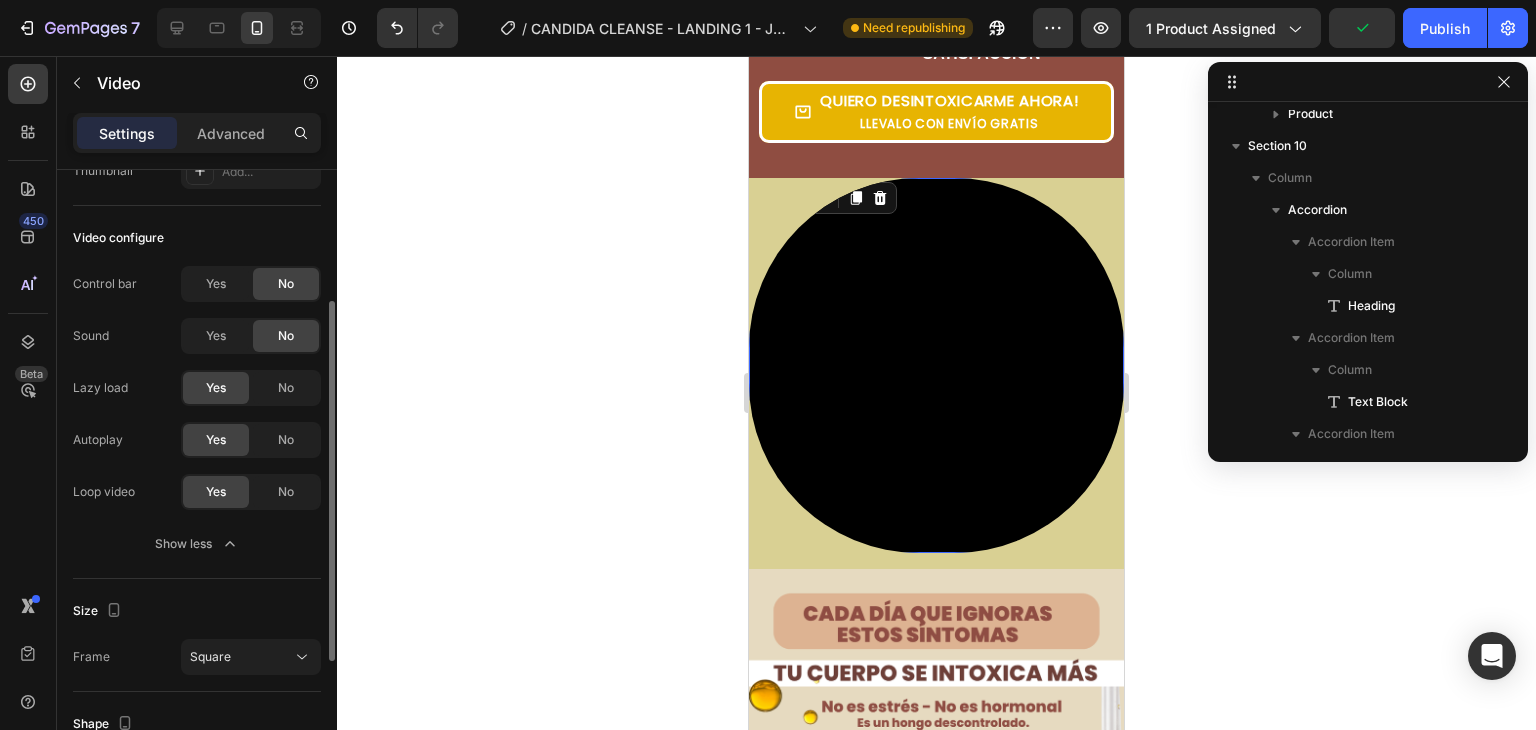 scroll, scrollTop: 179, scrollLeft: 0, axis: vertical 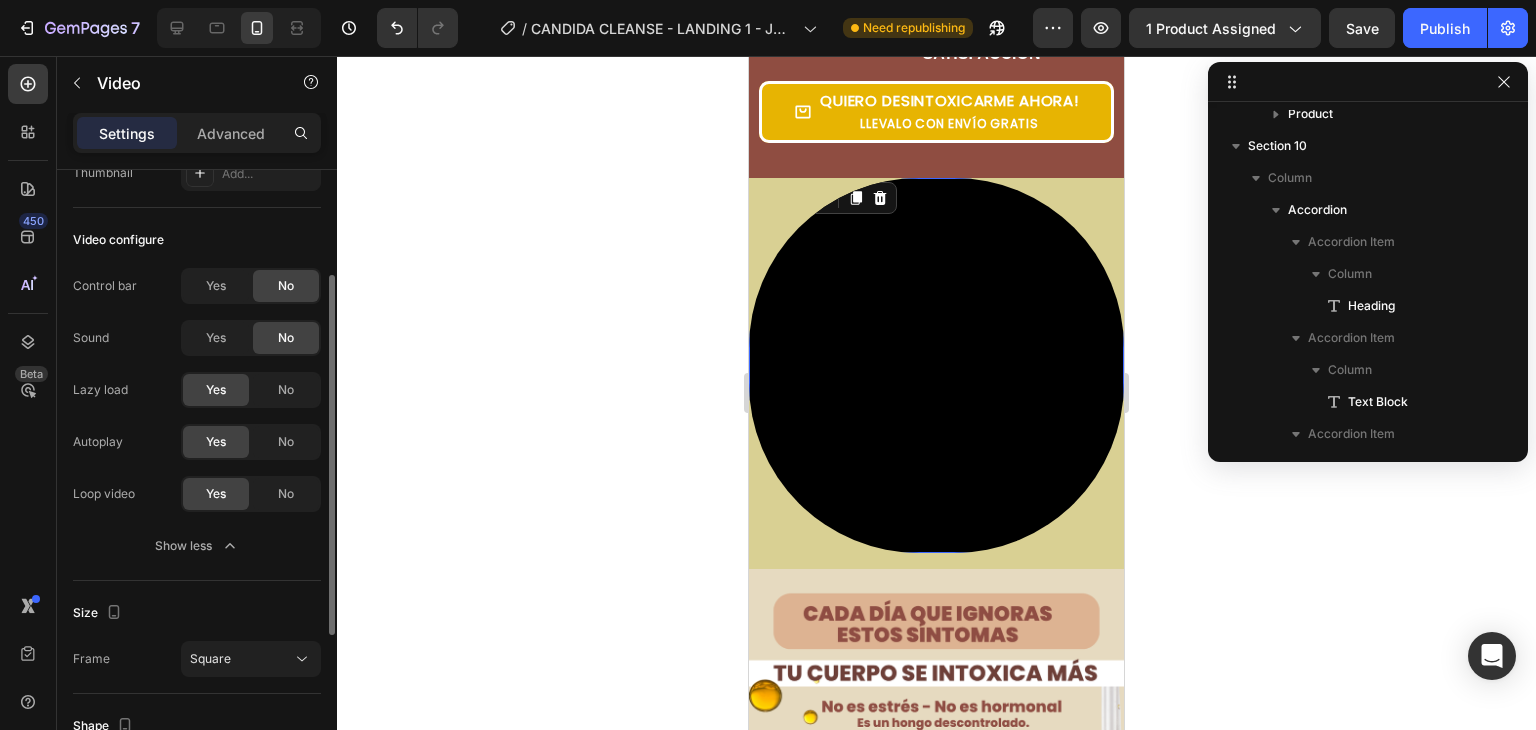 click at bounding box center [936, 365] 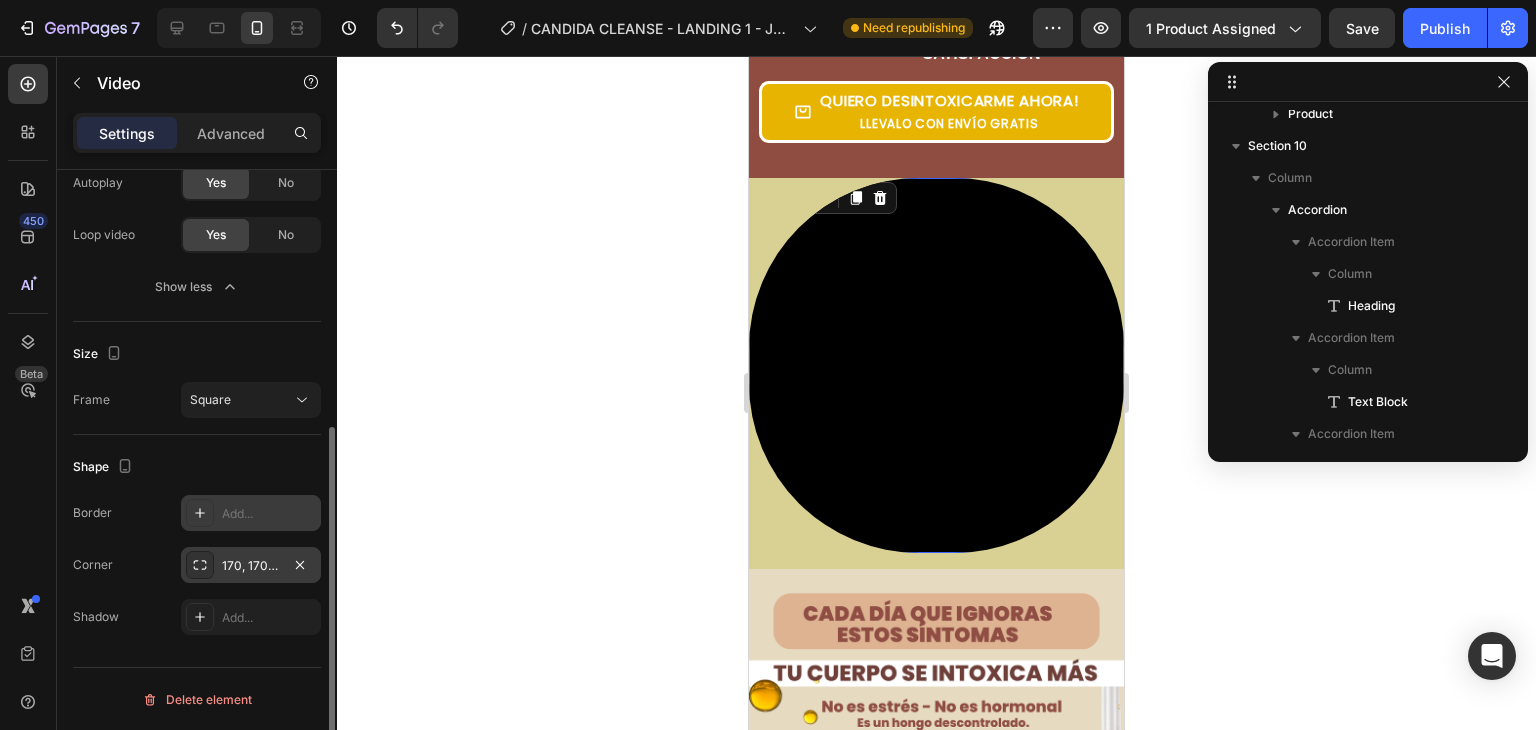 scroll, scrollTop: 437, scrollLeft: 0, axis: vertical 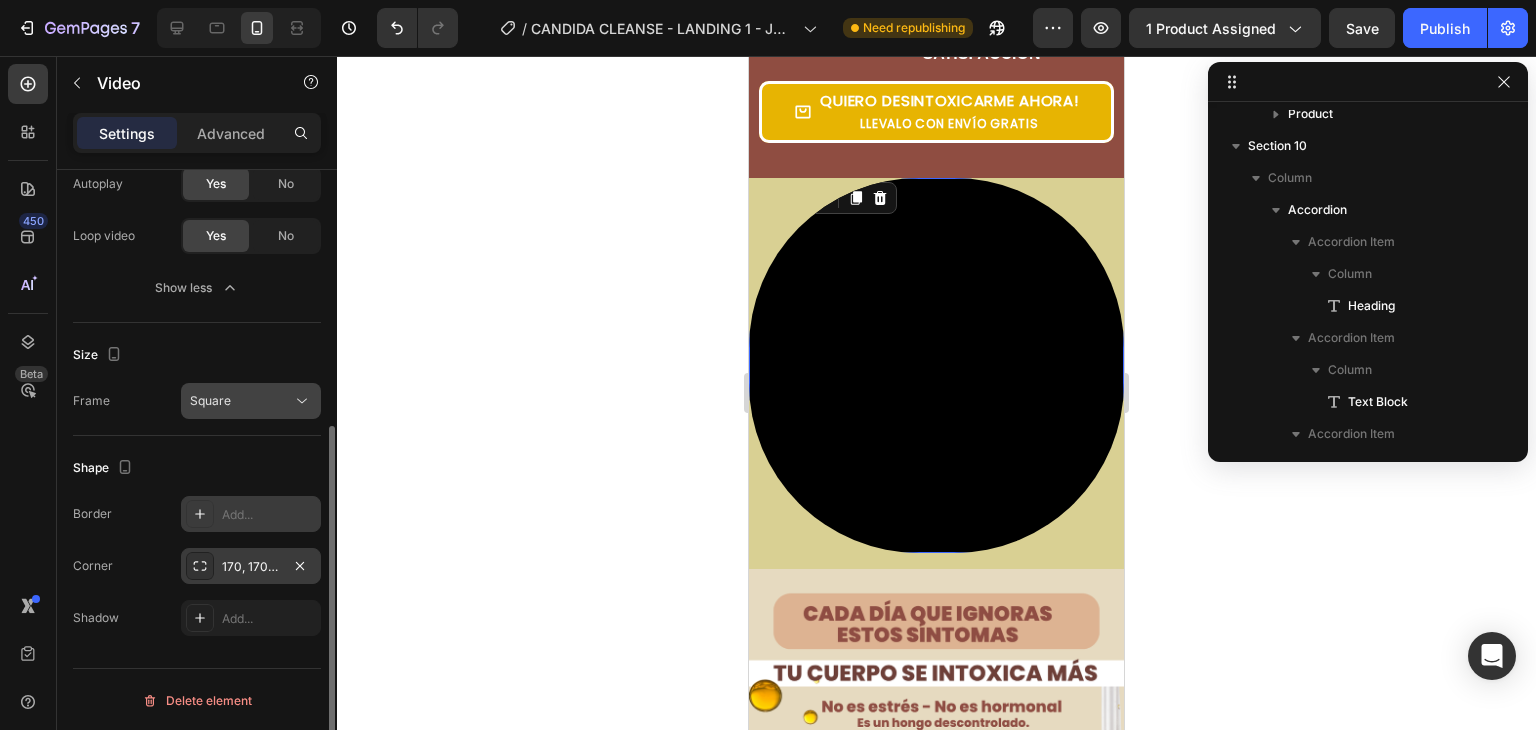 click on "Square" at bounding box center [241, 401] 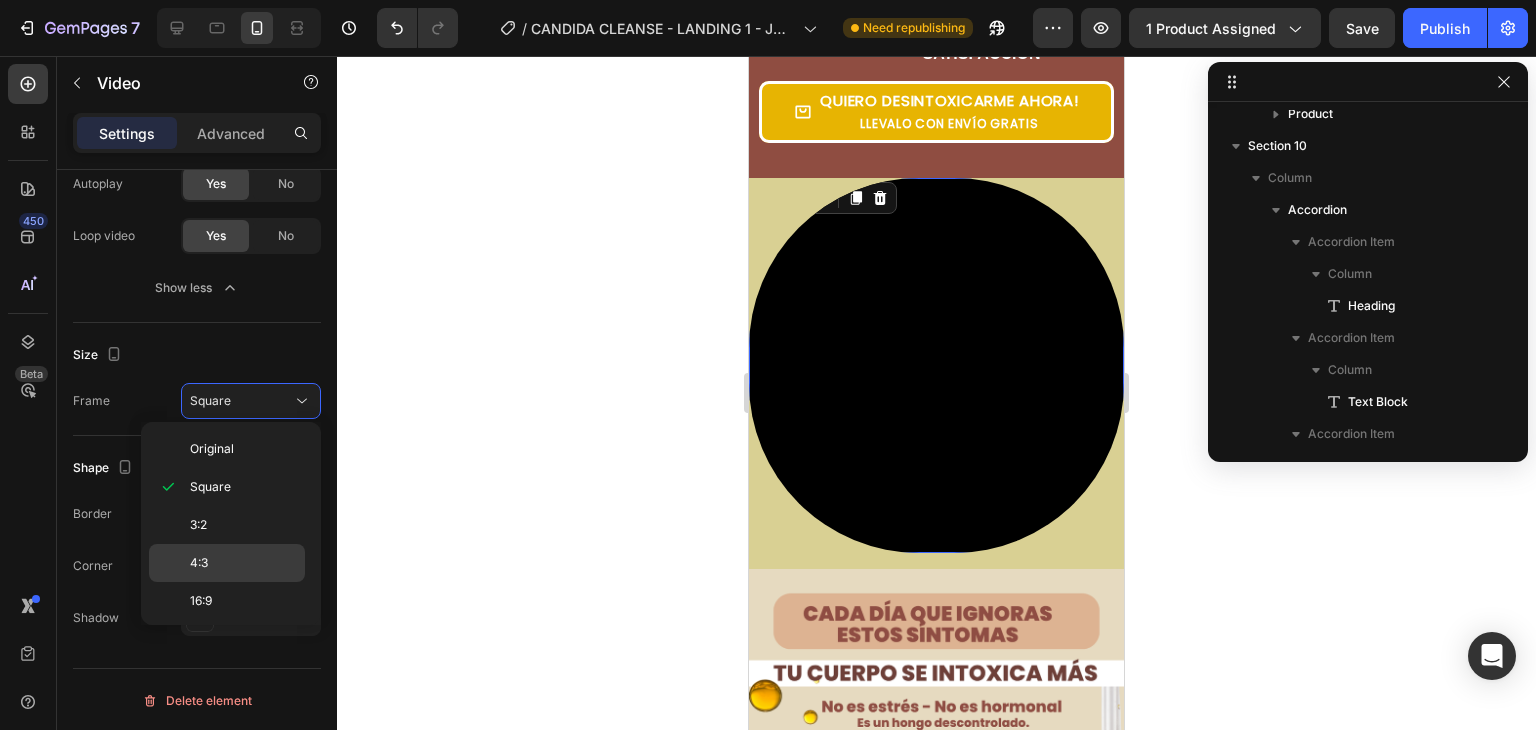 click on "4:3" 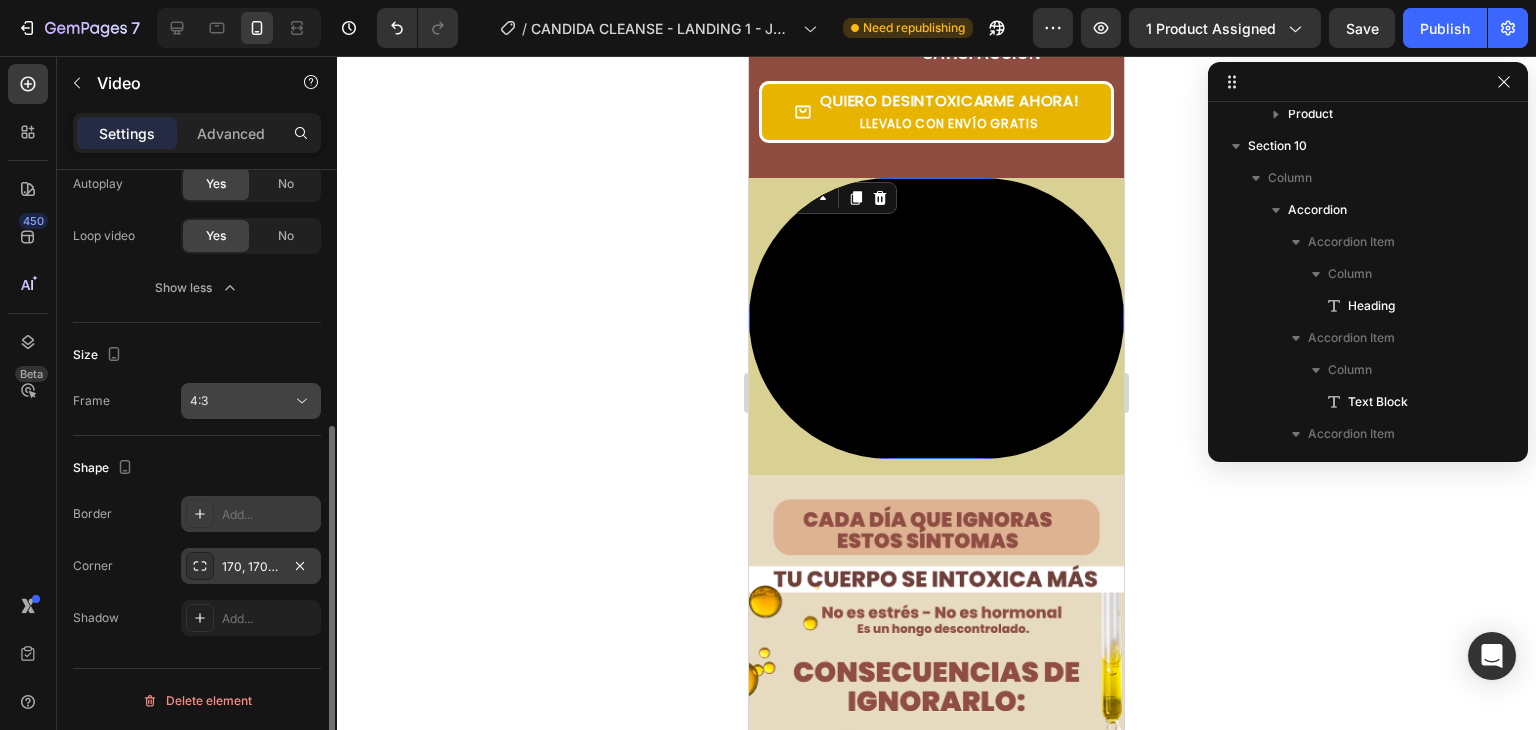 click on "4:3" at bounding box center (241, 401) 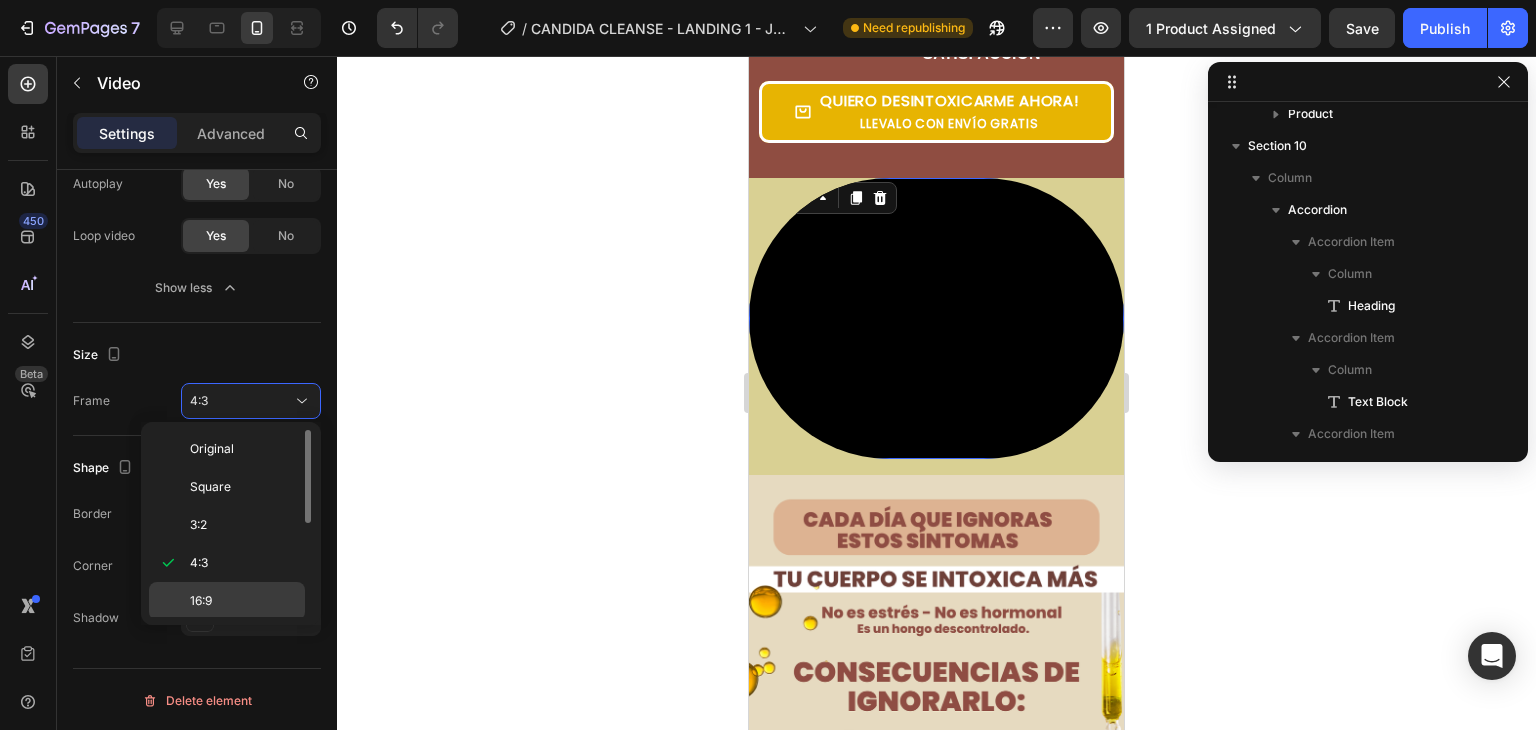 click on "16:9" at bounding box center [243, 601] 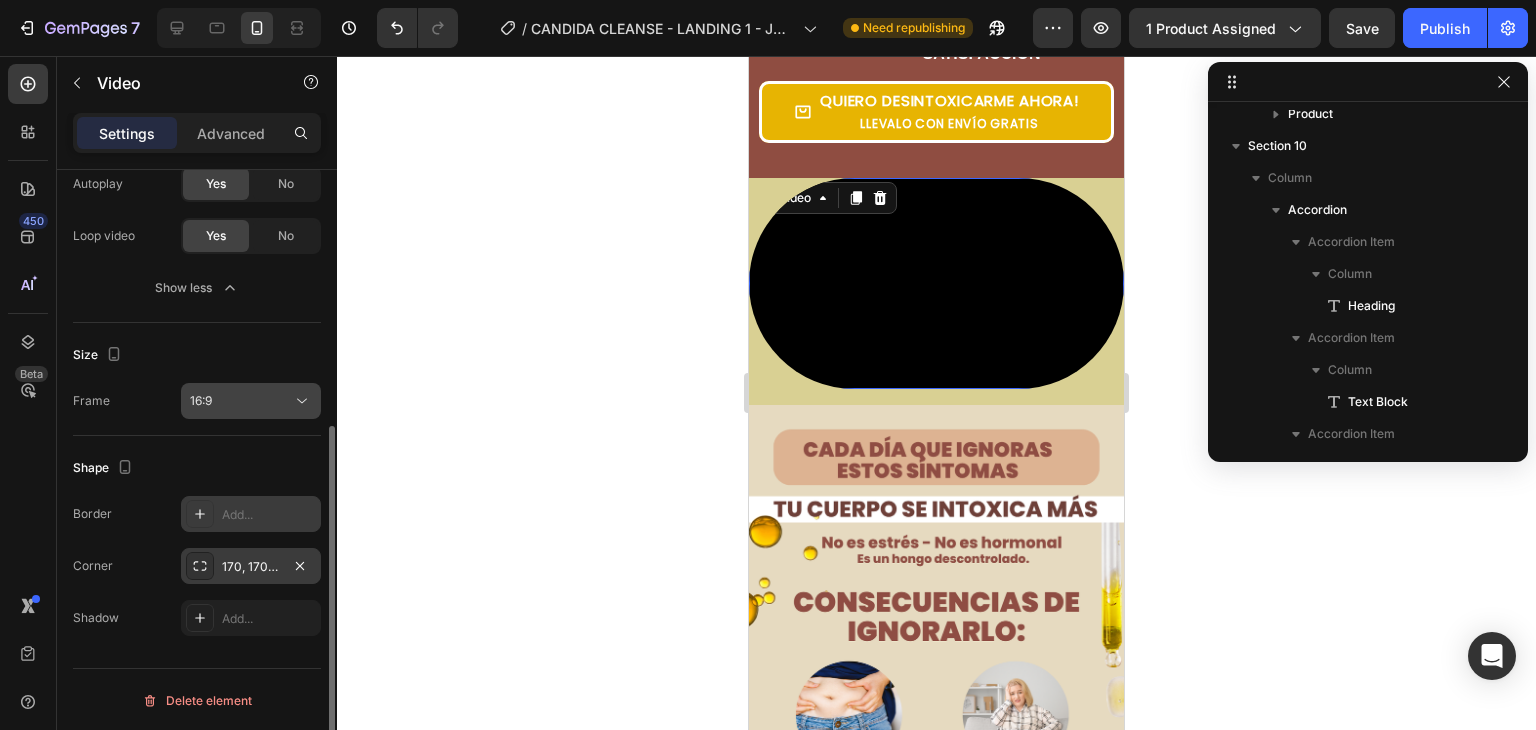 click on "16:9" at bounding box center [251, 401] 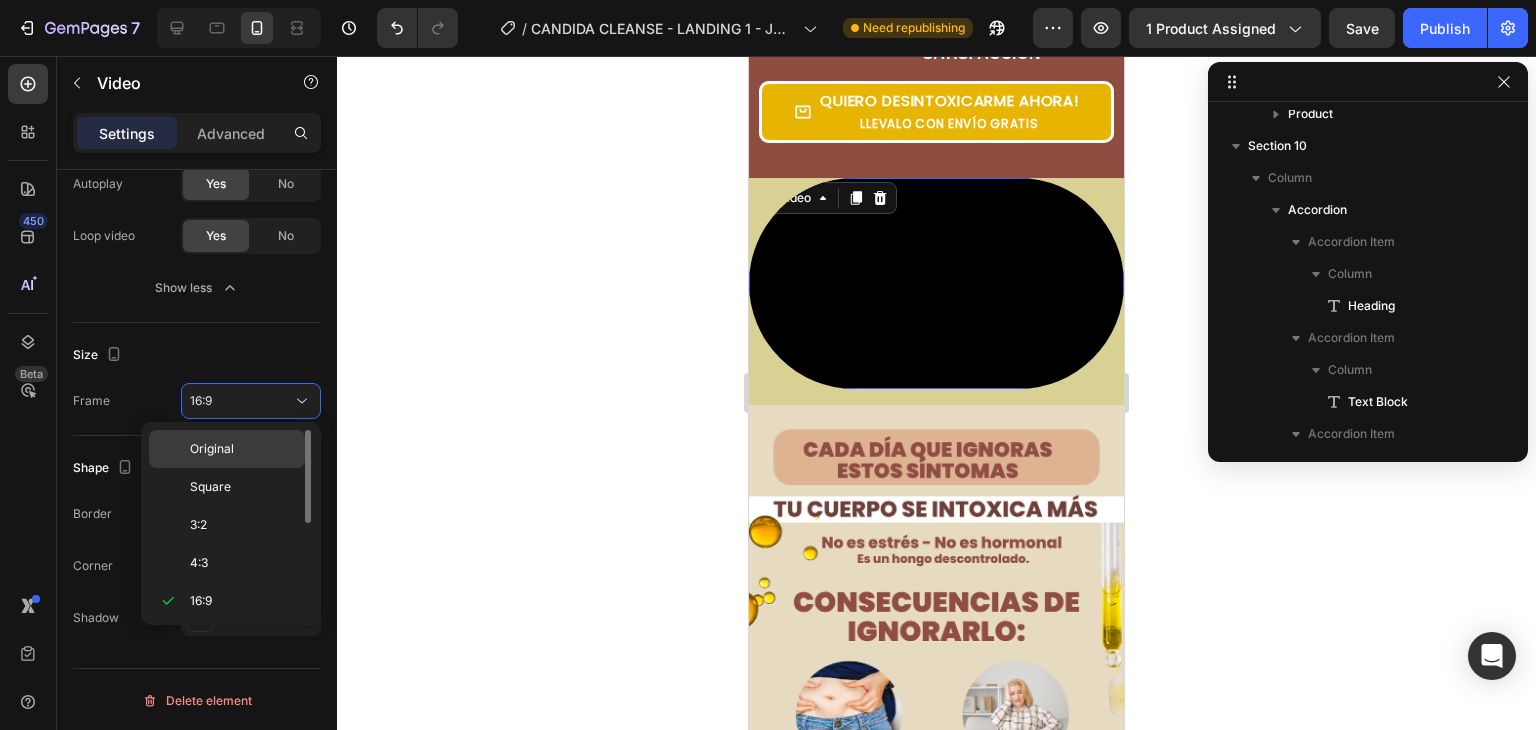 click on "Original" 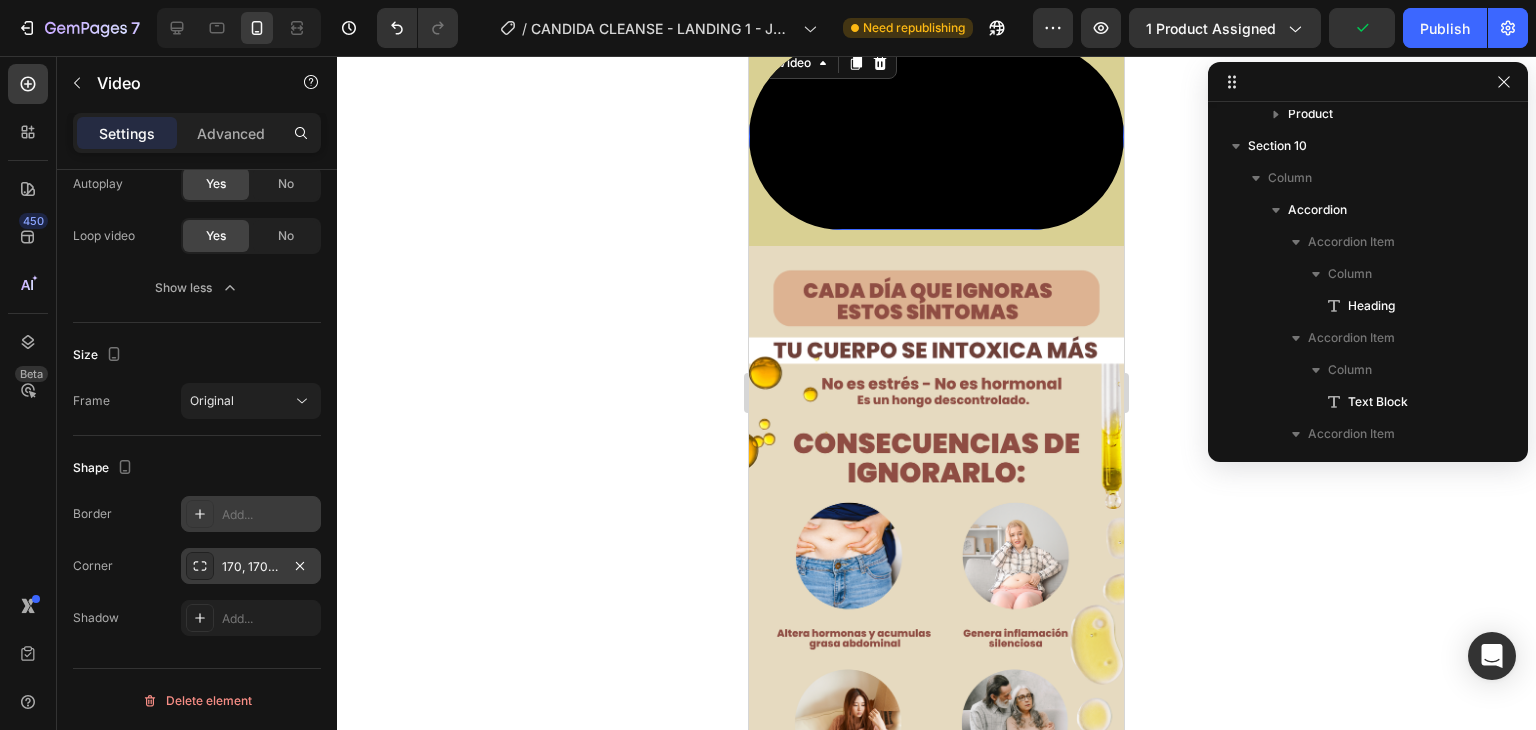 scroll, scrollTop: 1430, scrollLeft: 0, axis: vertical 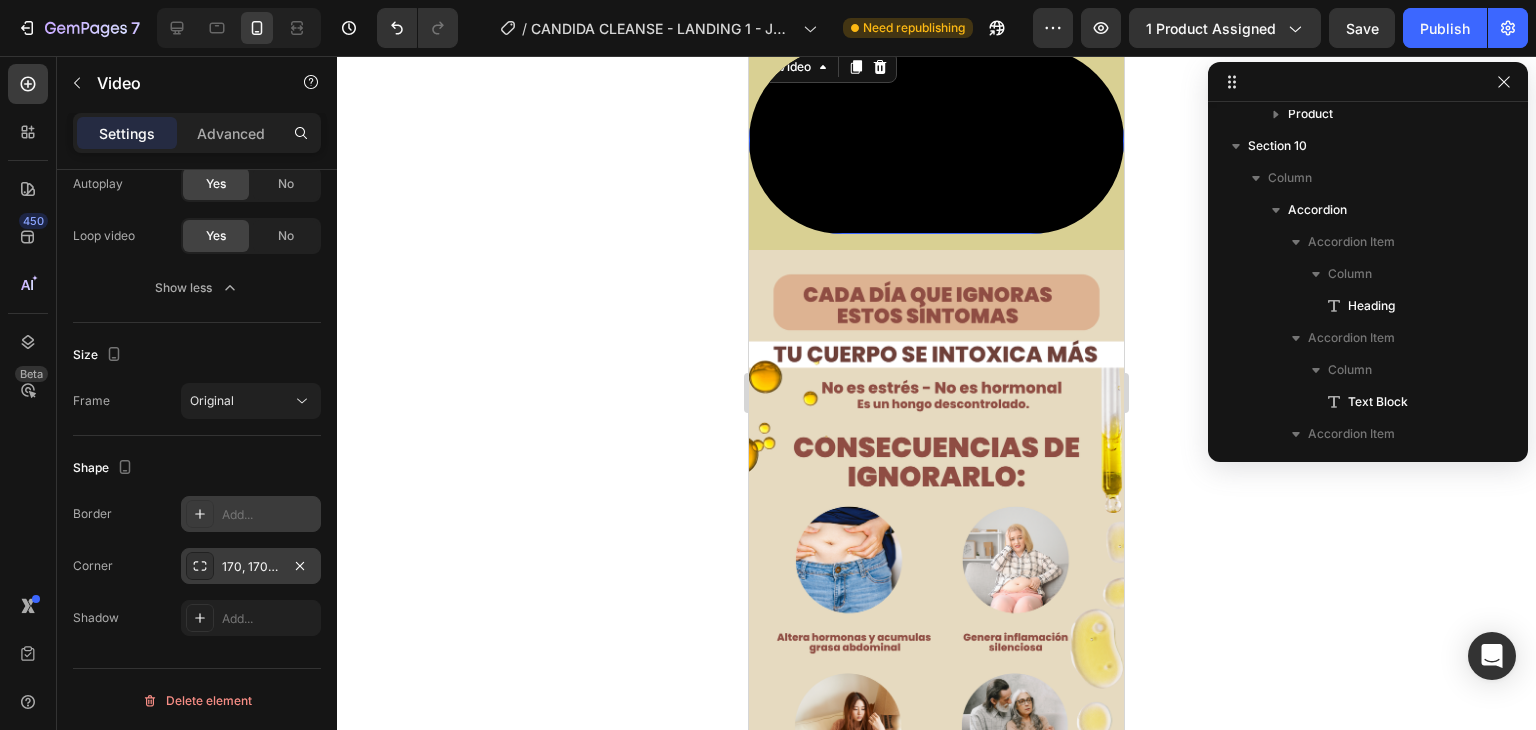 click 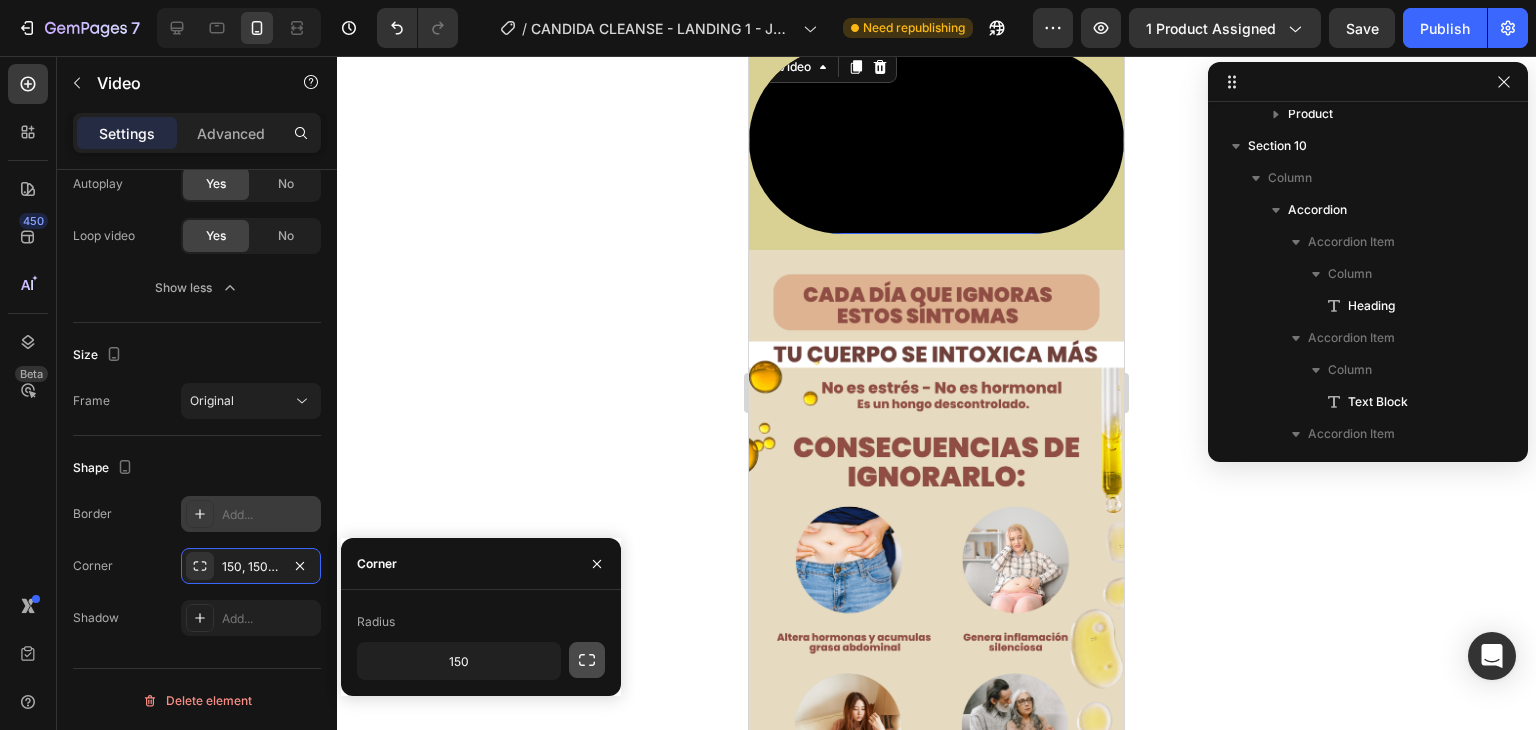 click 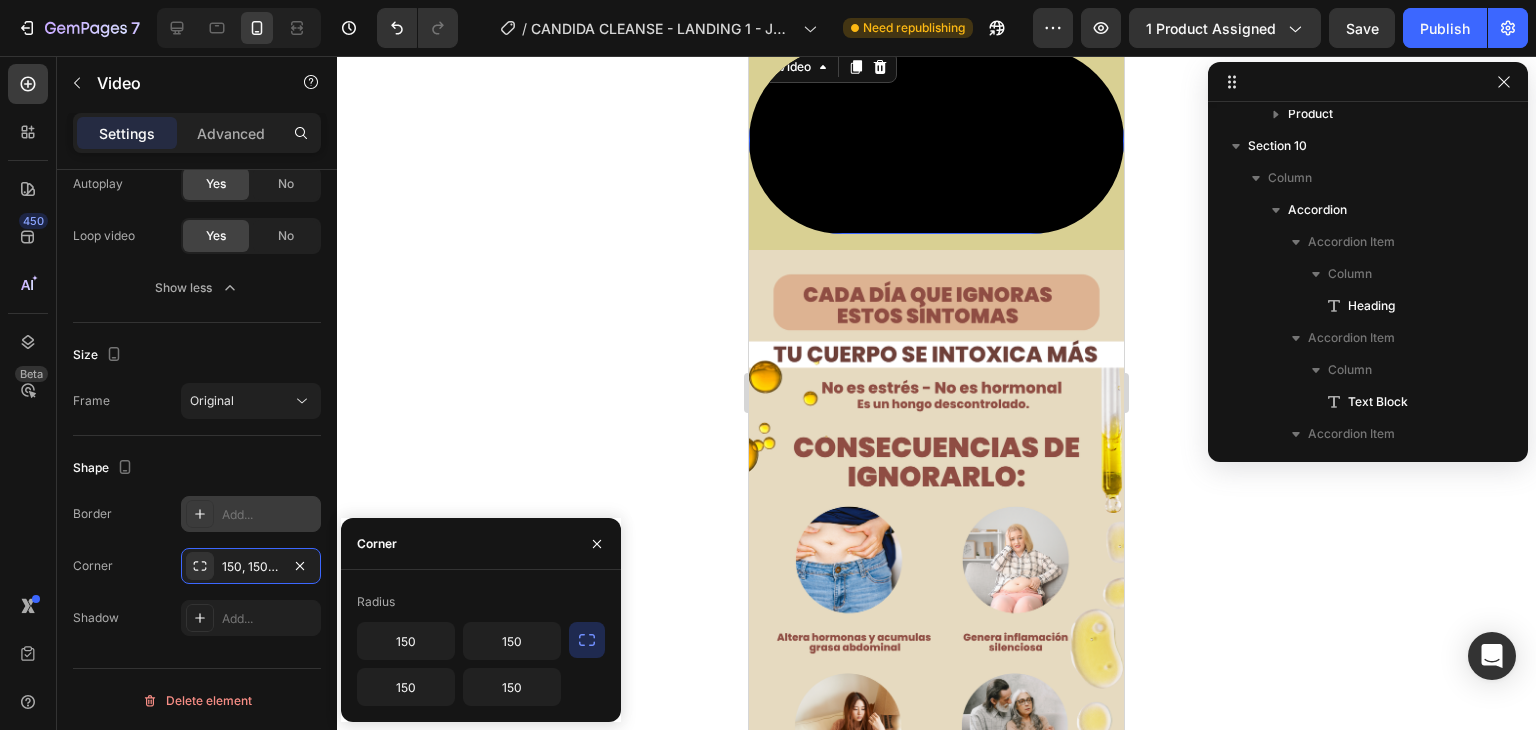 click 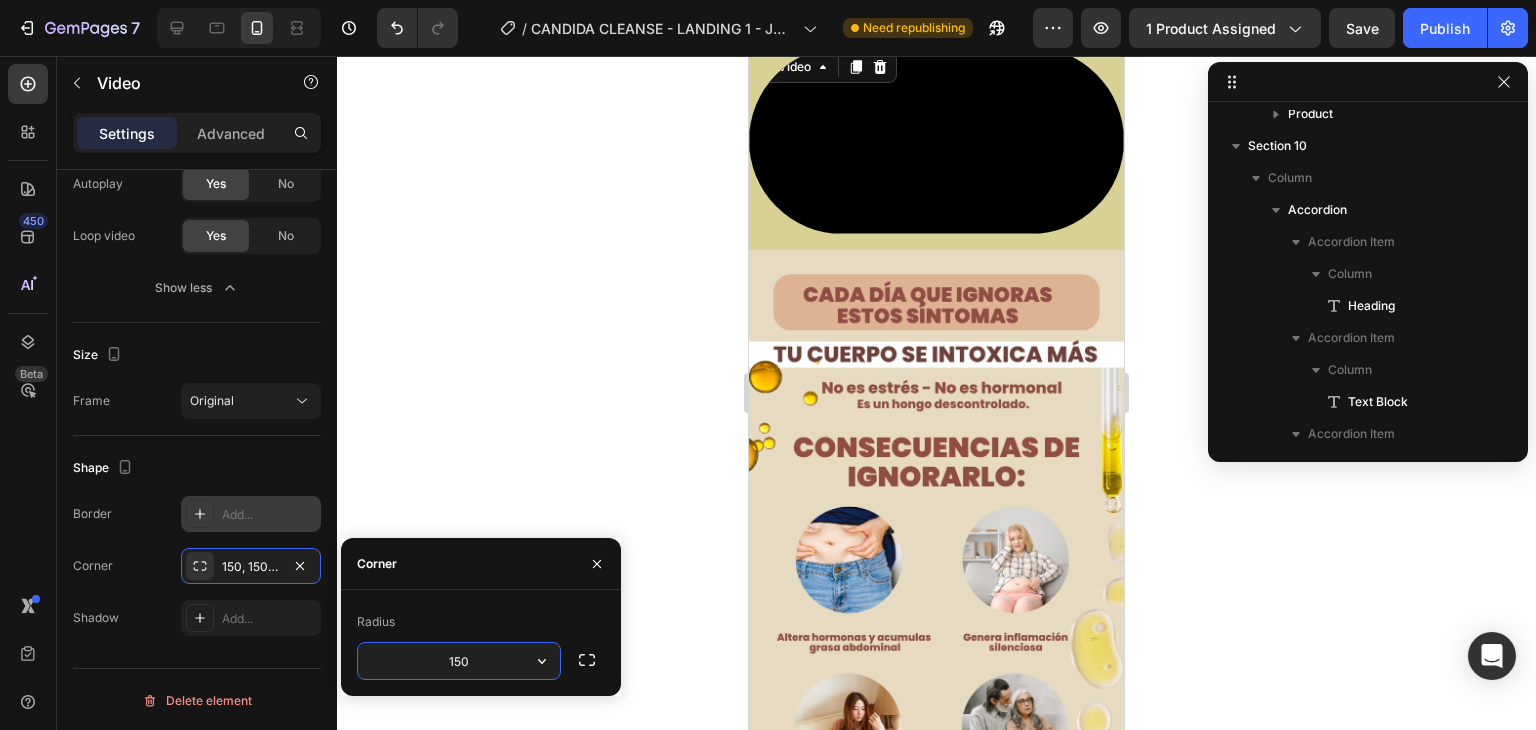 click on "150" at bounding box center [459, 661] 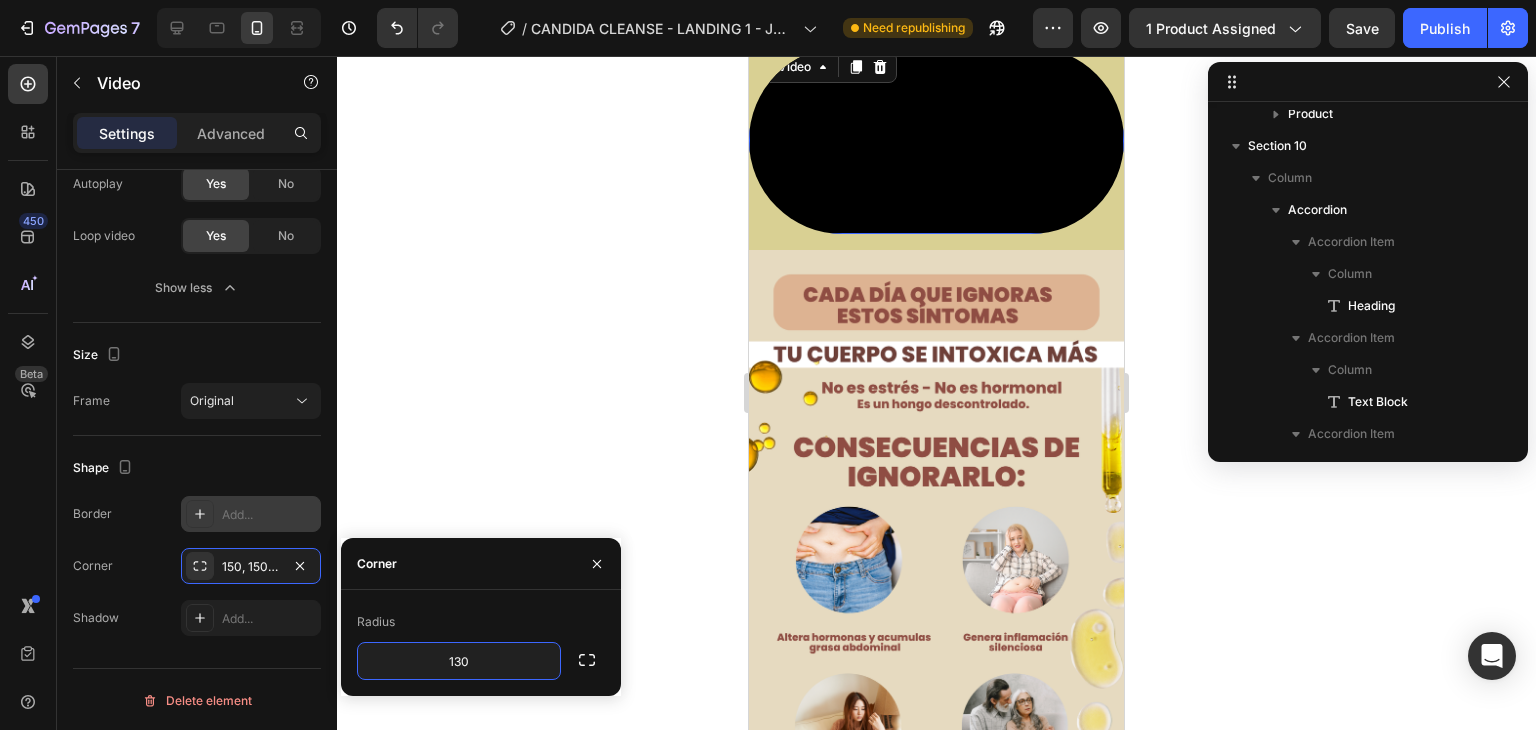 type on "130" 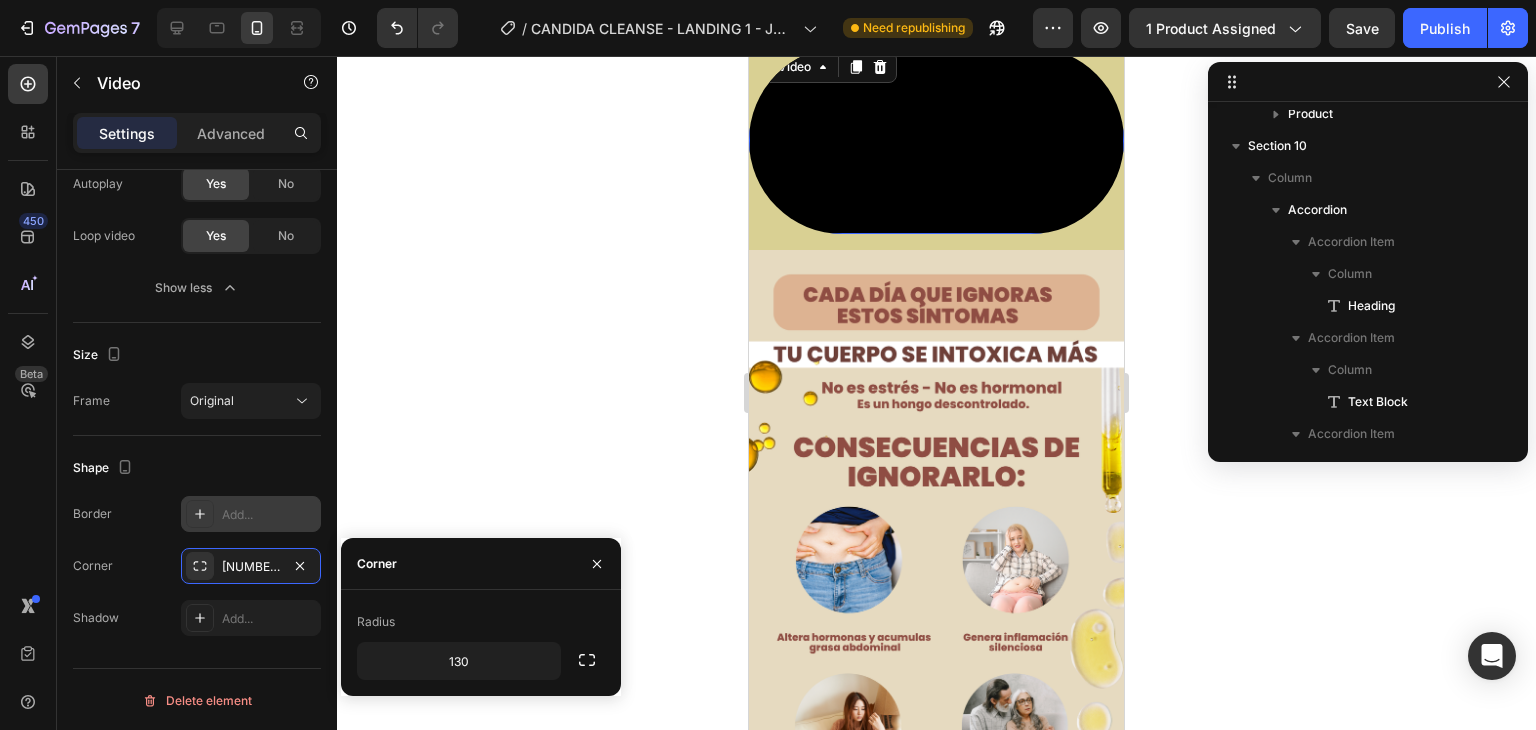 click on "Radius" at bounding box center (481, 622) 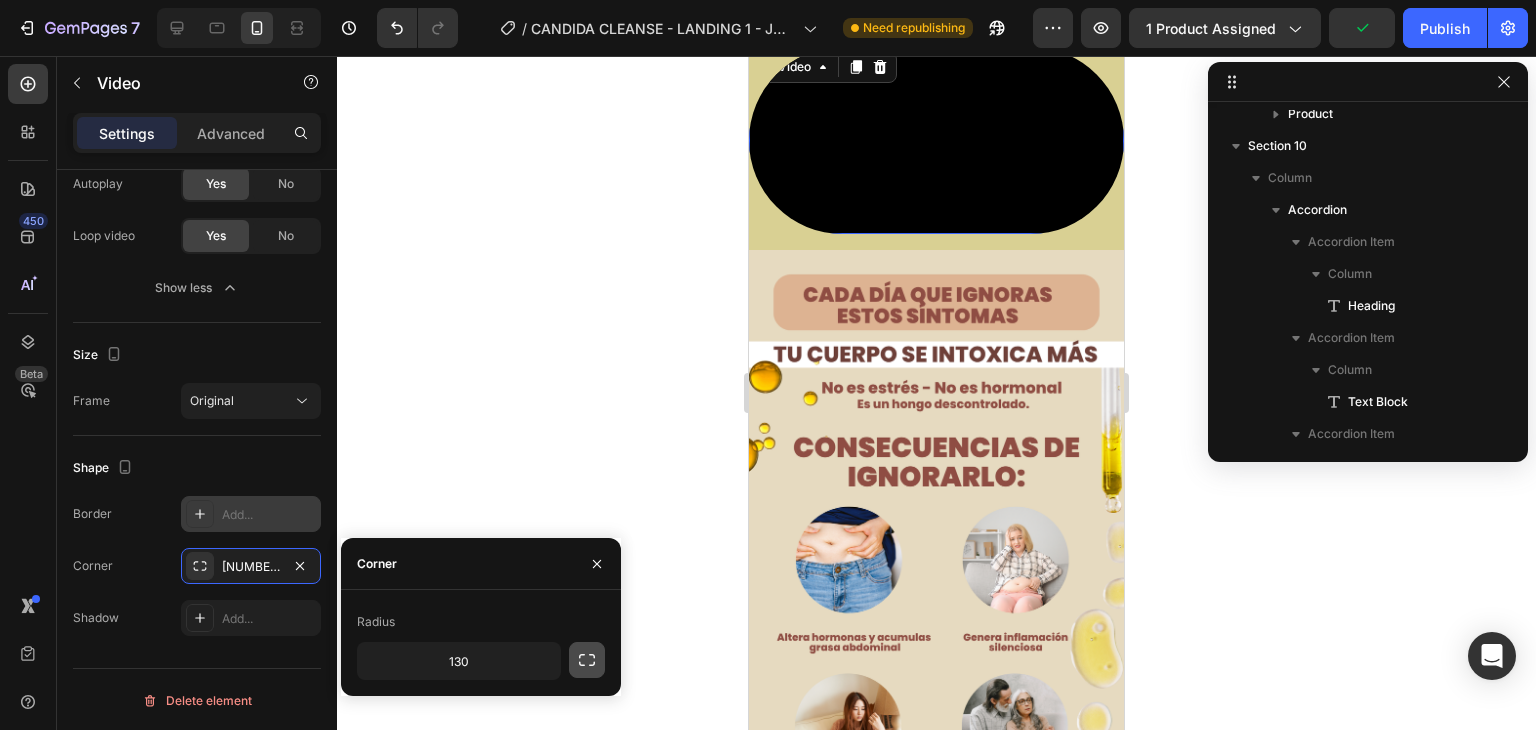 click 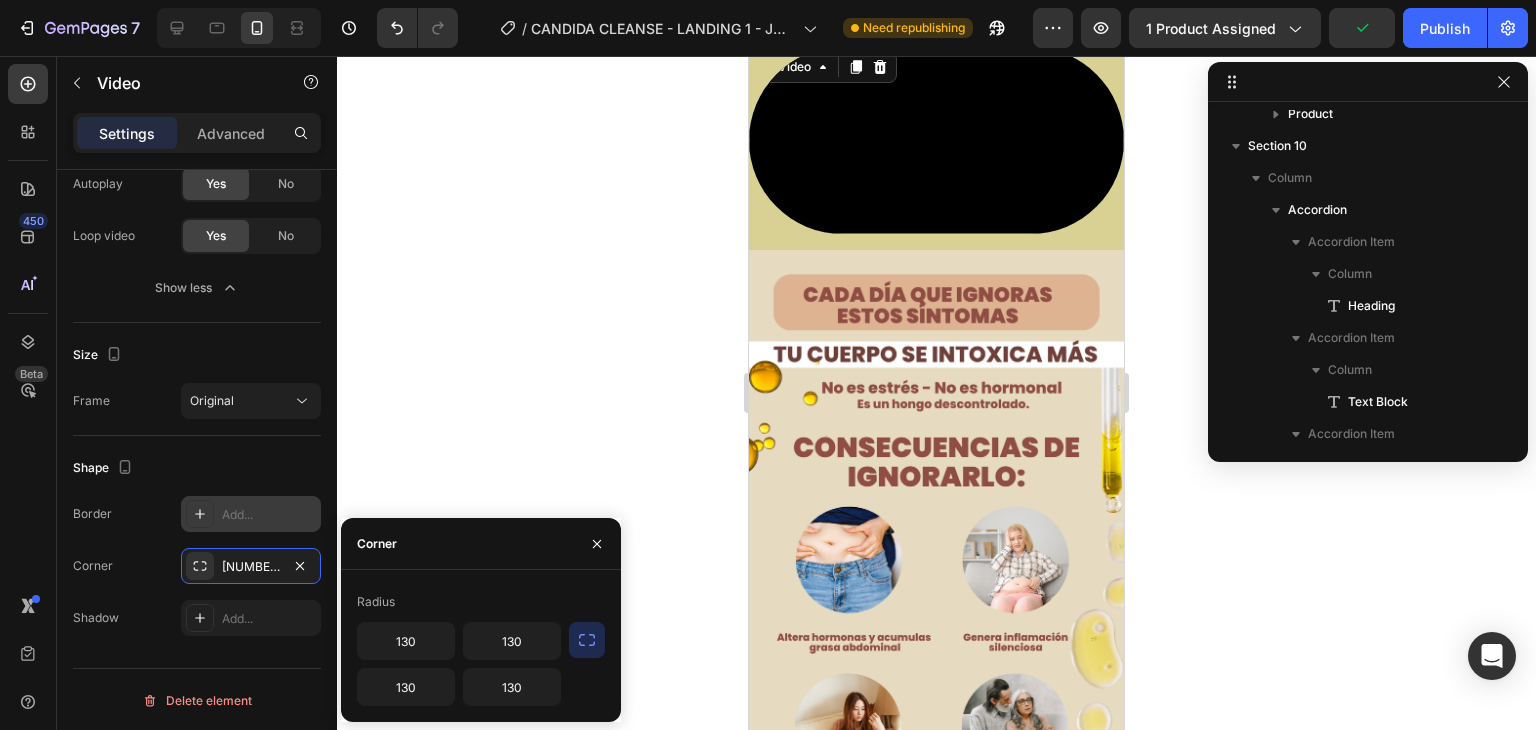 click 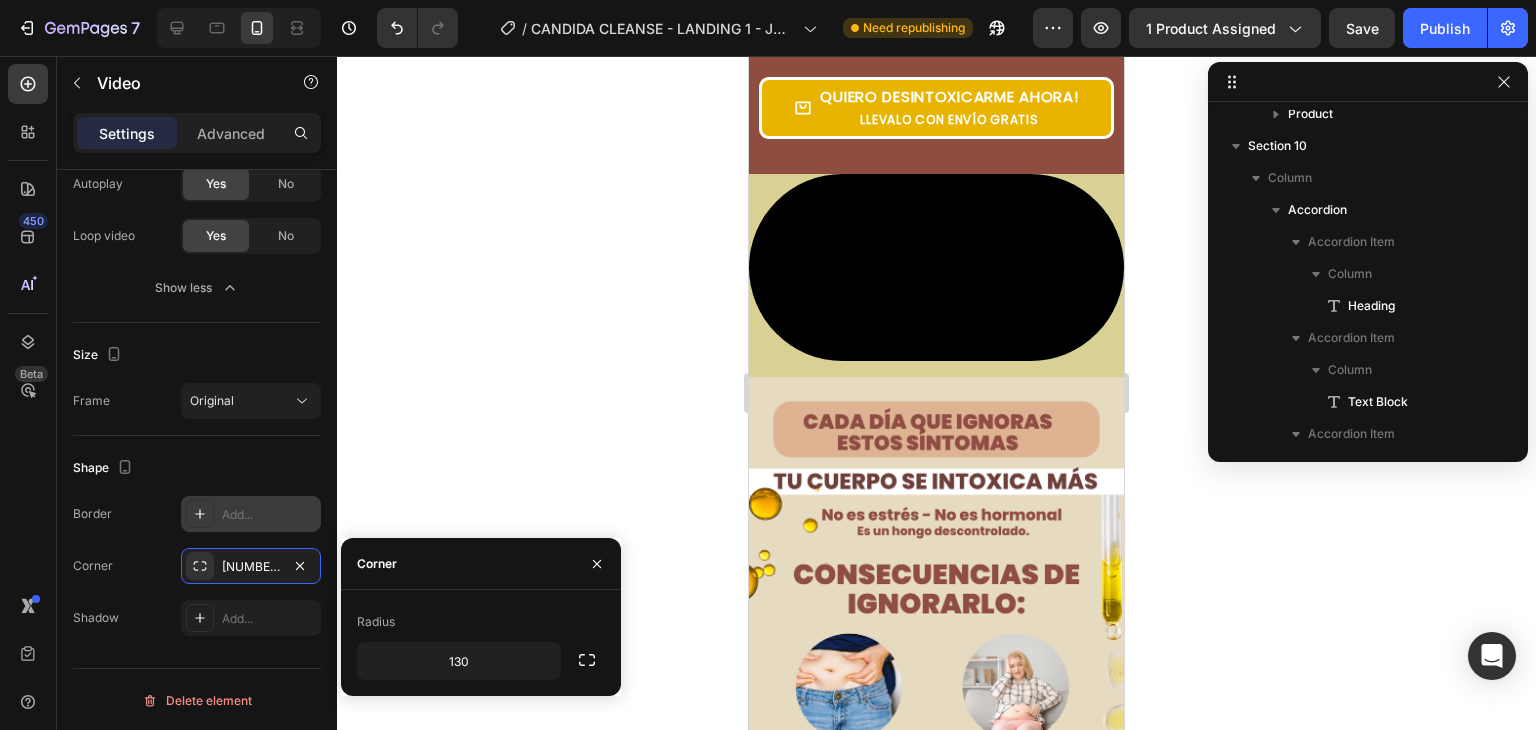 scroll, scrollTop: 1346, scrollLeft: 0, axis: vertical 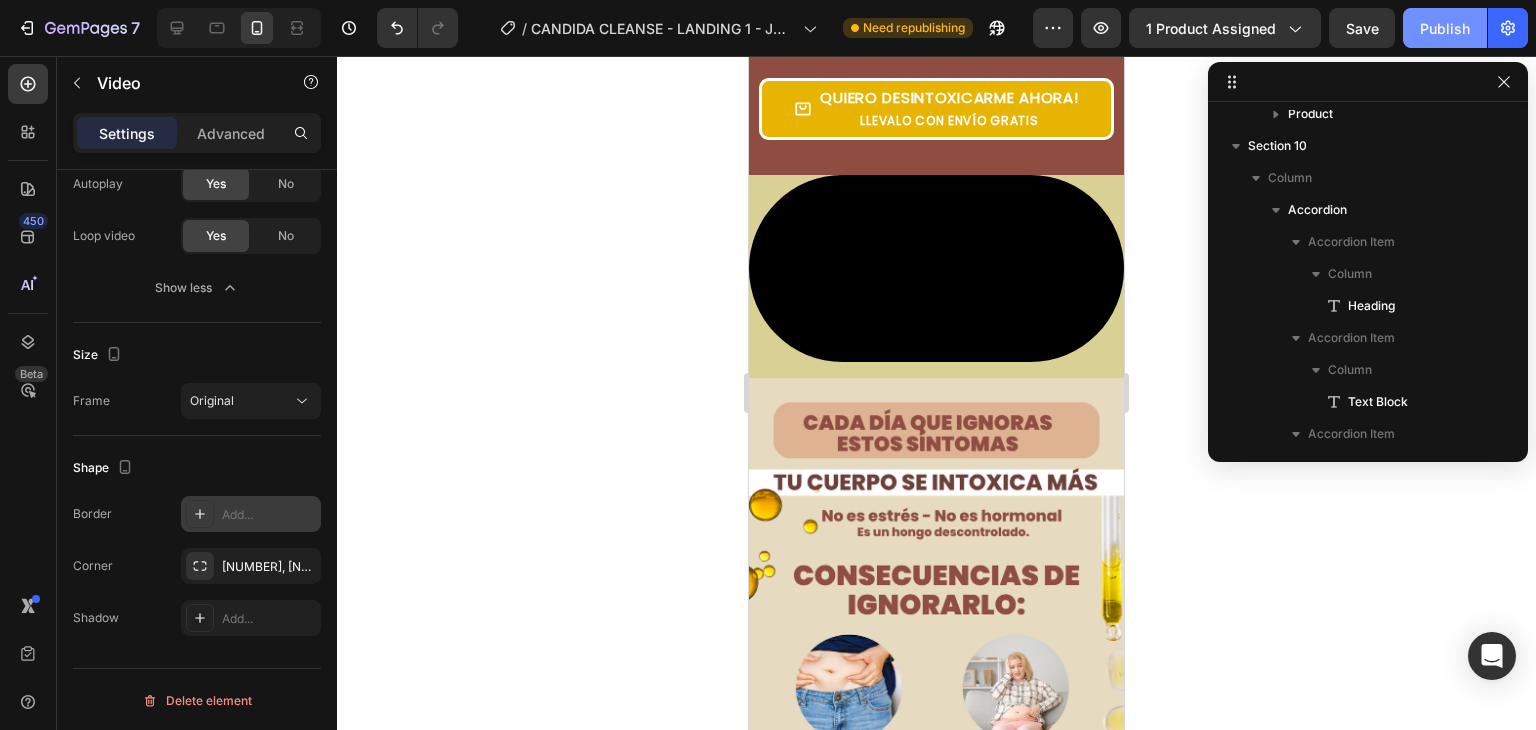 click on "Publish" 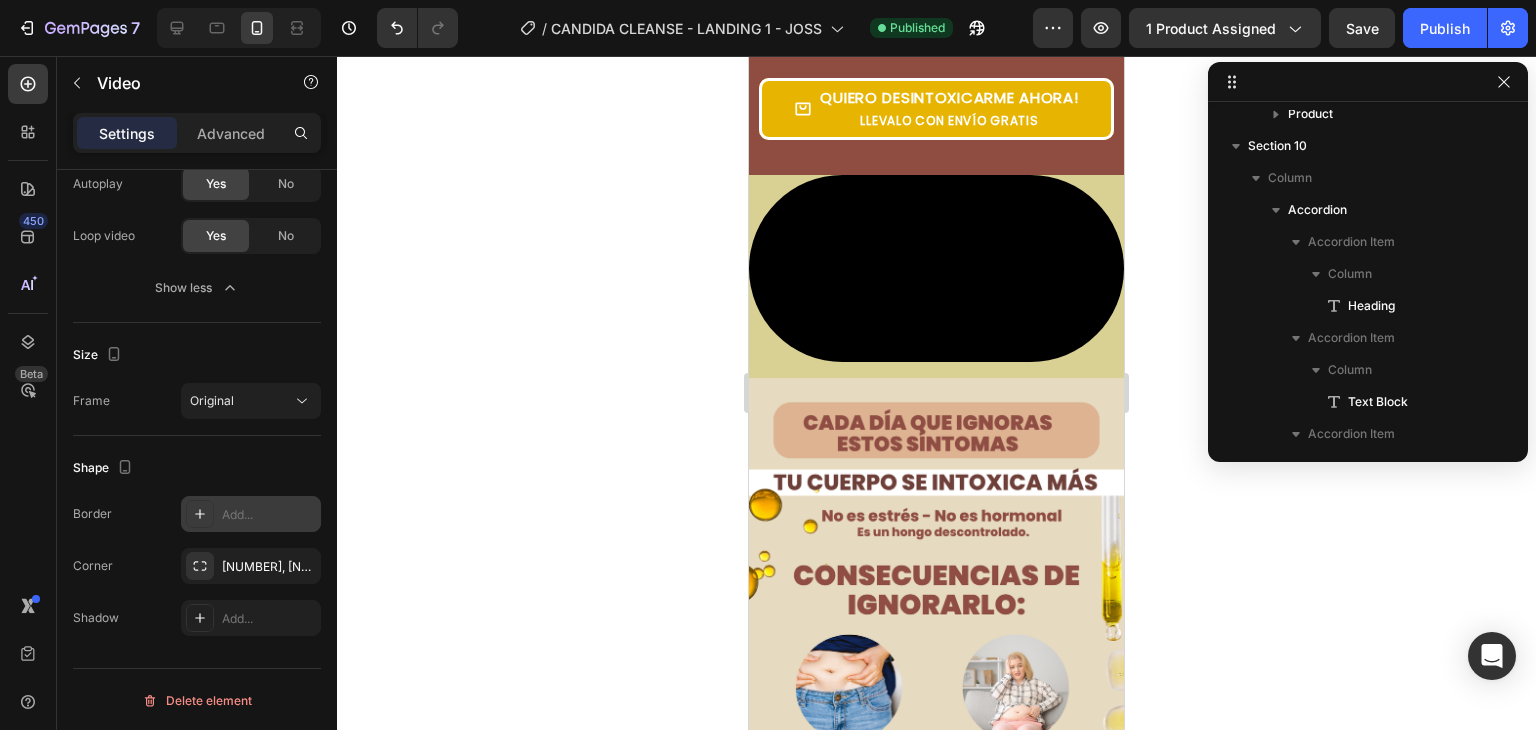 click 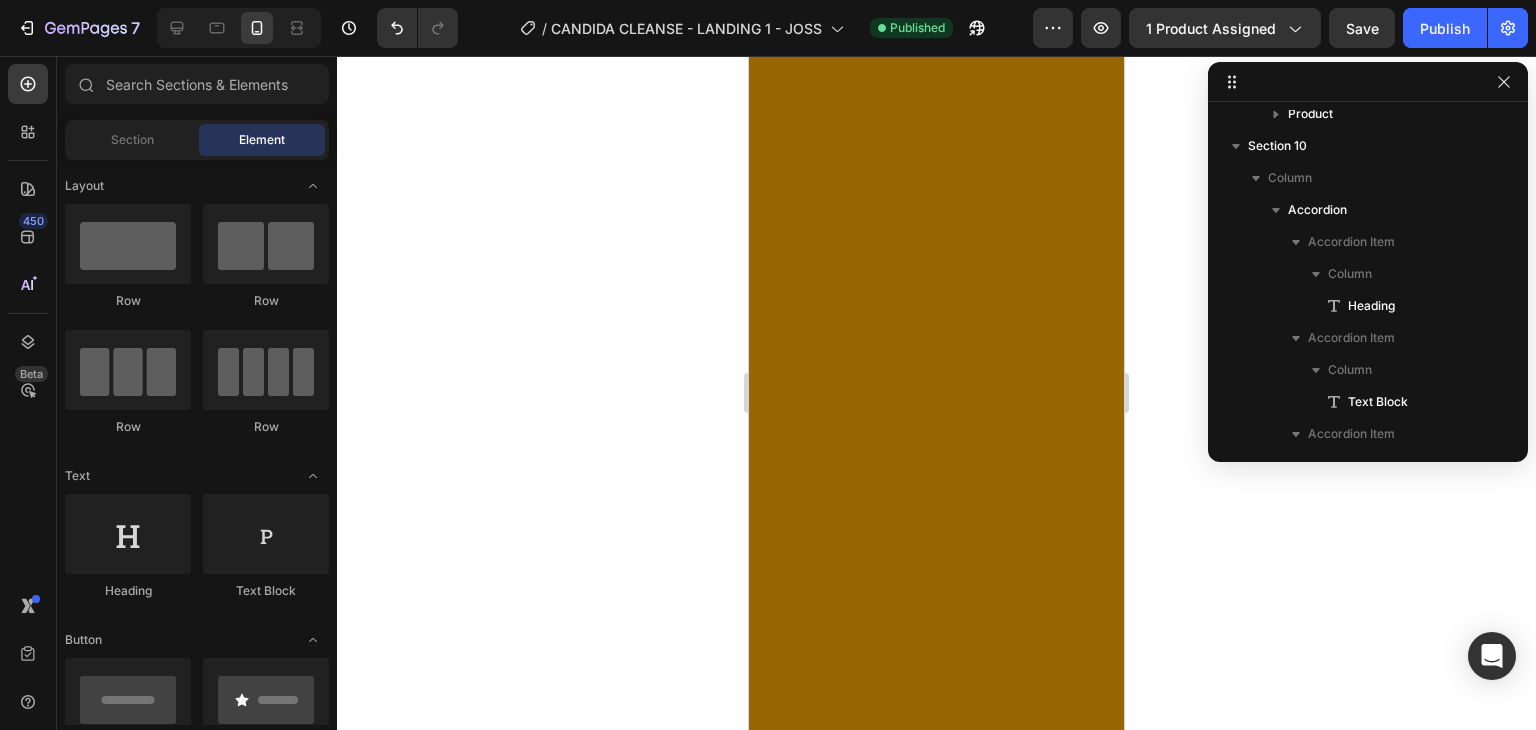 scroll, scrollTop: 3582, scrollLeft: 0, axis: vertical 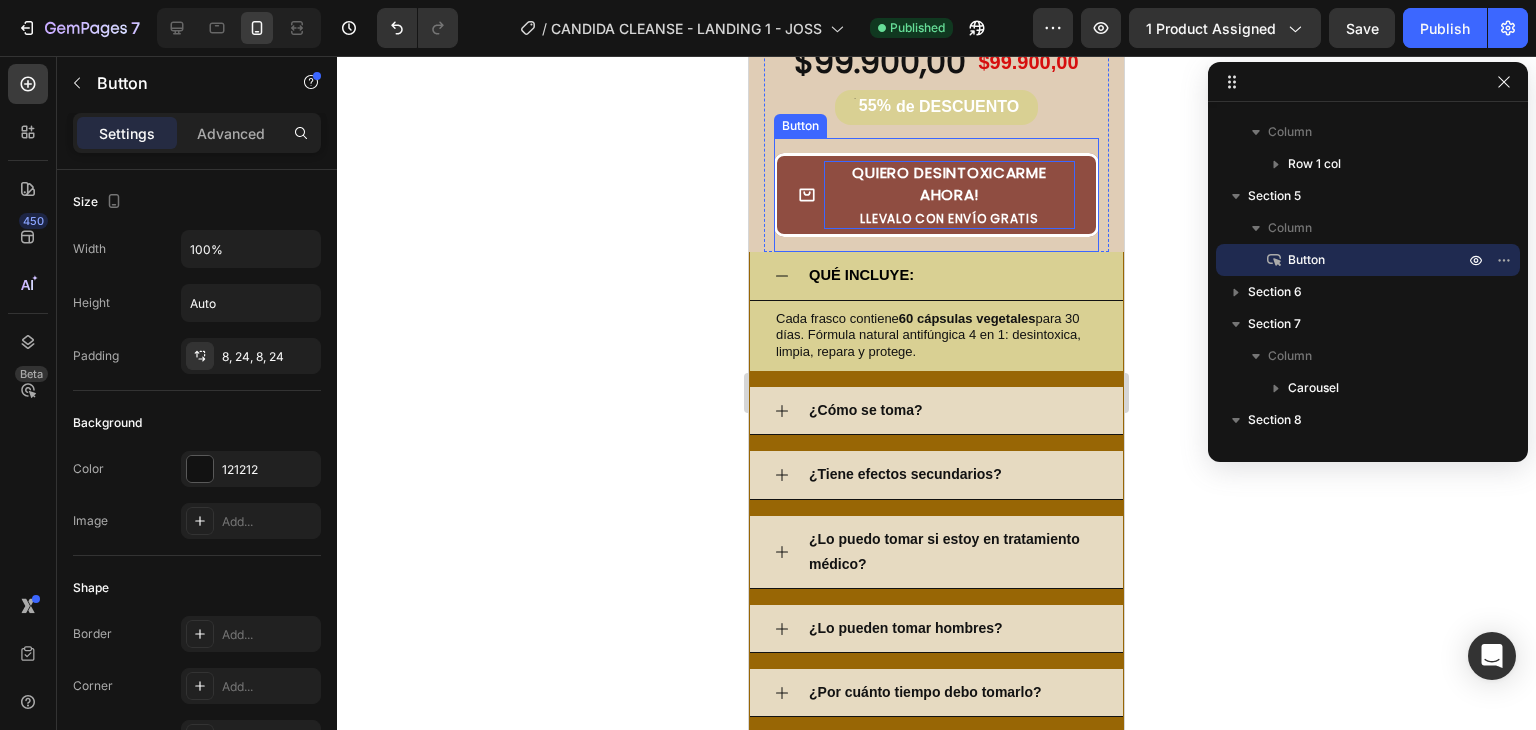 click on "QUIERO DESINTOXICARME AHORA! LLEVALO CON ENVÍO GRATIS" at bounding box center [949, 195] 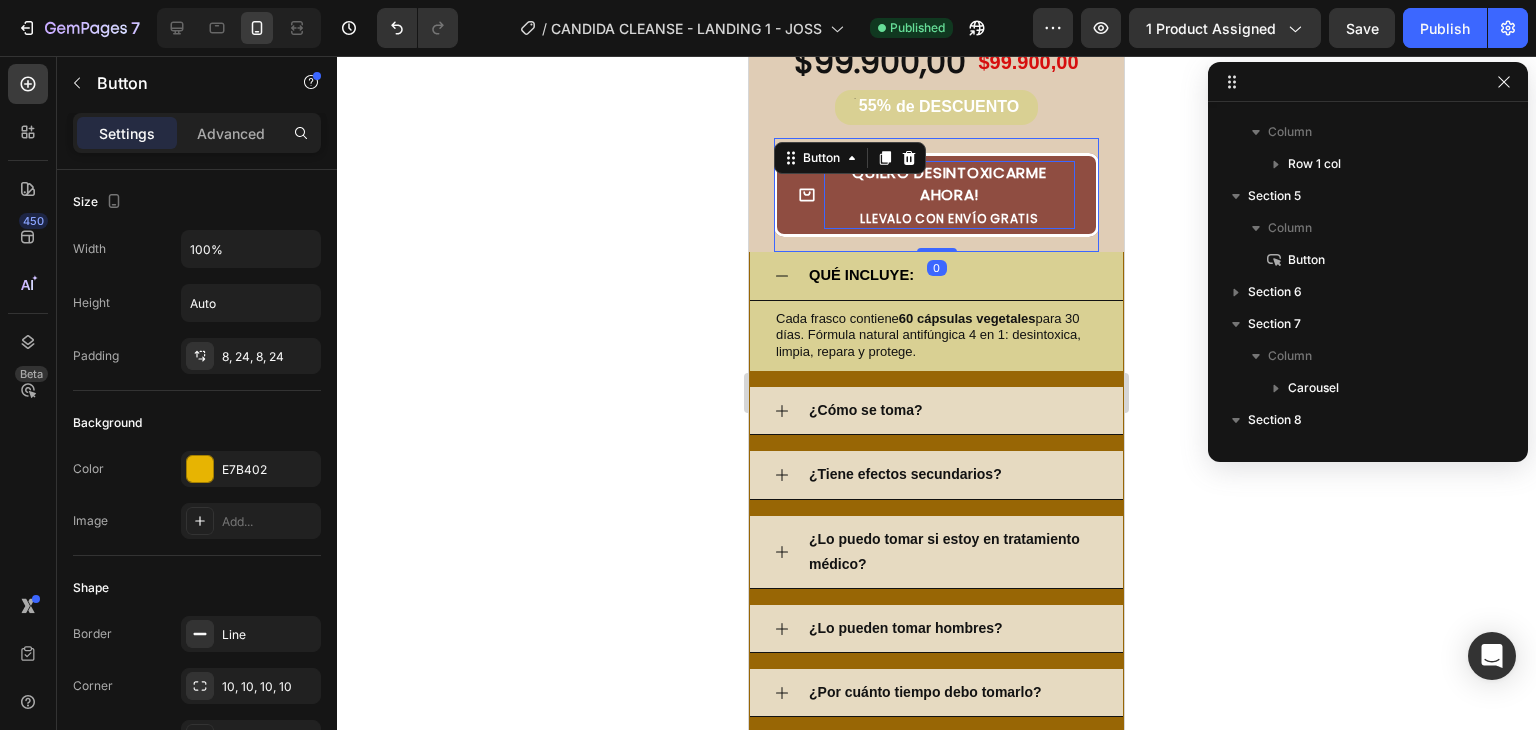 scroll, scrollTop: 436, scrollLeft: 0, axis: vertical 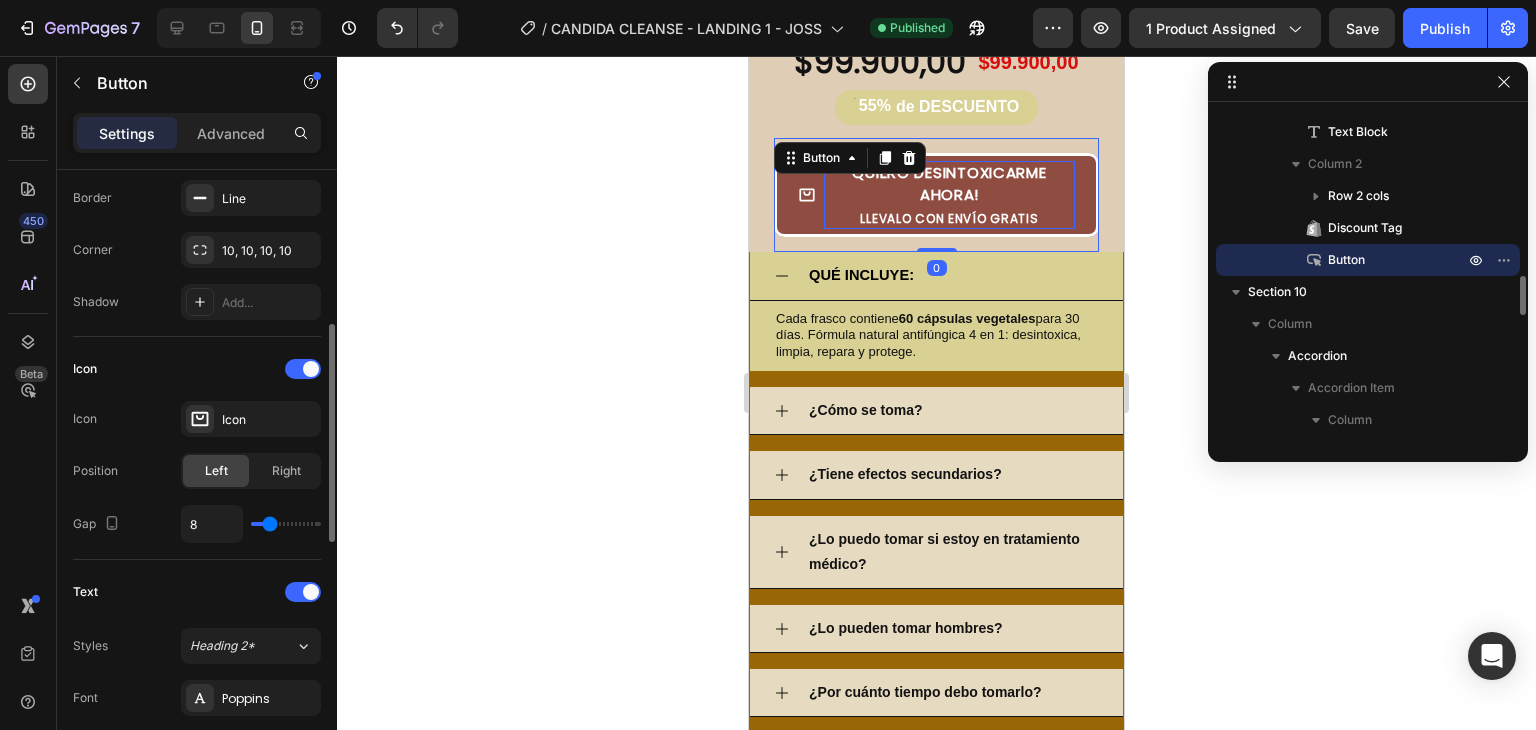 type 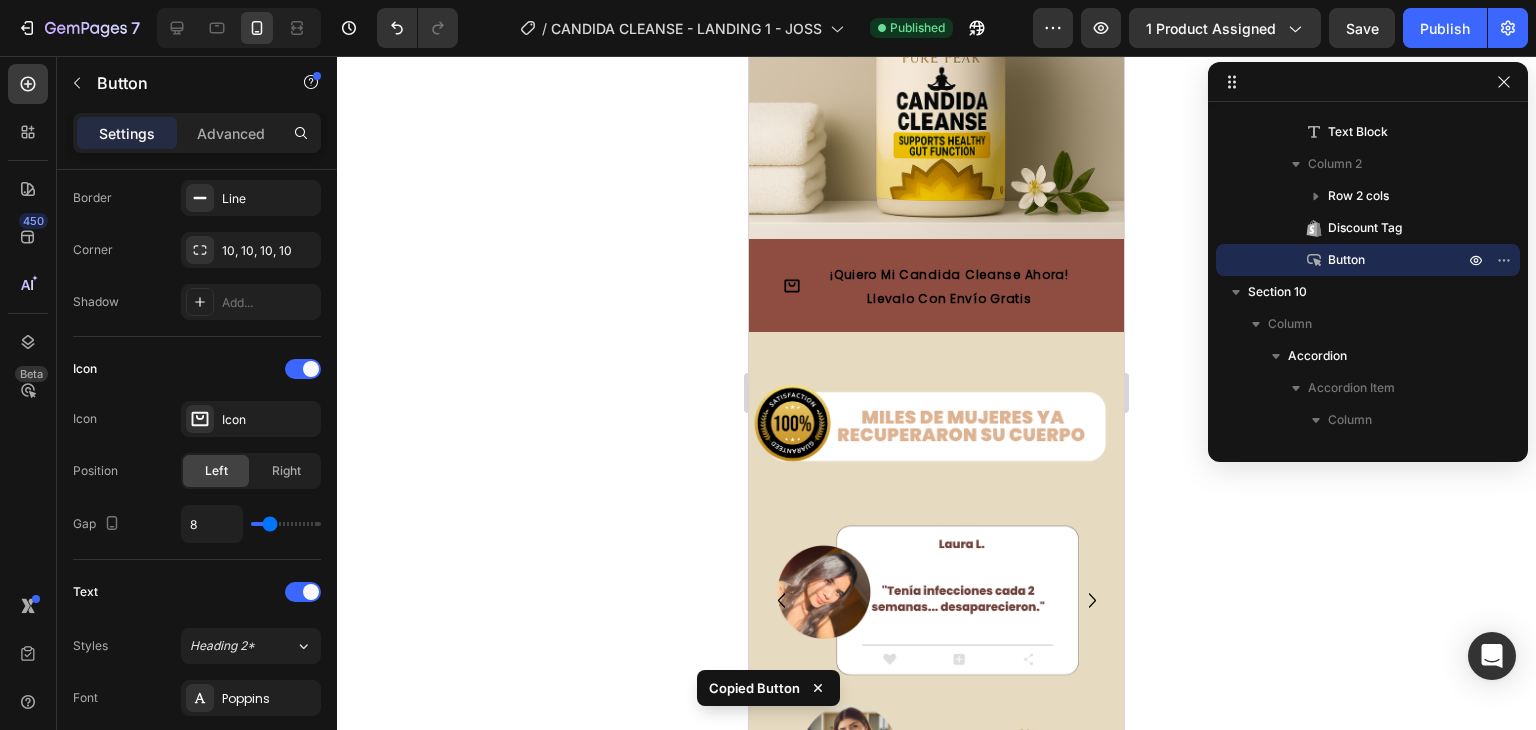 scroll, scrollTop: 3172, scrollLeft: 0, axis: vertical 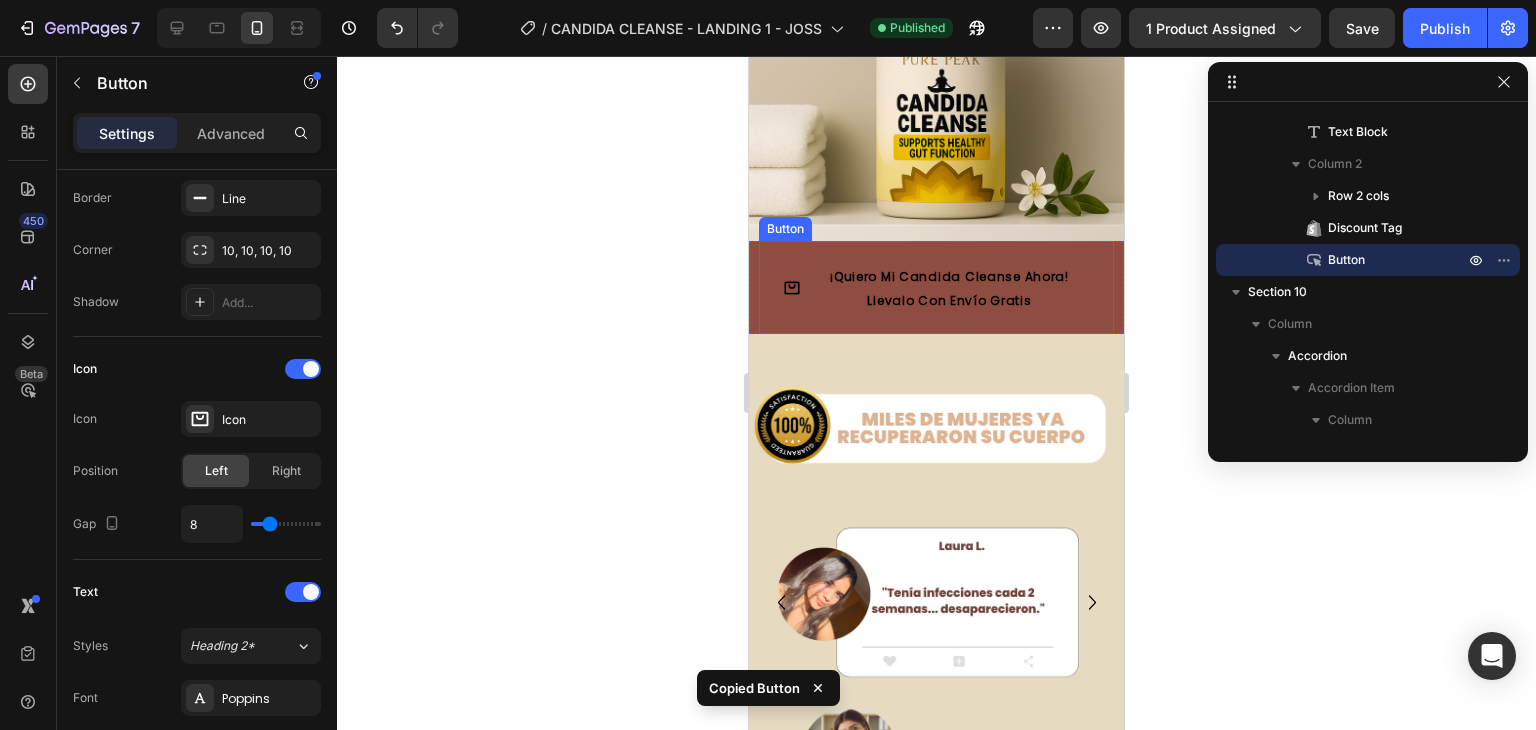 click on "¡Quiero mi Candida Cleanse ahora!   llevalo con envío gratis Button" at bounding box center [936, 287] 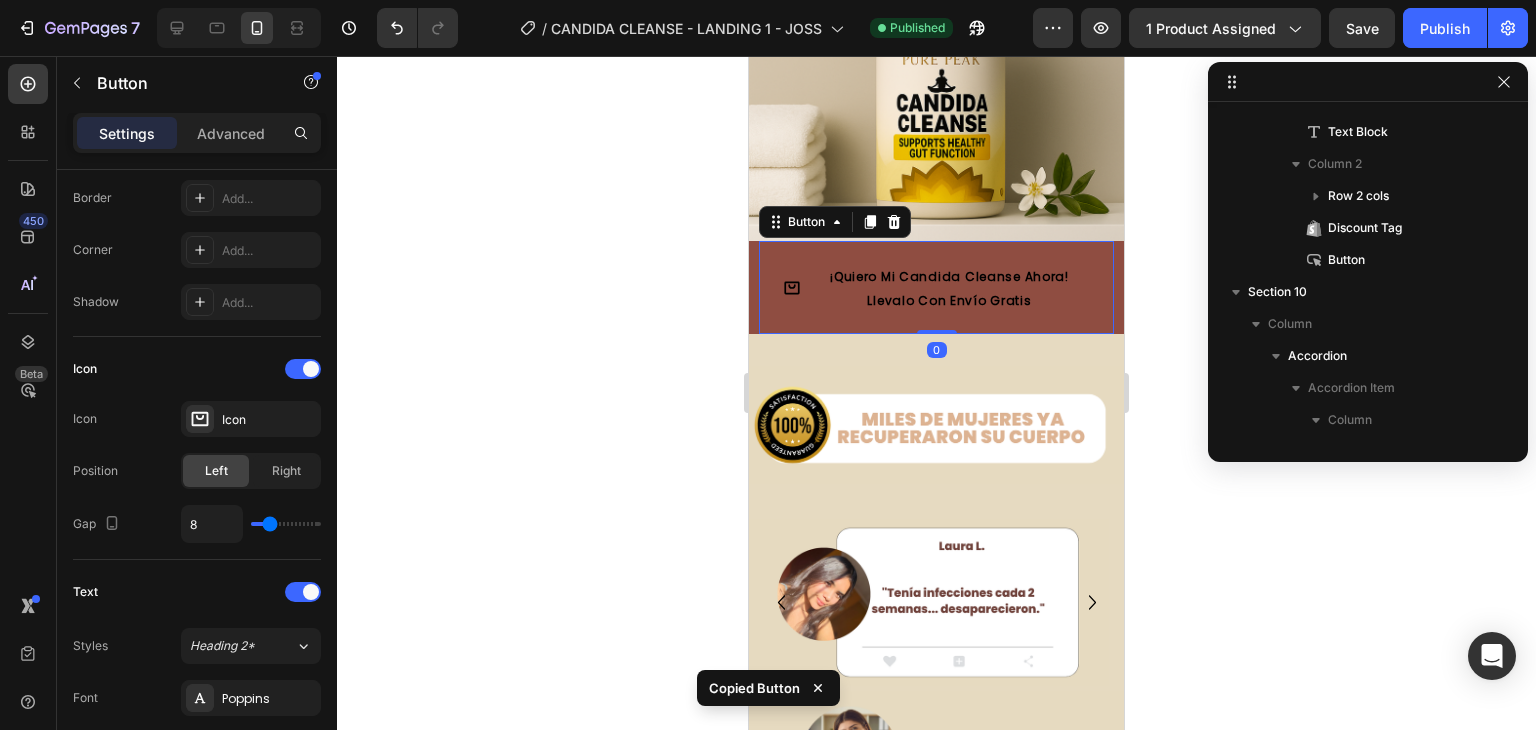 scroll, scrollTop: 436, scrollLeft: 0, axis: vertical 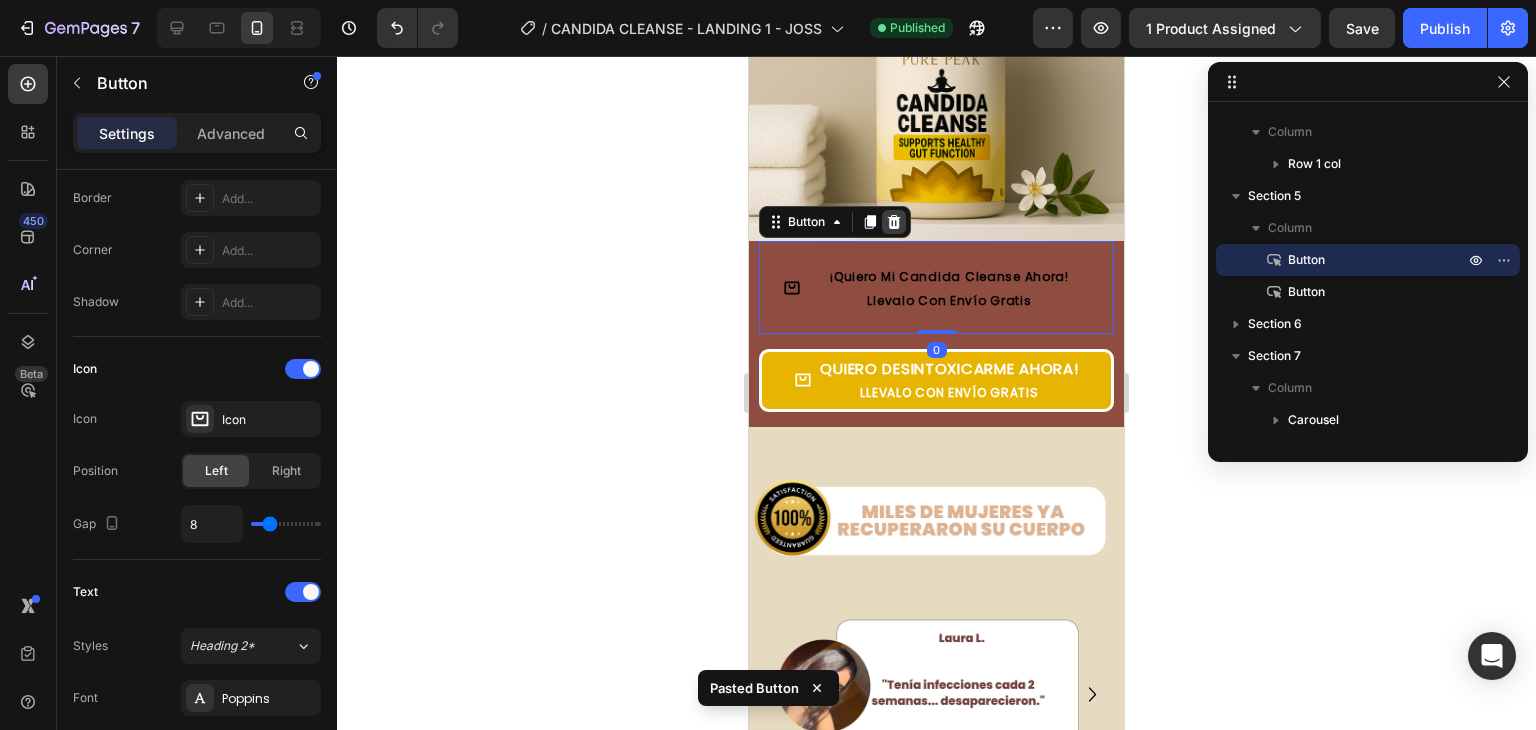 click 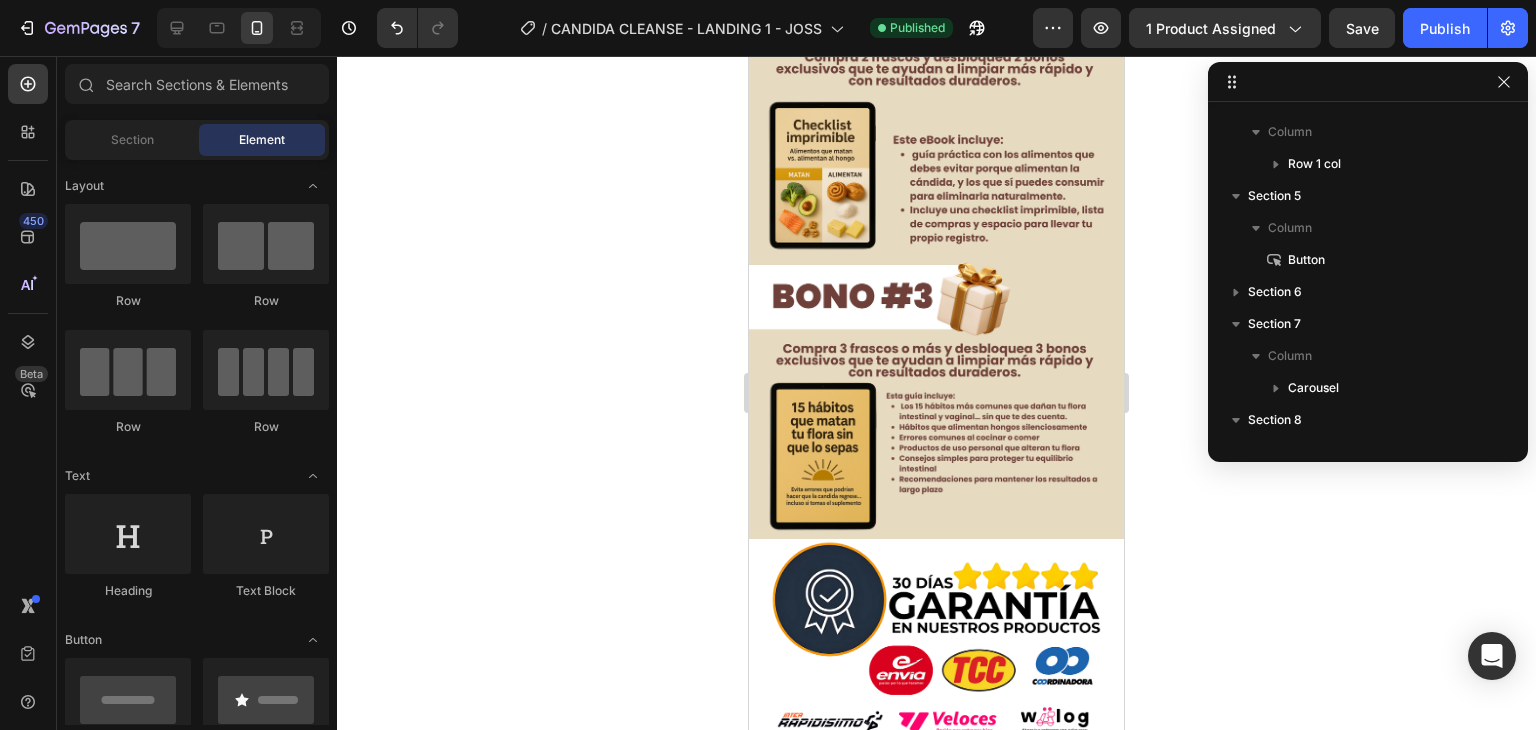 scroll, scrollTop: 7072, scrollLeft: 0, axis: vertical 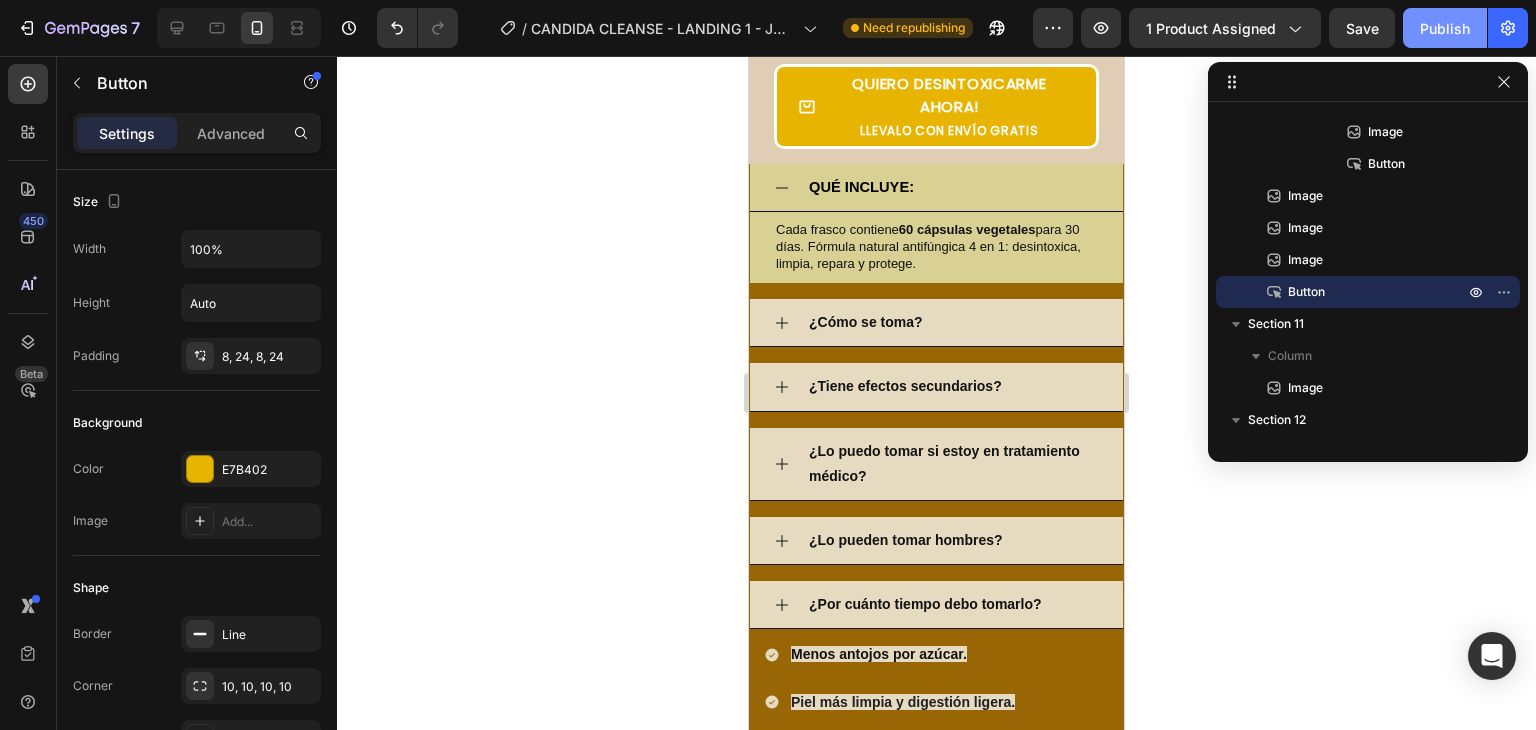click on "Publish" at bounding box center (1445, 28) 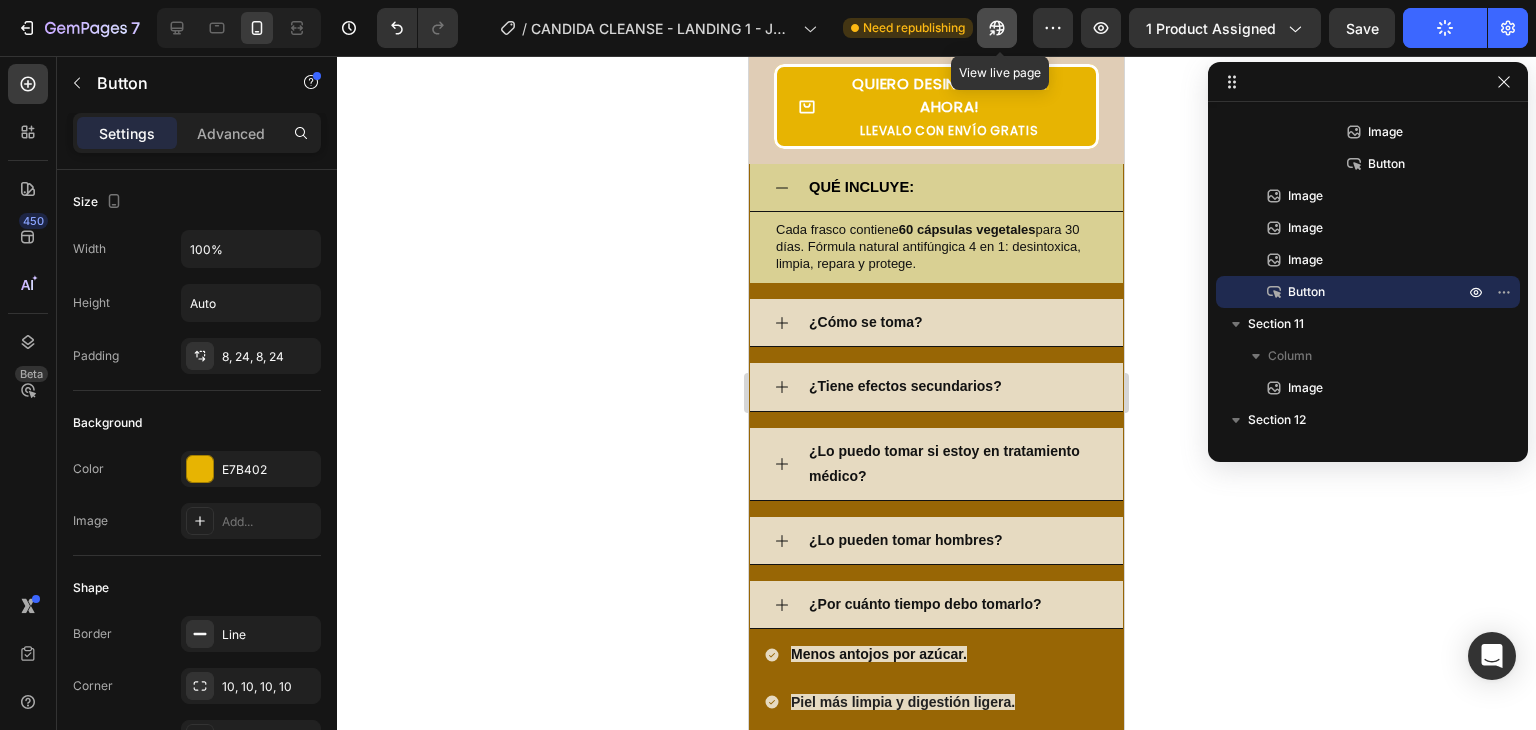 click 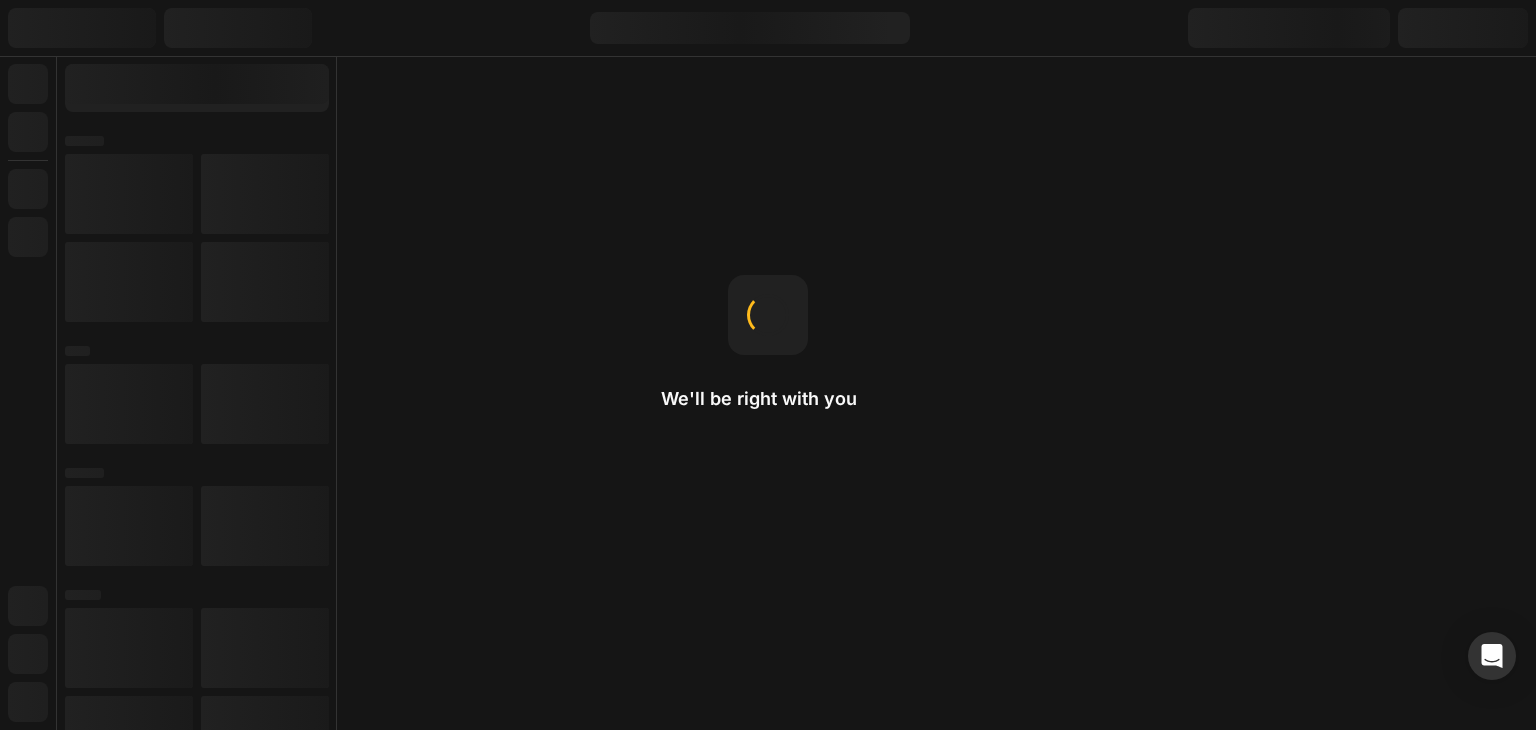 scroll, scrollTop: 0, scrollLeft: 0, axis: both 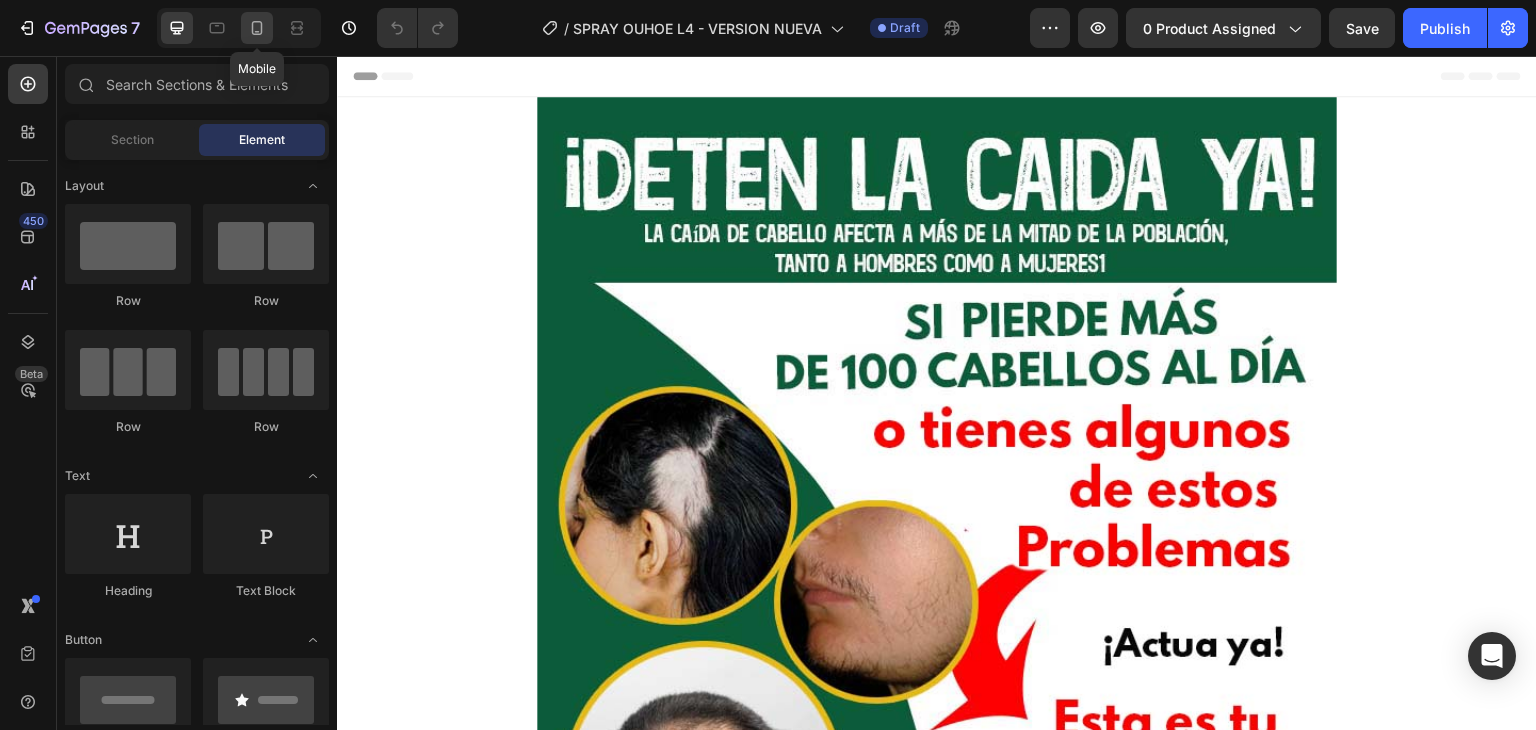 click 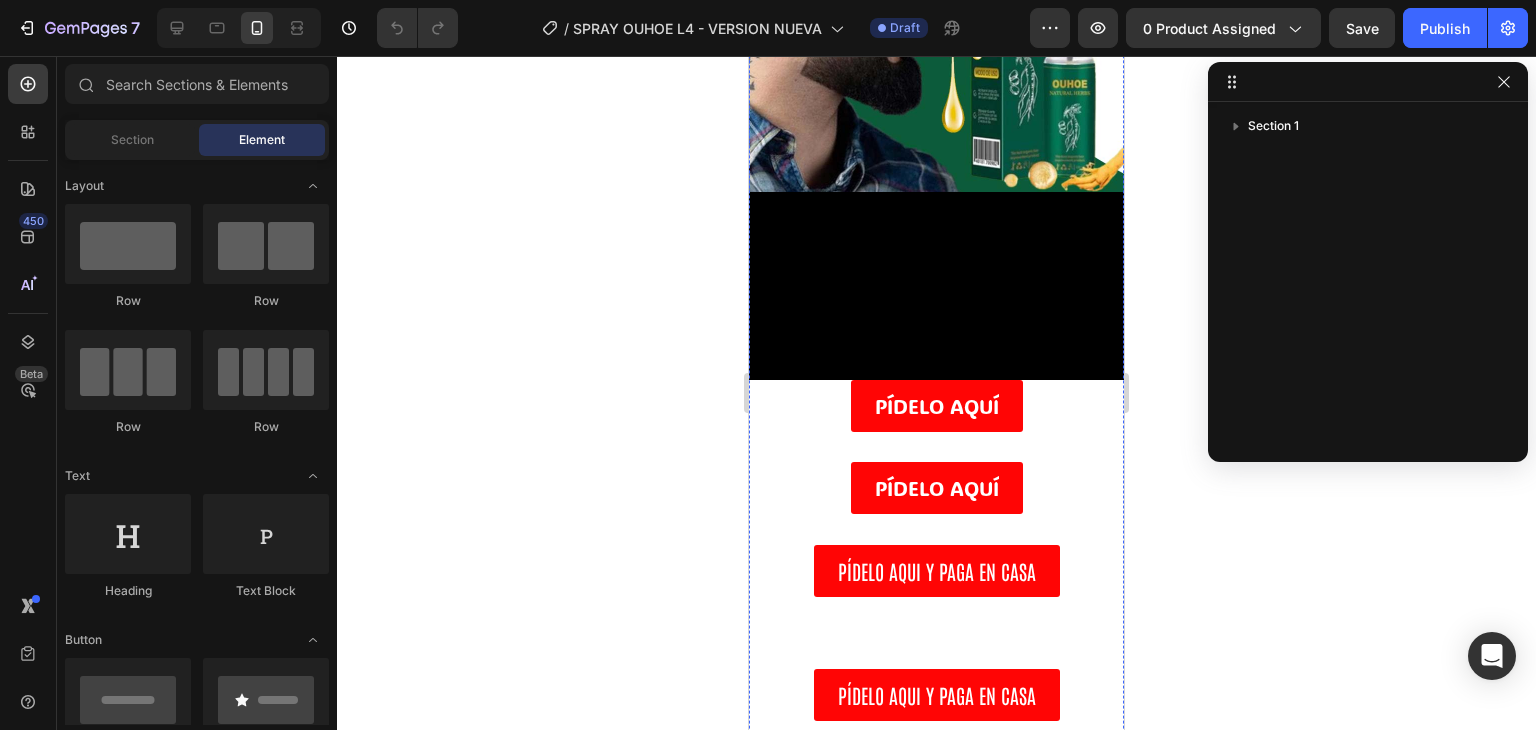 scroll, scrollTop: 2931, scrollLeft: 0, axis: vertical 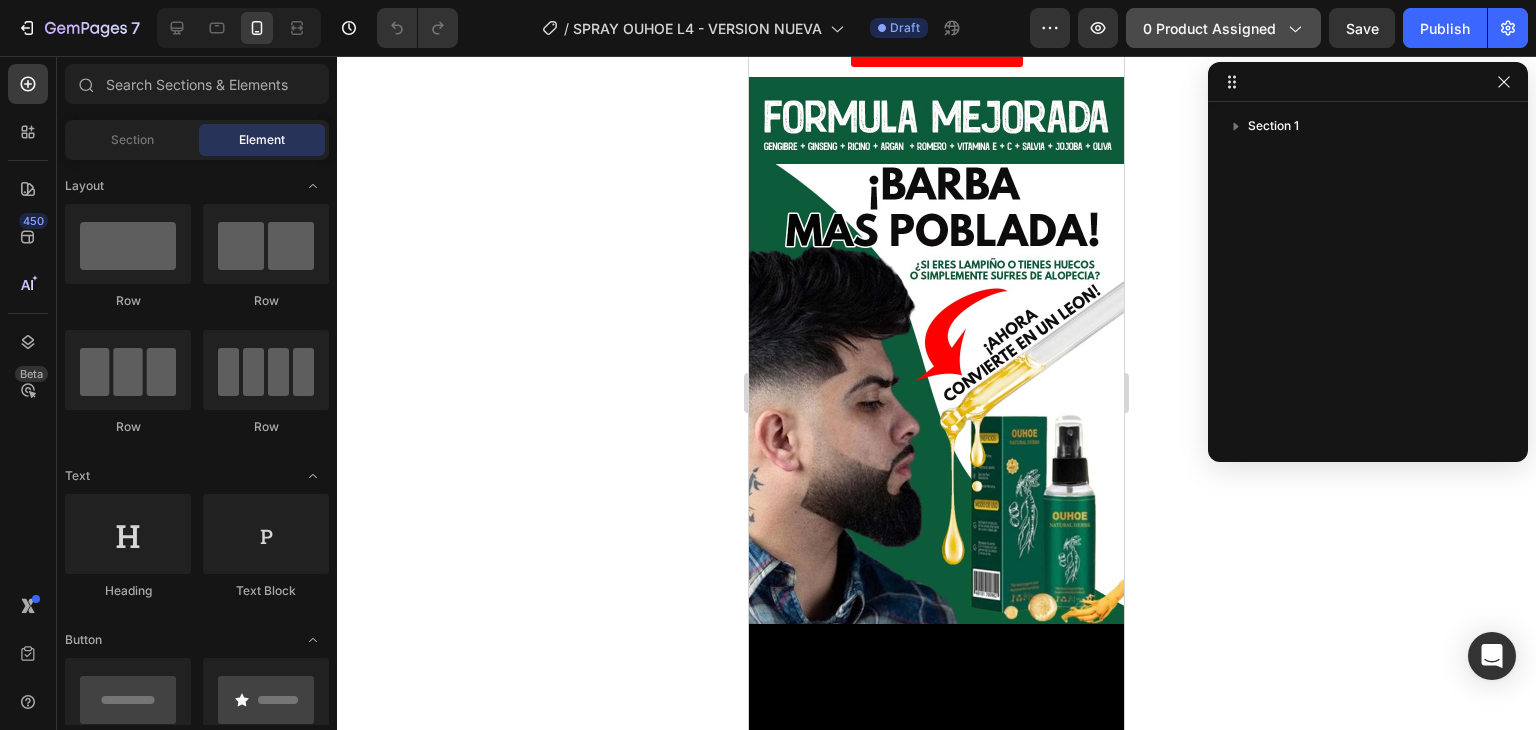click on "0 product assigned" at bounding box center (1223, 28) 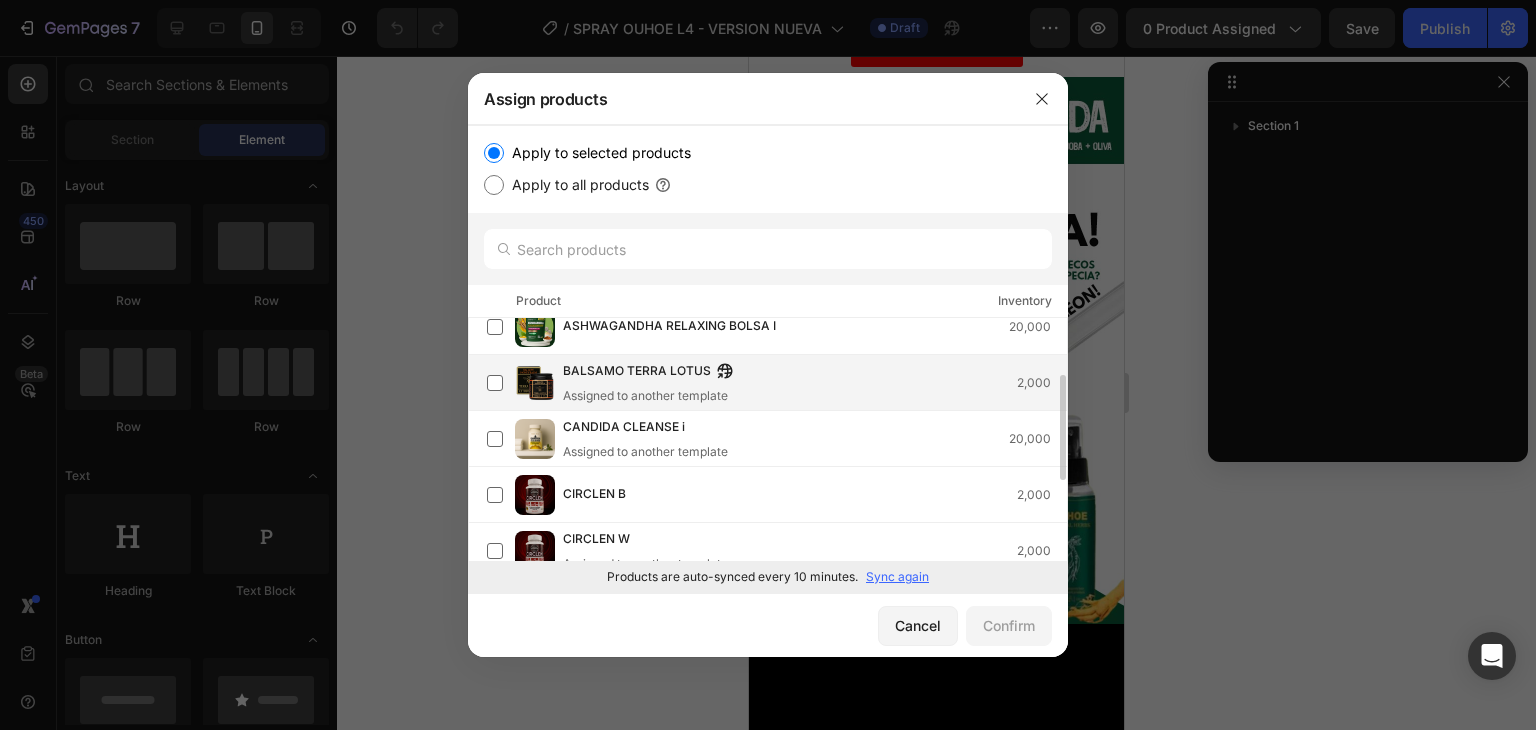 scroll, scrollTop: 0, scrollLeft: 0, axis: both 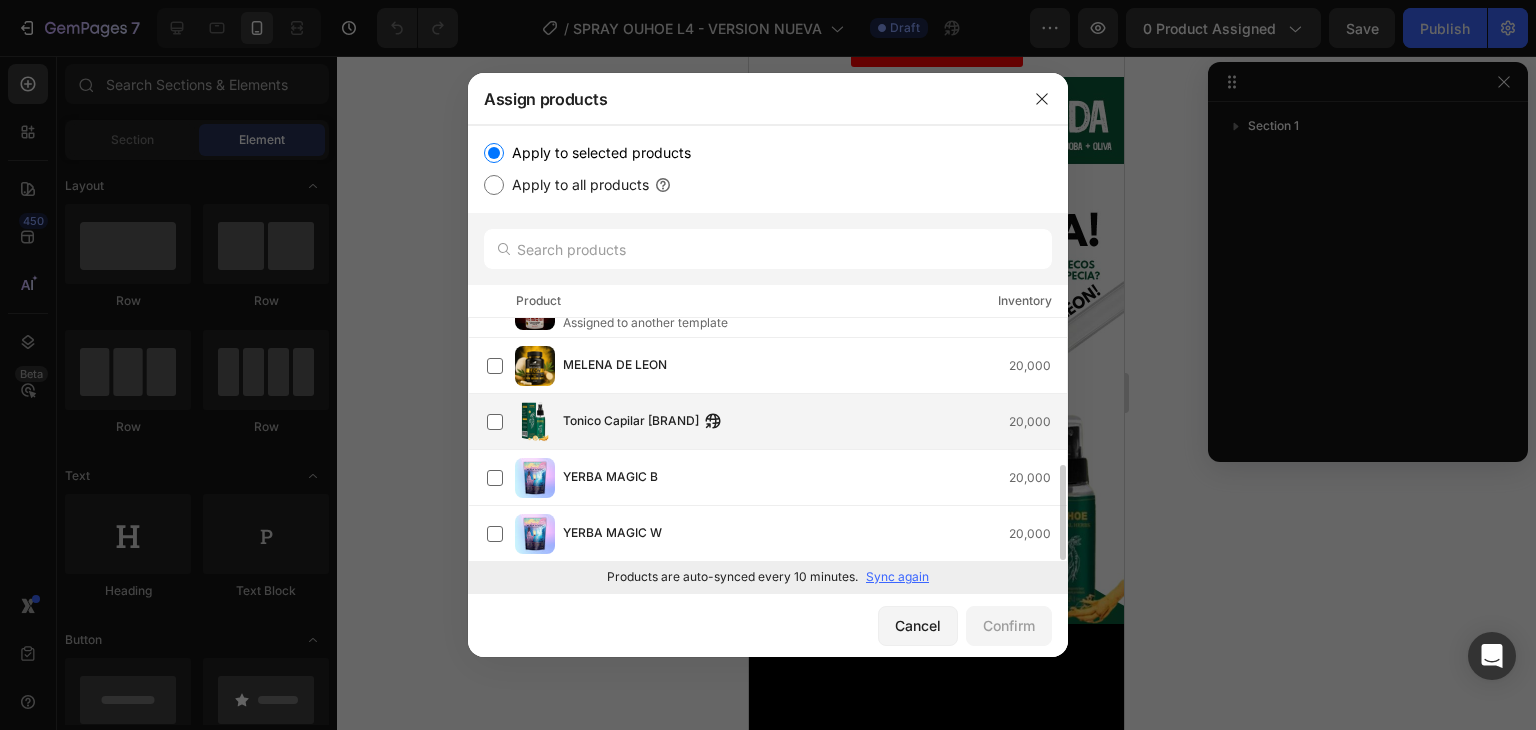 click on "Tonico Capilar Ouhoe 20,000" at bounding box center (815, 422) 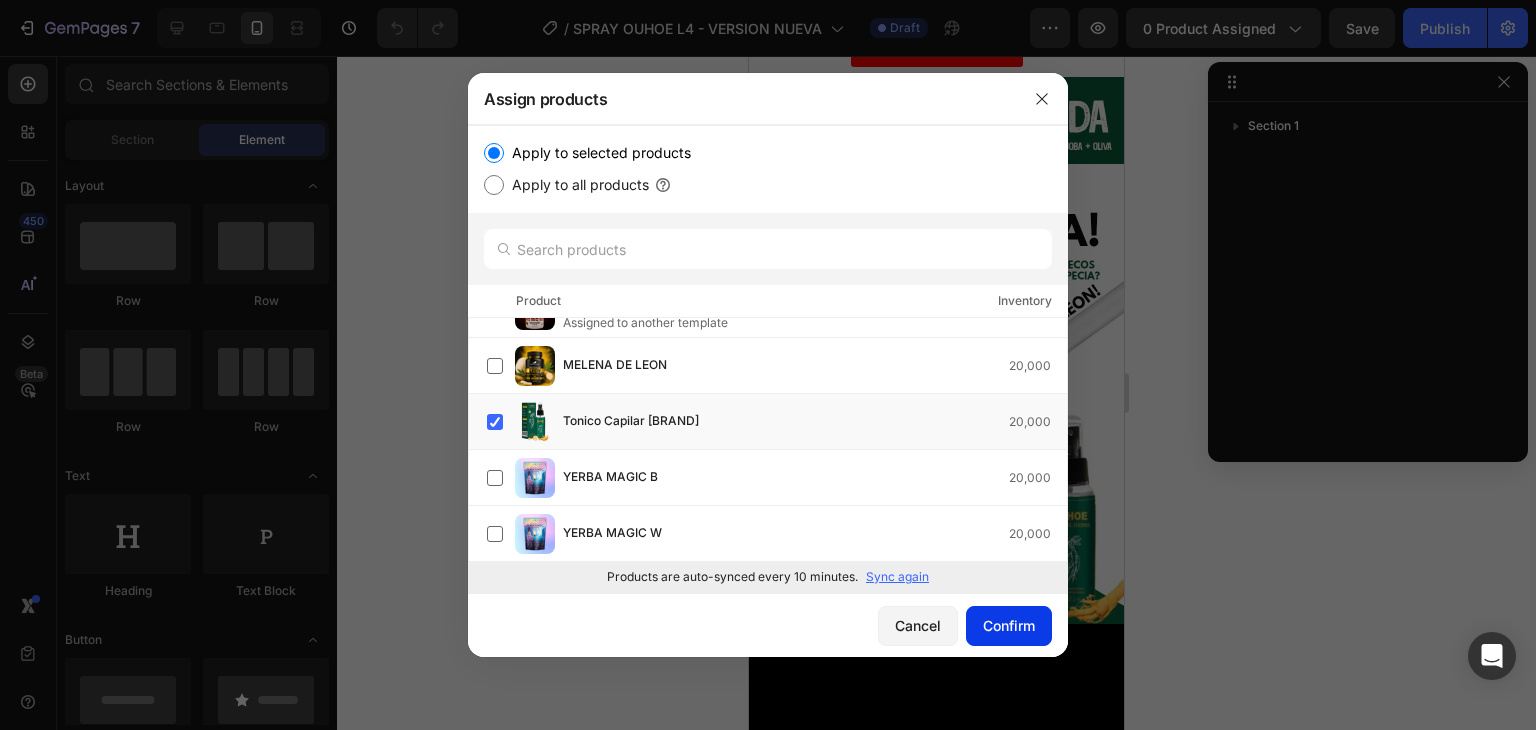 click on "Confirm" at bounding box center [1009, 625] 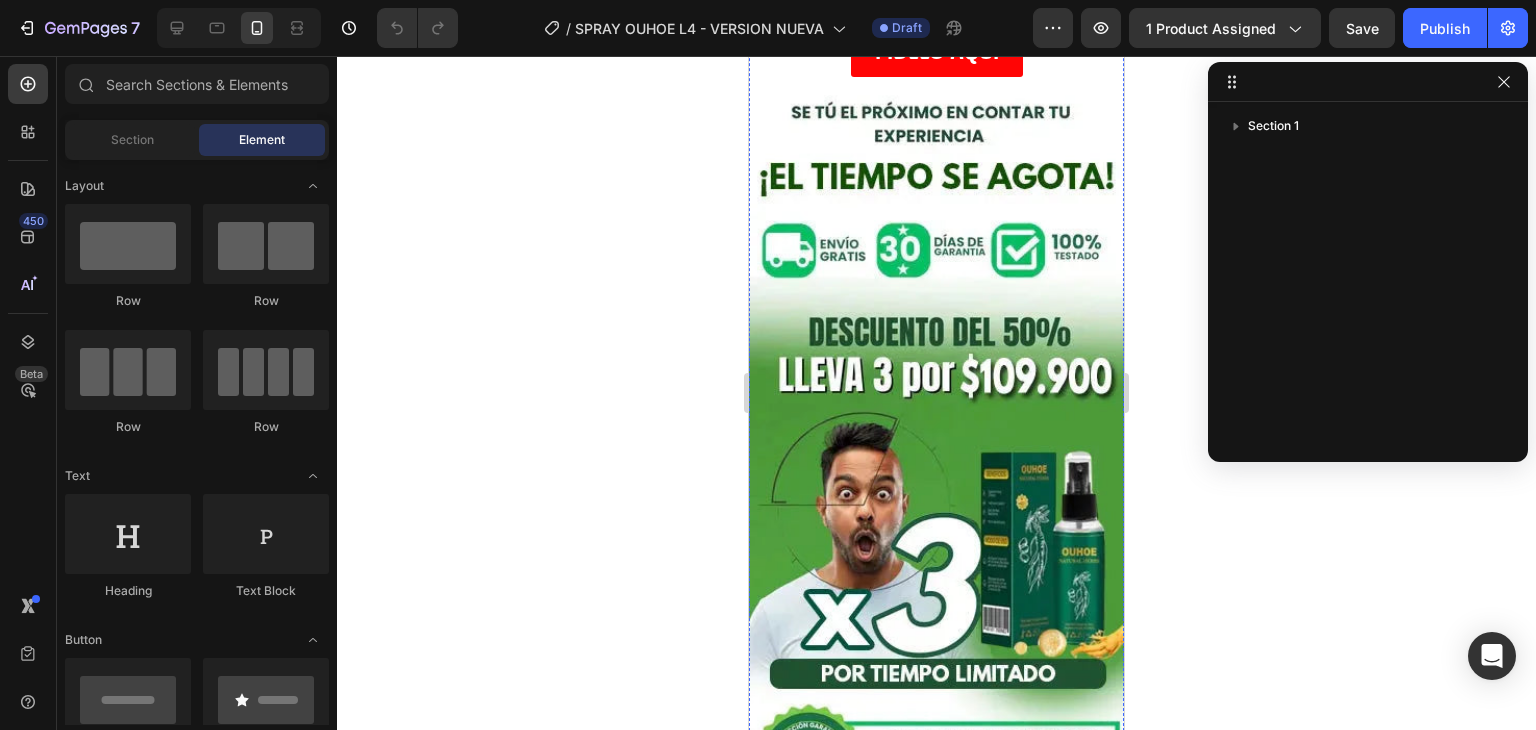 scroll, scrollTop: 3790, scrollLeft: 0, axis: vertical 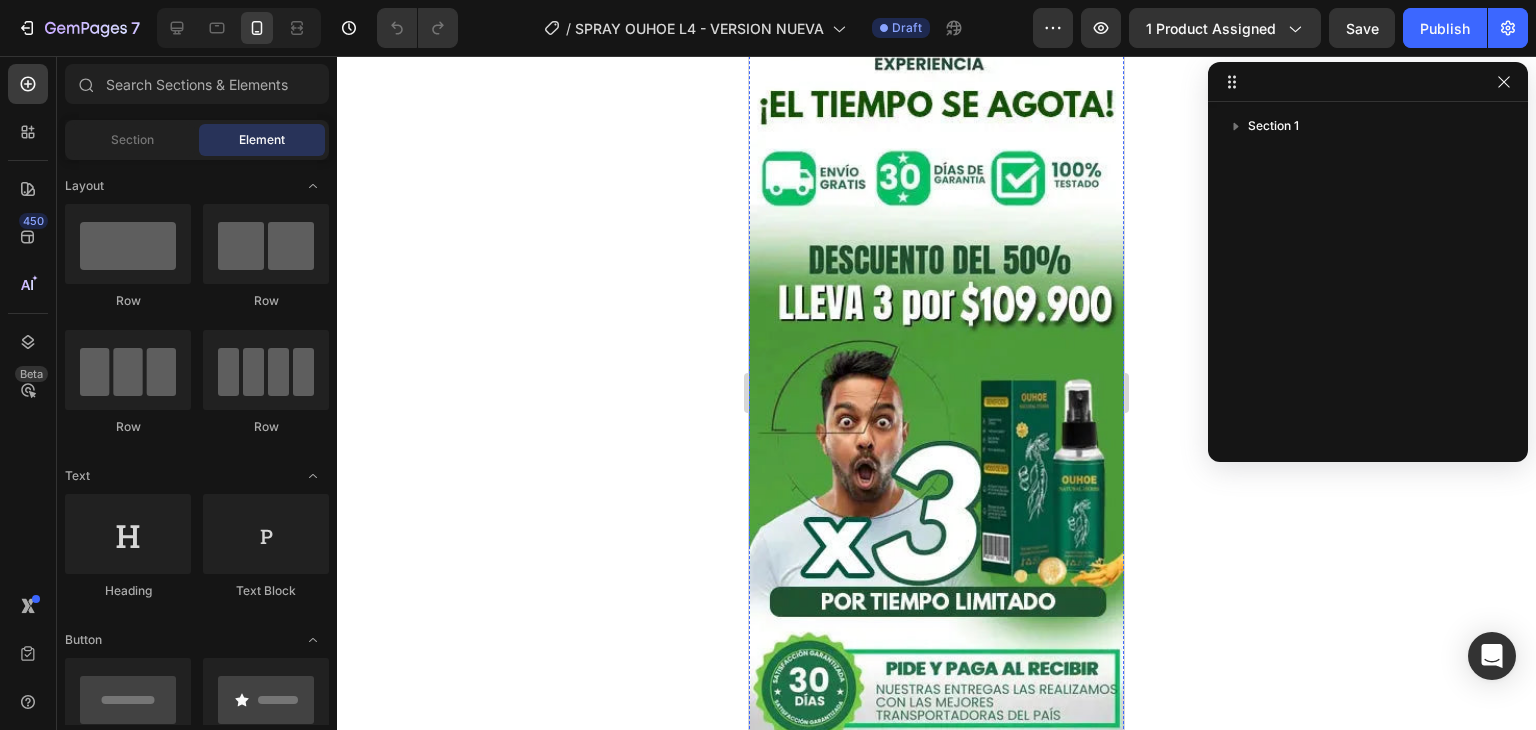 click on "PÍDELO AQUÍ" at bounding box center (937, -21) 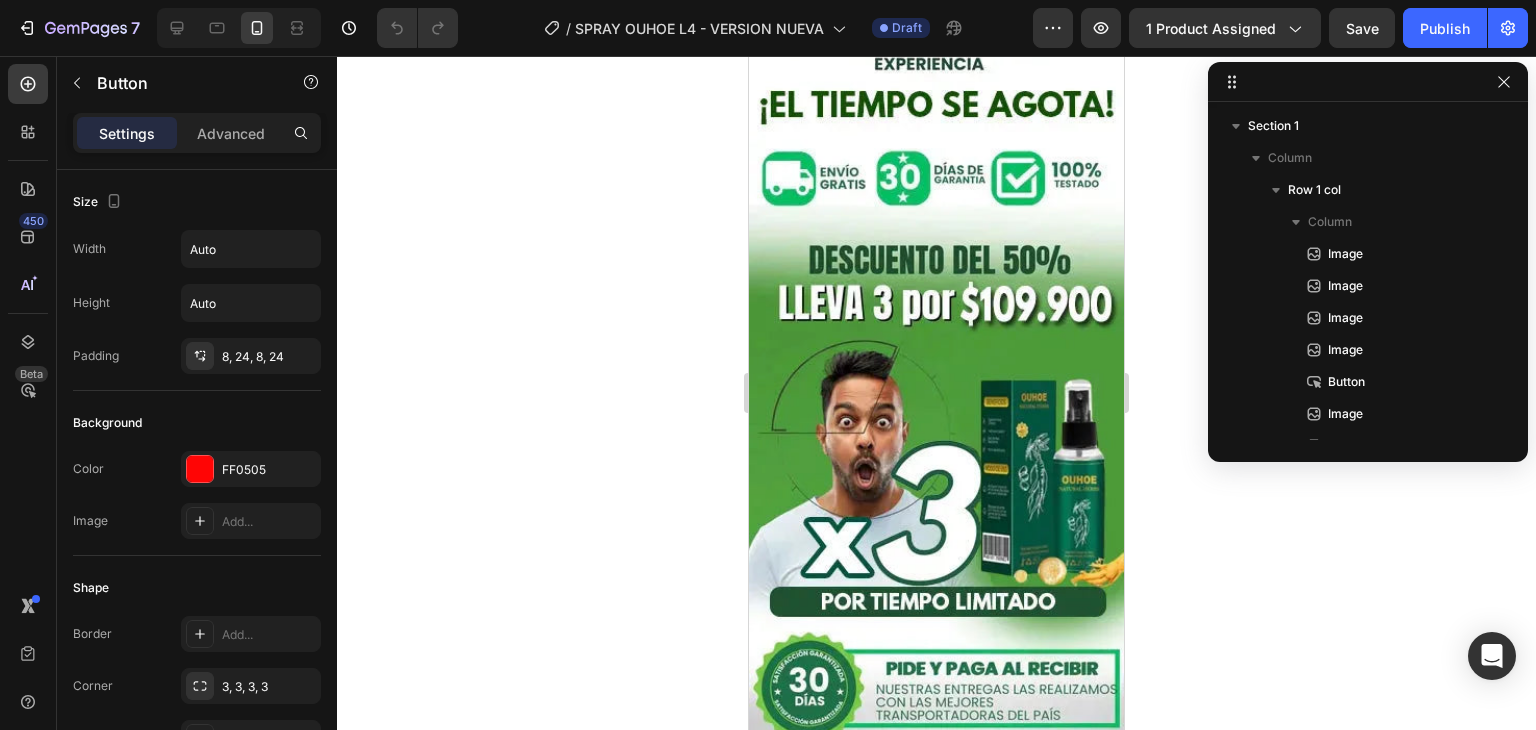 scroll, scrollTop: 314, scrollLeft: 0, axis: vertical 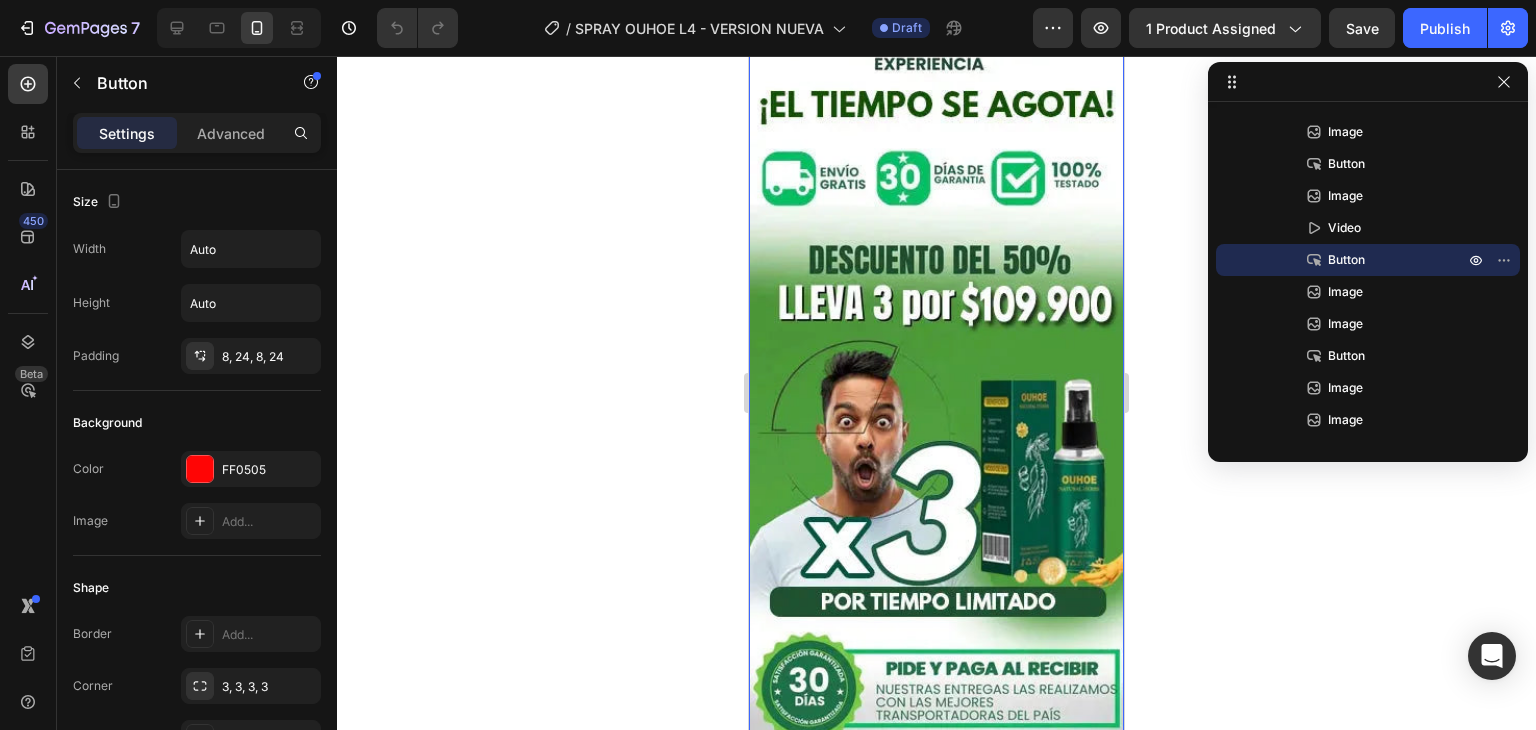 click at bounding box center (936, 519) 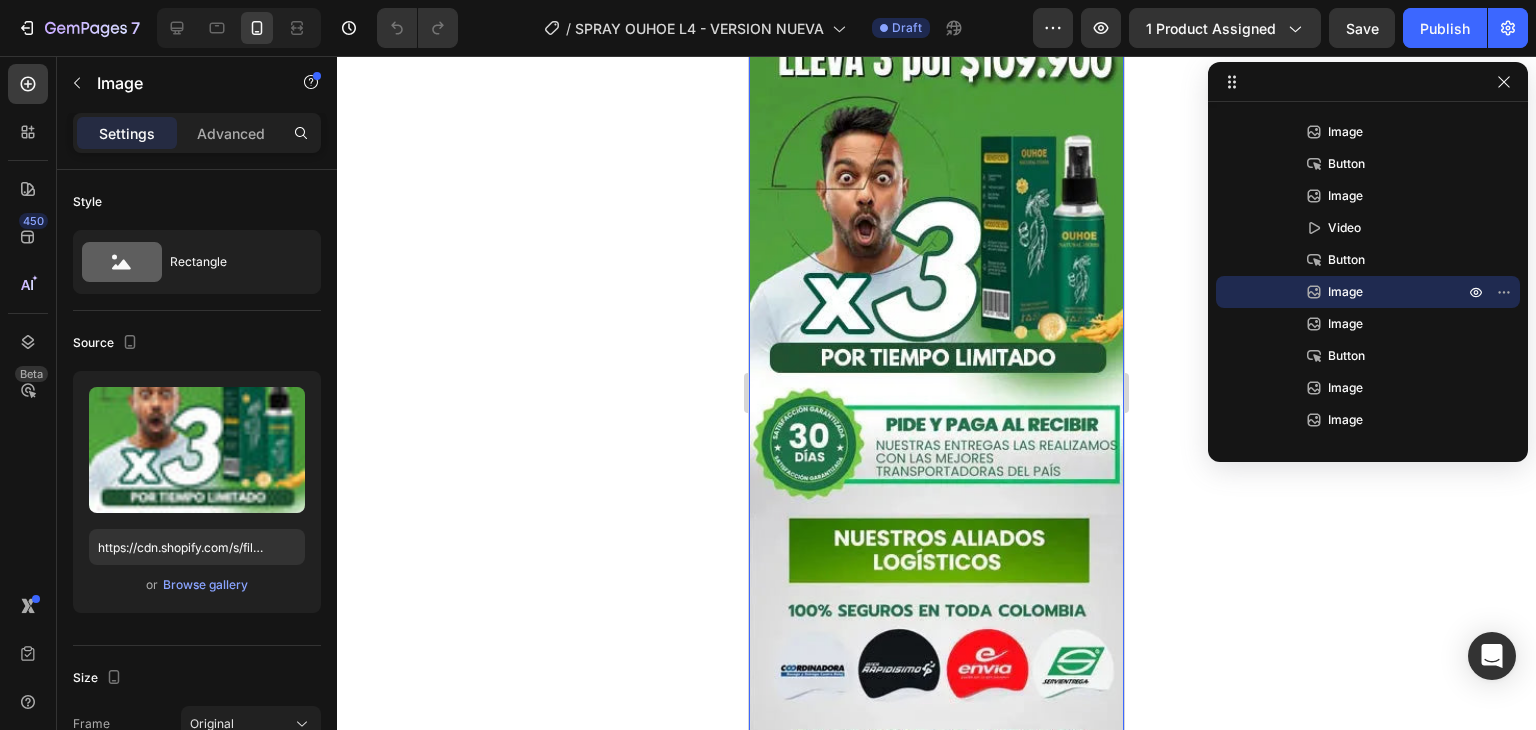 scroll, scrollTop: 4031, scrollLeft: 0, axis: vertical 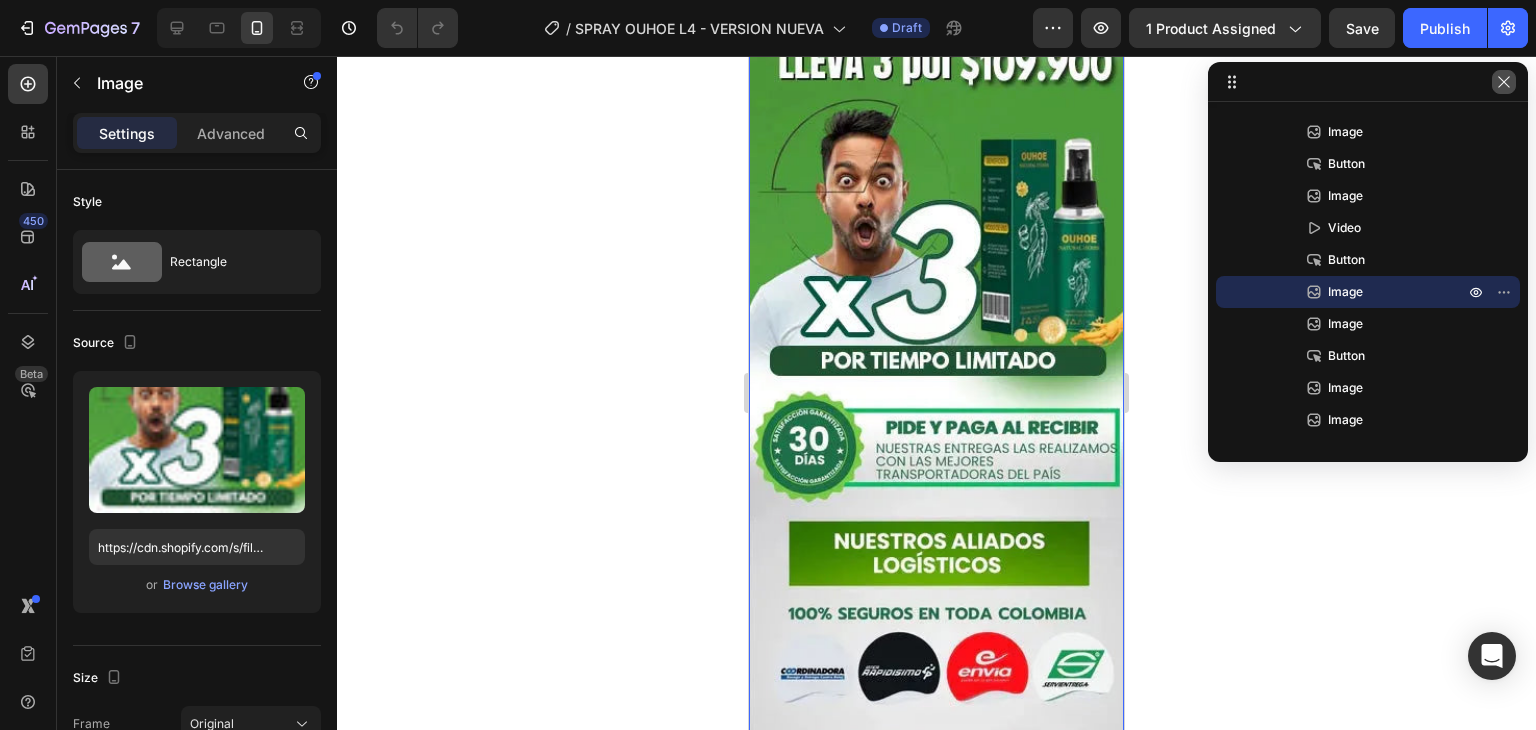 click 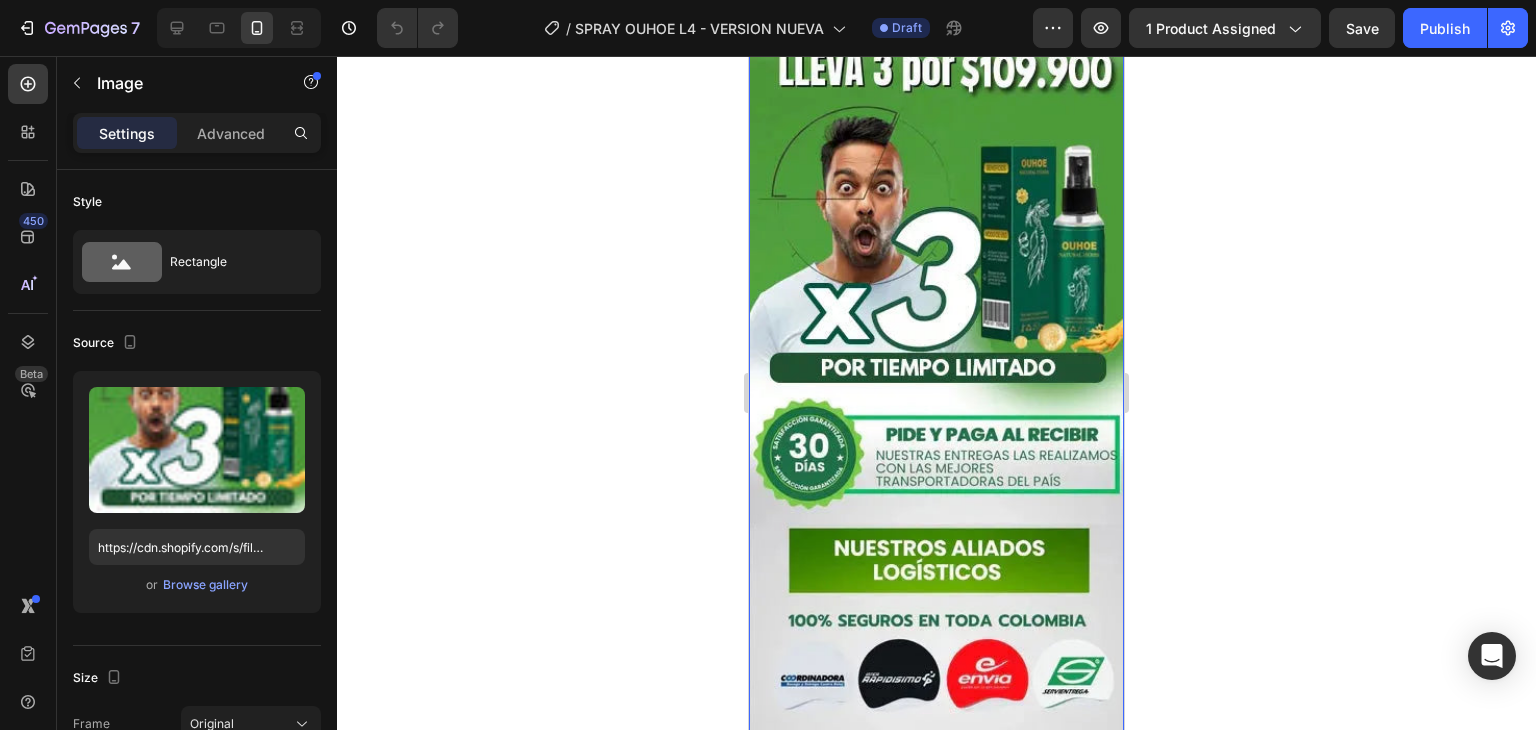 scroll, scrollTop: 4023, scrollLeft: 0, axis: vertical 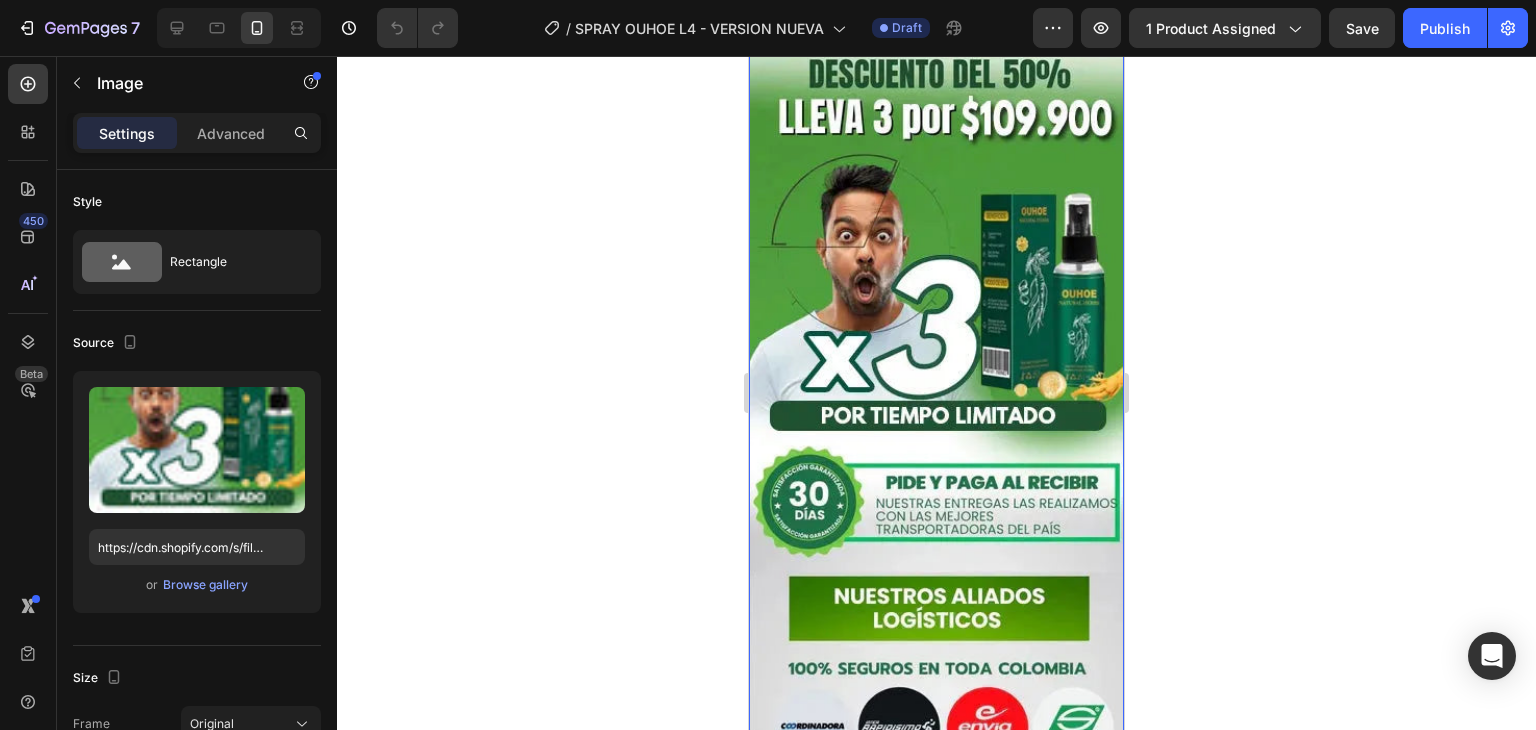 click 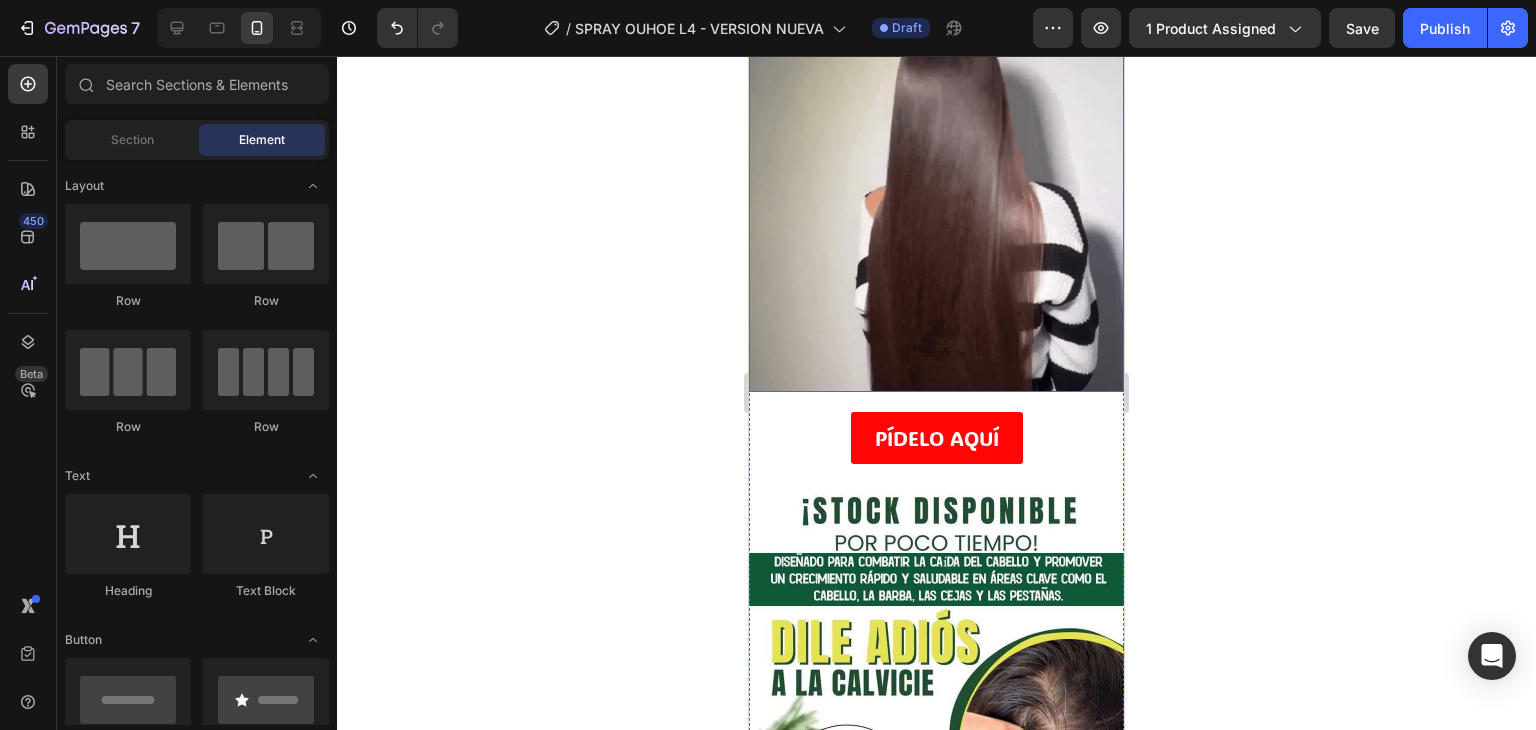 scroll, scrollTop: 3784, scrollLeft: 0, axis: vertical 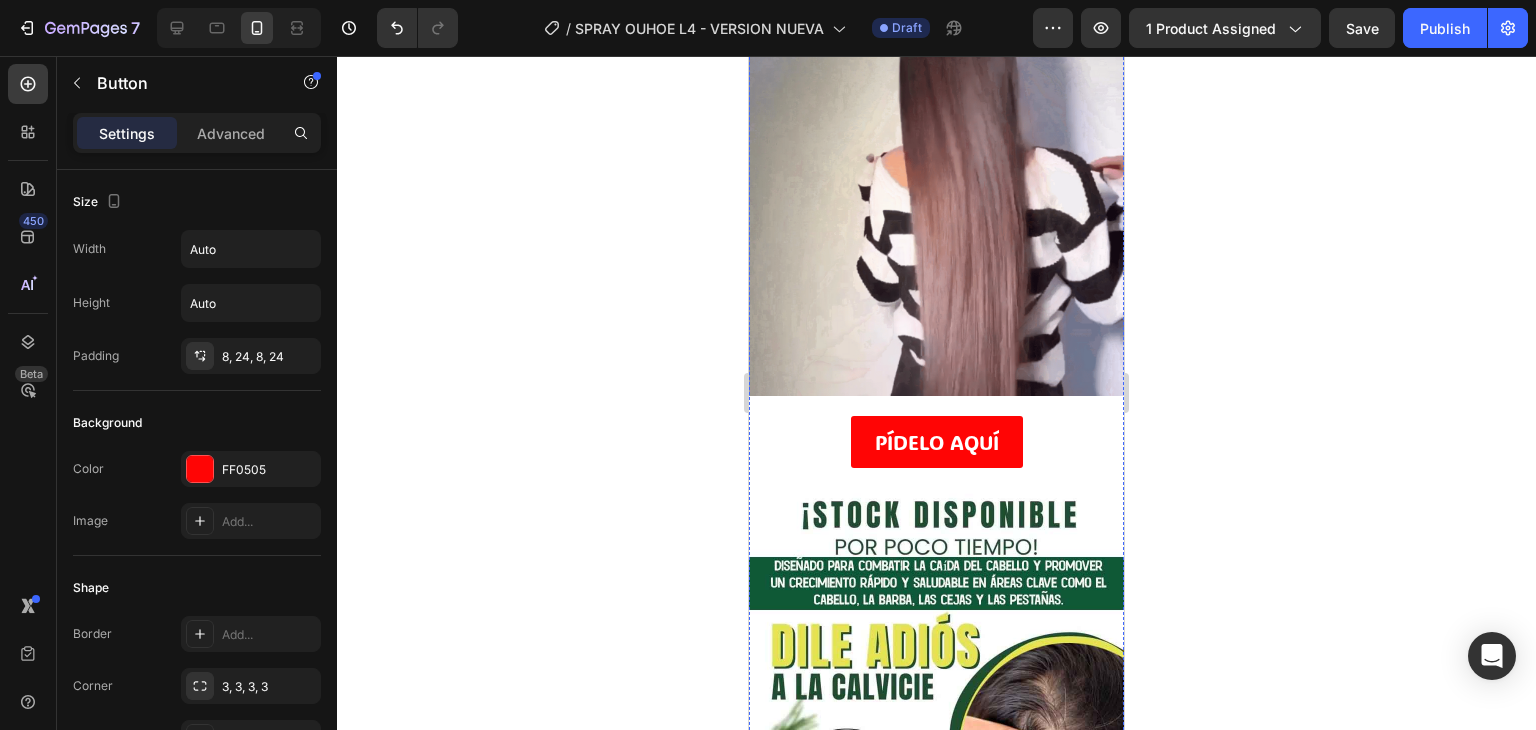 click on "PÍDELO AQUÍ" at bounding box center [937, -15] 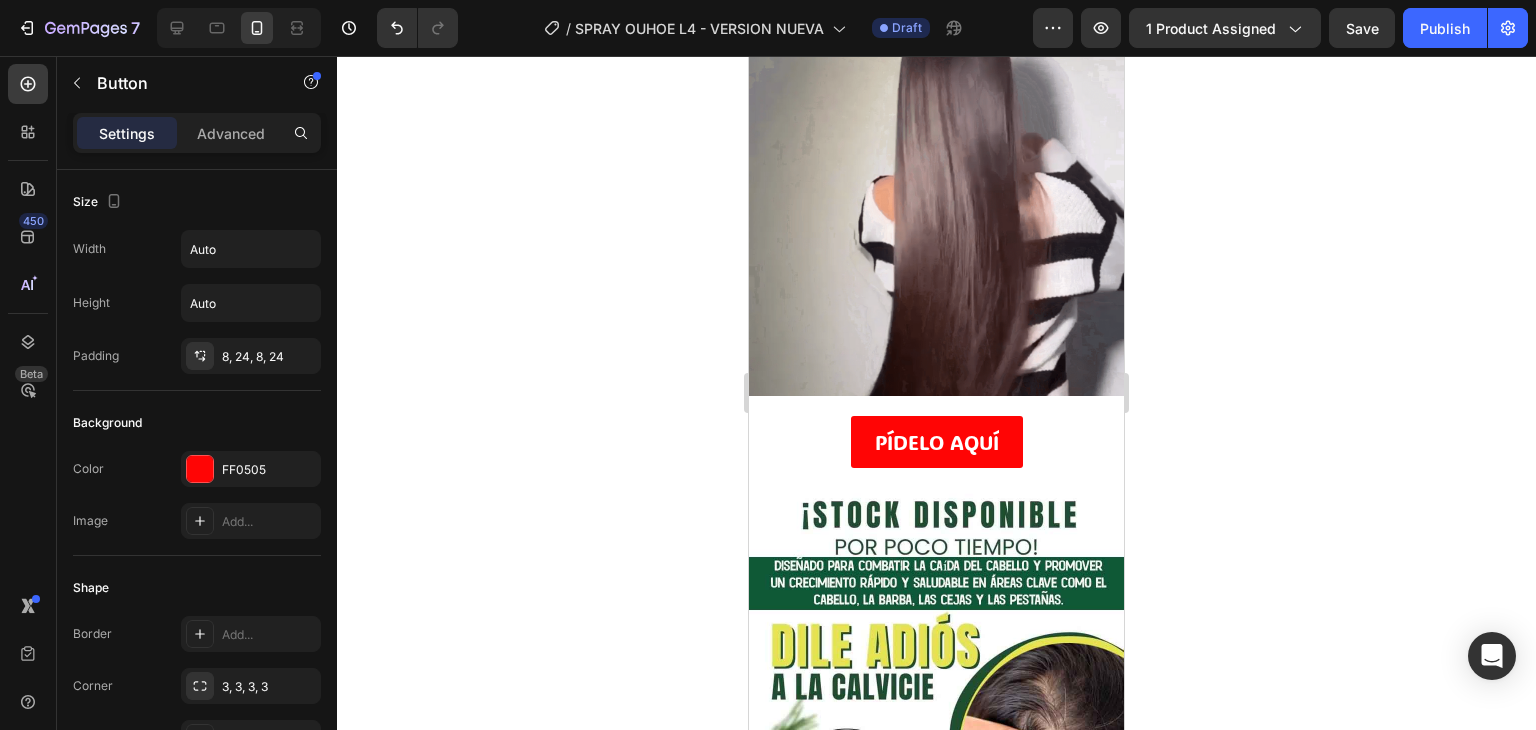 click 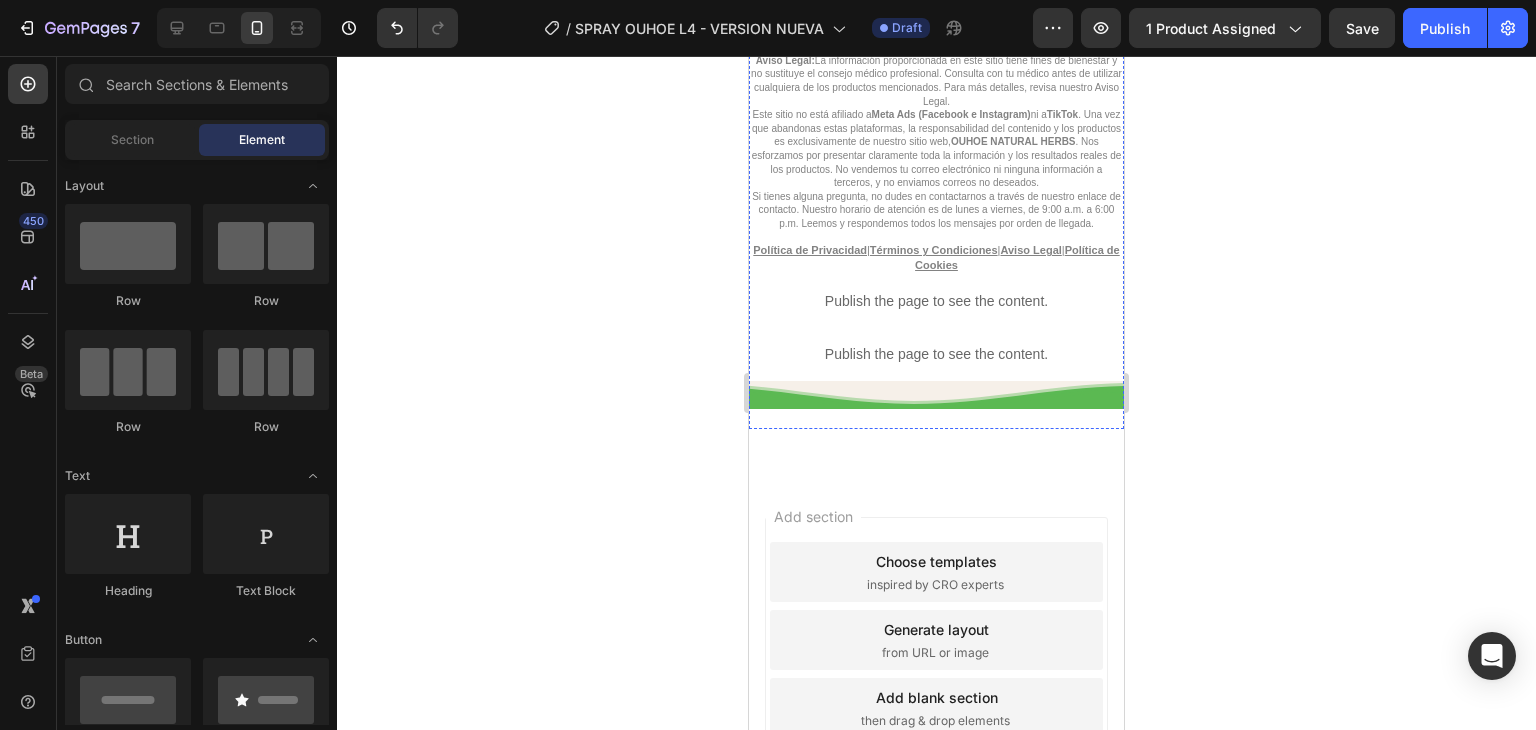 scroll, scrollTop: 8036, scrollLeft: 0, axis: vertical 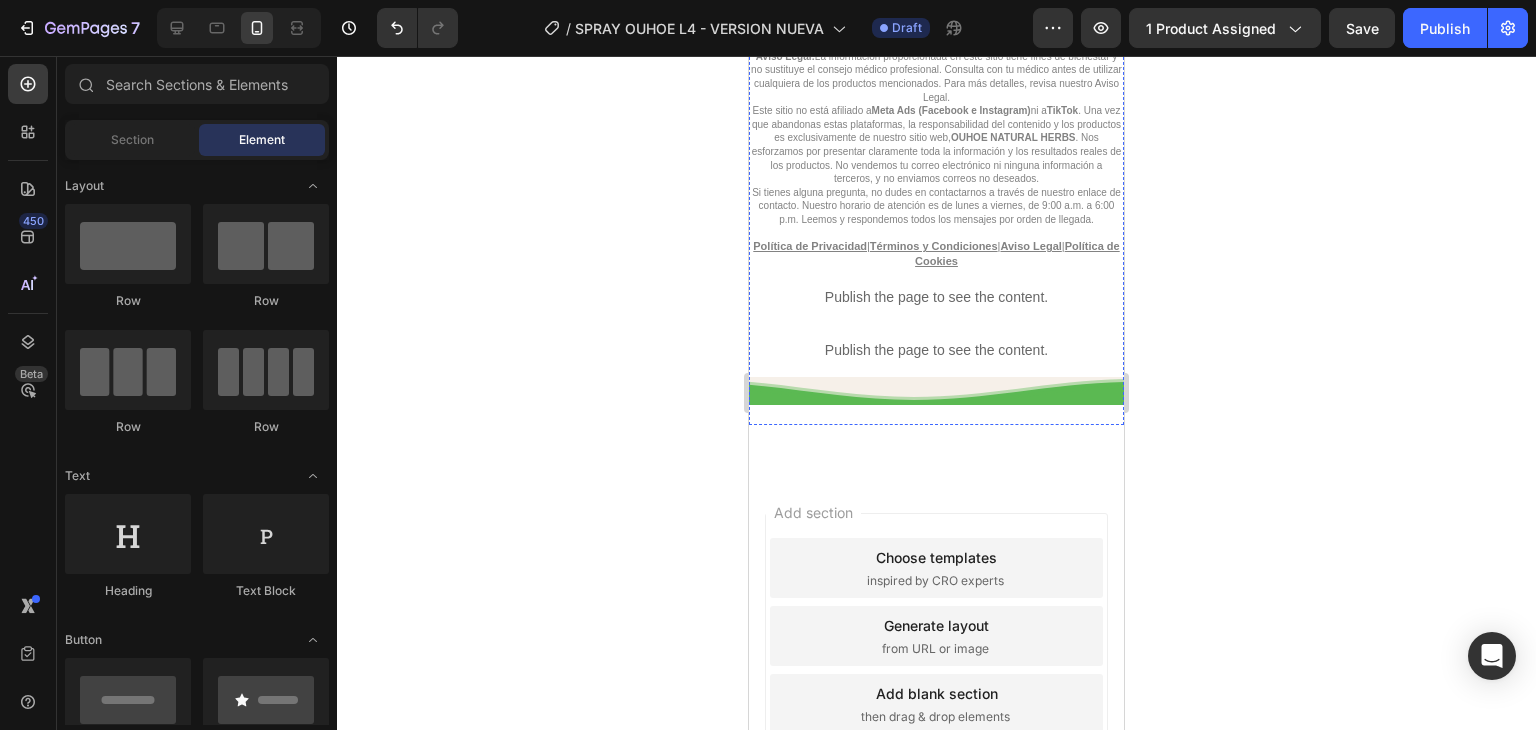 click on "Drop element here" at bounding box center [936, -307] 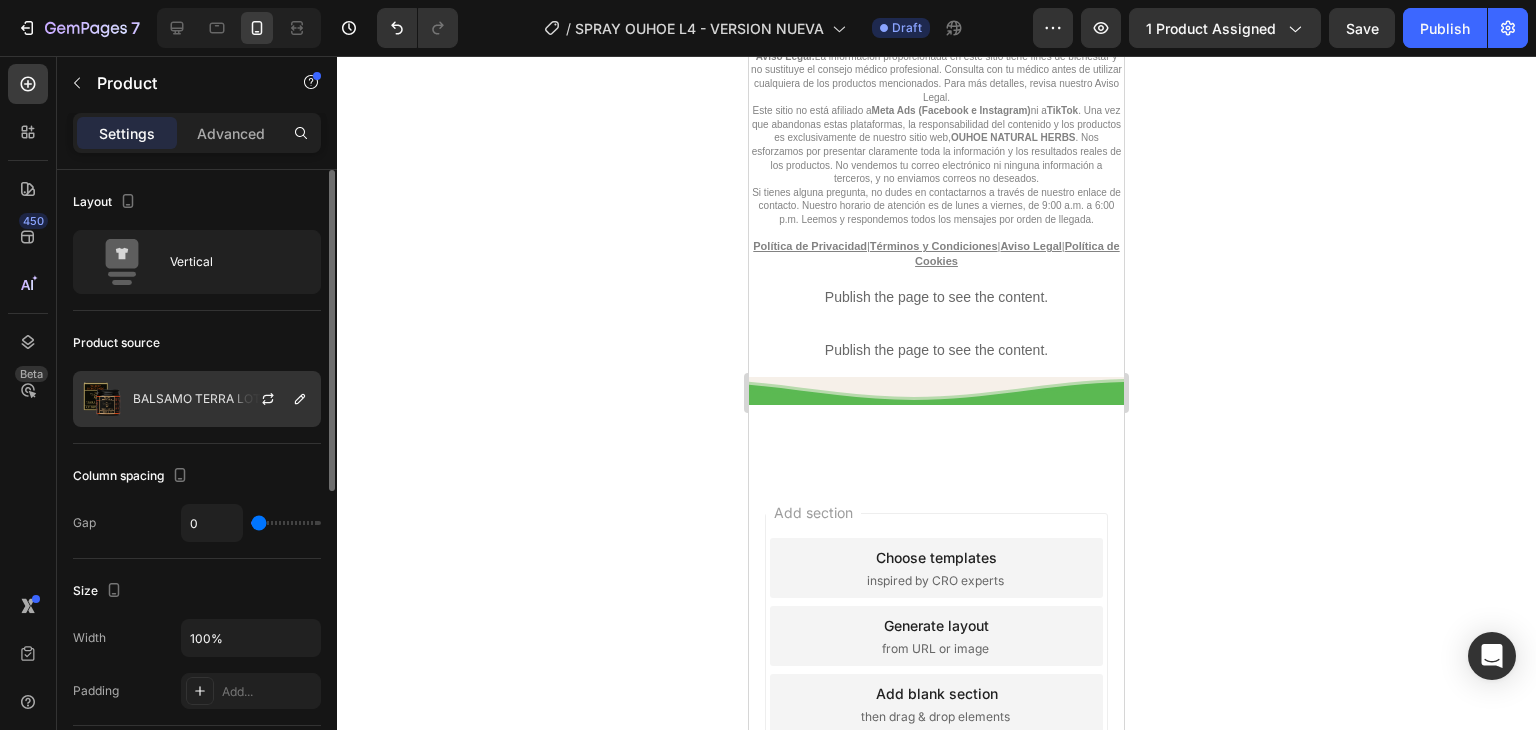 click at bounding box center (276, 399) 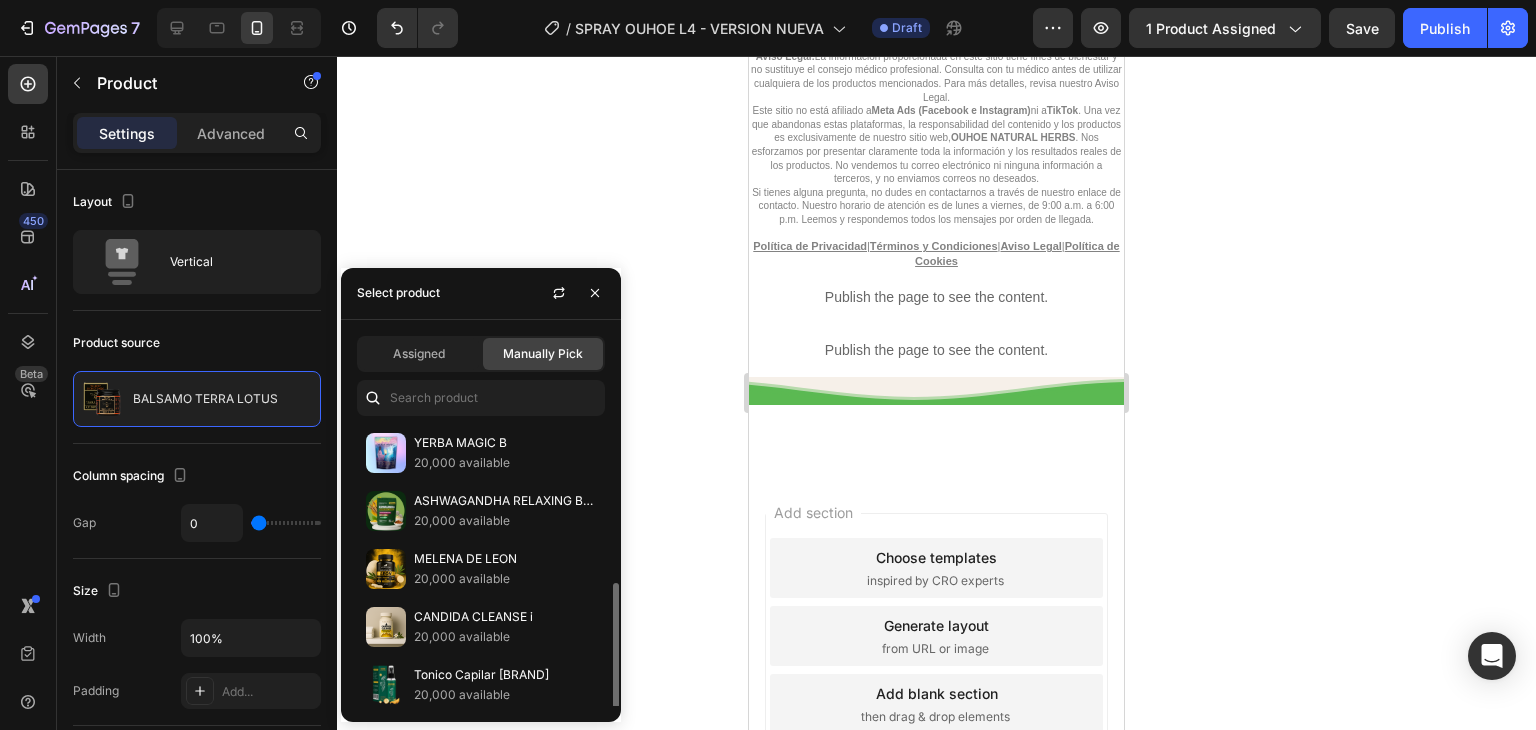 scroll, scrollTop: 351, scrollLeft: 0, axis: vertical 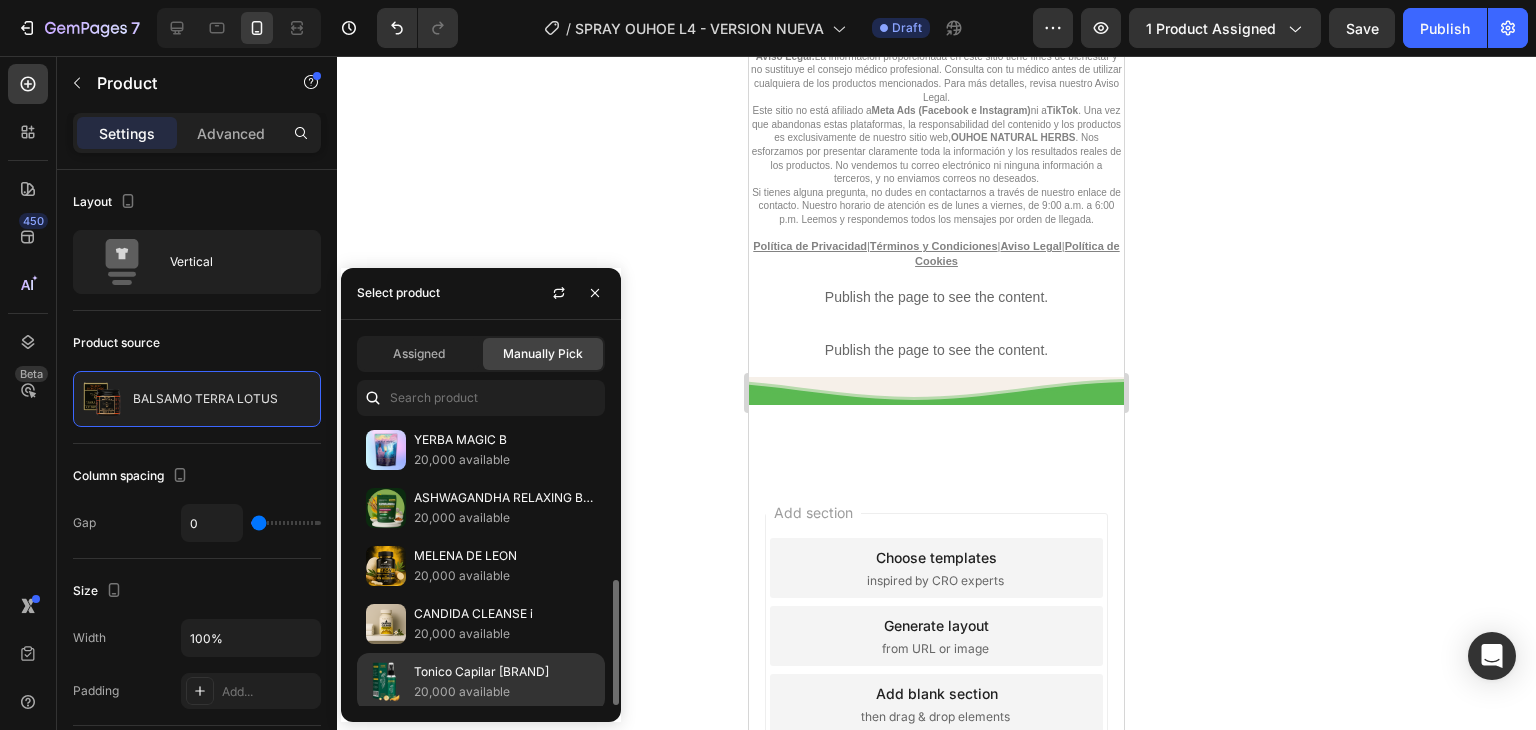 click on "Tonico Capilar Ouhoe 20,000 available" 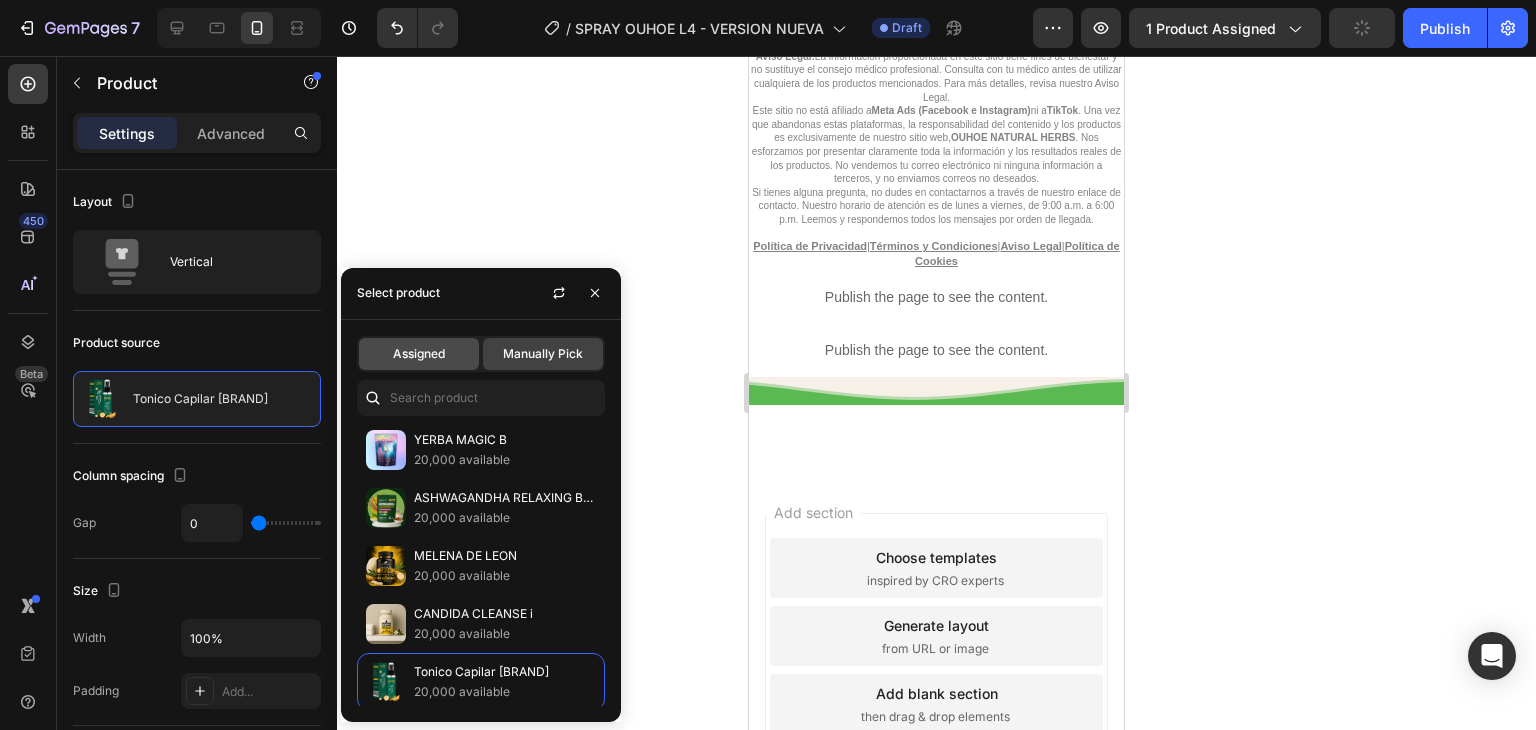 click on "Assigned" 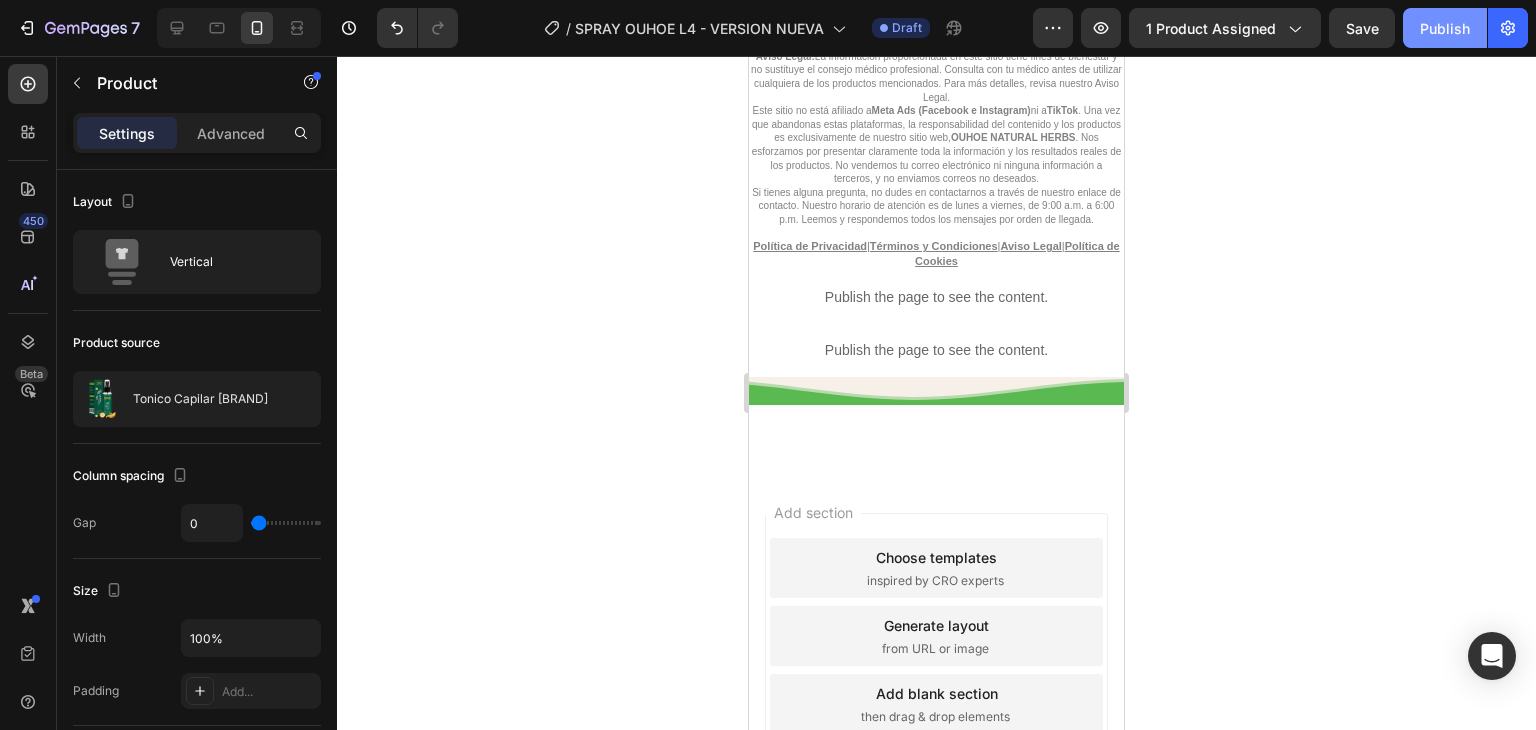 click on "Publish" at bounding box center [1445, 28] 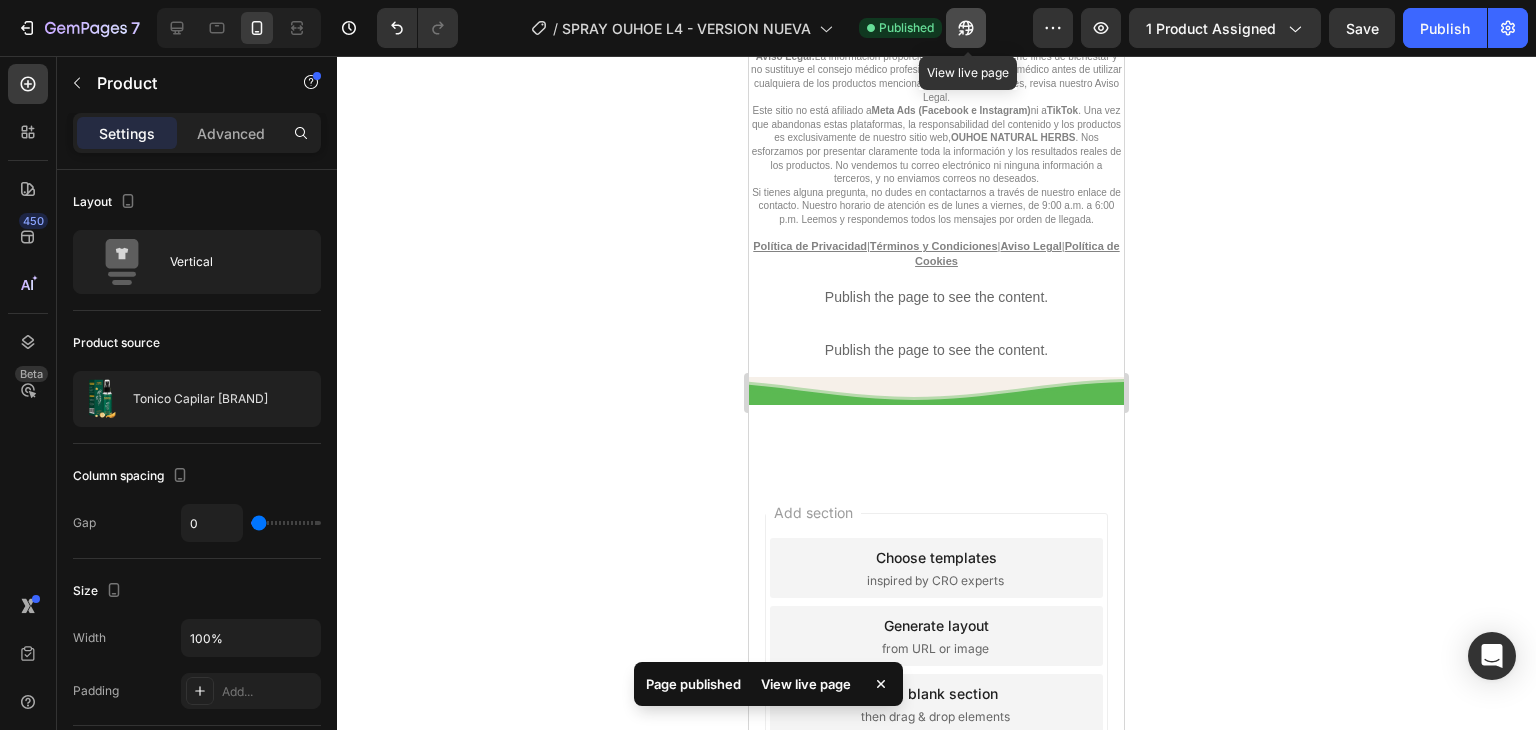 click 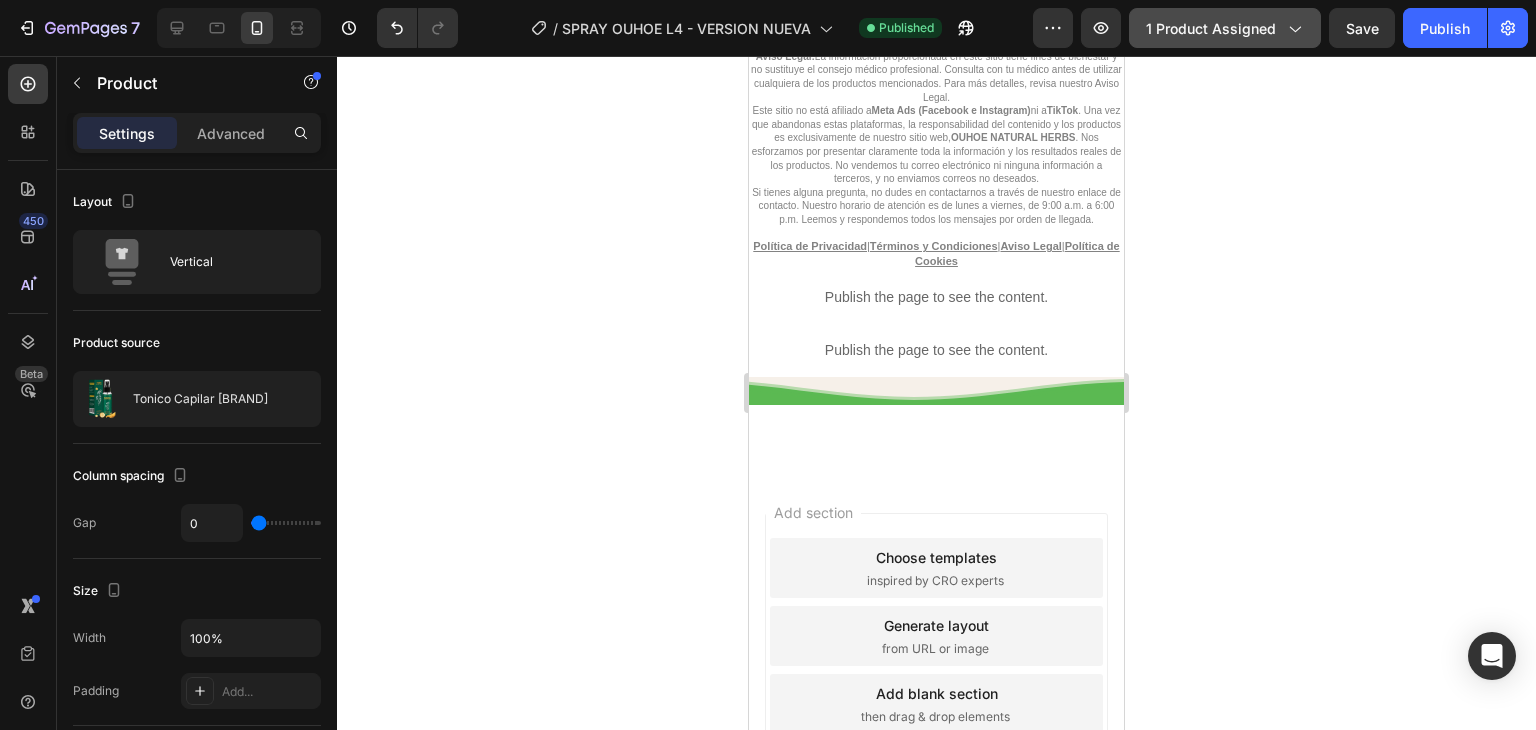 click 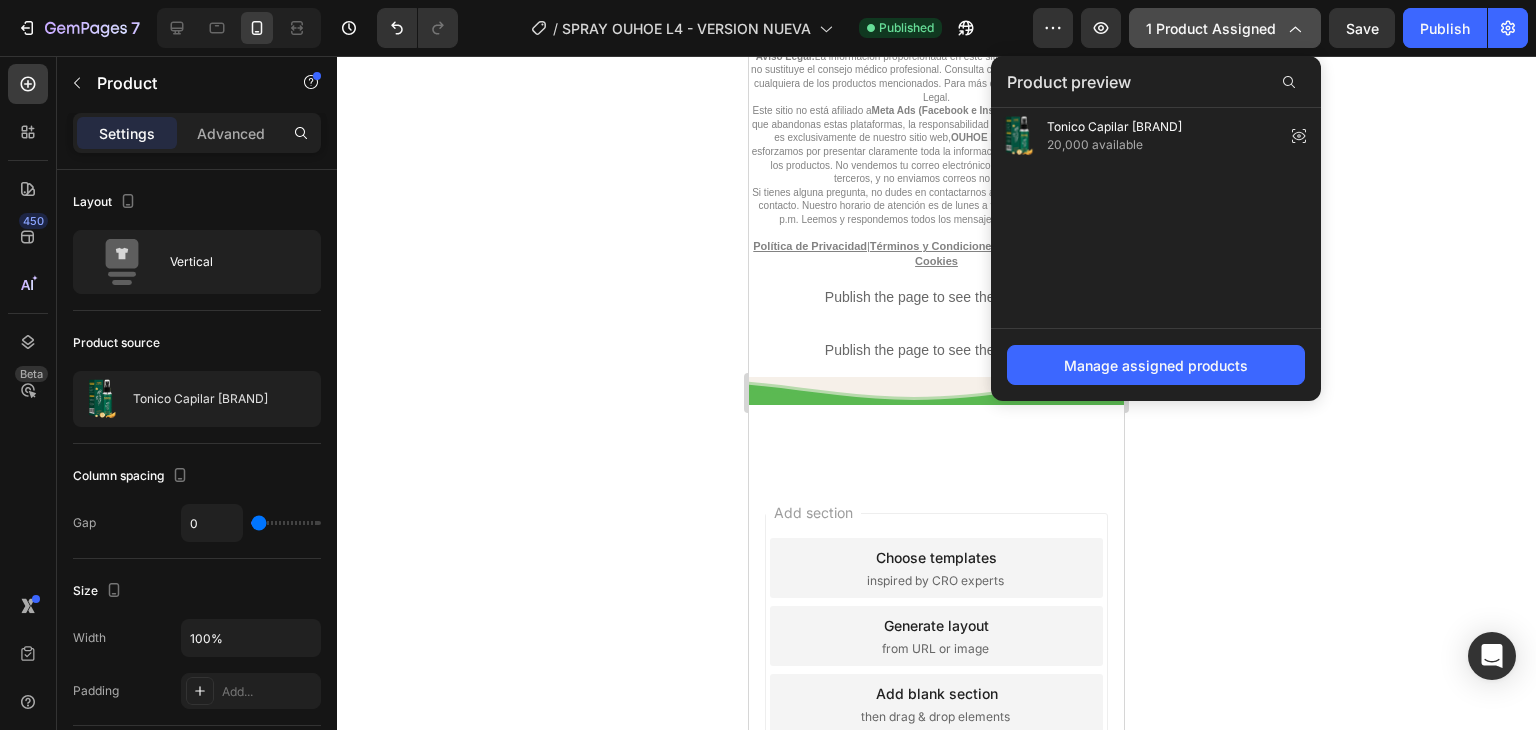 click 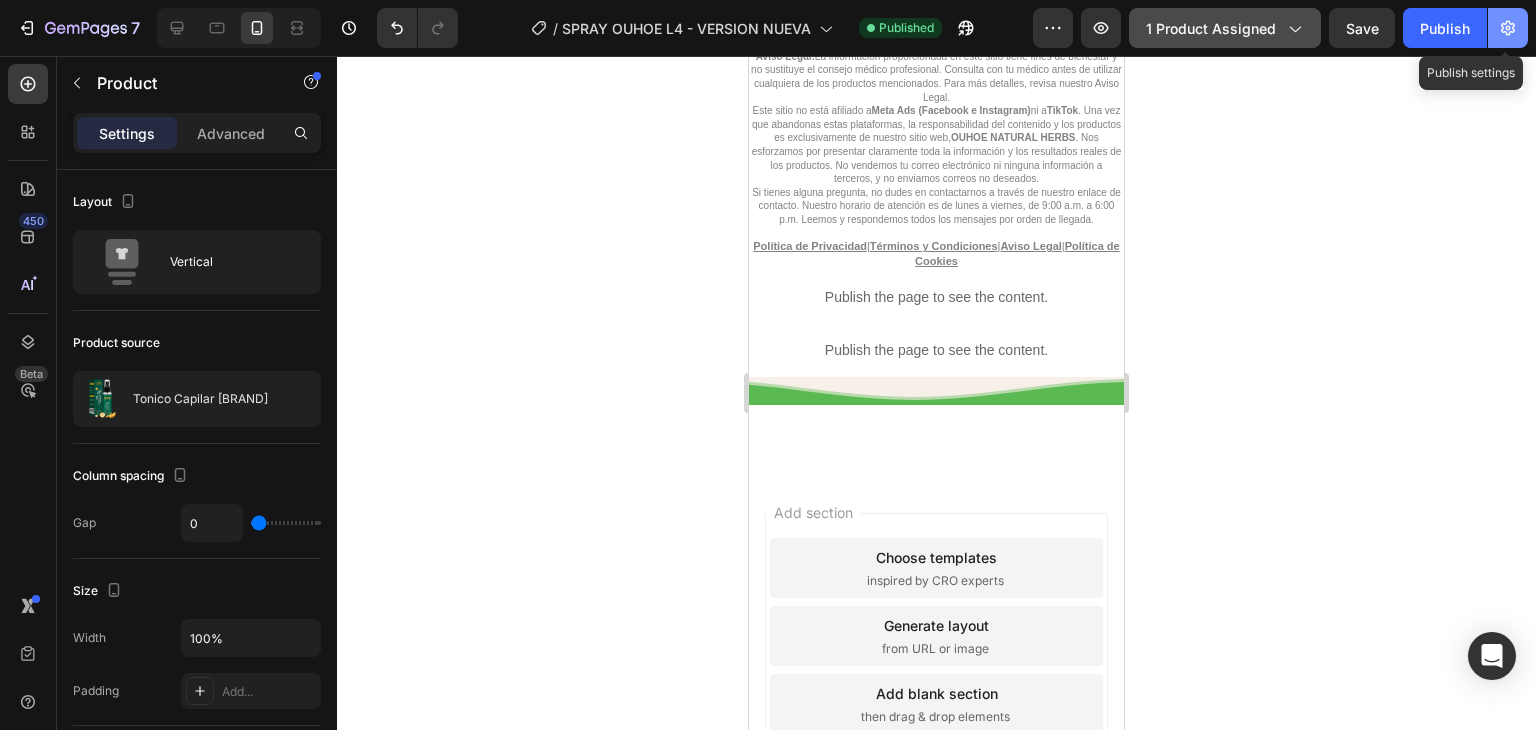 click 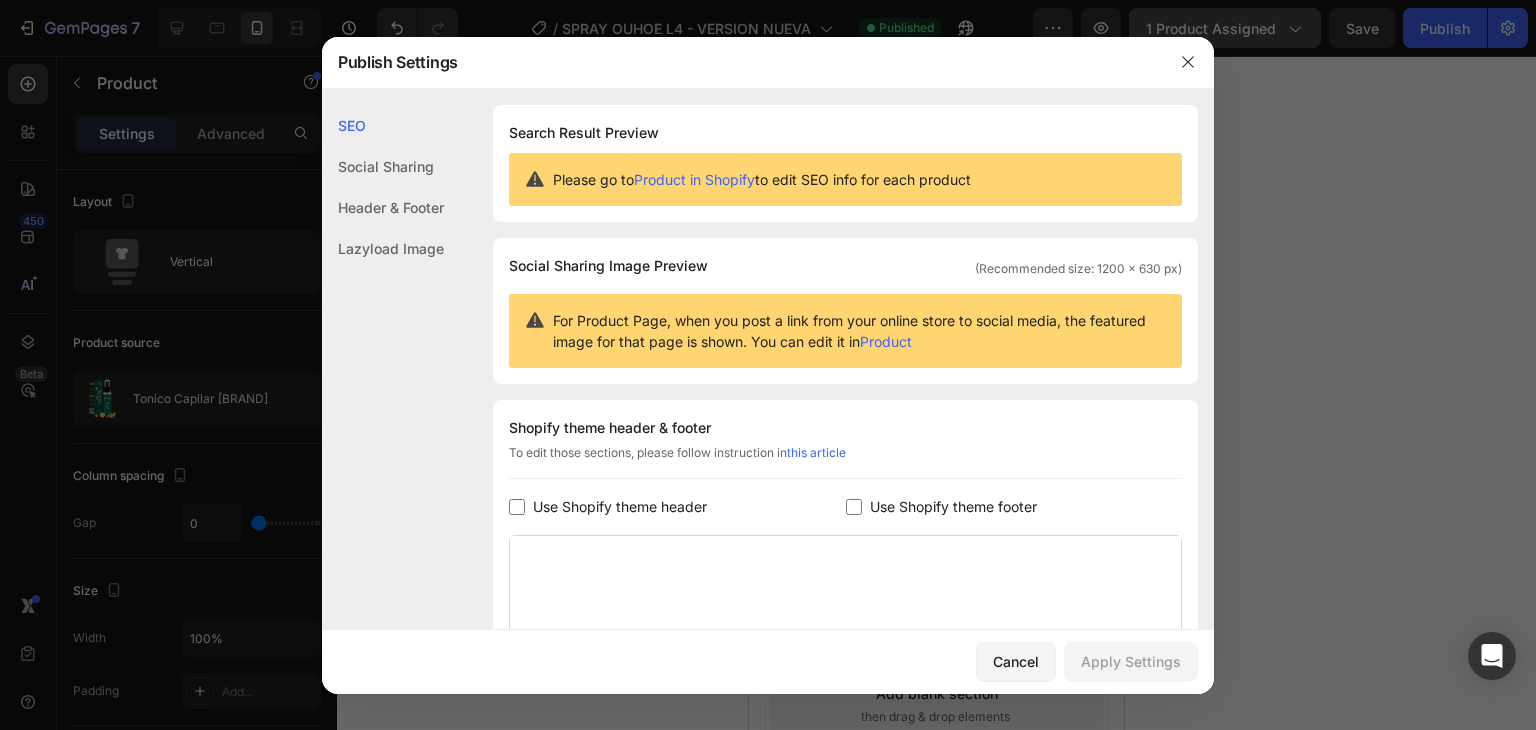 click on "Shopify theme header & footer  To edit those sections, please follow instruction in  this article Use Shopify theme header Use Shopify theme footer GemPages Design" 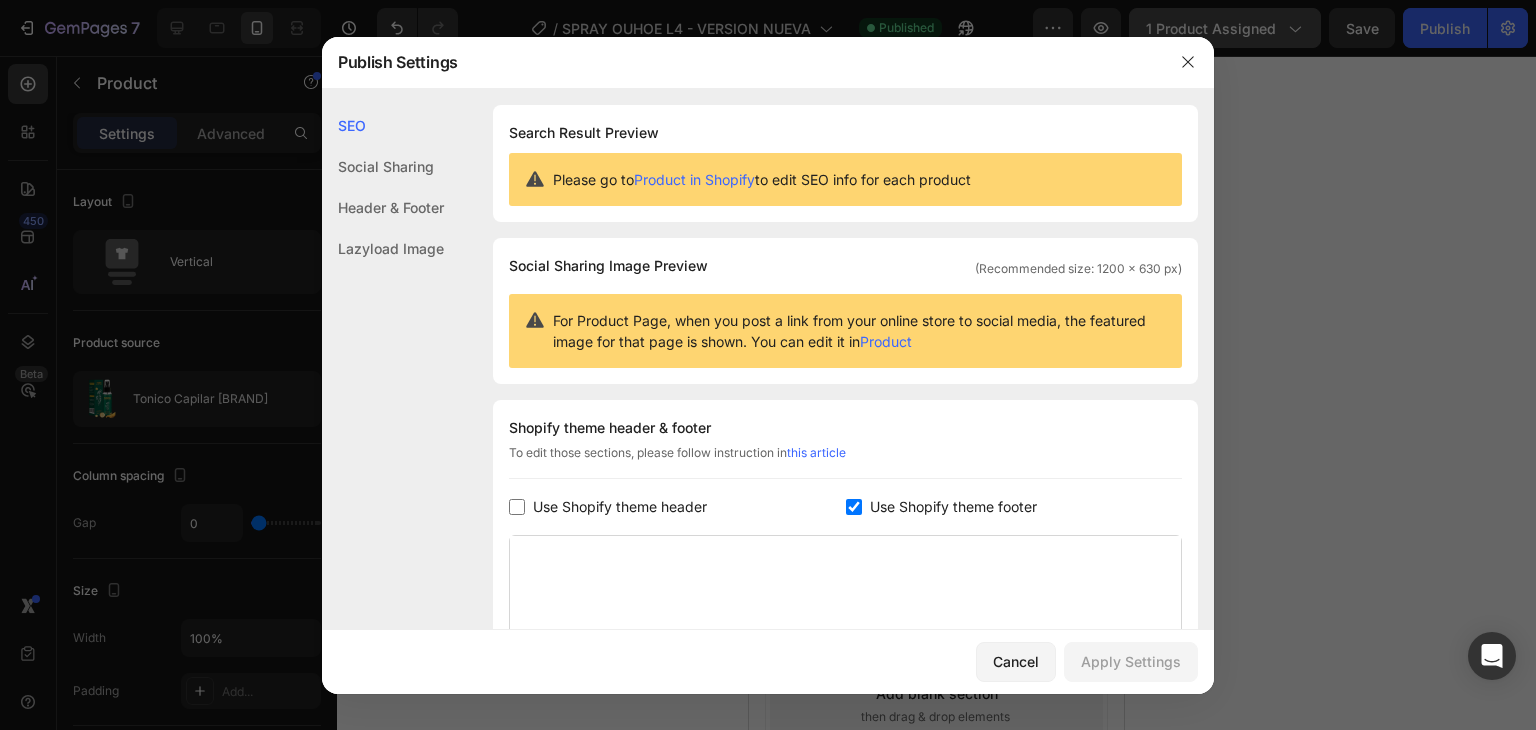 checkbox on "true" 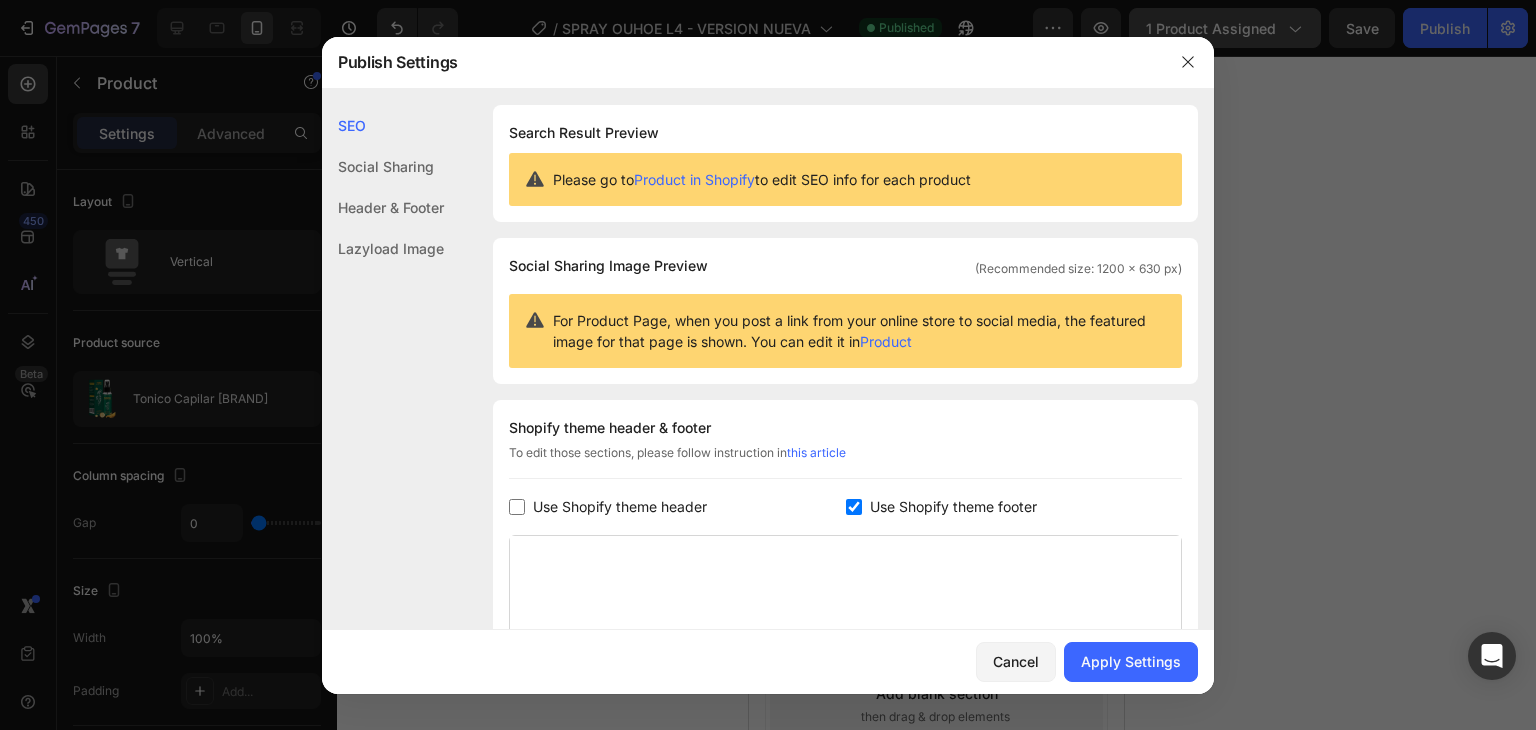 click on "Use Shopify theme header" at bounding box center (620, 507) 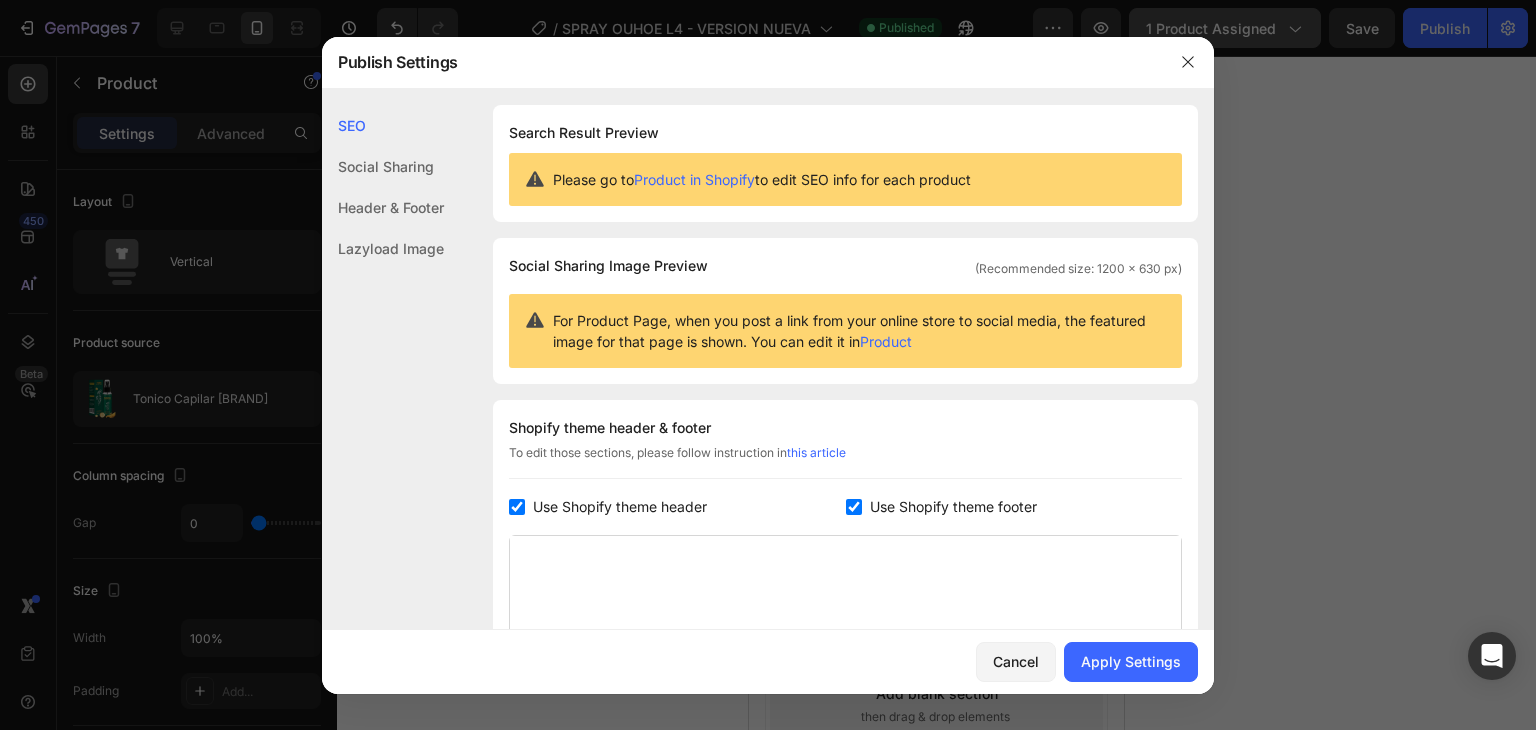 checkbox on "true" 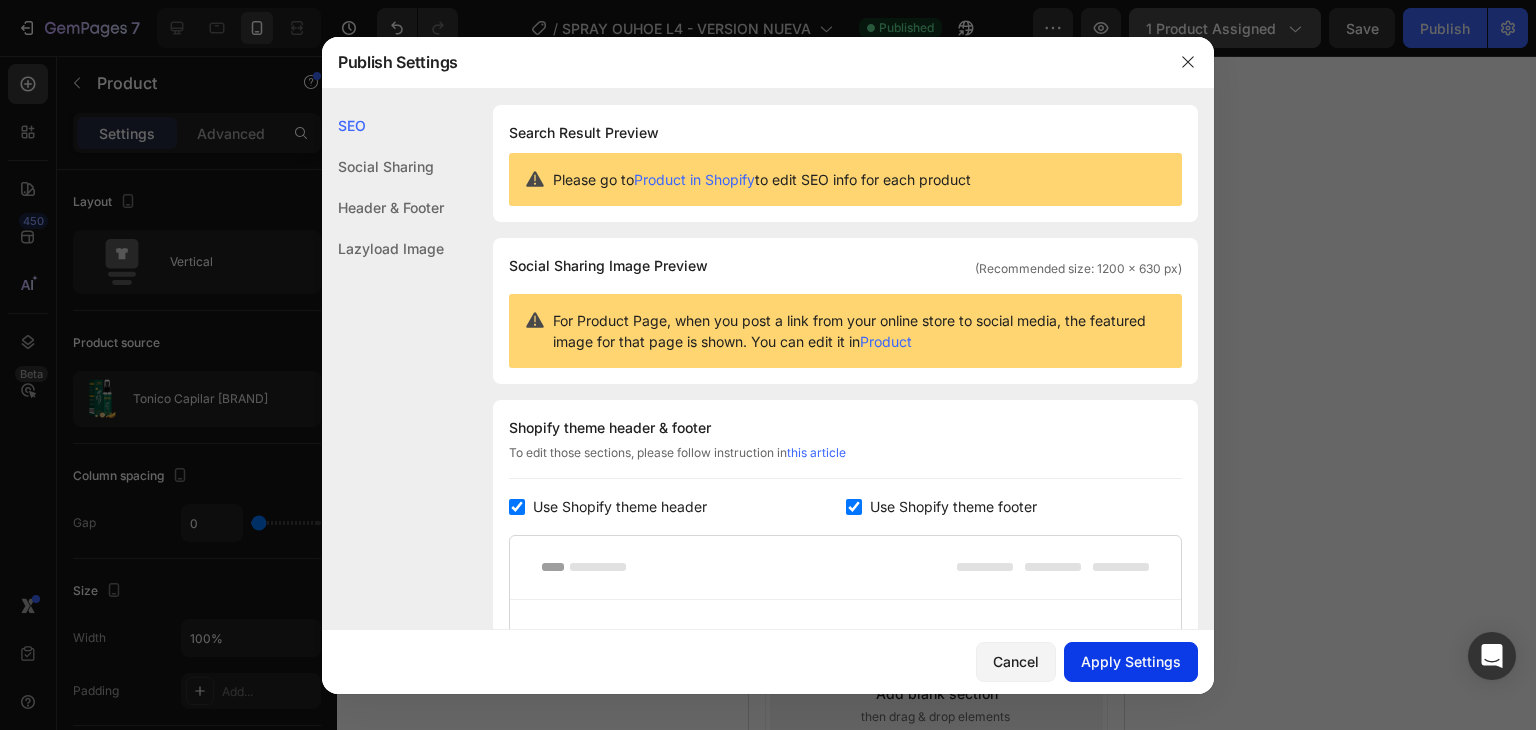 click on "Apply Settings" at bounding box center [1131, 661] 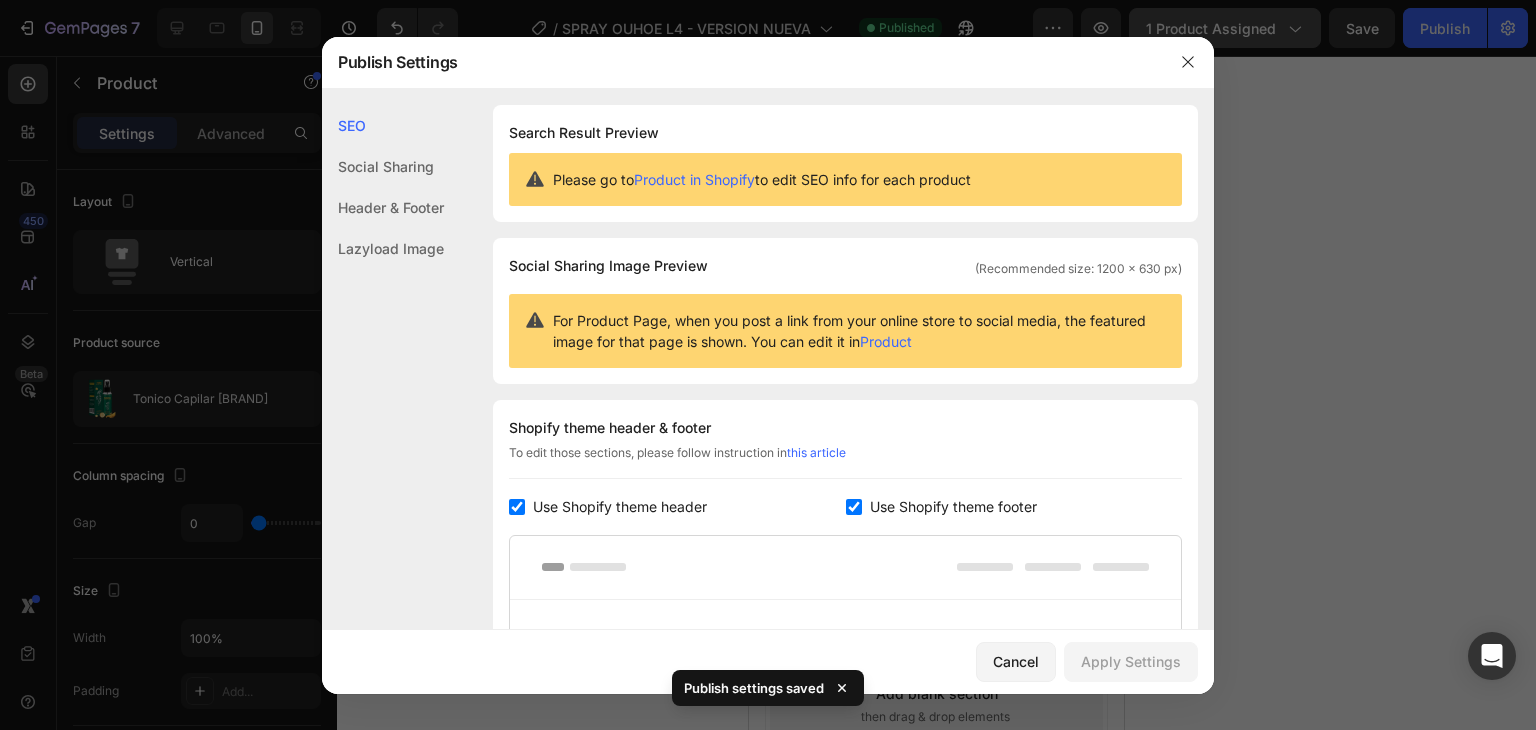 click at bounding box center [854, 507] 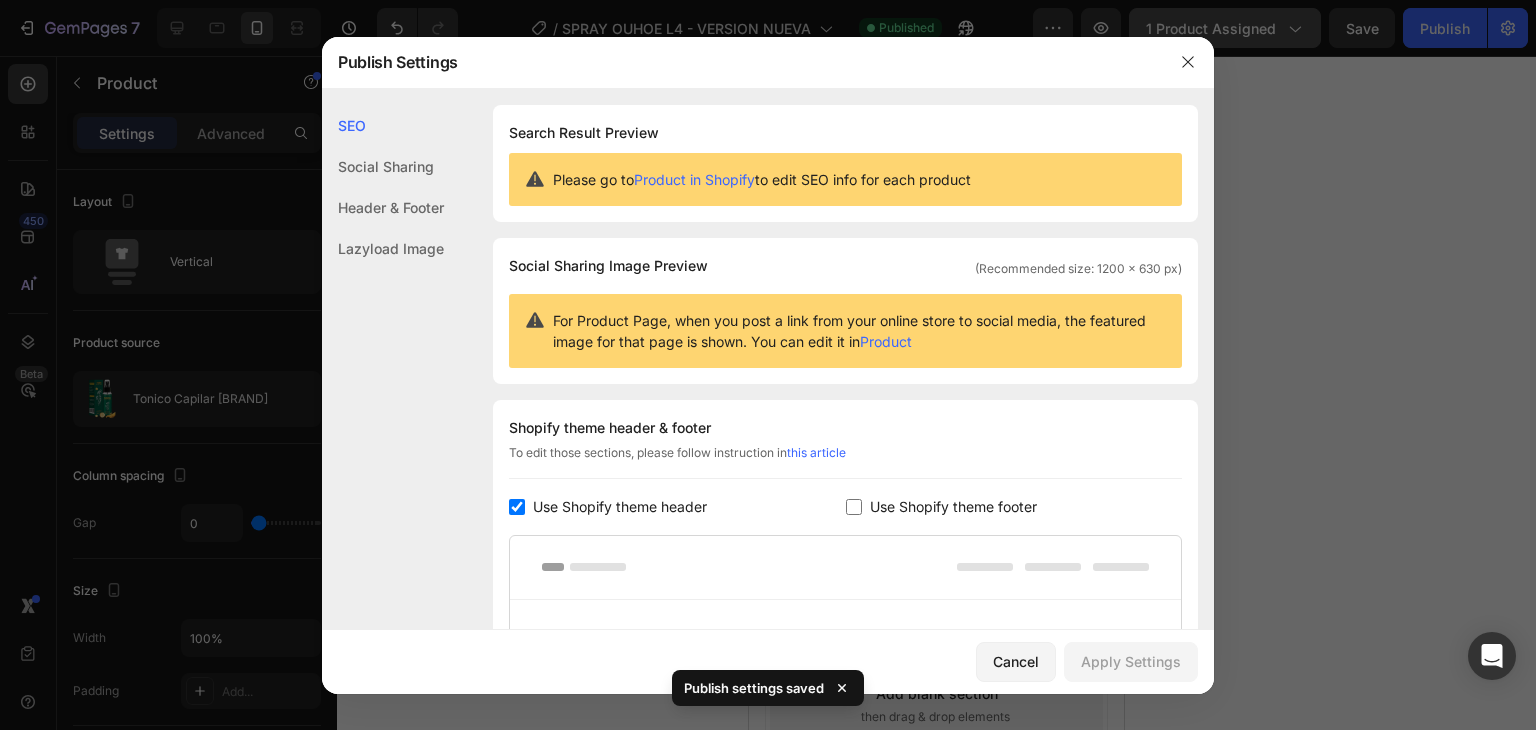 checkbox on "false" 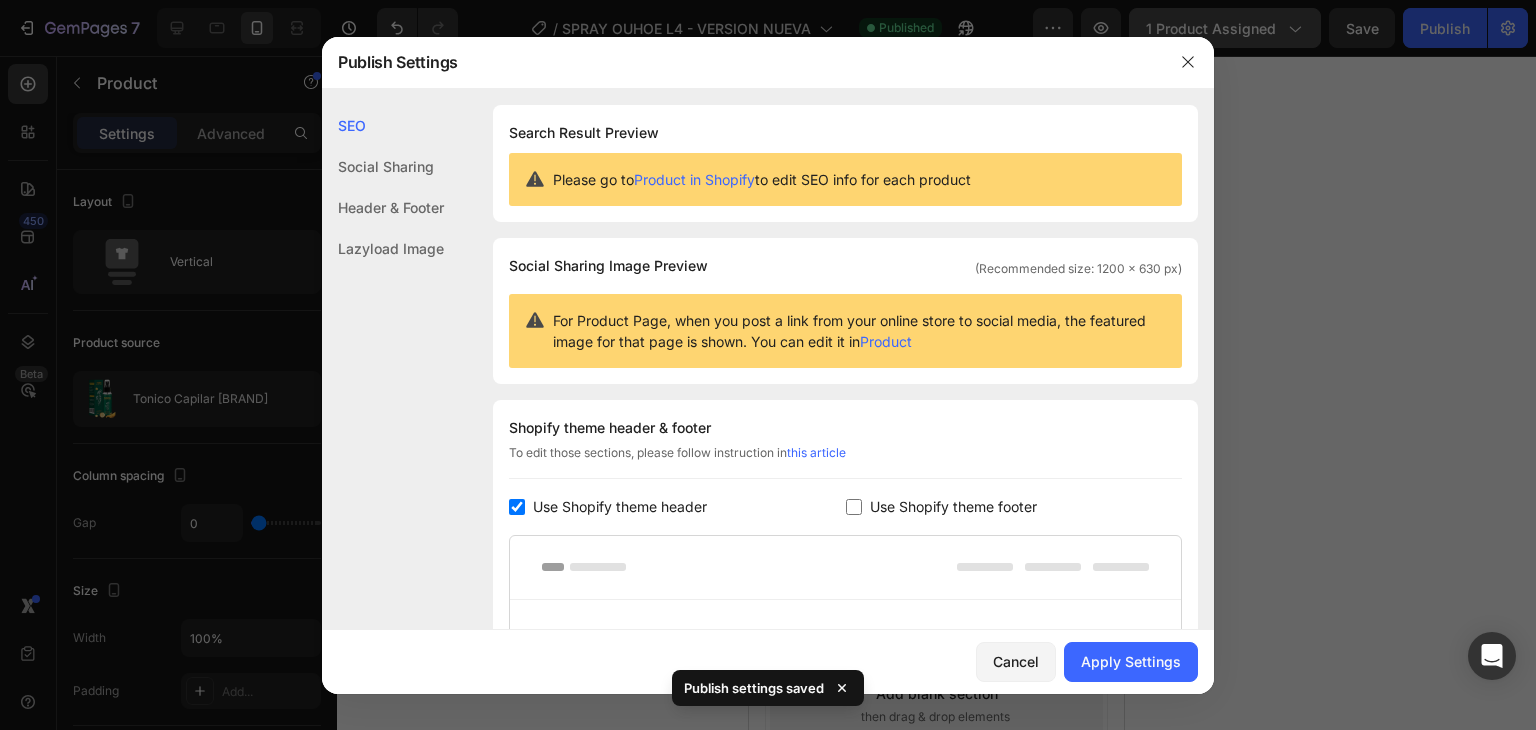 click on "Use Shopify theme header" at bounding box center [620, 507] 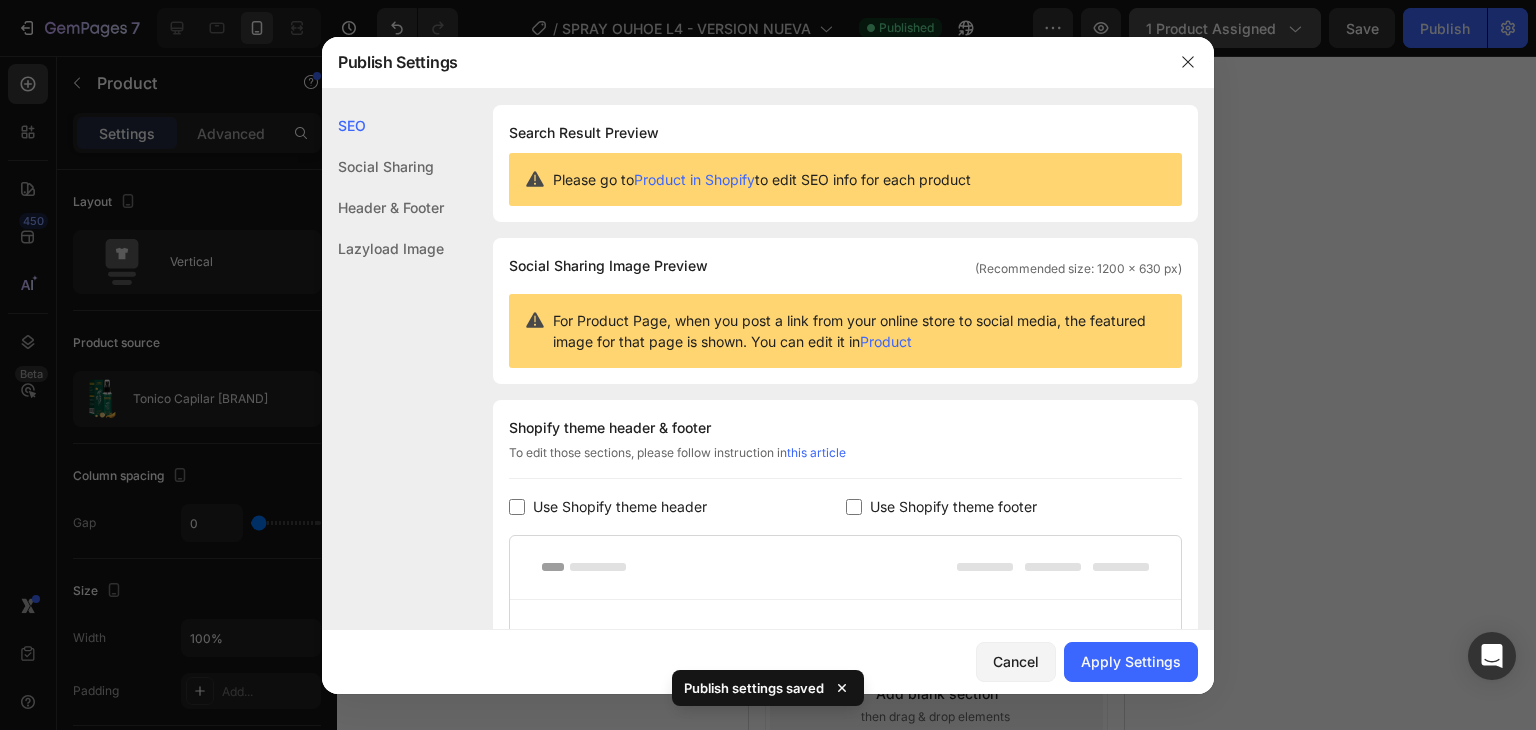 checkbox on "false" 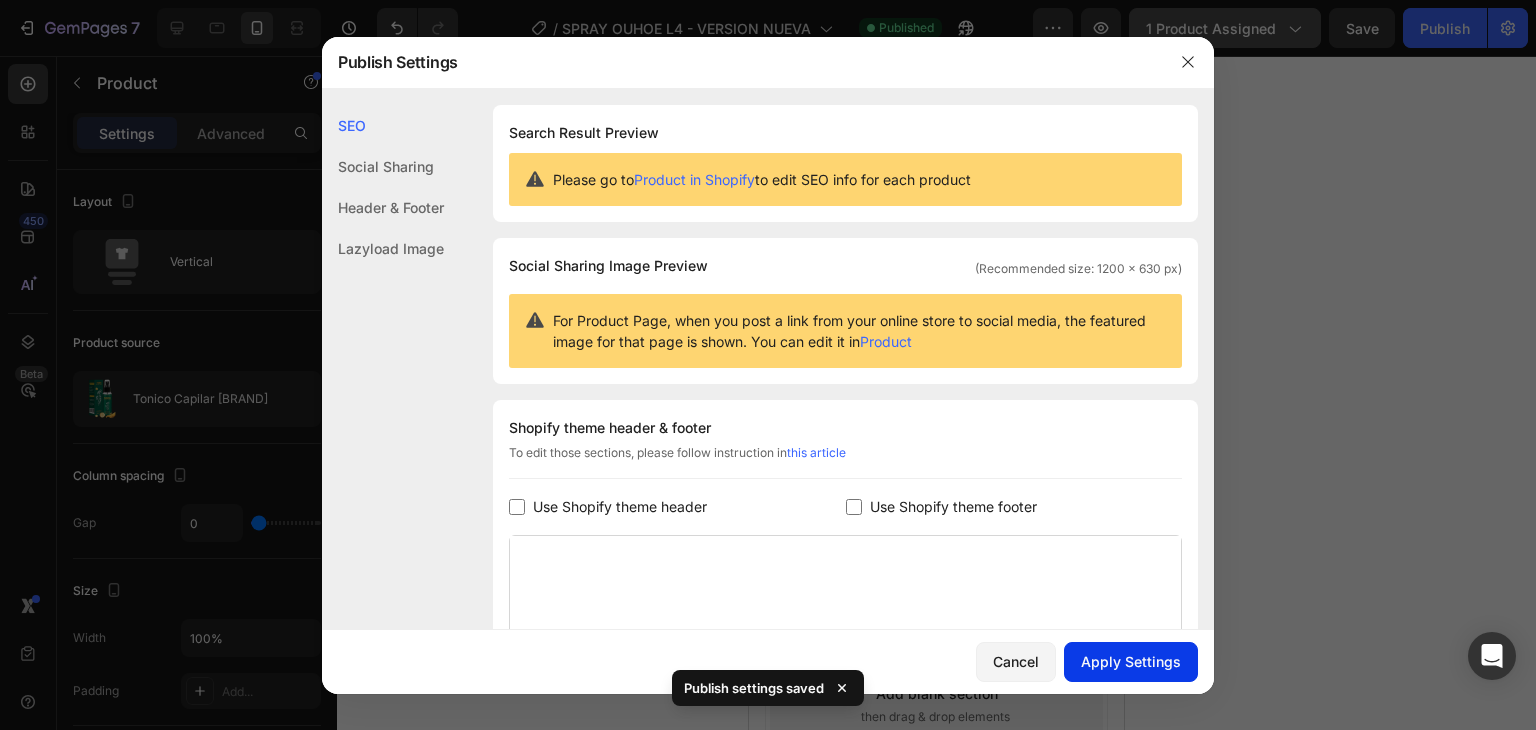 click on "Apply Settings" 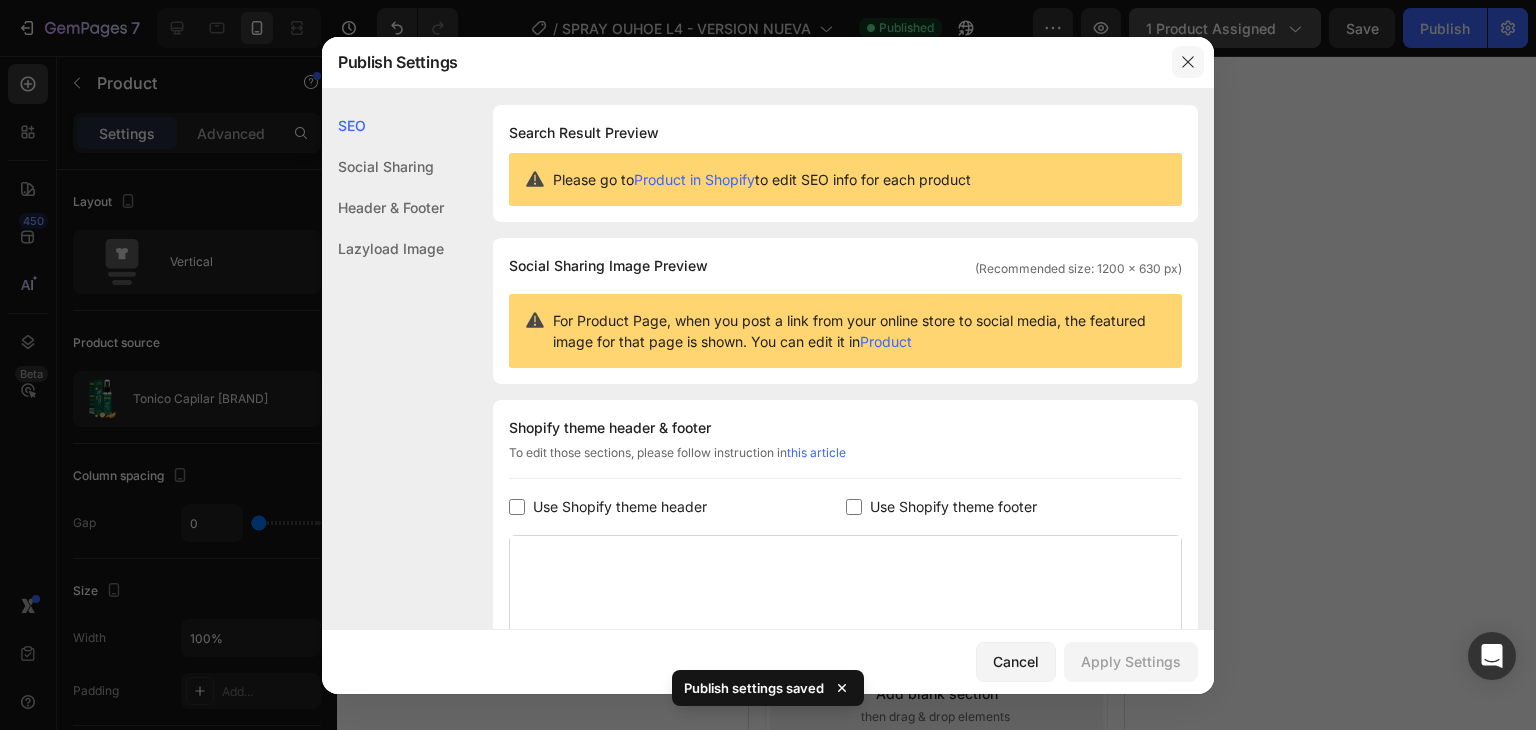click 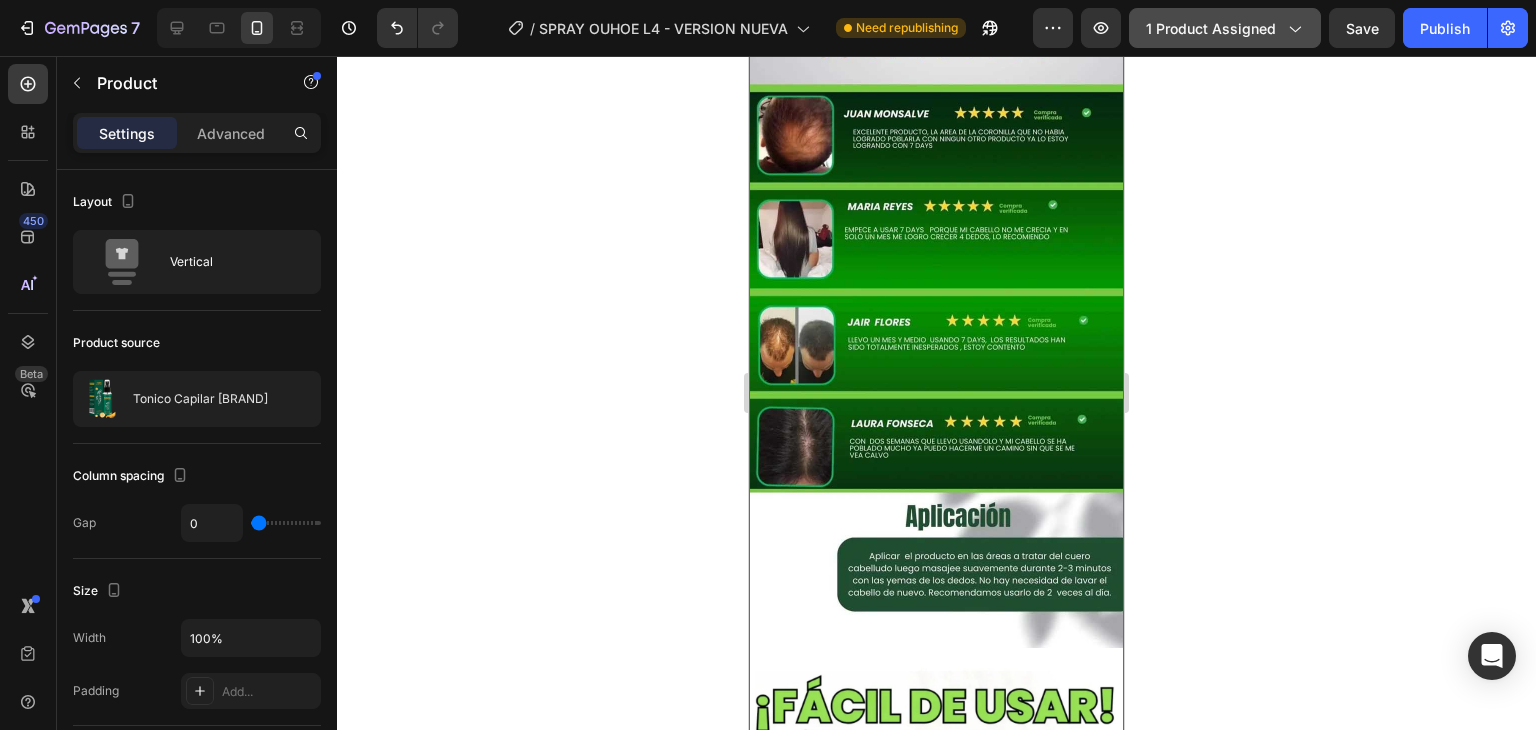 scroll, scrollTop: 6131, scrollLeft: 0, axis: vertical 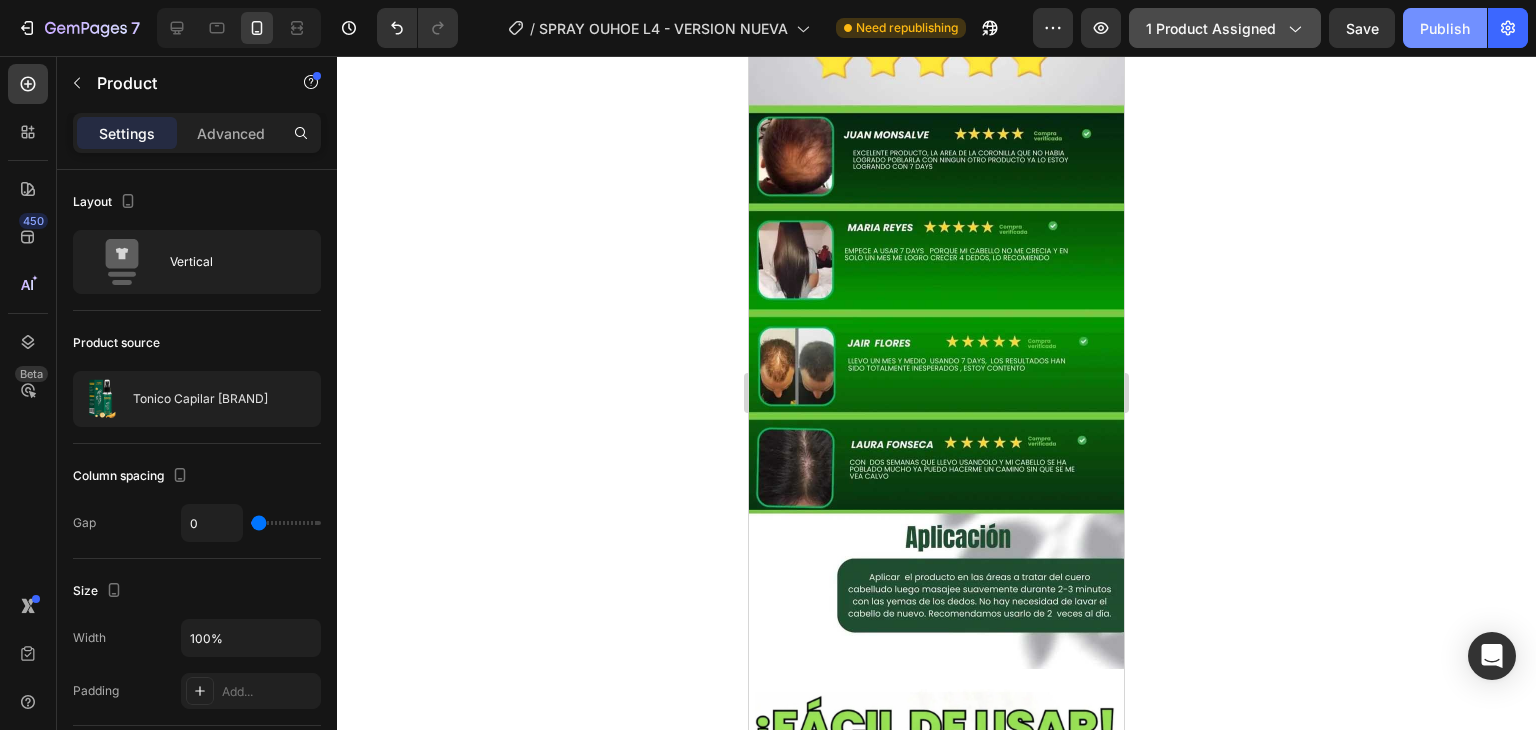 click on "Publish" 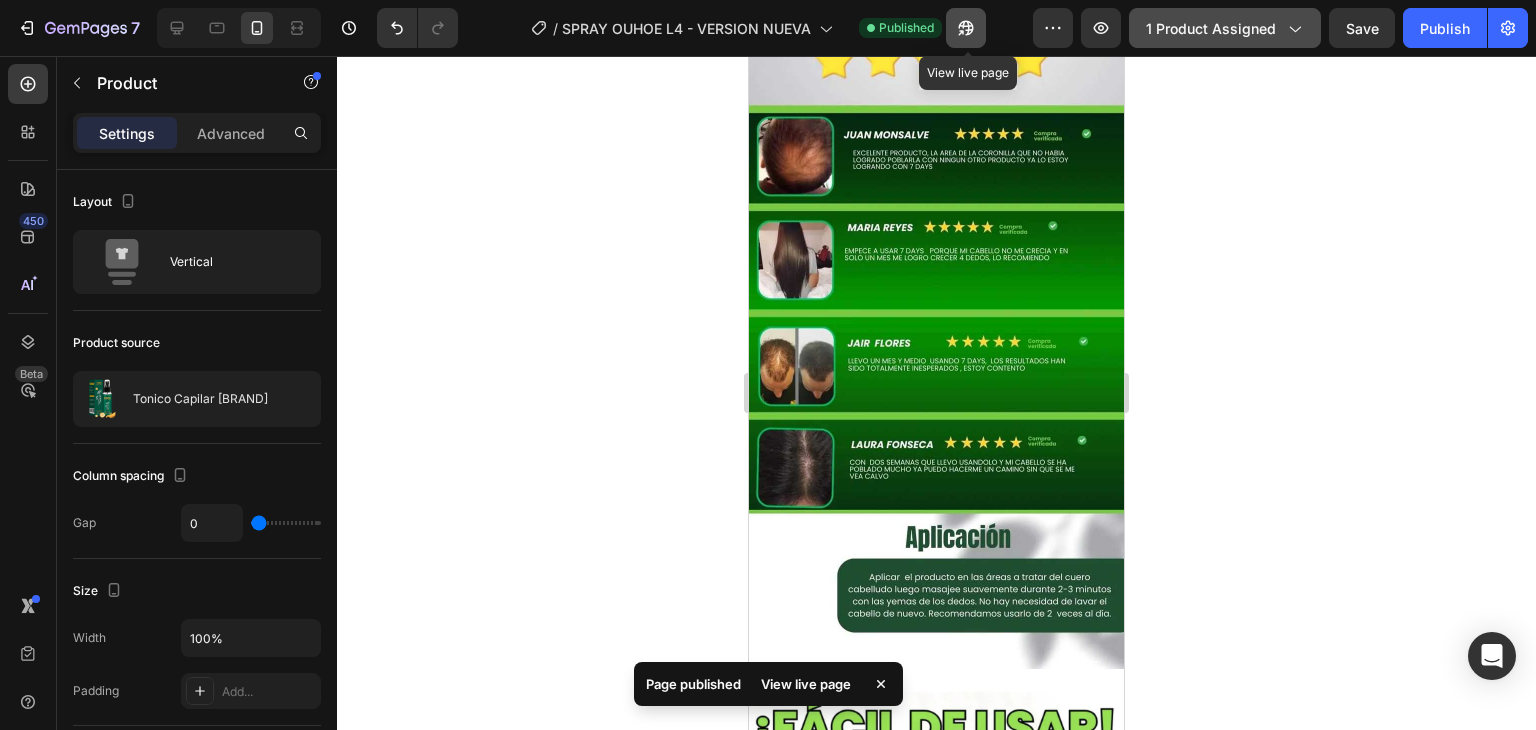 click 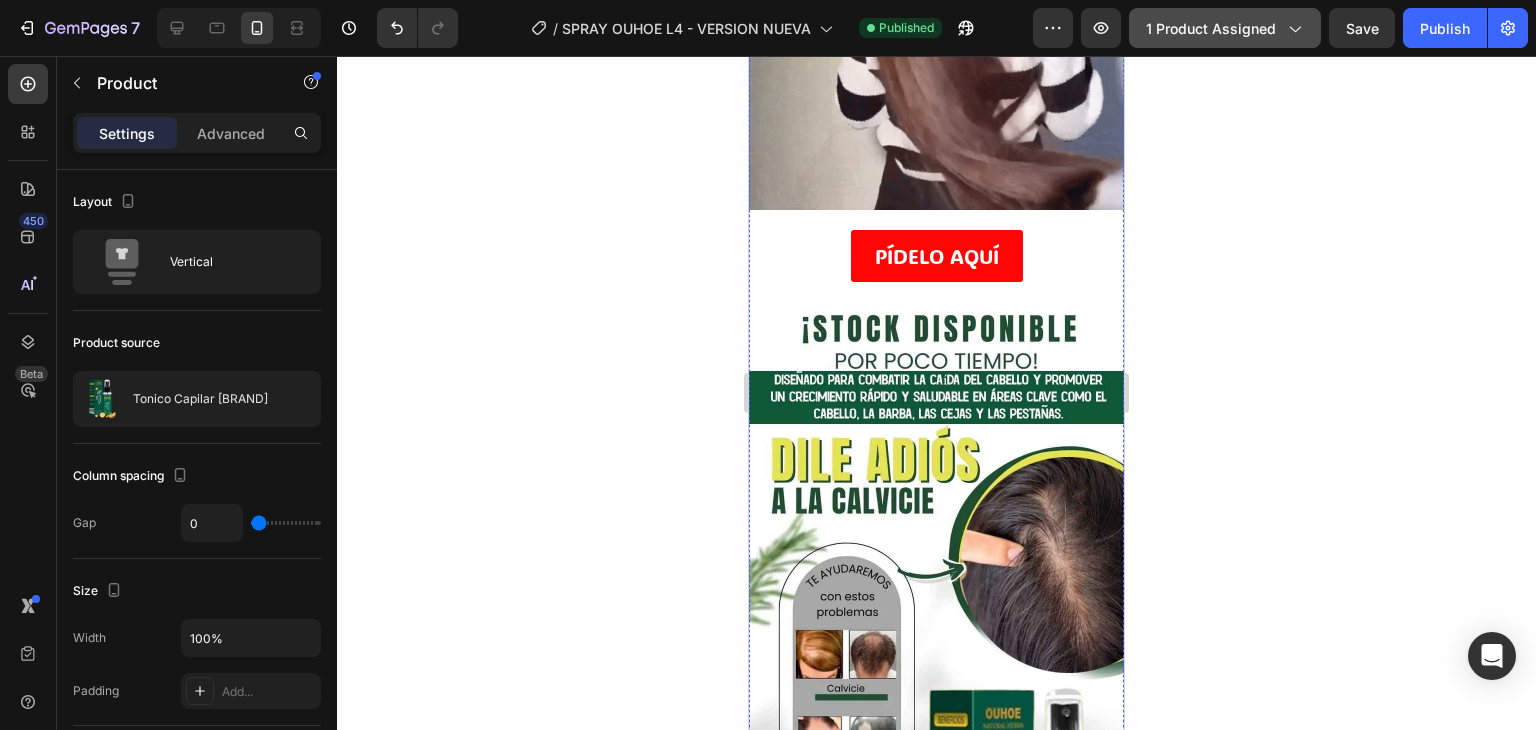 scroll, scrollTop: 3904, scrollLeft: 0, axis: vertical 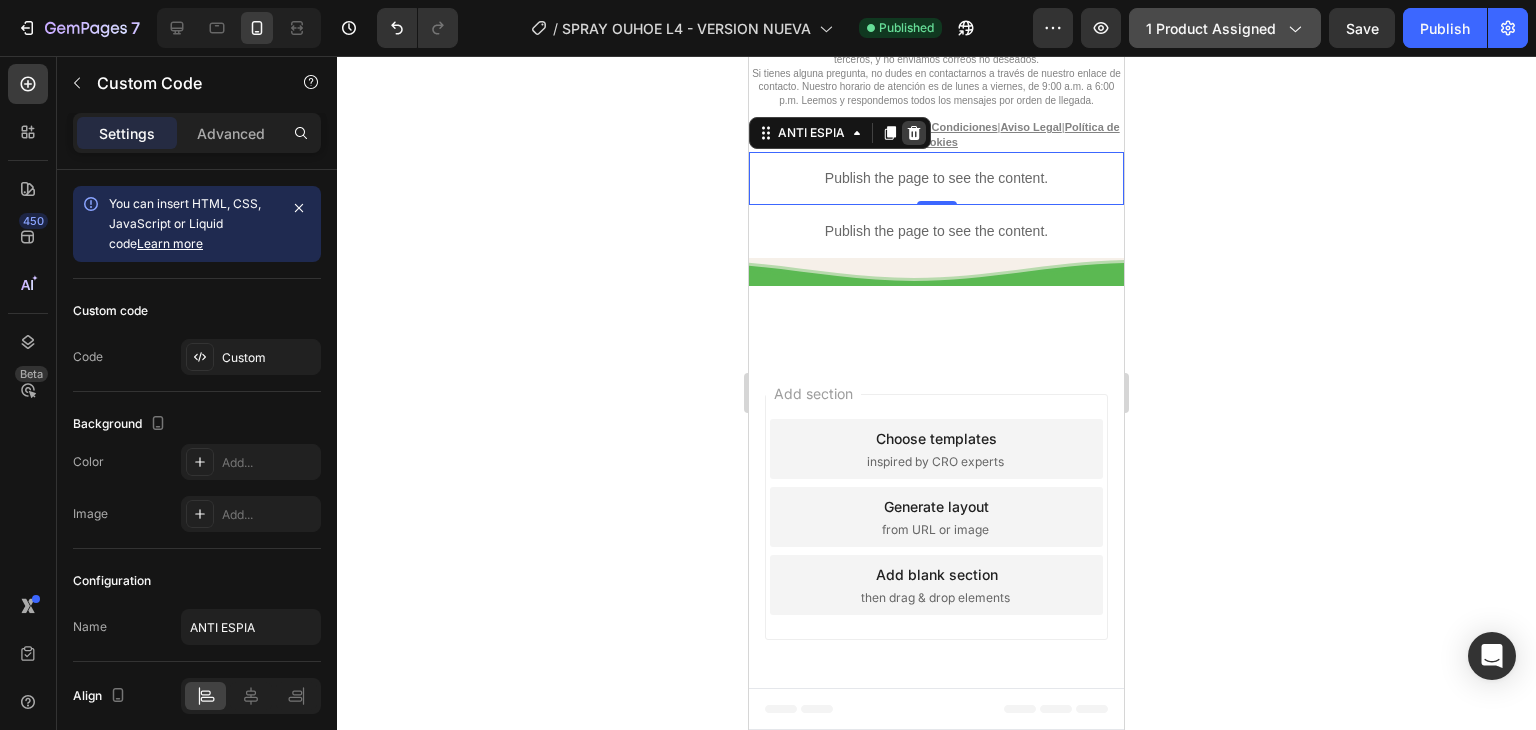 click 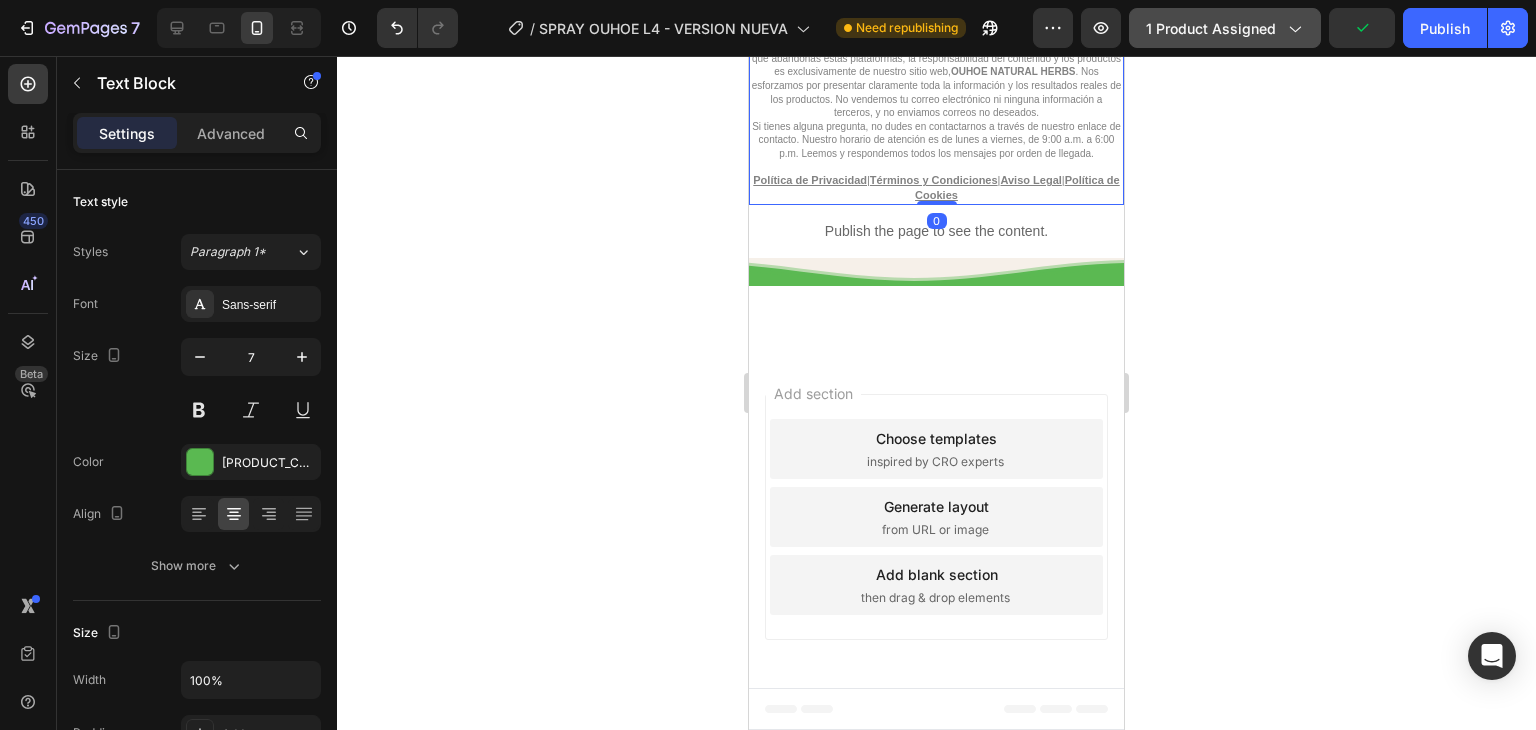scroll, scrollTop: 8133, scrollLeft: 0, axis: vertical 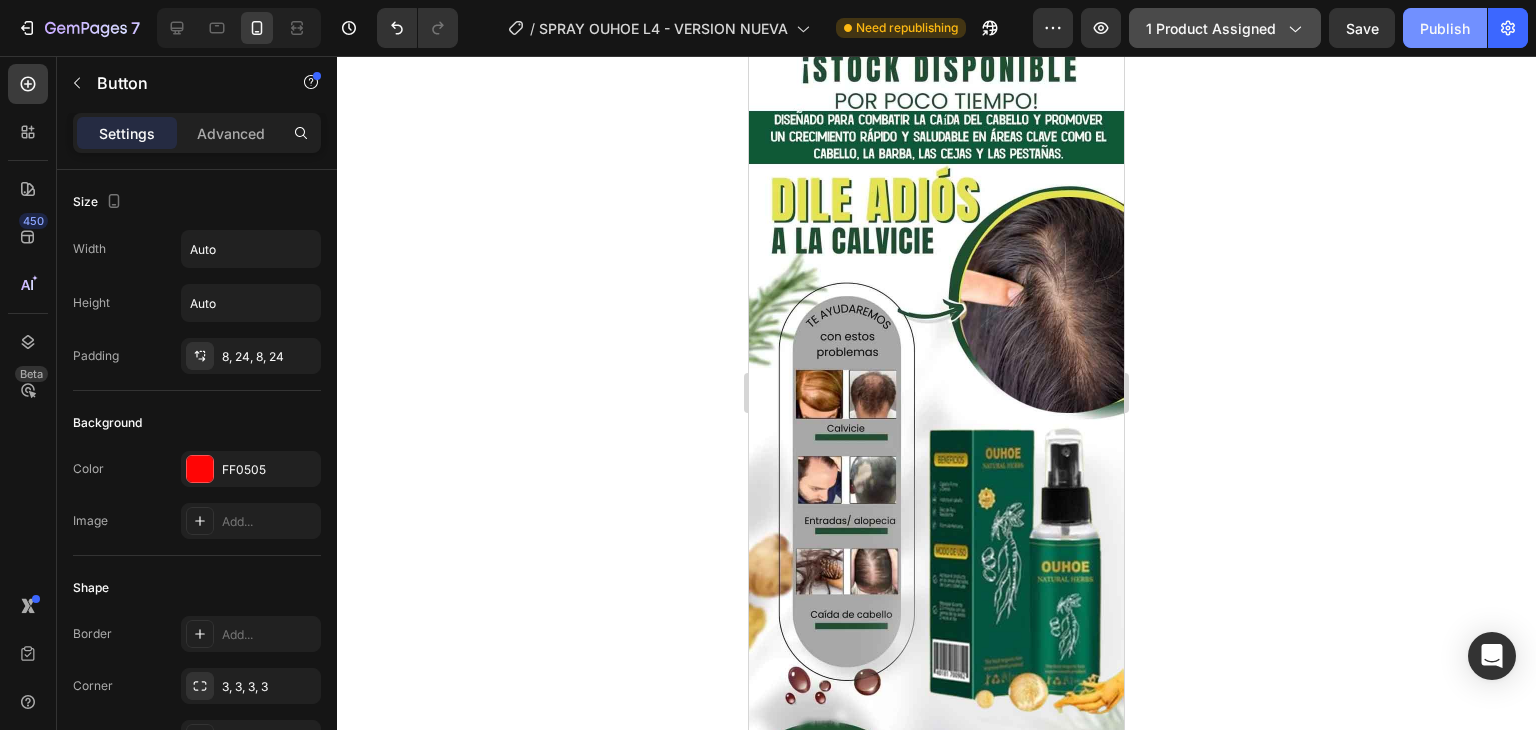 click on "Publish" at bounding box center [1445, 28] 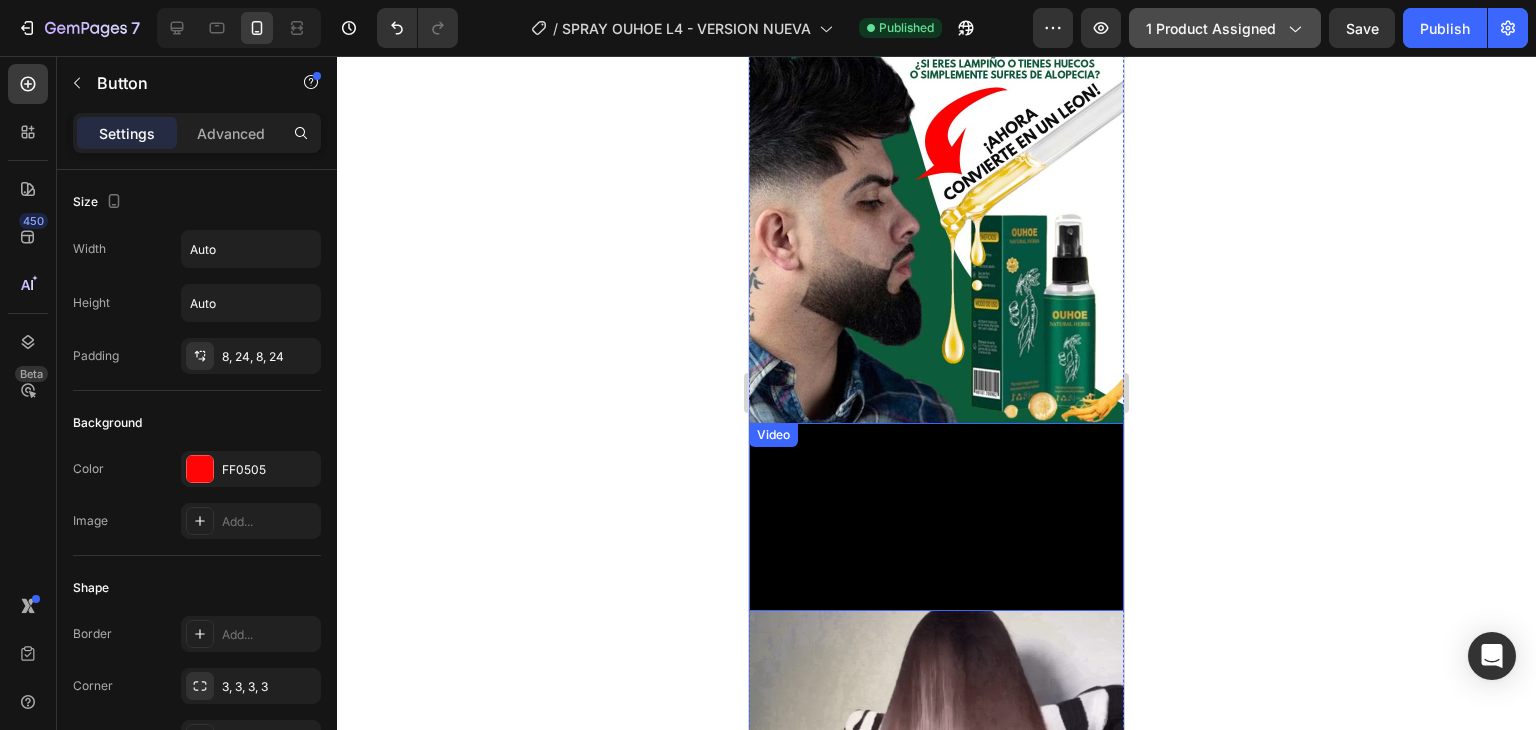 scroll, scrollTop: 3129, scrollLeft: 0, axis: vertical 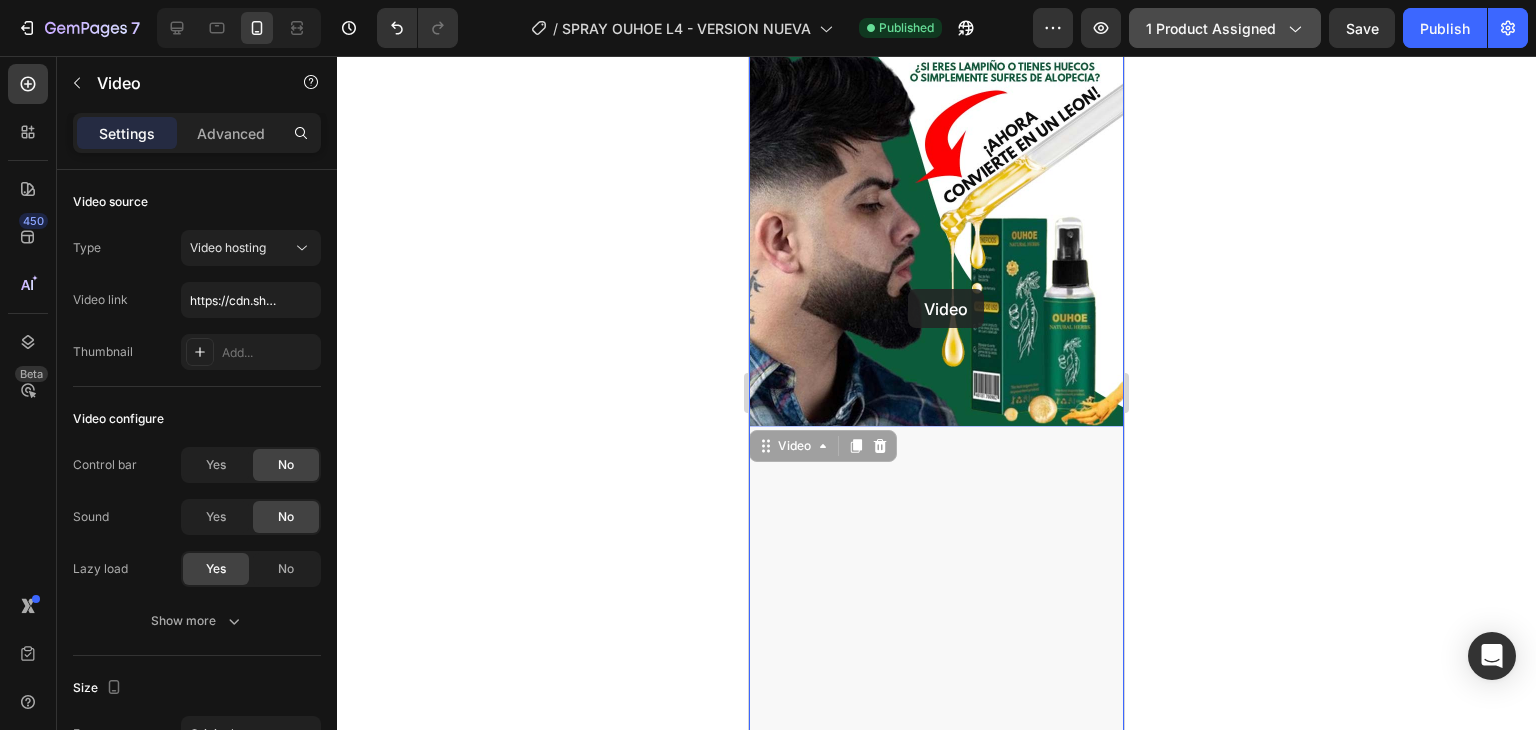 drag, startPoint x: 926, startPoint y: 472, endPoint x: 906, endPoint y: 289, distance: 184.08965 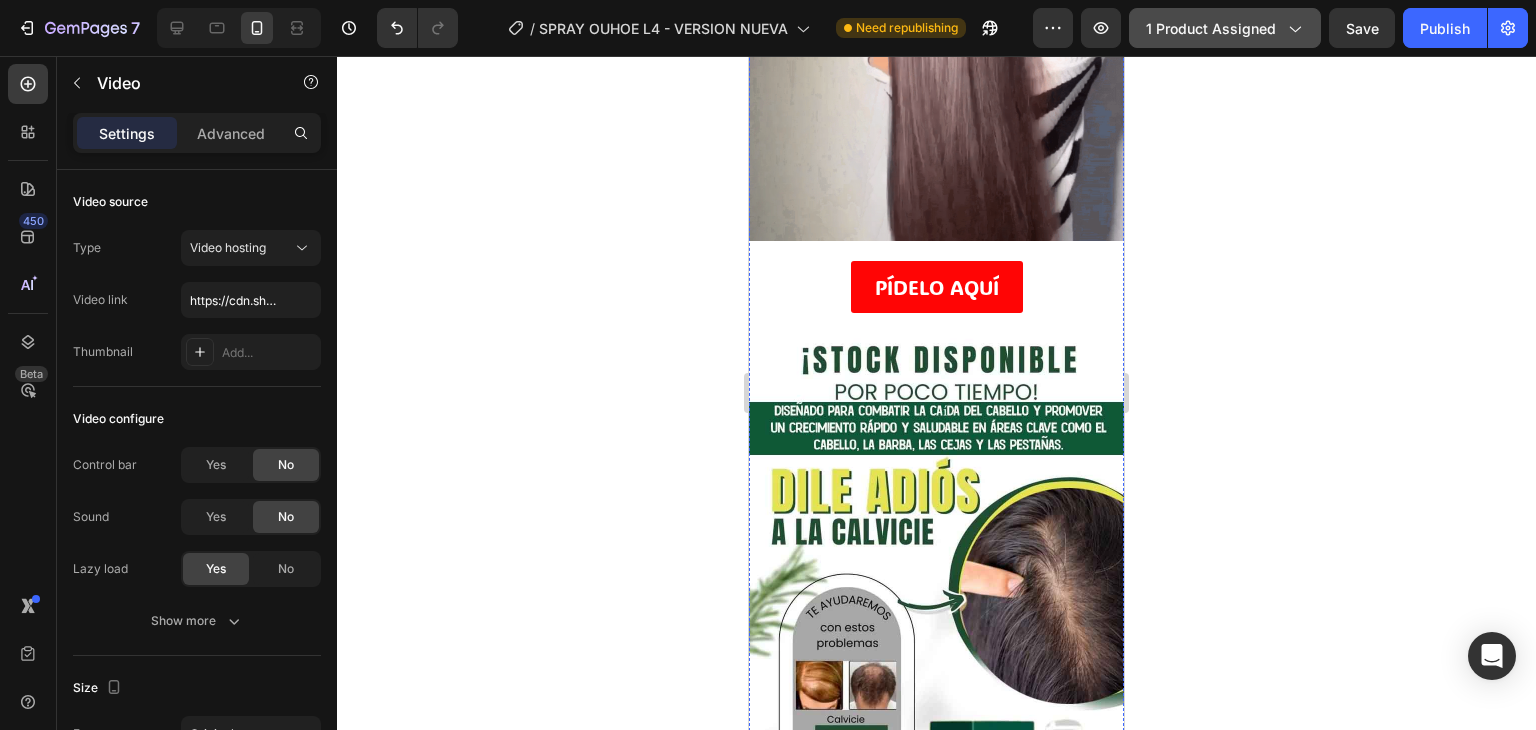 scroll, scrollTop: 3896, scrollLeft: 0, axis: vertical 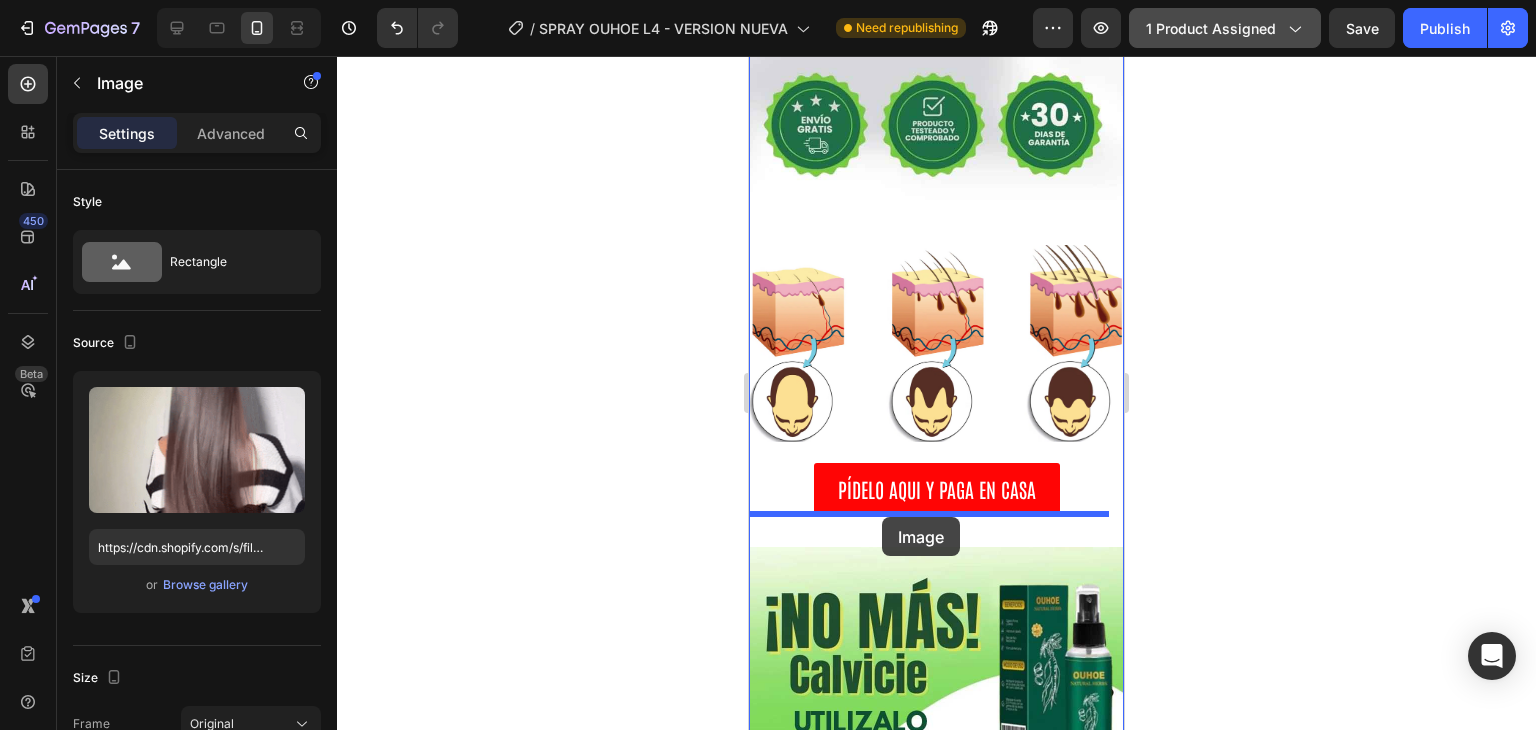 drag, startPoint x: 948, startPoint y: 356, endPoint x: 883, endPoint y: 520, distance: 176.41145 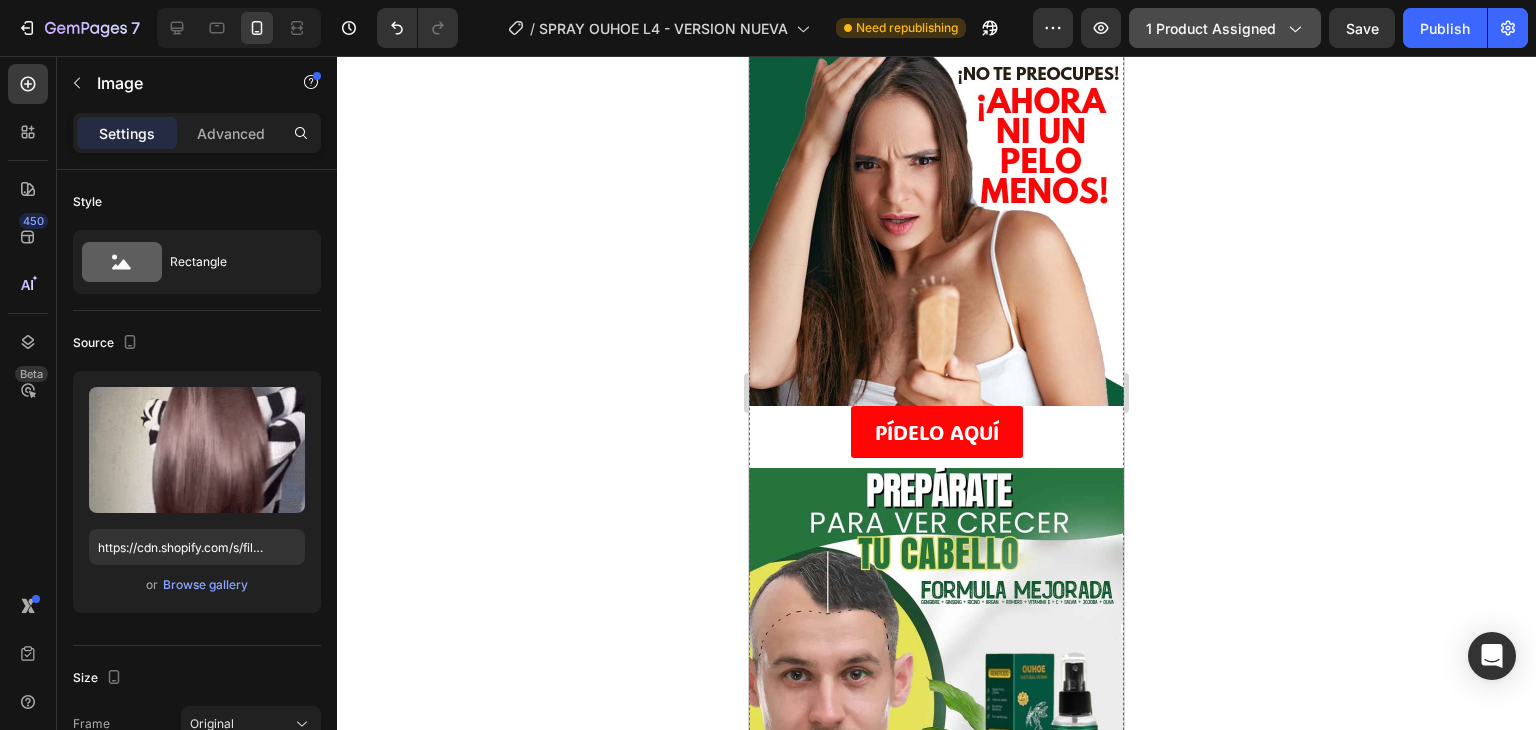 scroll, scrollTop: 1528, scrollLeft: 0, axis: vertical 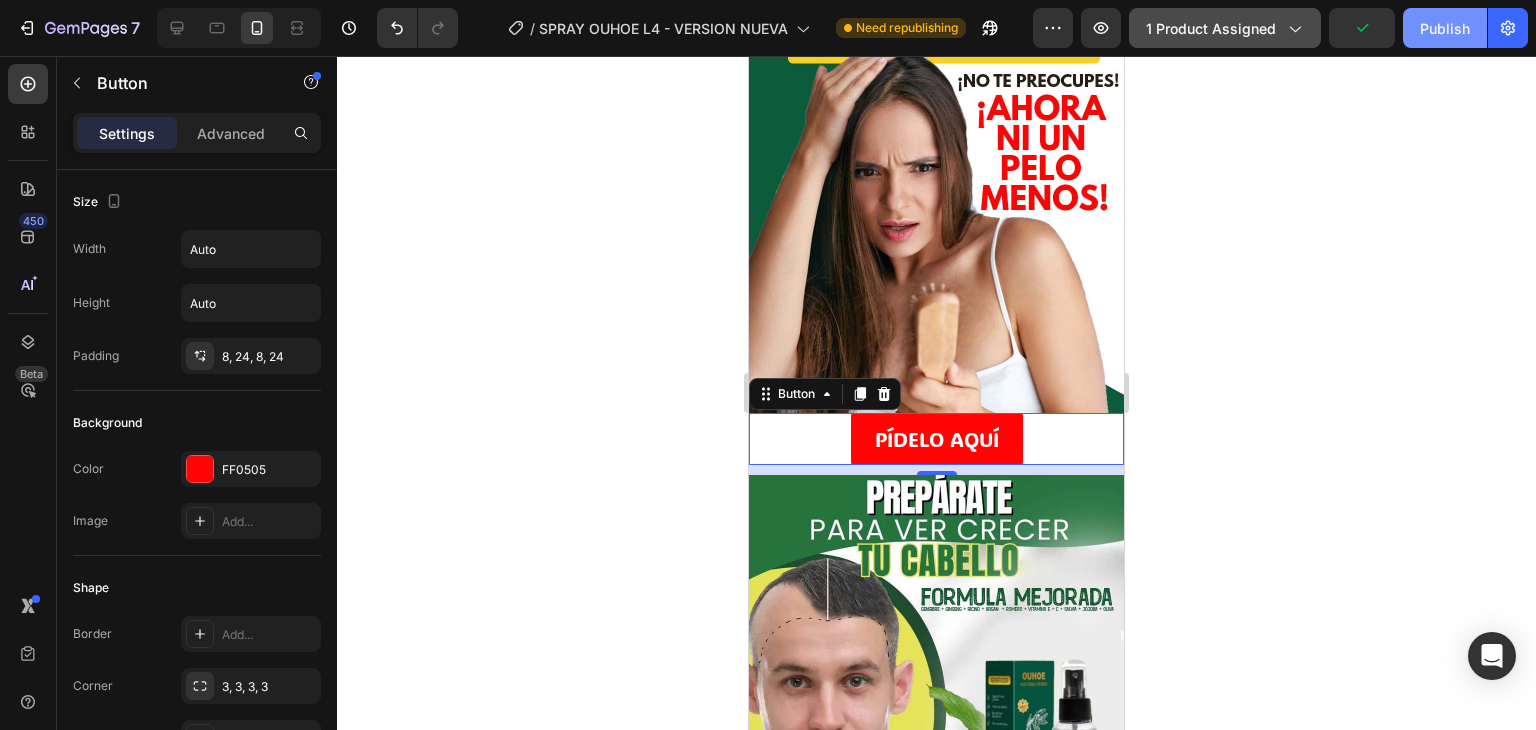 click on "Publish" 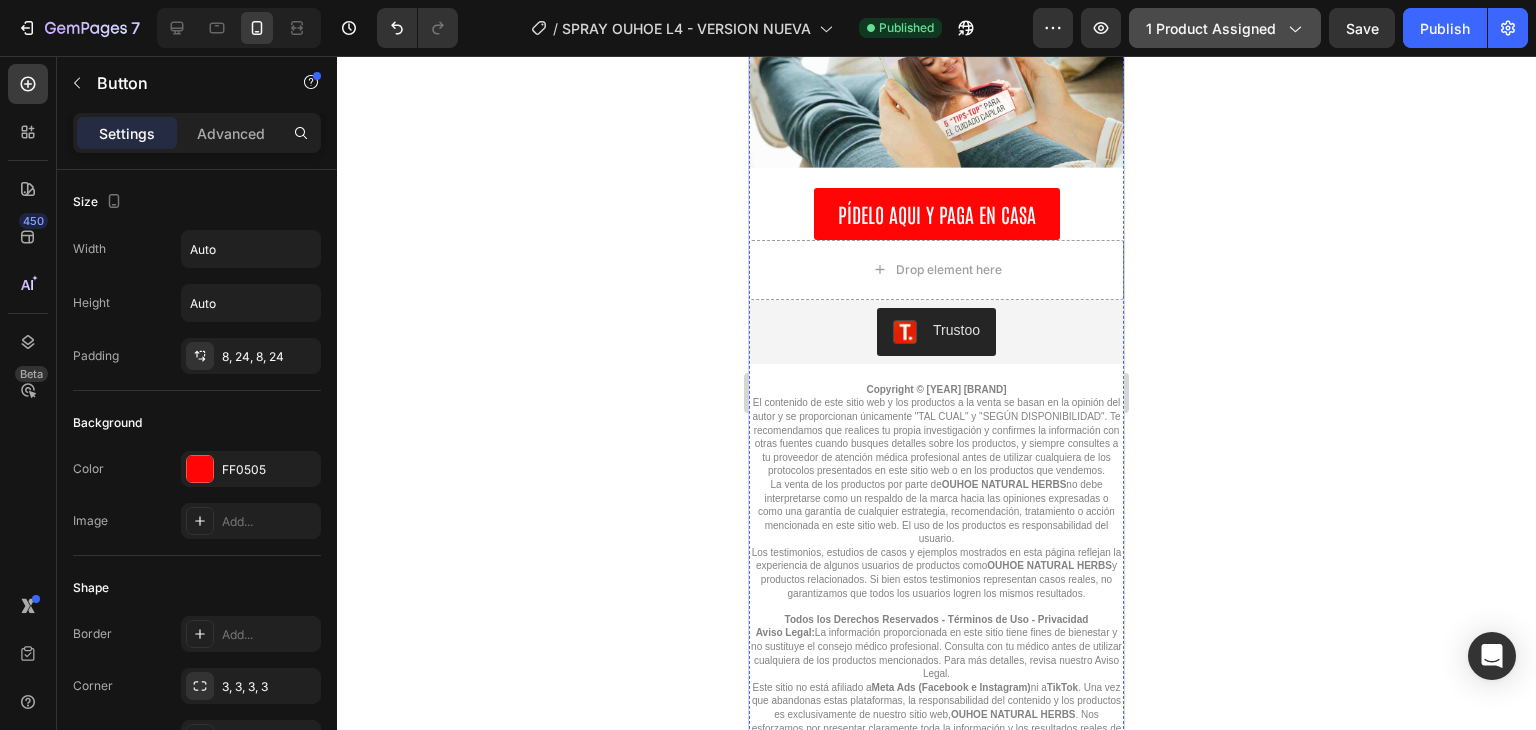 scroll, scrollTop: 8112, scrollLeft: 0, axis: vertical 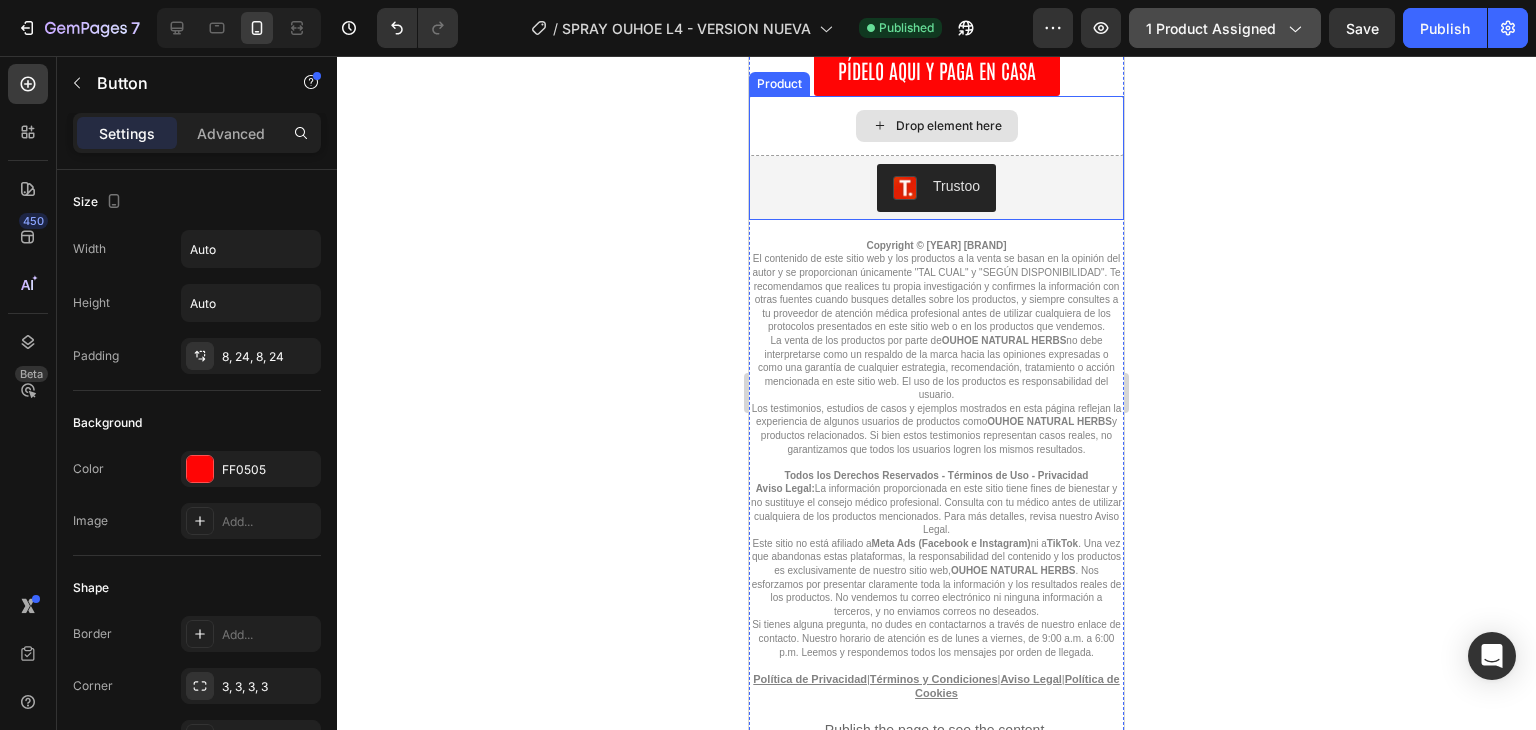 click on "Drop element here" at bounding box center (936, 126) 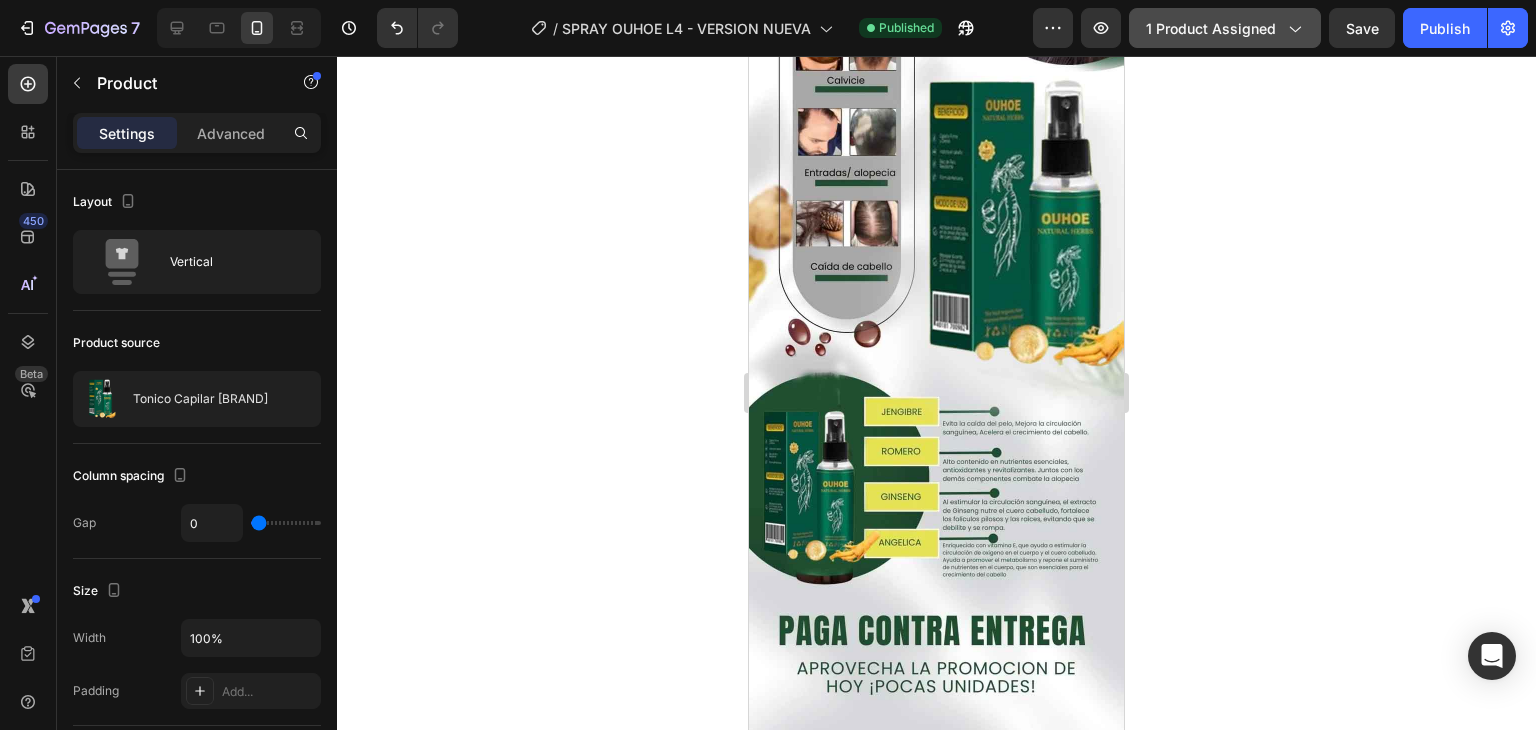 scroll, scrollTop: 4195, scrollLeft: 0, axis: vertical 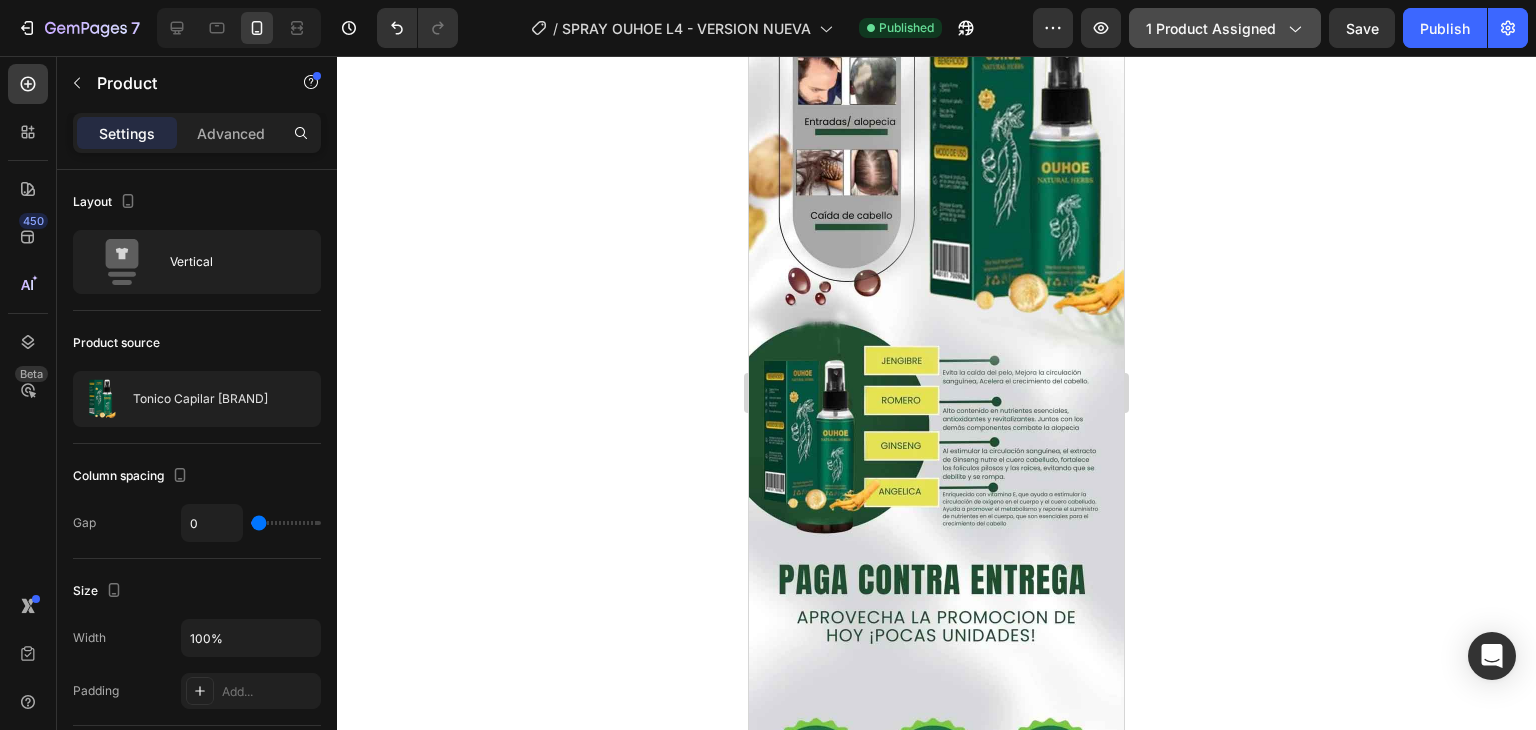 click at bounding box center [936, 261] 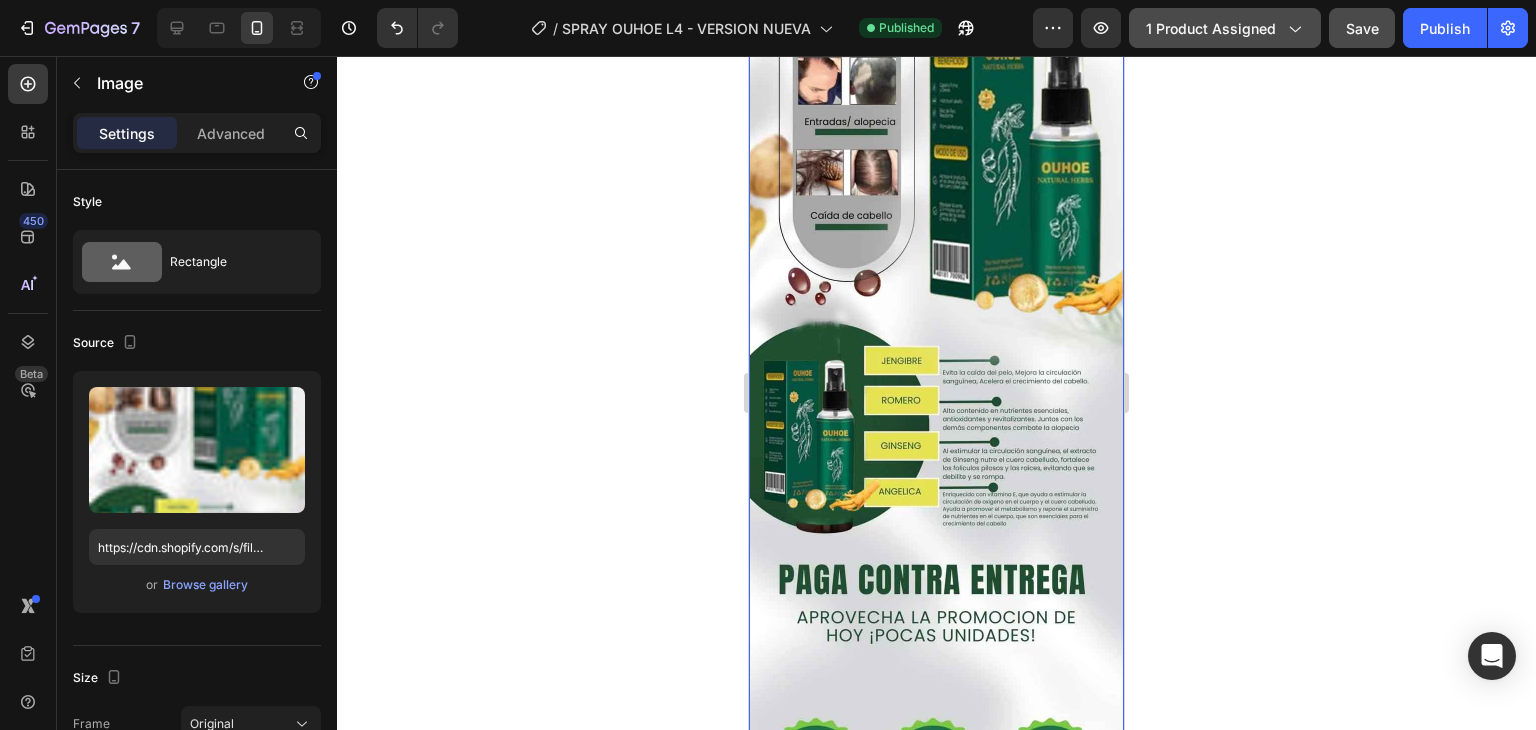 click on "Save" 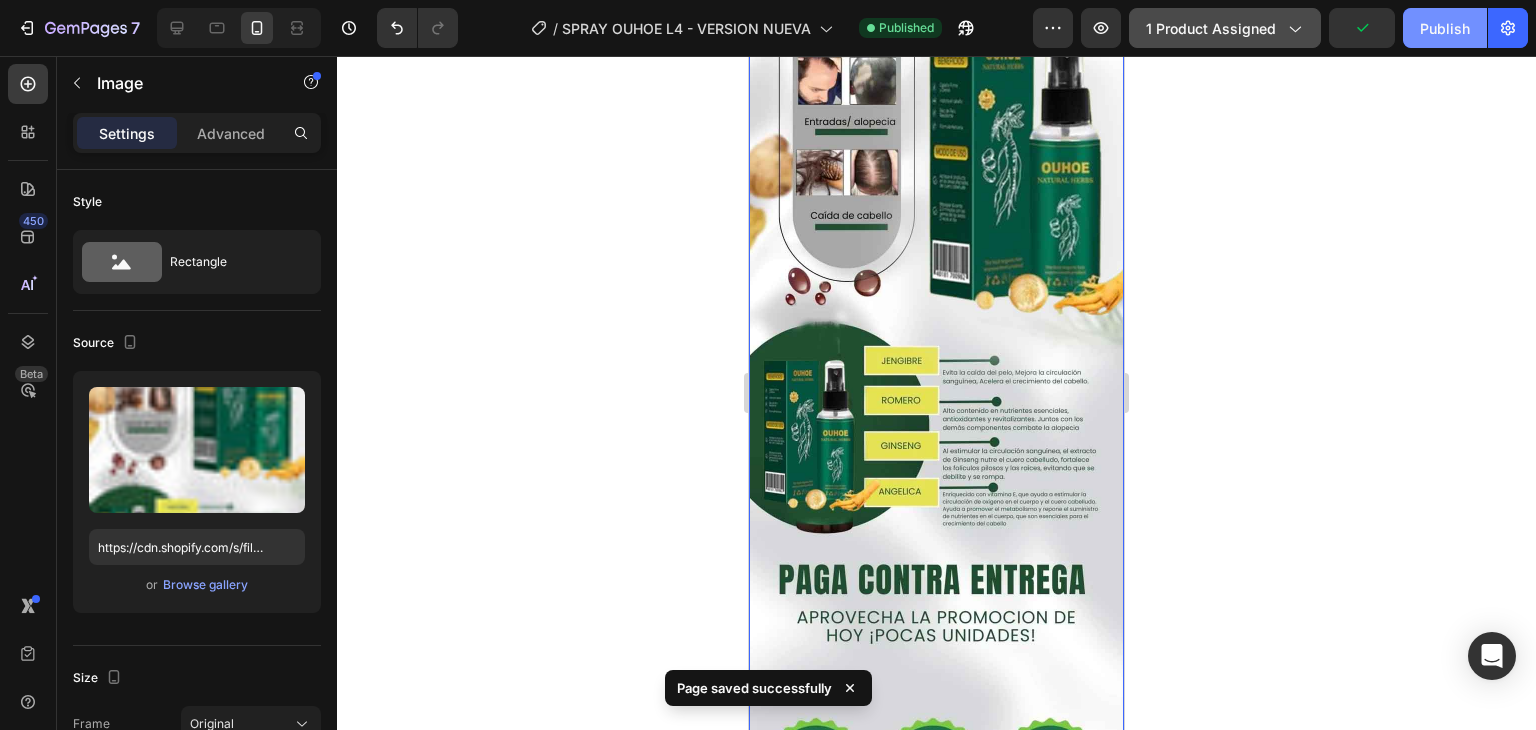click on "Publish" at bounding box center (1445, 28) 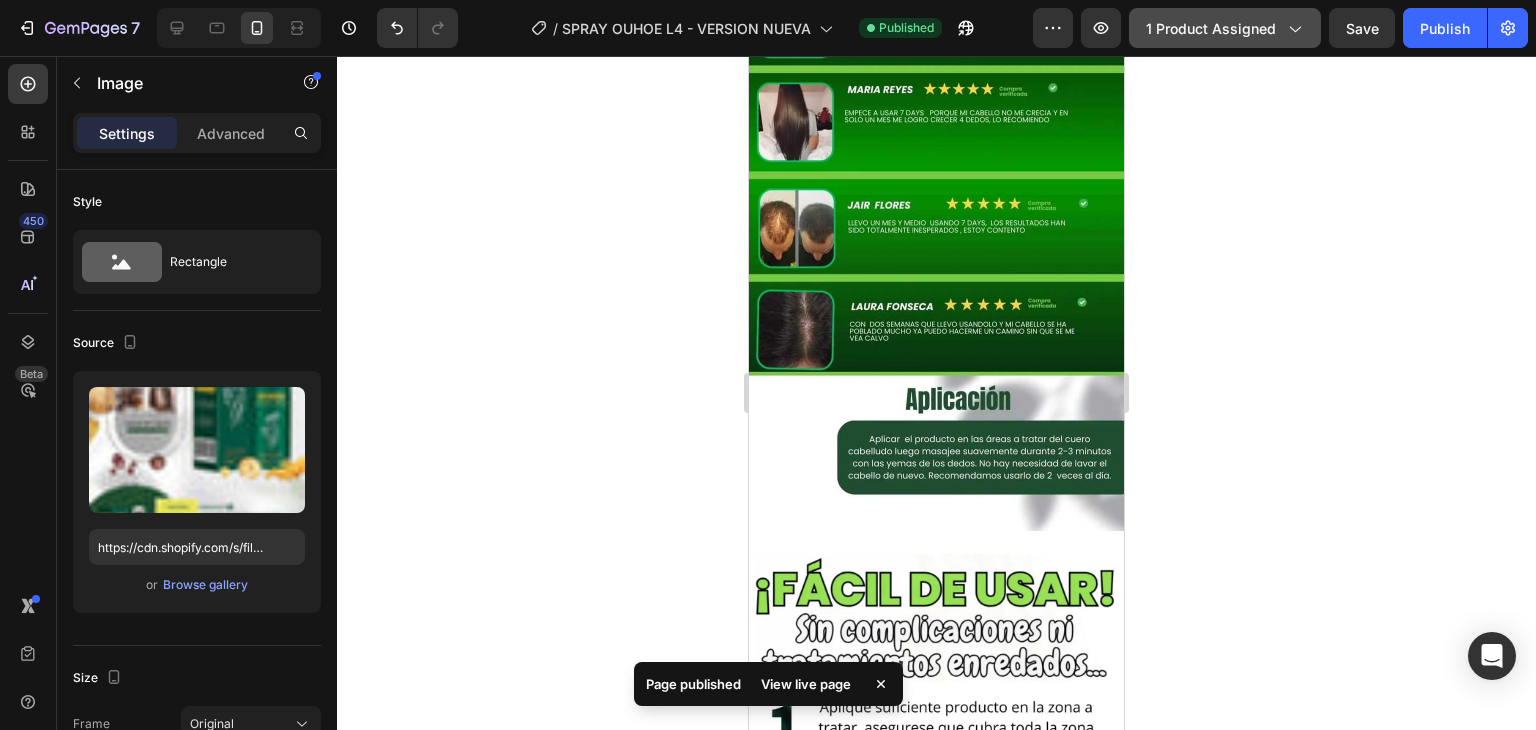 scroll, scrollTop: 6399, scrollLeft: 0, axis: vertical 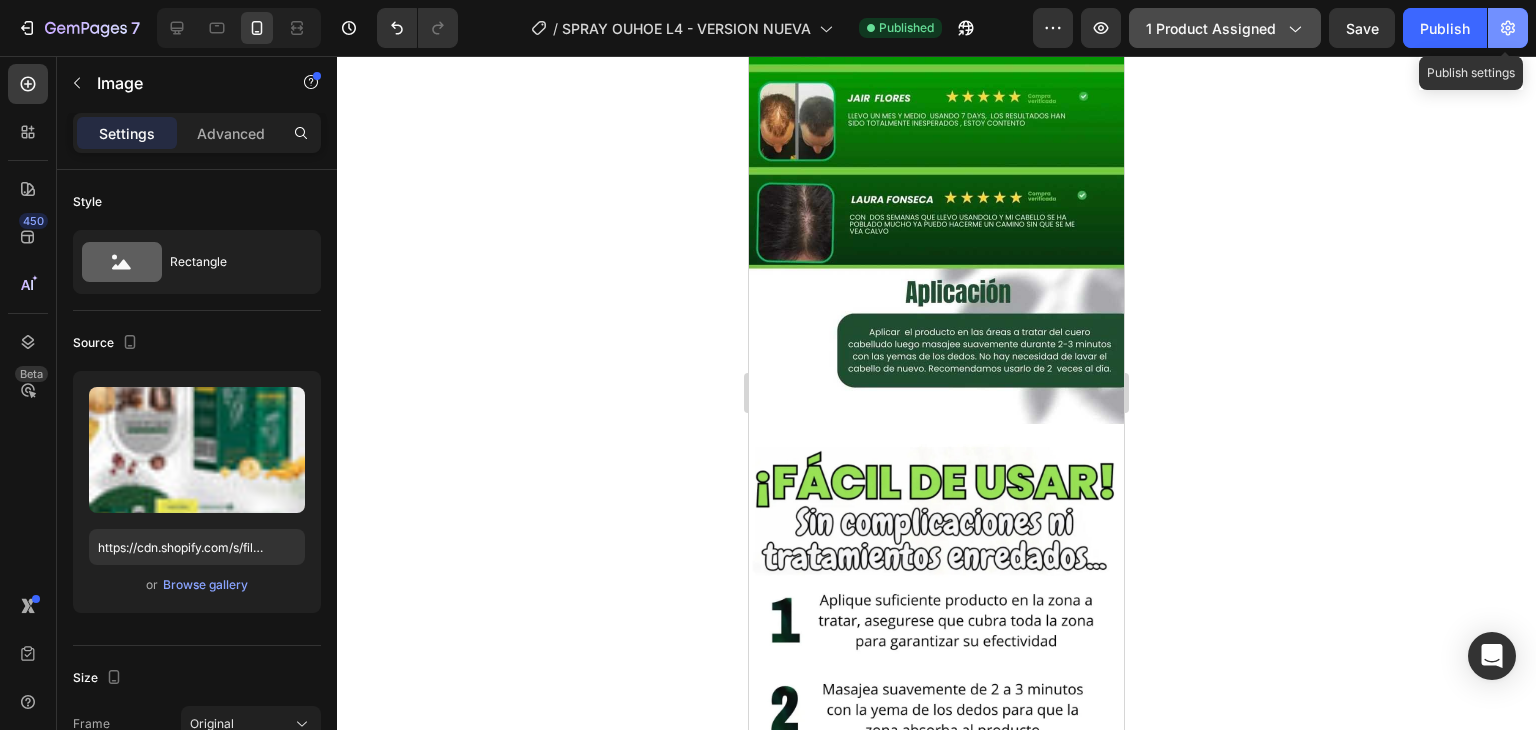 click 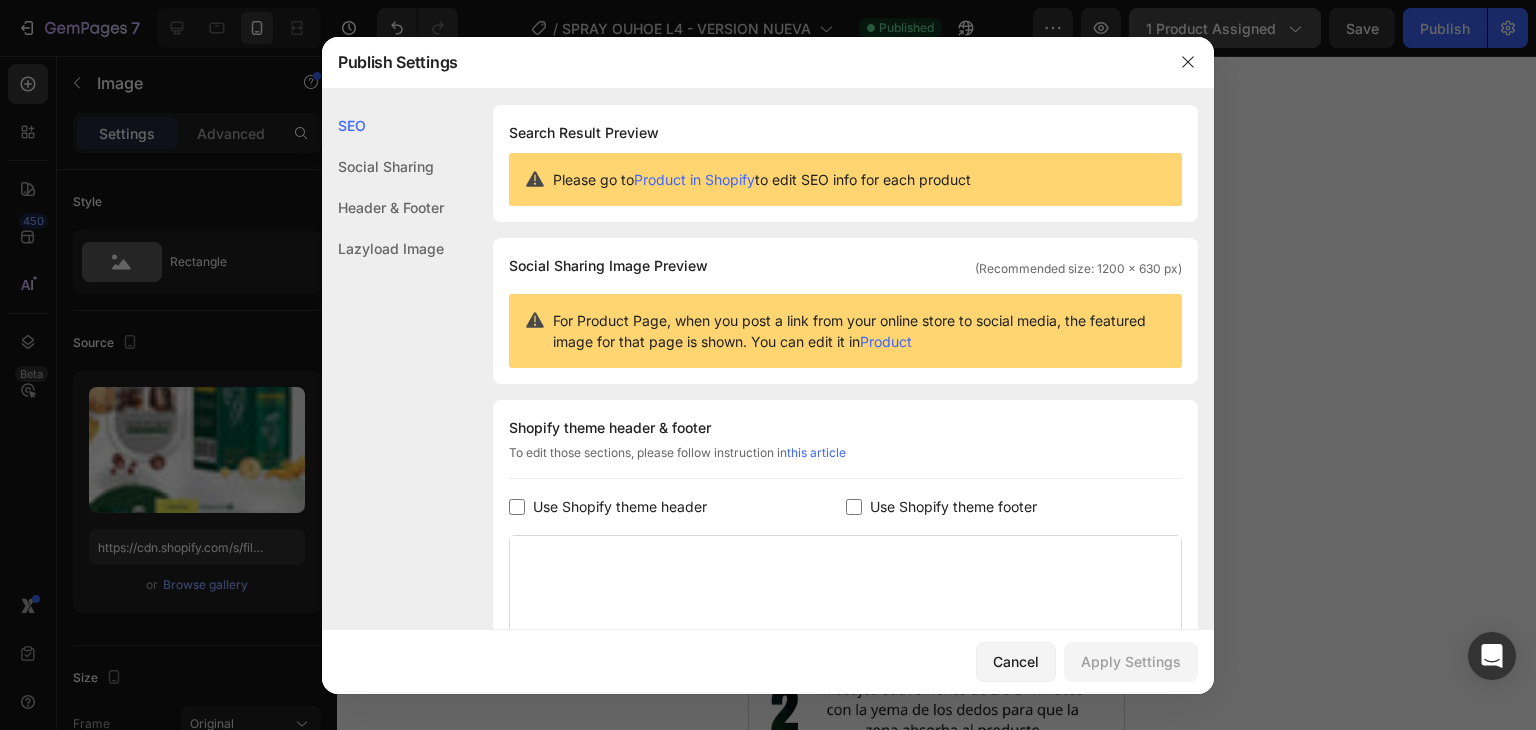 click at bounding box center [854, 507] 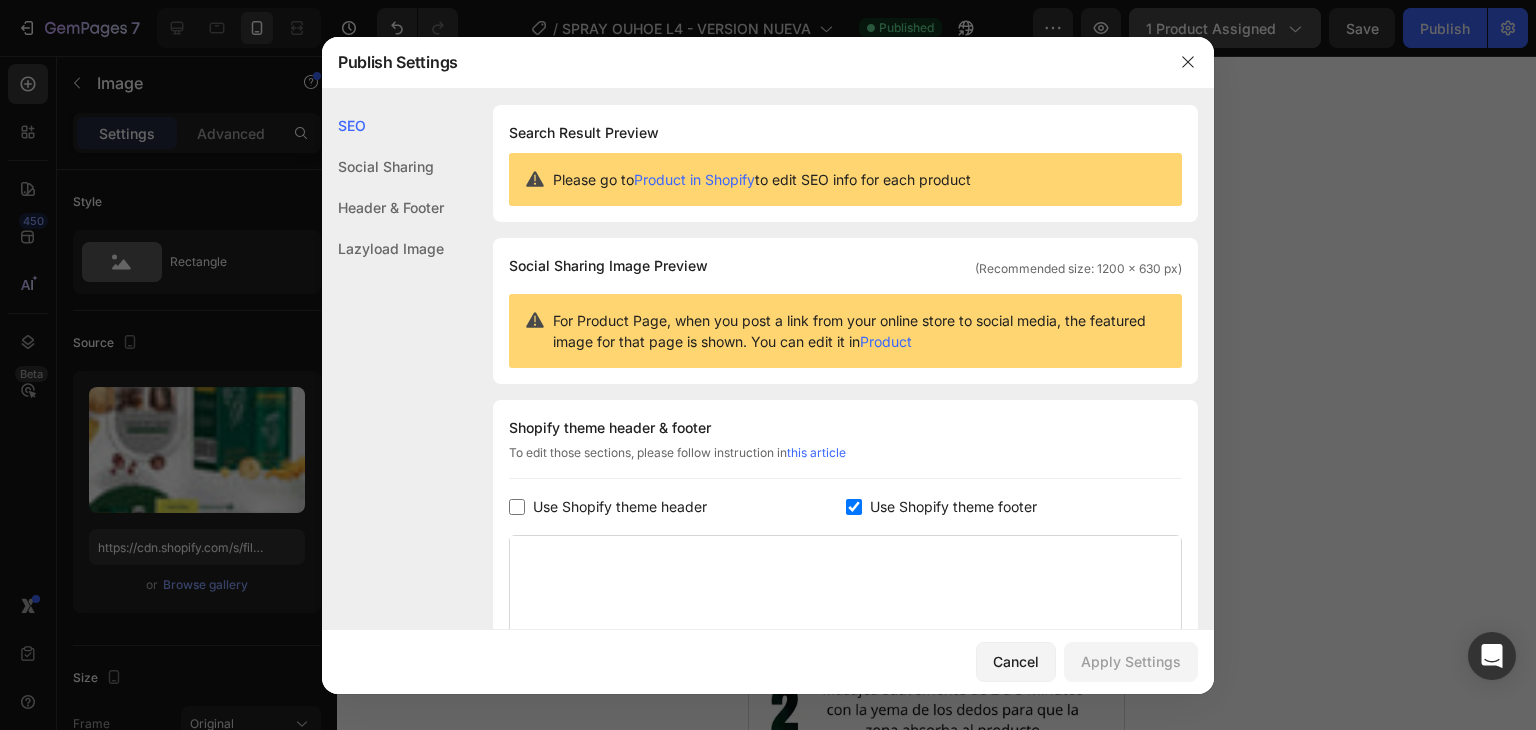 checkbox on "true" 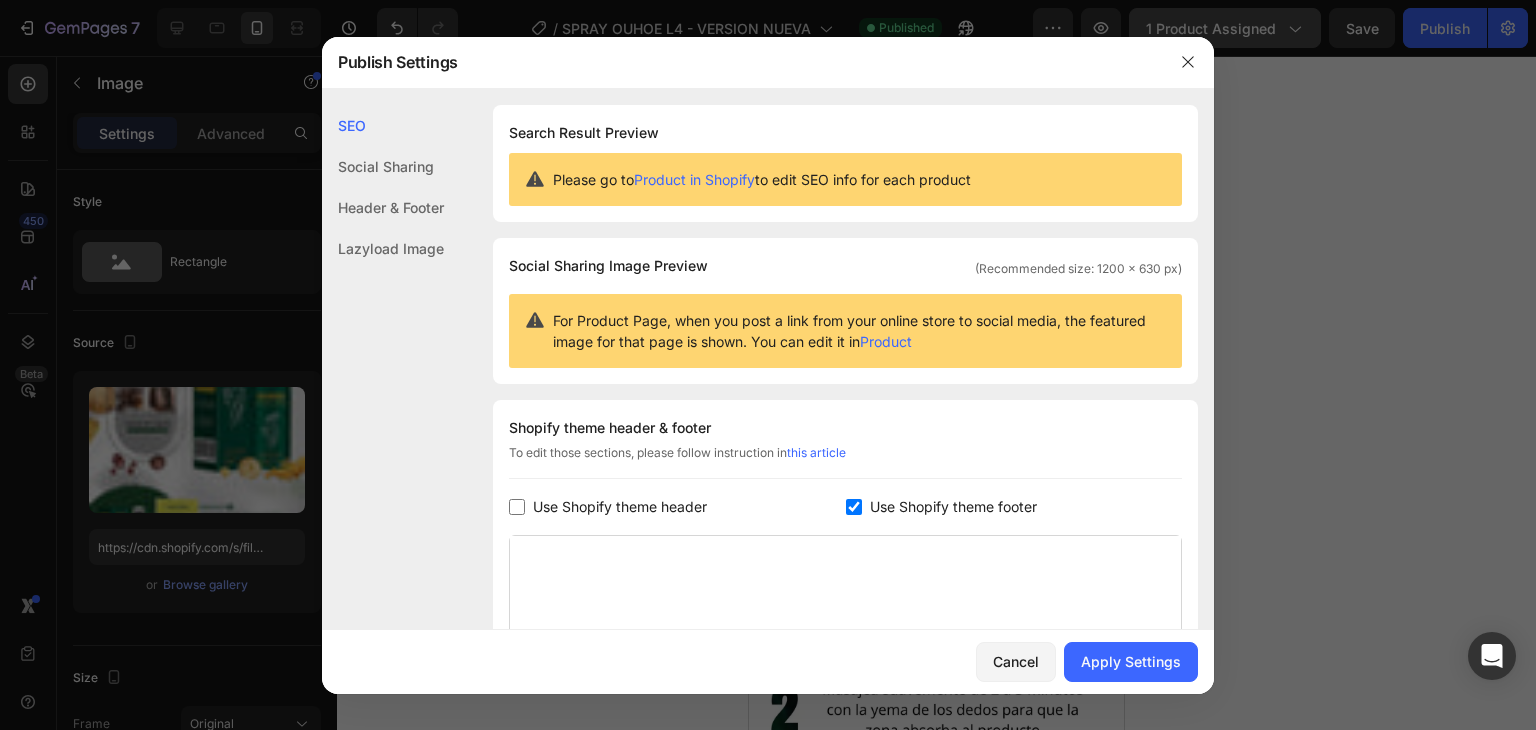 click on "Shopify theme header & footer  To edit those sections, please follow instruction in  this article Use Shopify theme header Use Shopify theme footer GemPages Design" 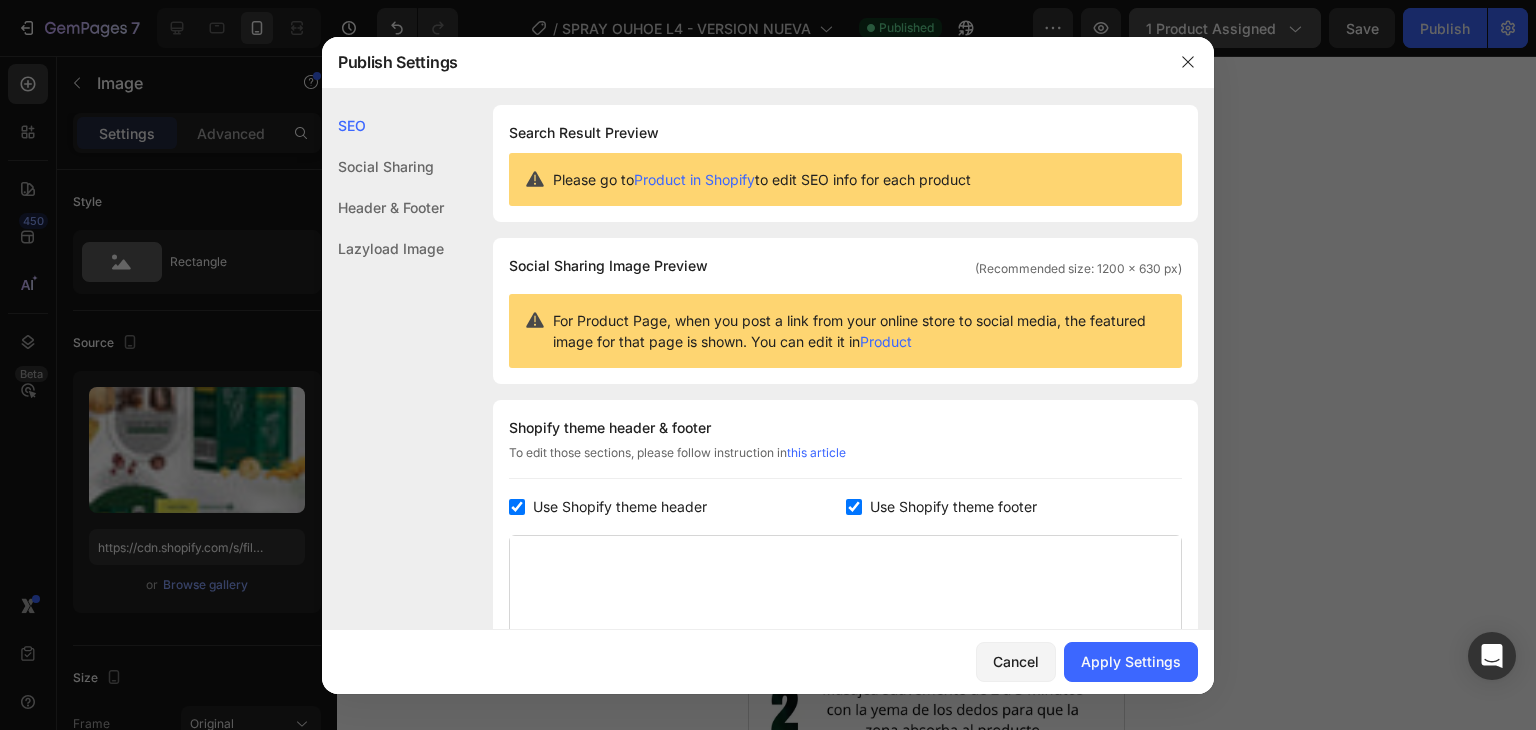 checkbox on "true" 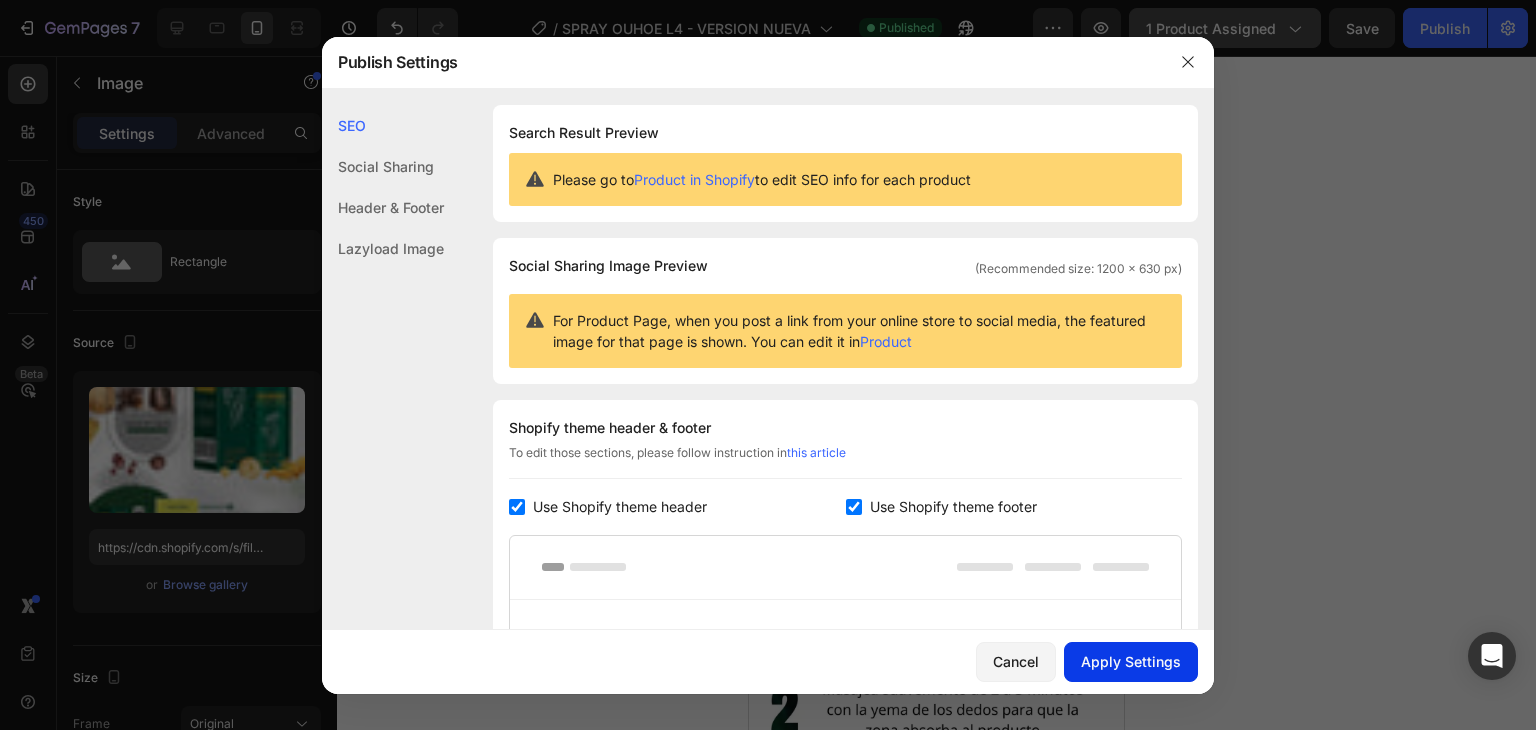 click on "Apply Settings" at bounding box center [1131, 661] 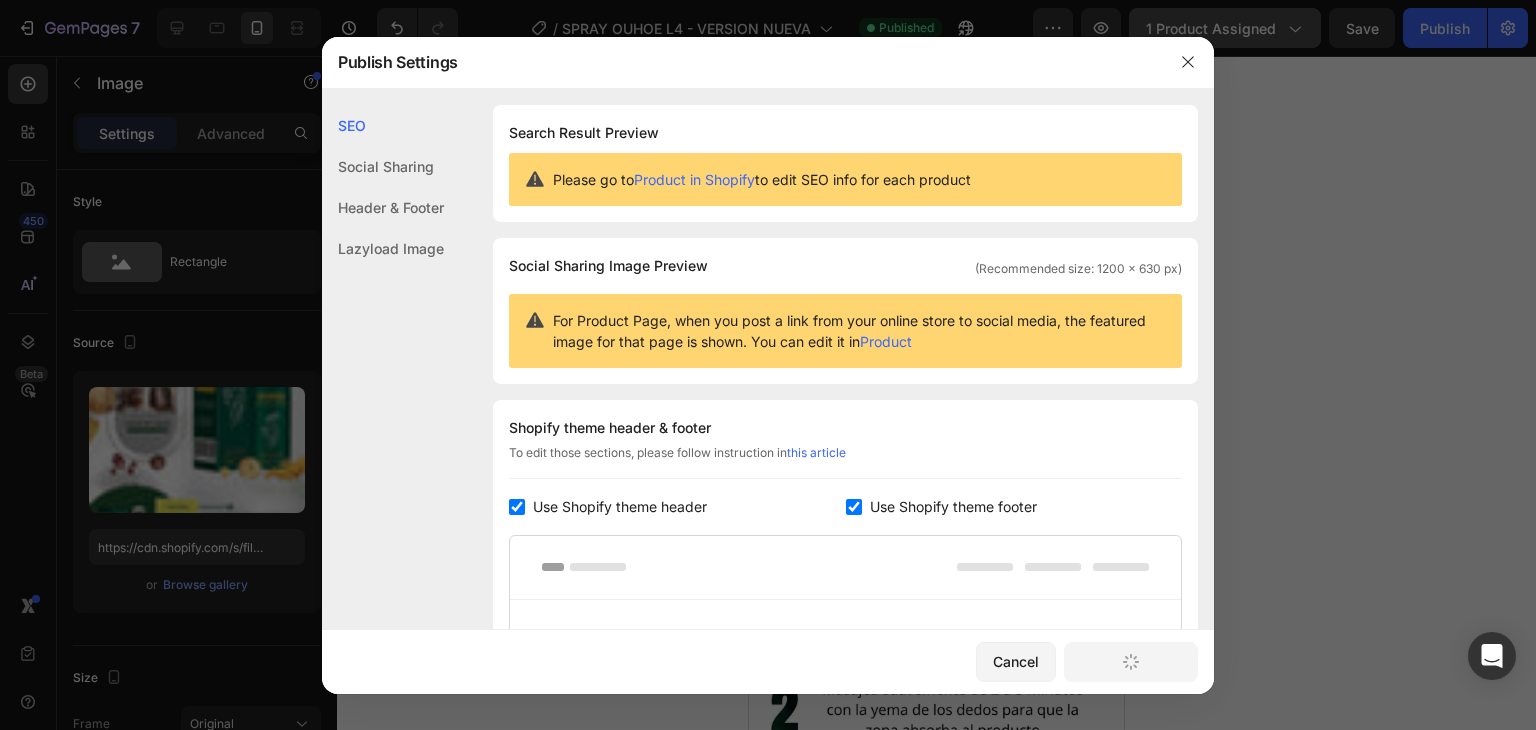 click at bounding box center (854, 507) 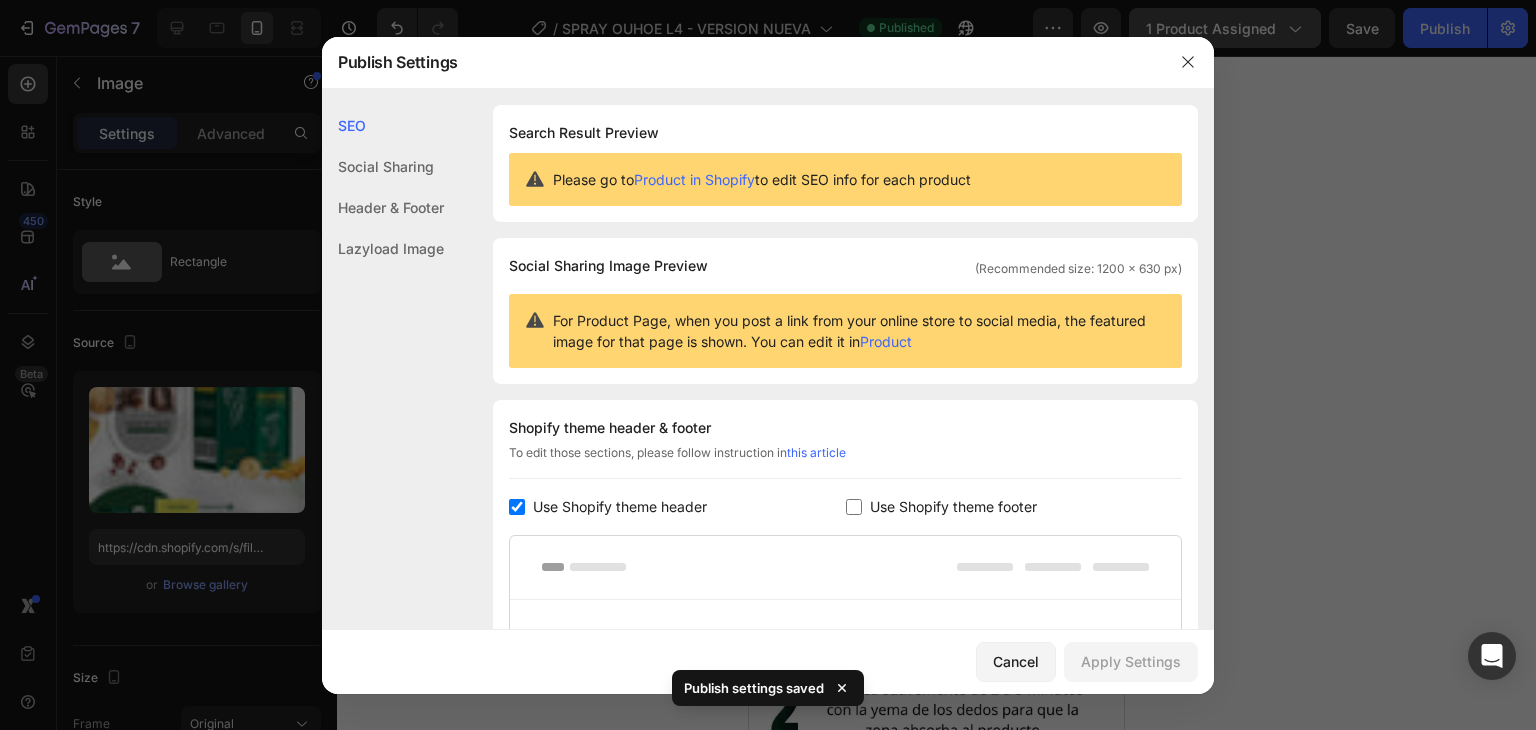 click on "Use Shopify theme header" at bounding box center (620, 507) 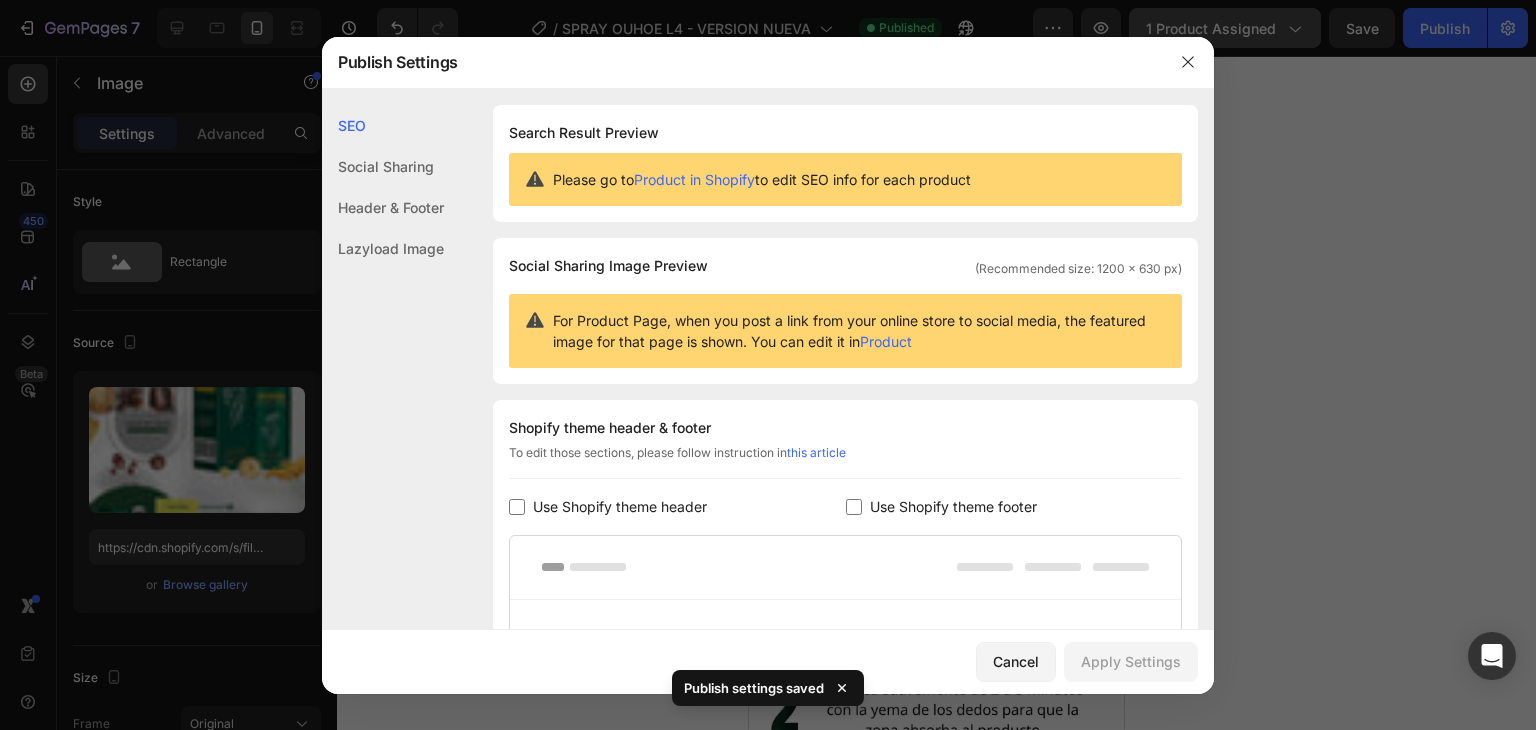 checkbox on "false" 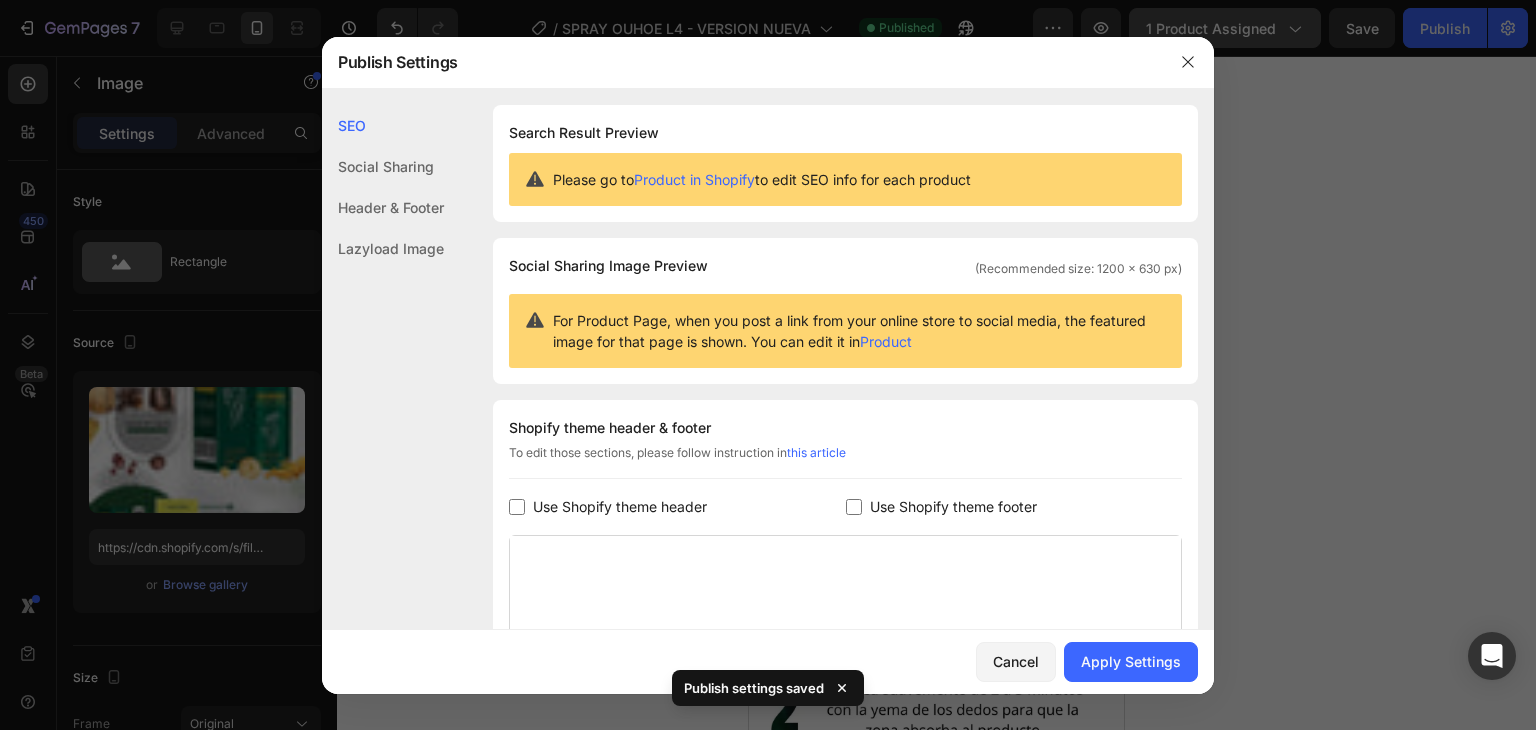 click on "Use Shopify theme footer" at bounding box center [953, 507] 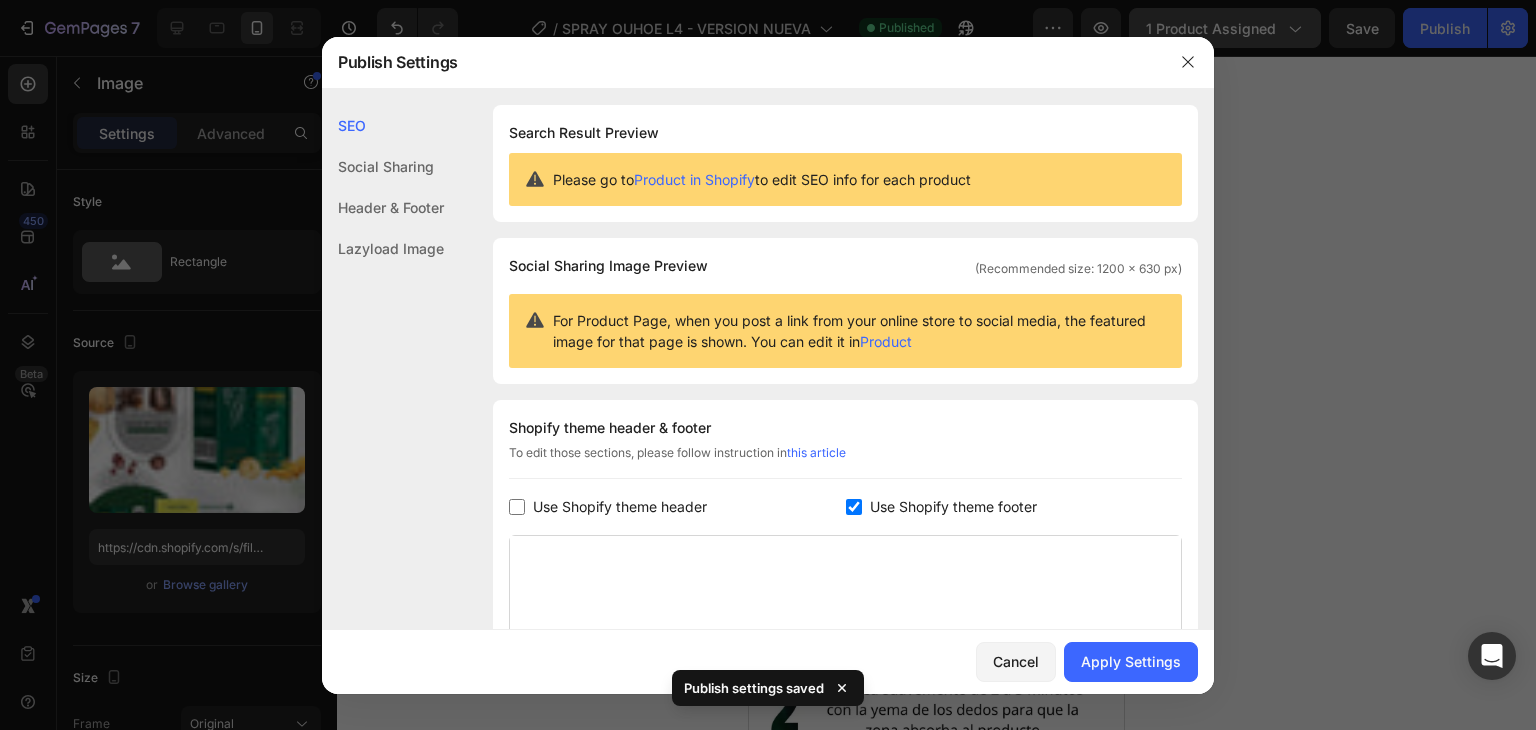 checkbox on "true" 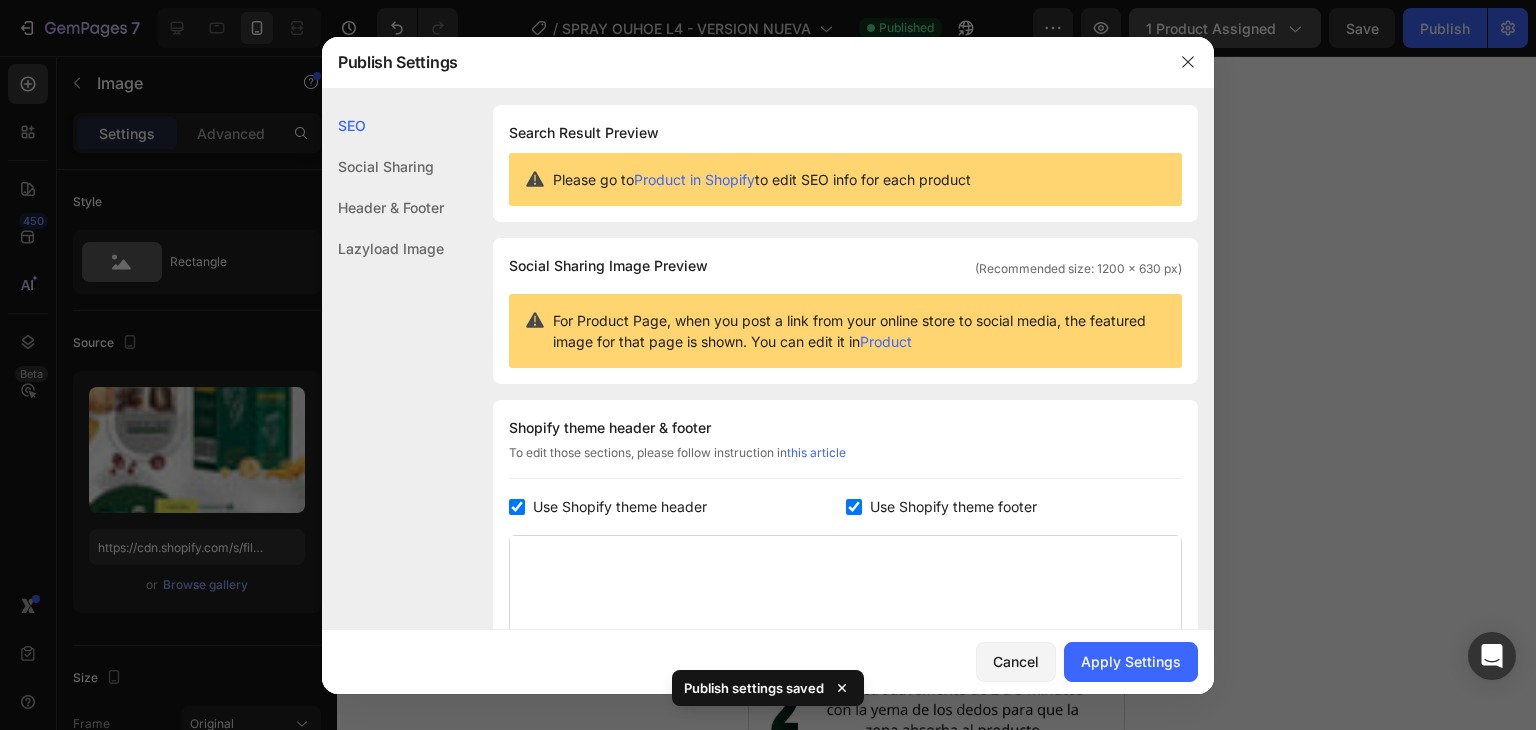 checkbox on "true" 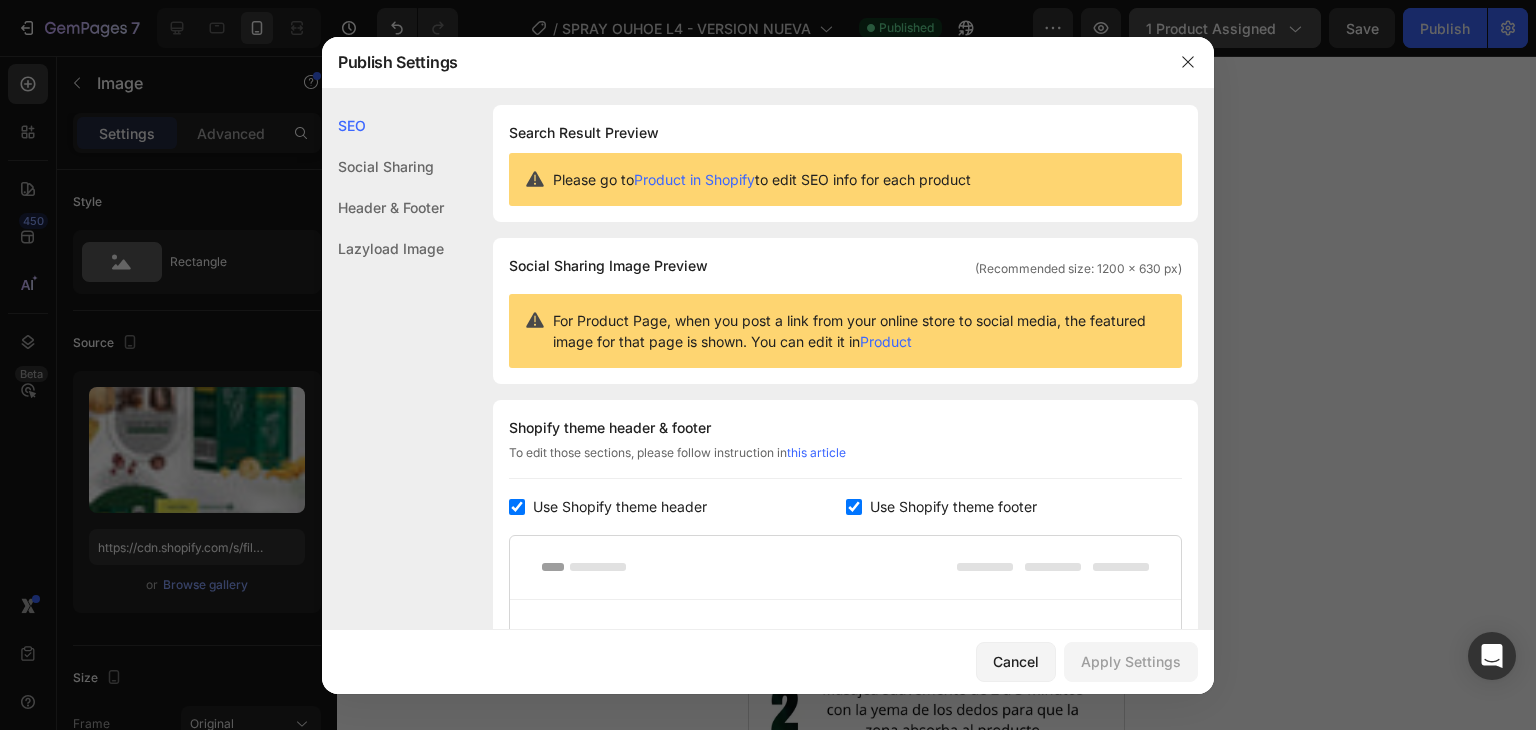click on "Use Shopify theme footer" at bounding box center (953, 507) 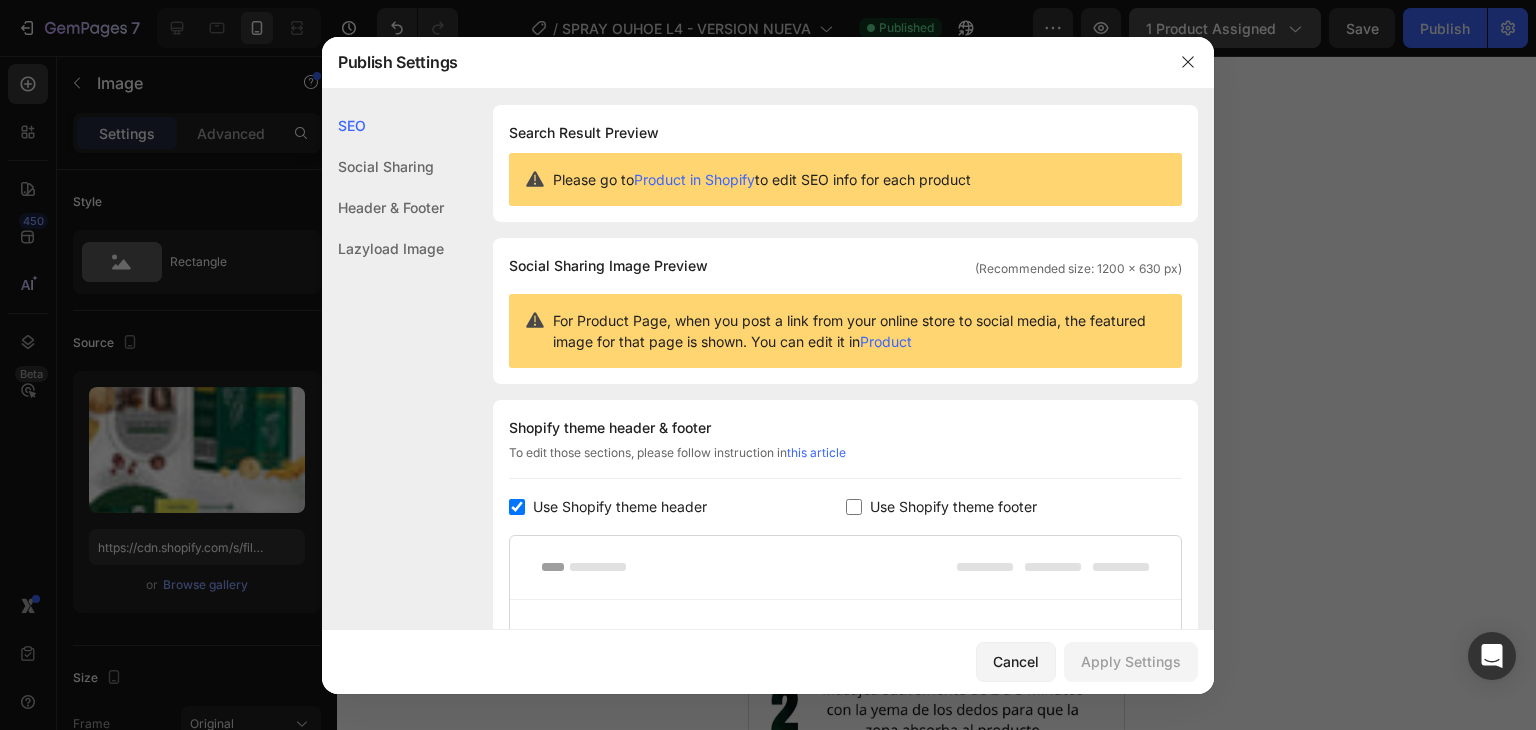 checkbox on "false" 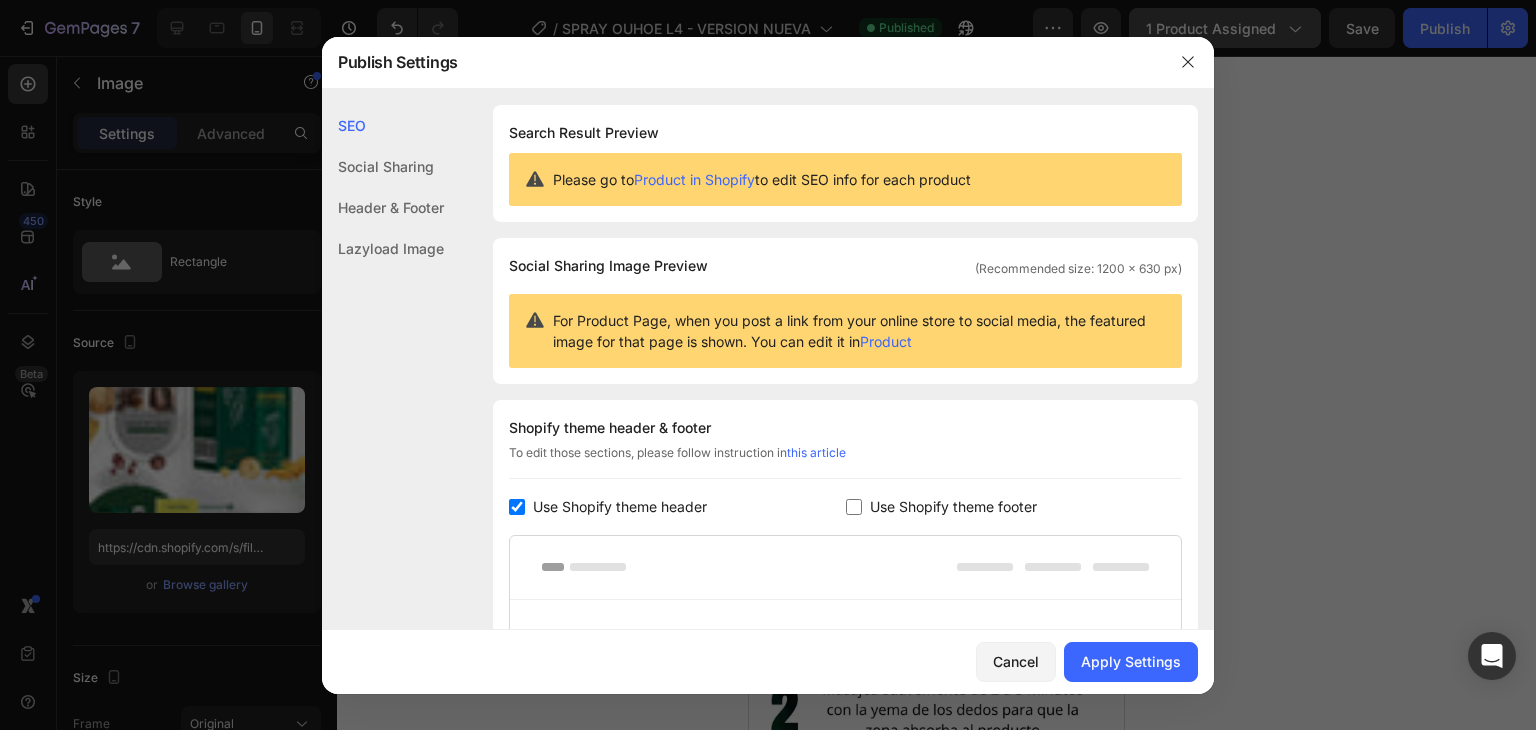 click on "Use Shopify theme header" at bounding box center [620, 507] 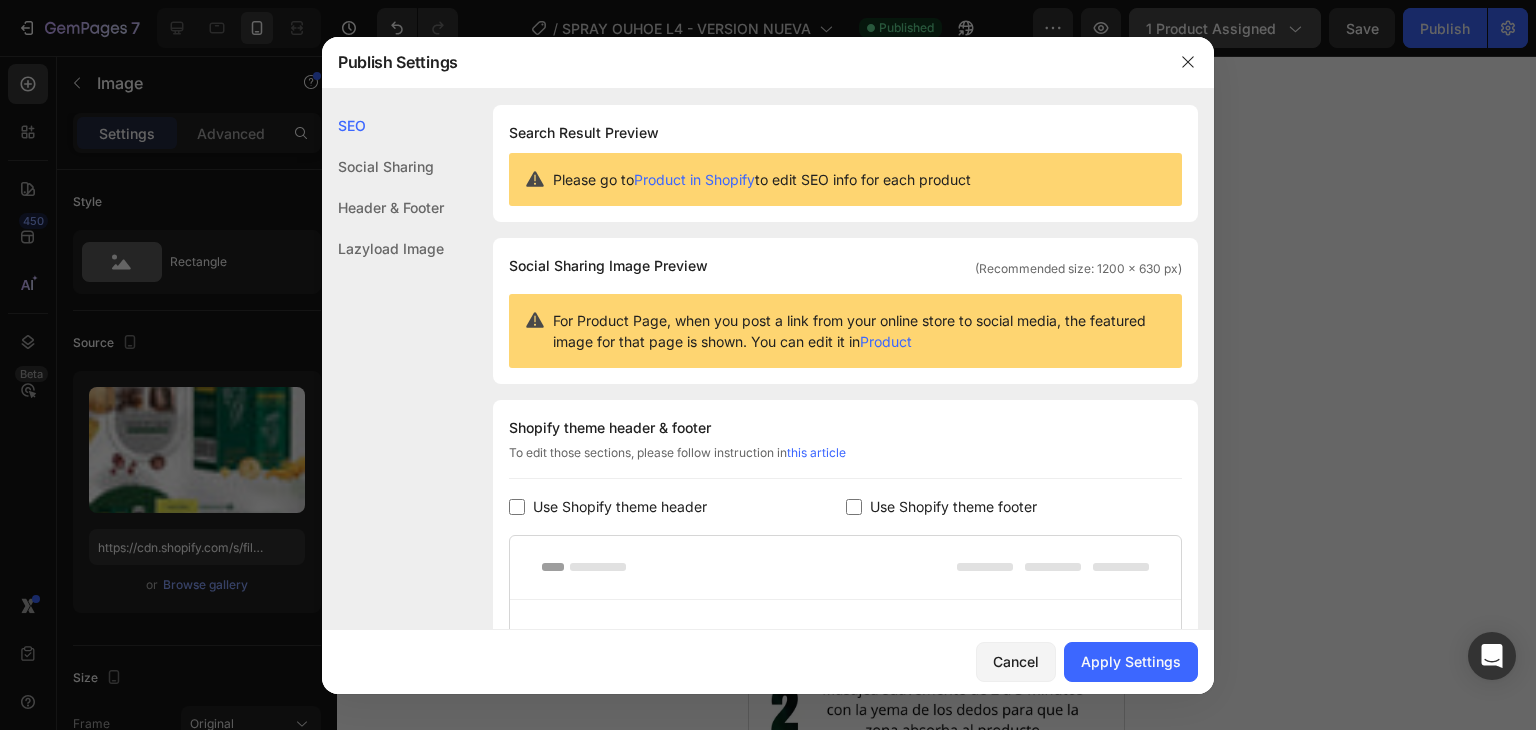 checkbox on "false" 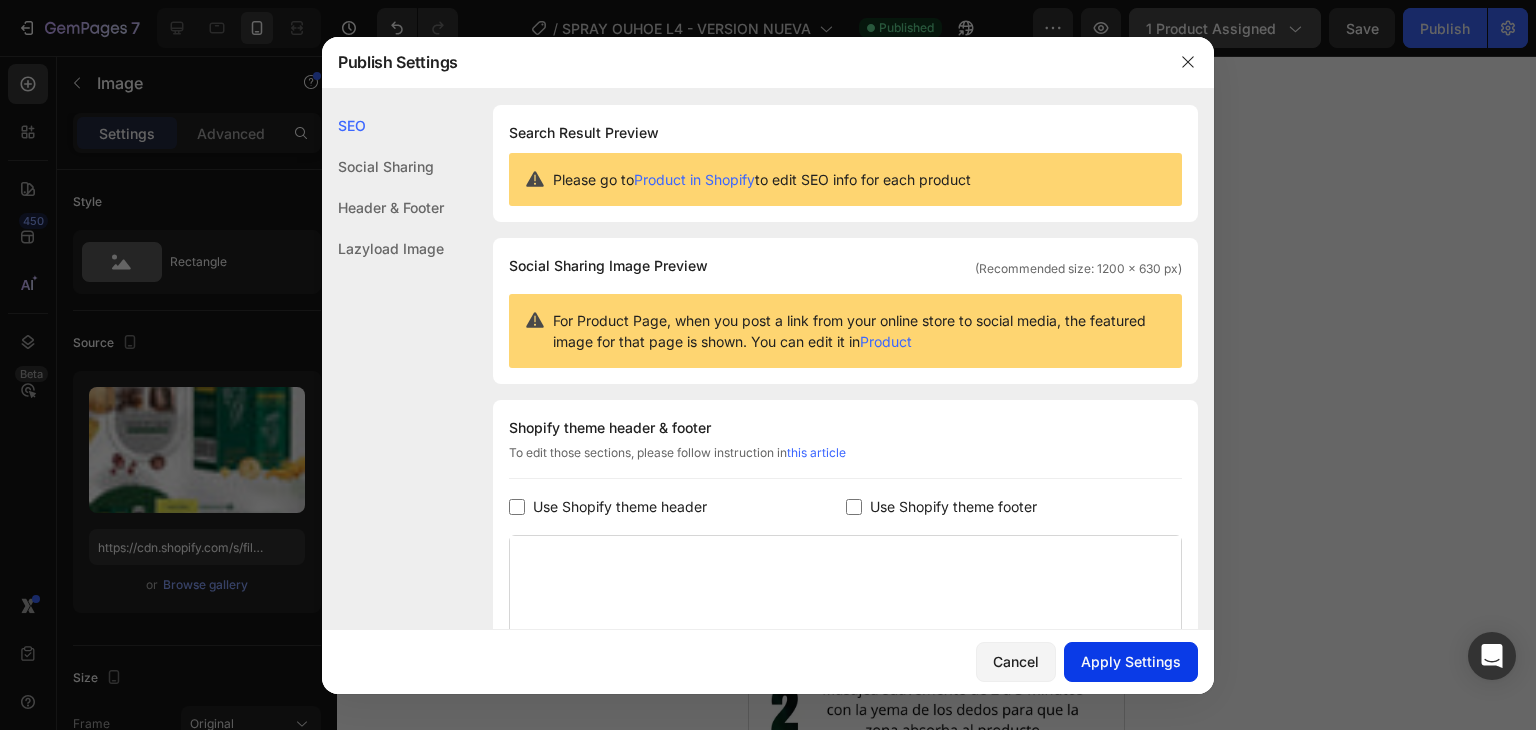 click on "Apply Settings" at bounding box center (1131, 661) 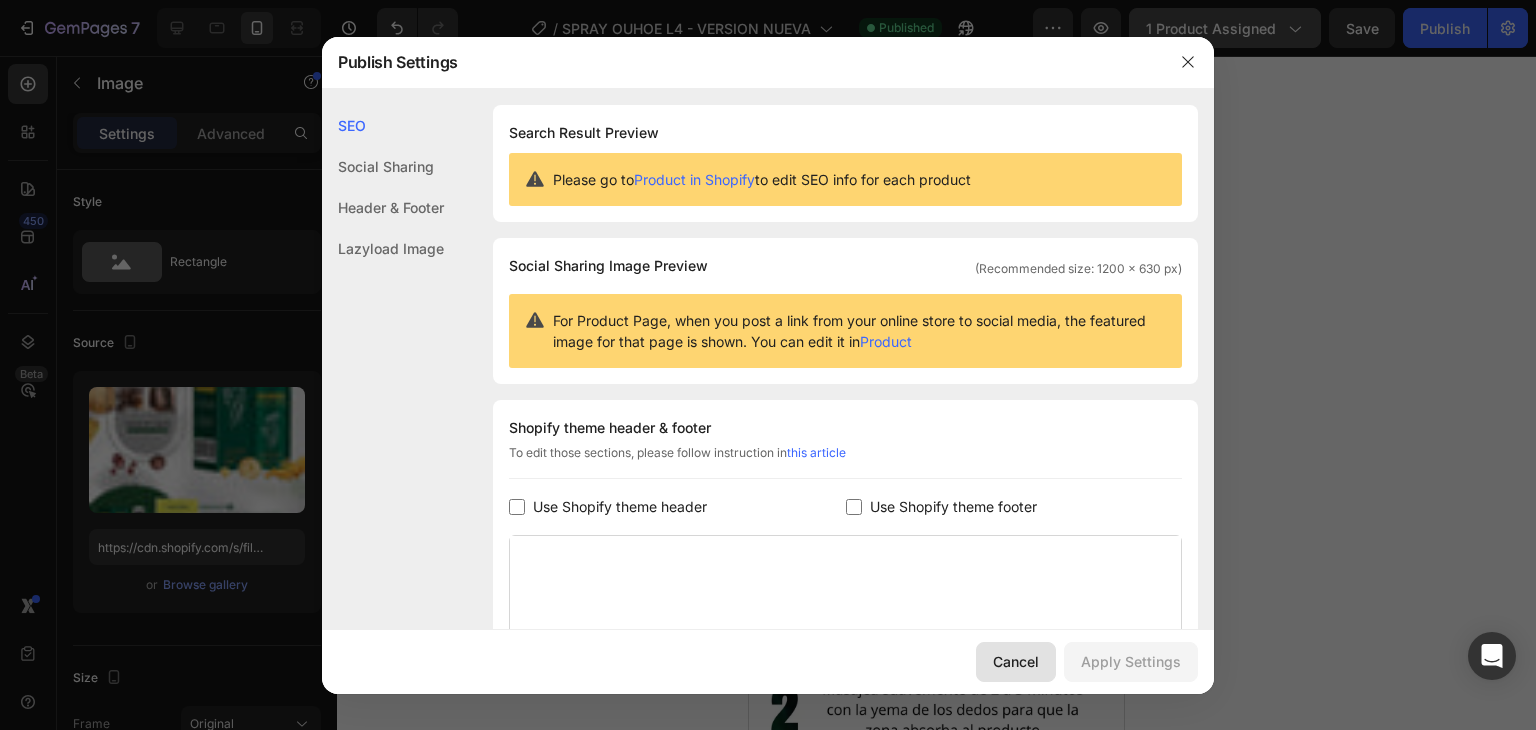click on "Cancel" 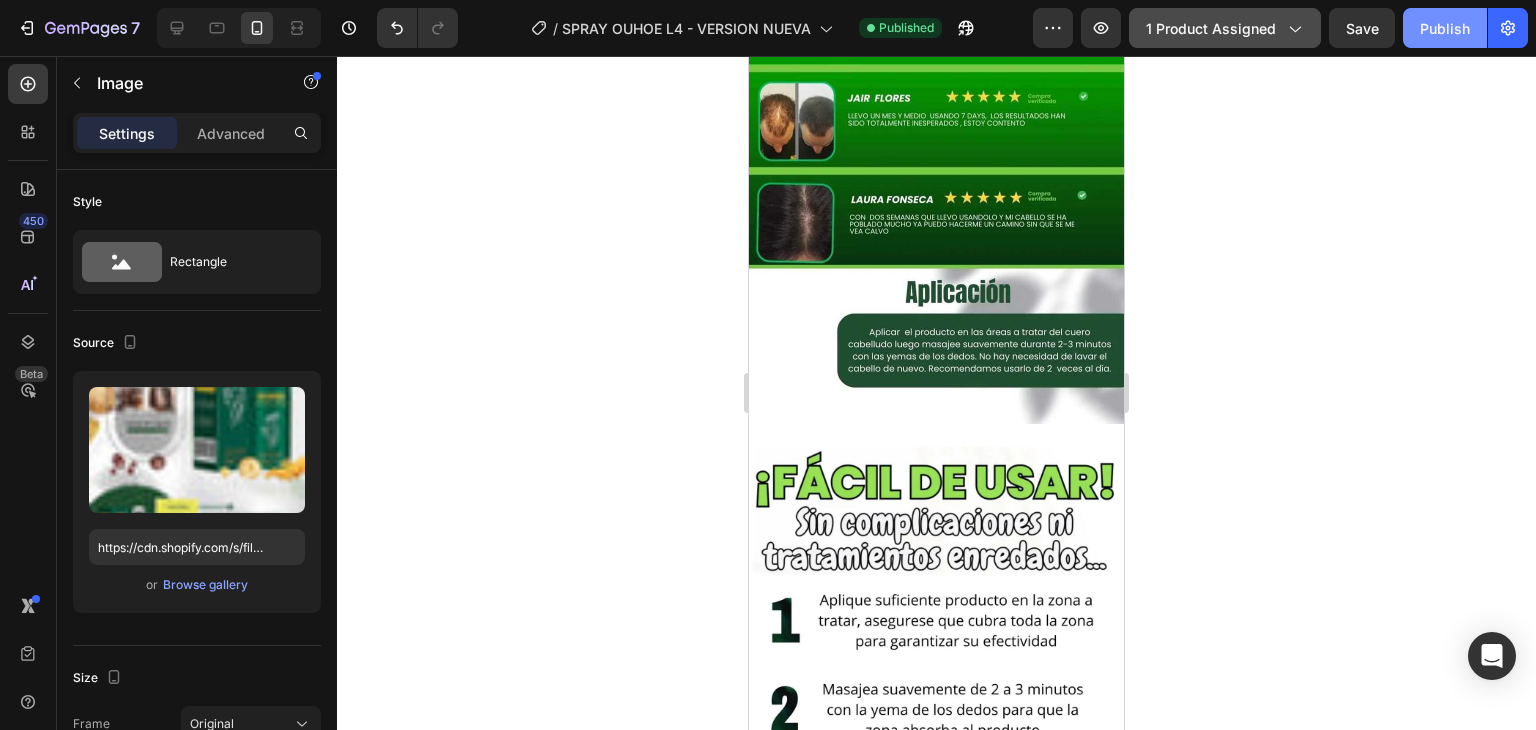 click on "Publish" at bounding box center [1445, 28] 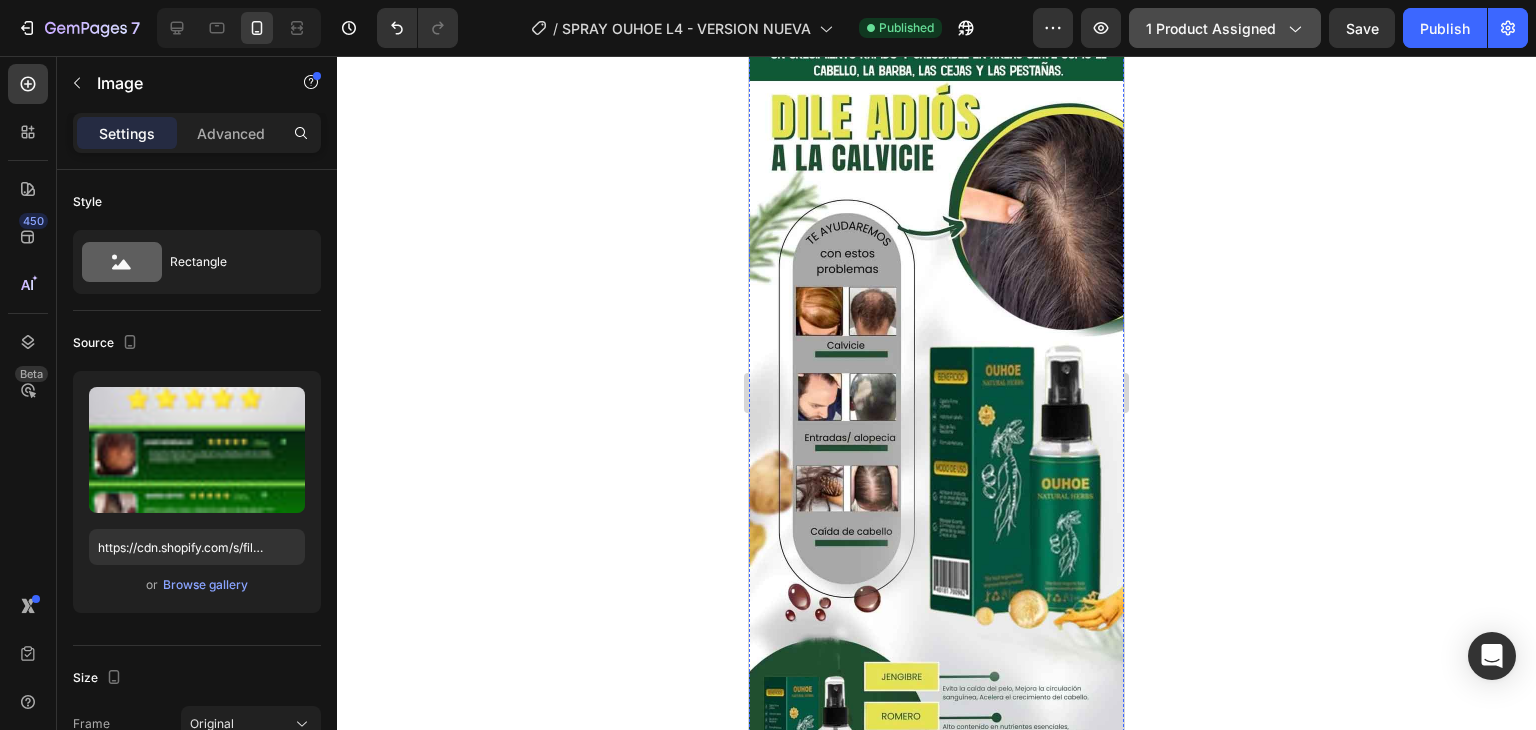 scroll, scrollTop: 3779, scrollLeft: 0, axis: vertical 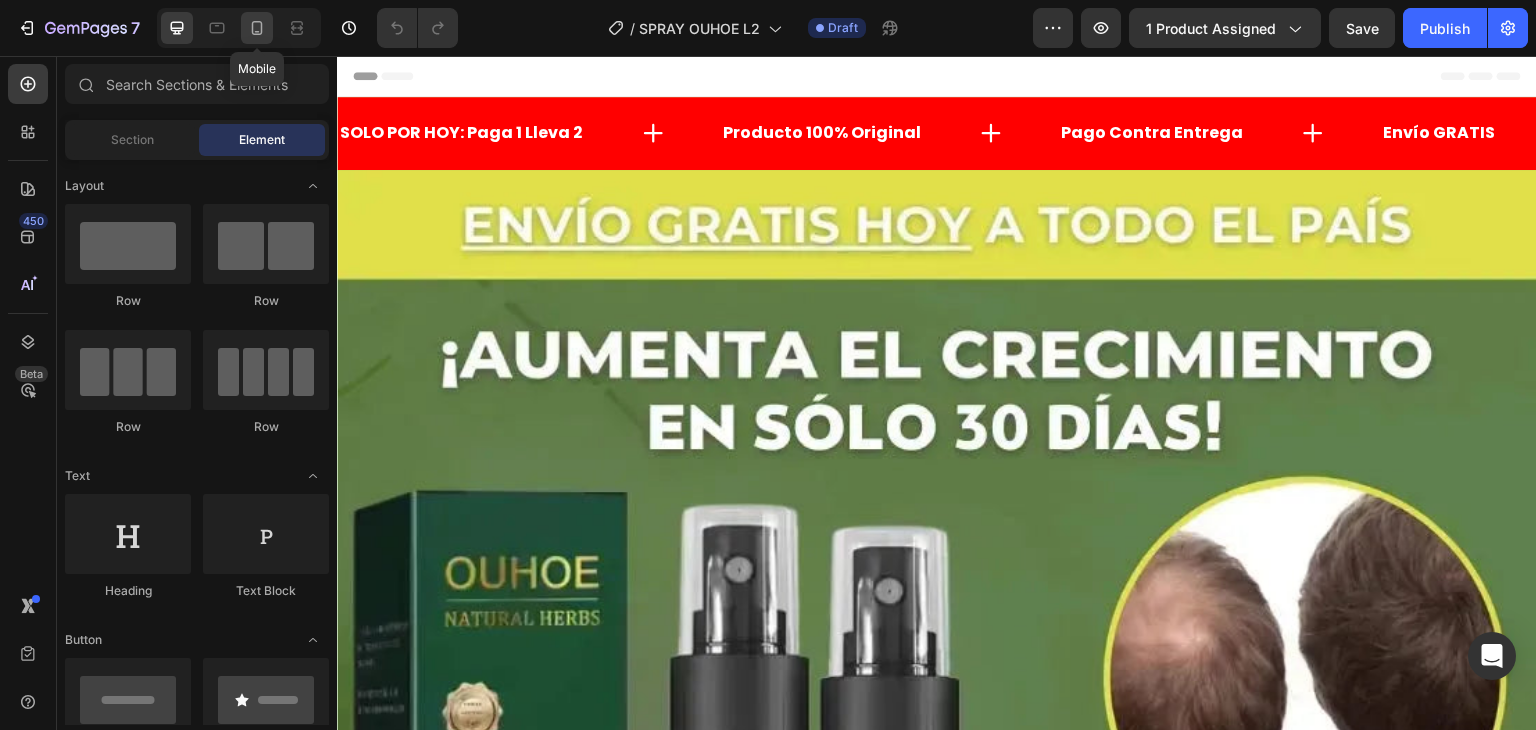 click 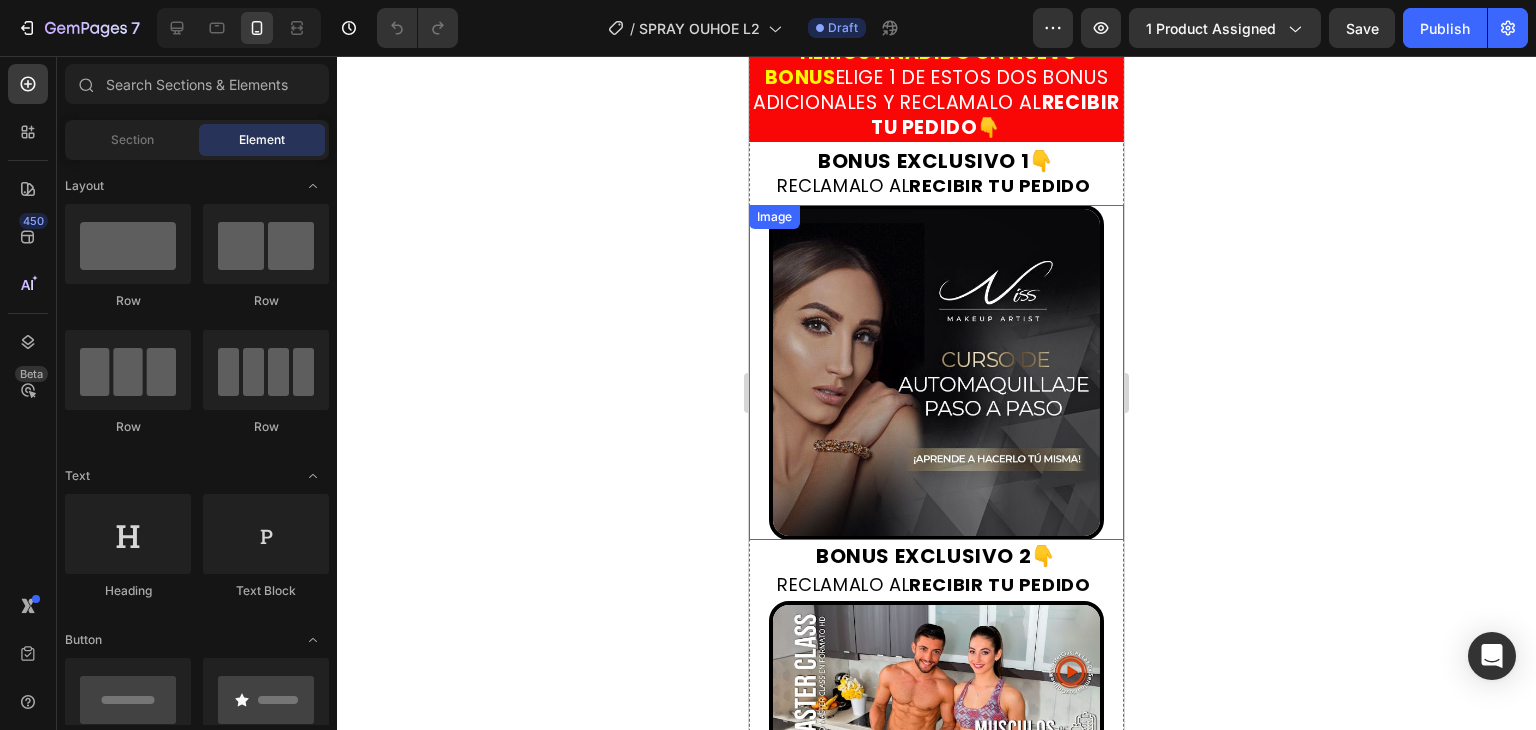scroll, scrollTop: 6752, scrollLeft: 0, axis: vertical 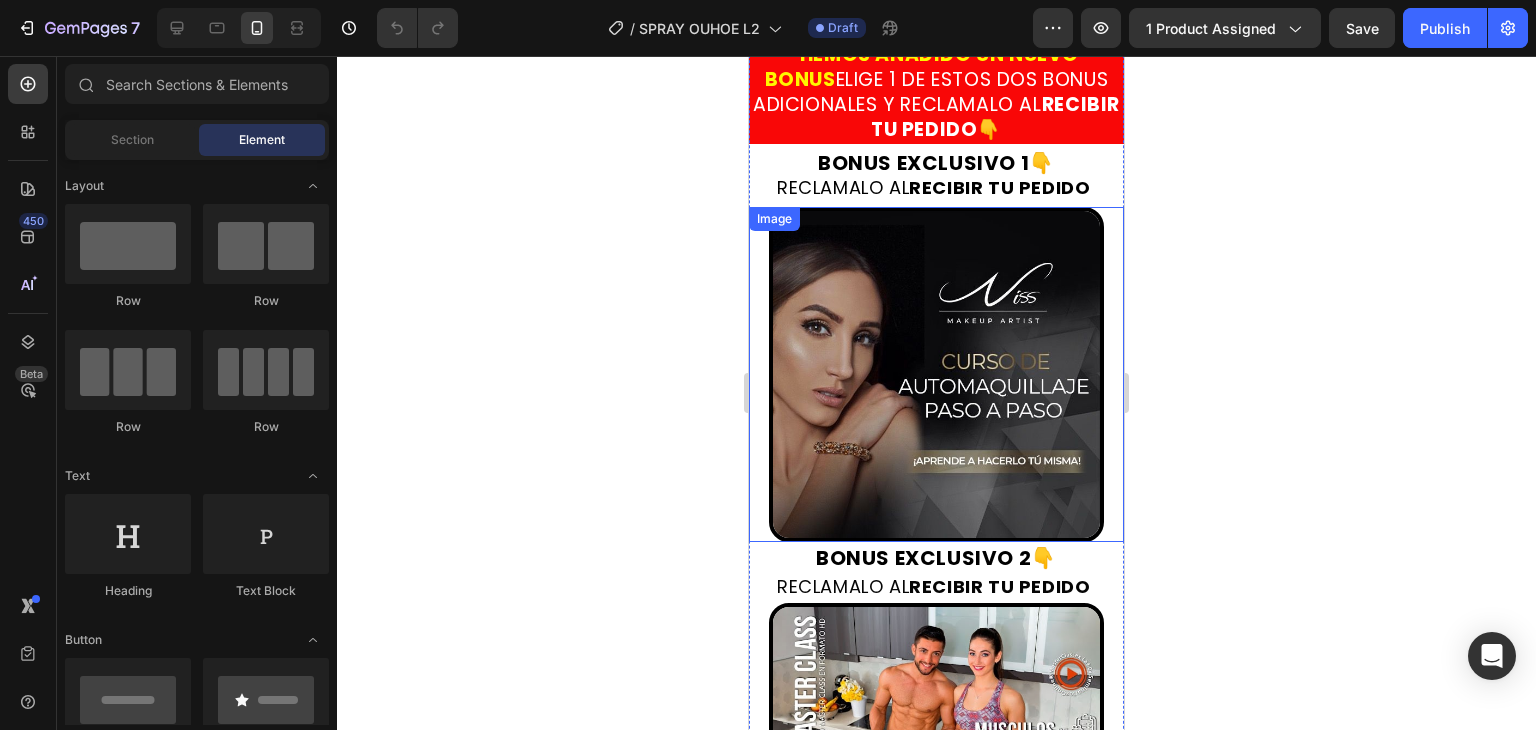 click at bounding box center [936, 374] 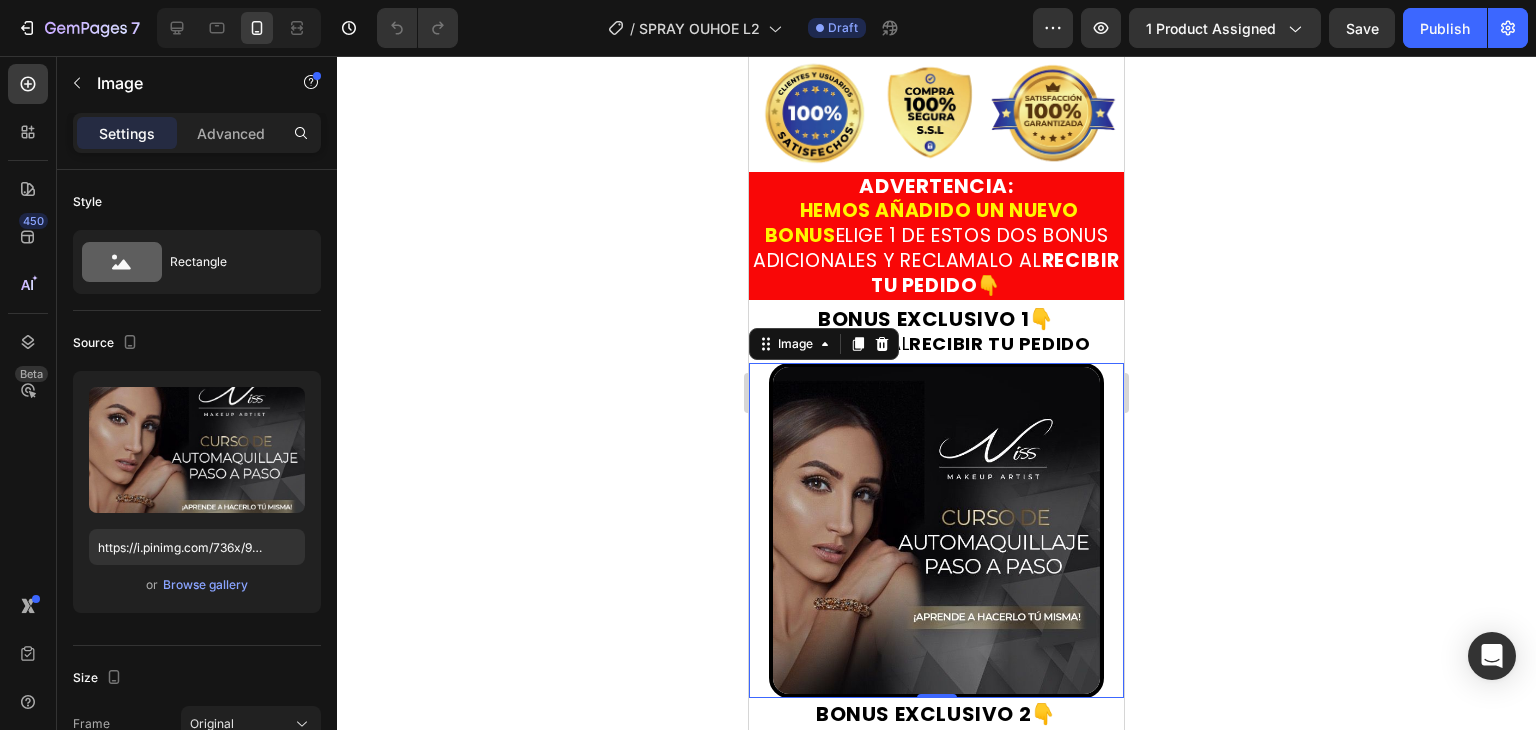 scroll, scrollTop: 6596, scrollLeft: 0, axis: vertical 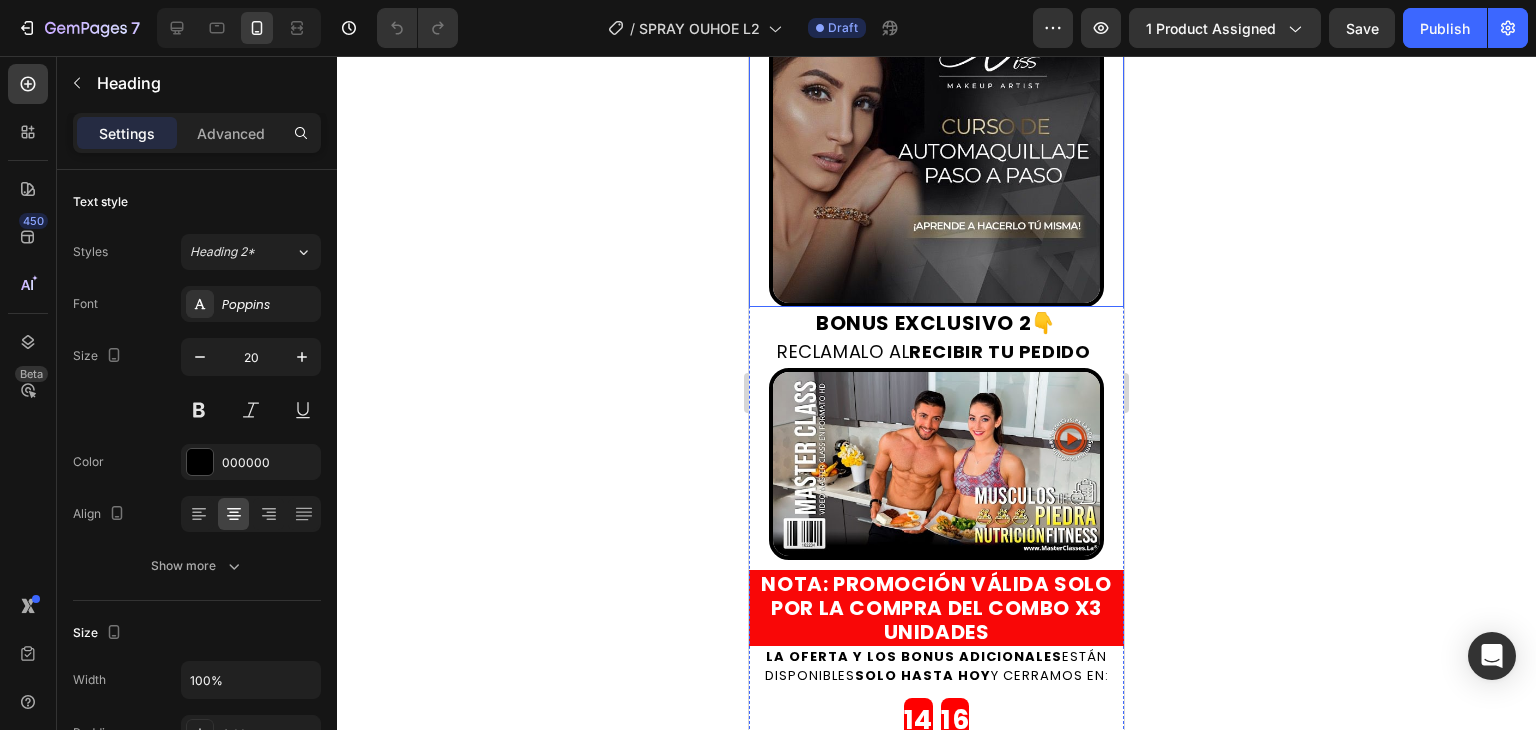 click at bounding box center (936, 464) 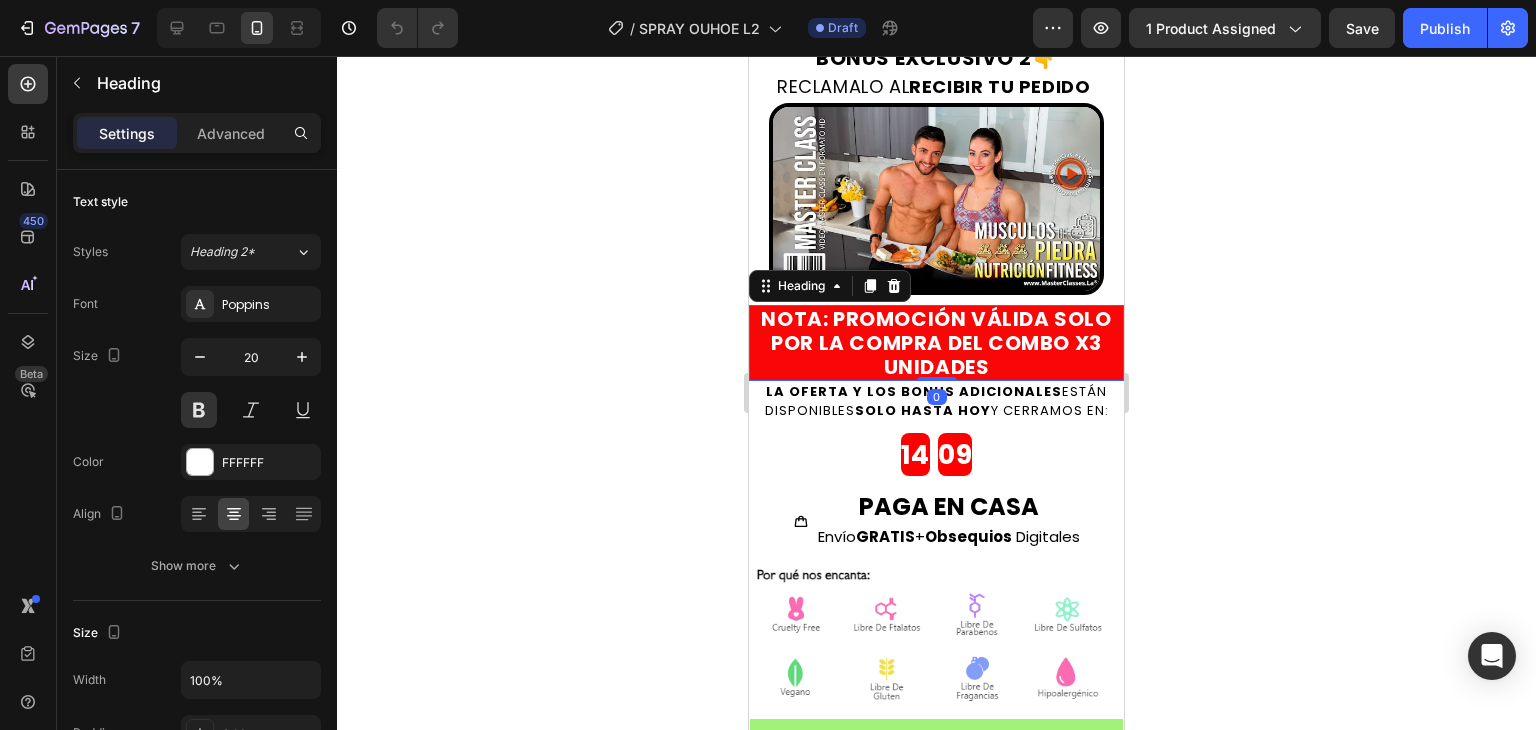 scroll, scrollTop: 7275, scrollLeft: 0, axis: vertical 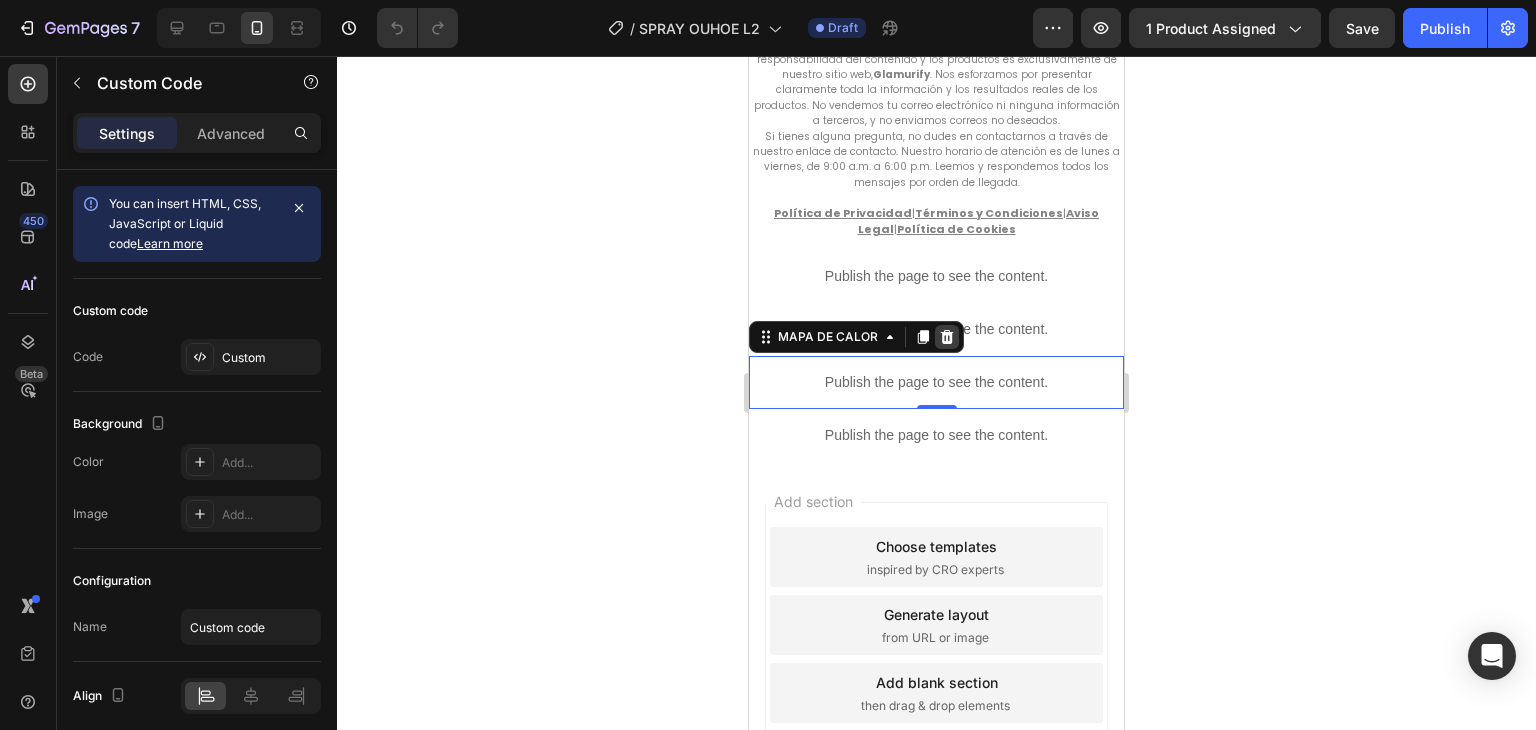 click 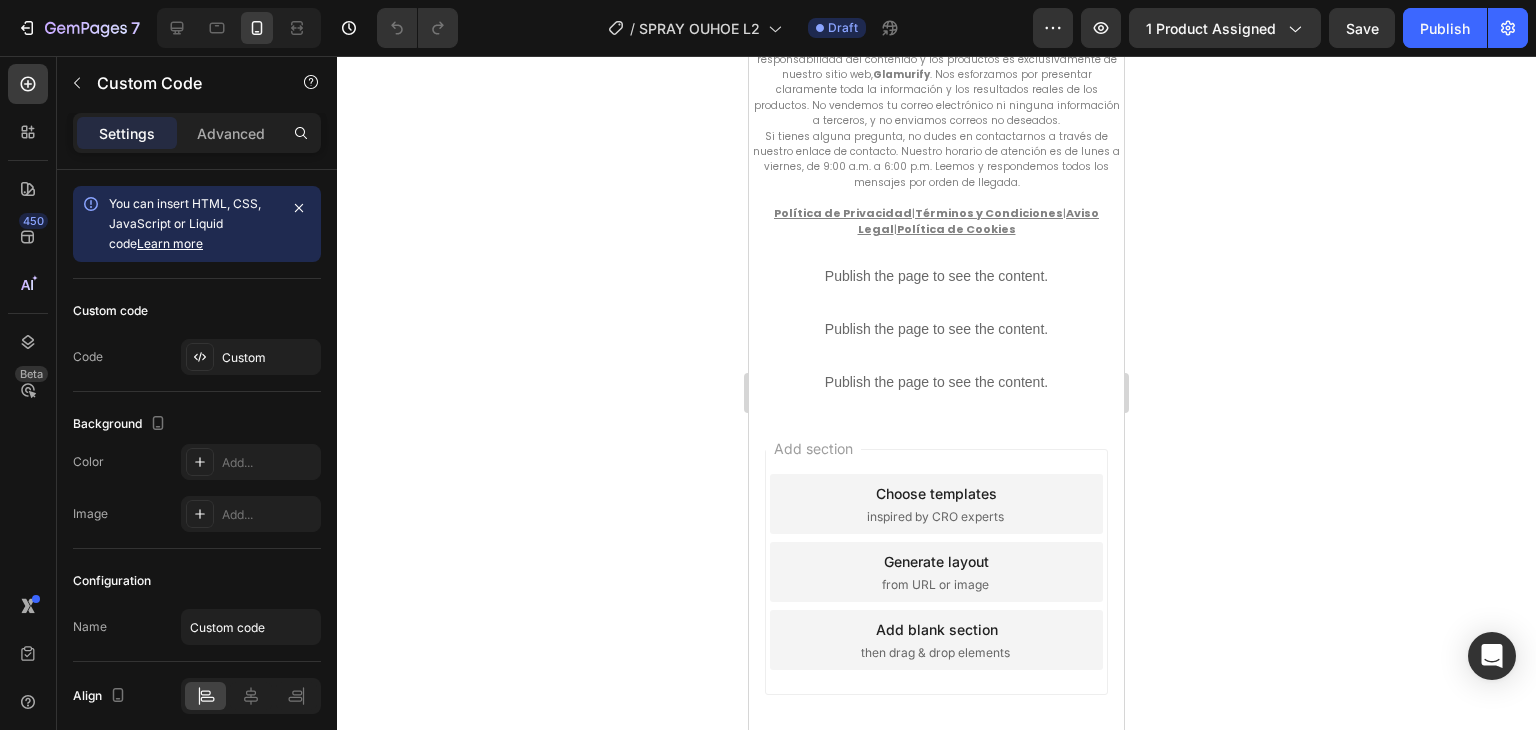 scroll, scrollTop: 9312, scrollLeft: 0, axis: vertical 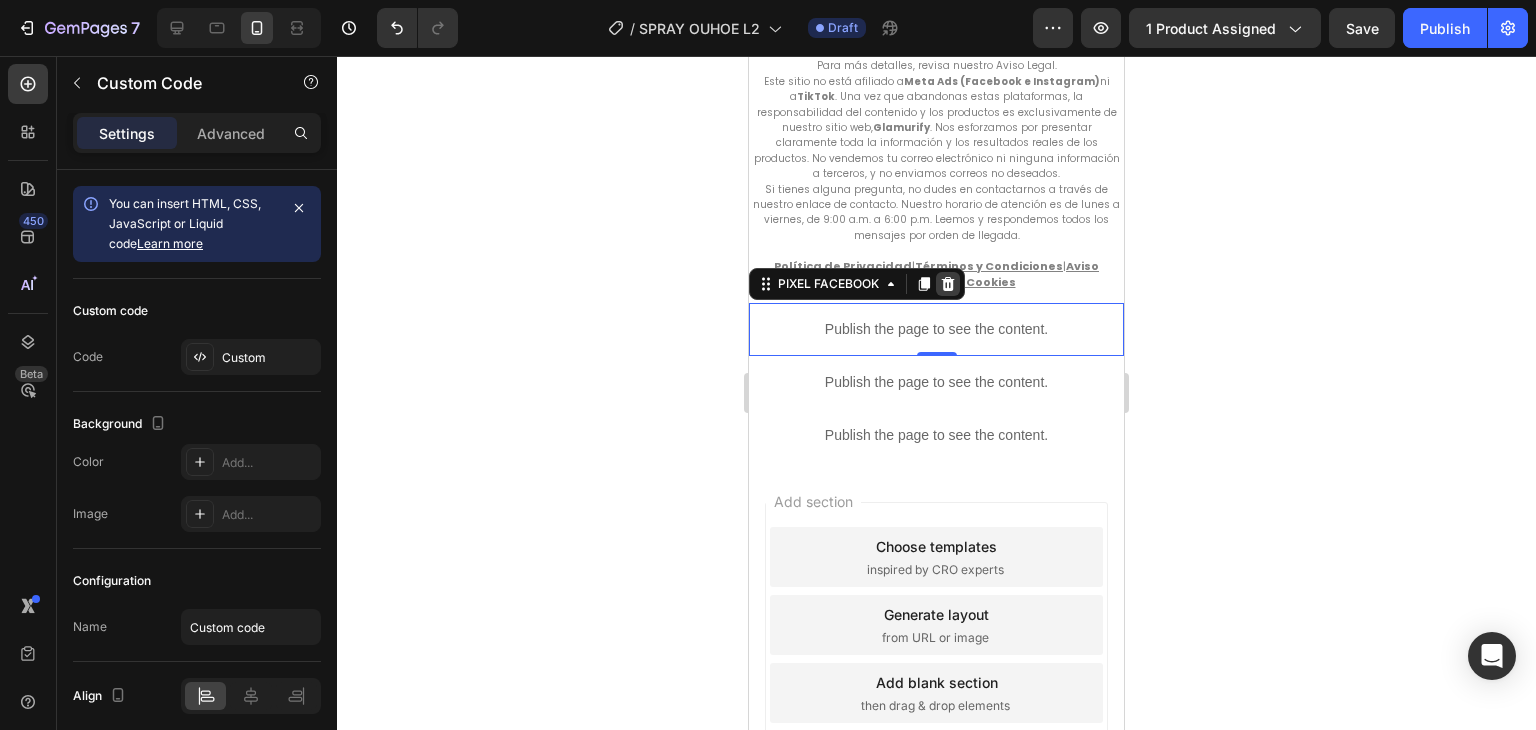 click at bounding box center [948, 284] 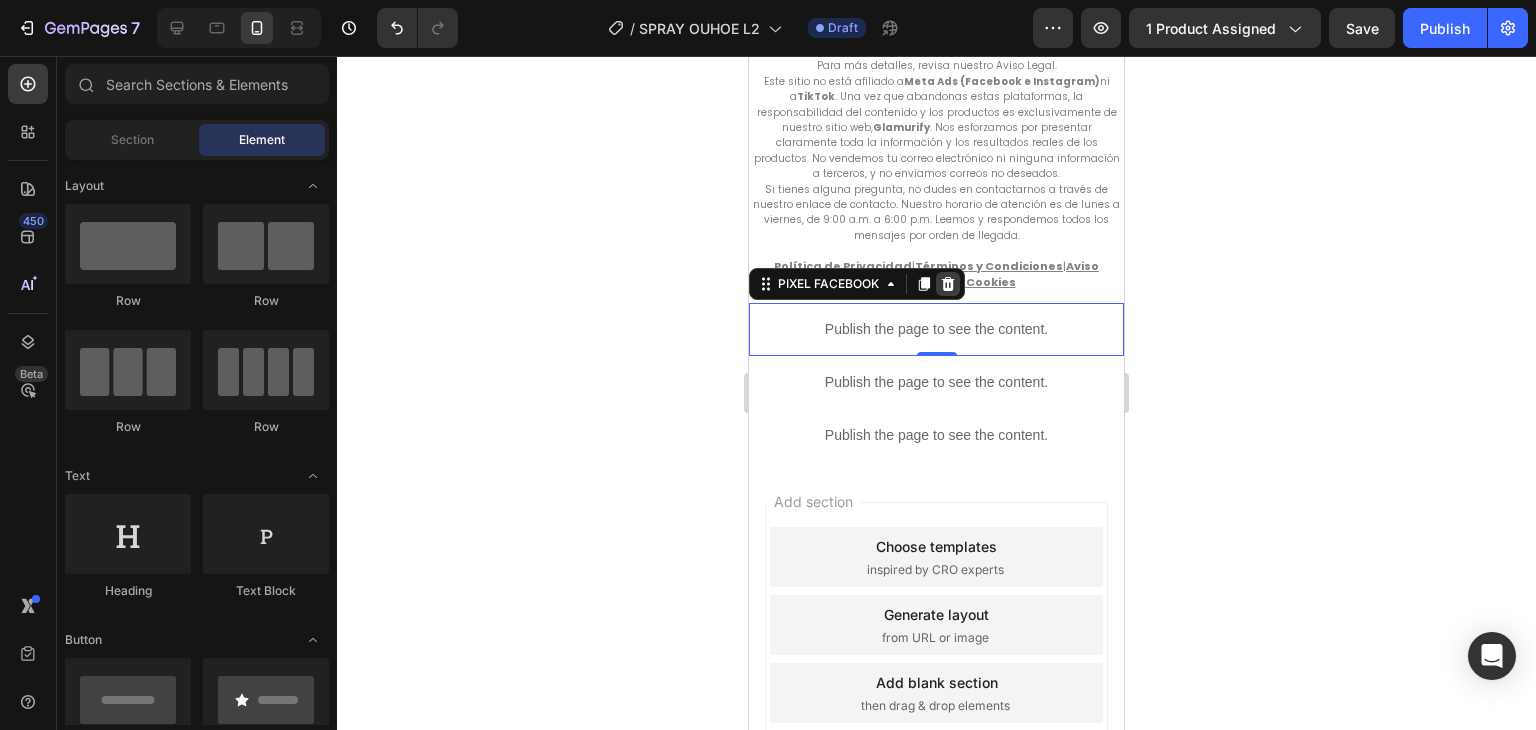 scroll, scrollTop: 9259, scrollLeft: 0, axis: vertical 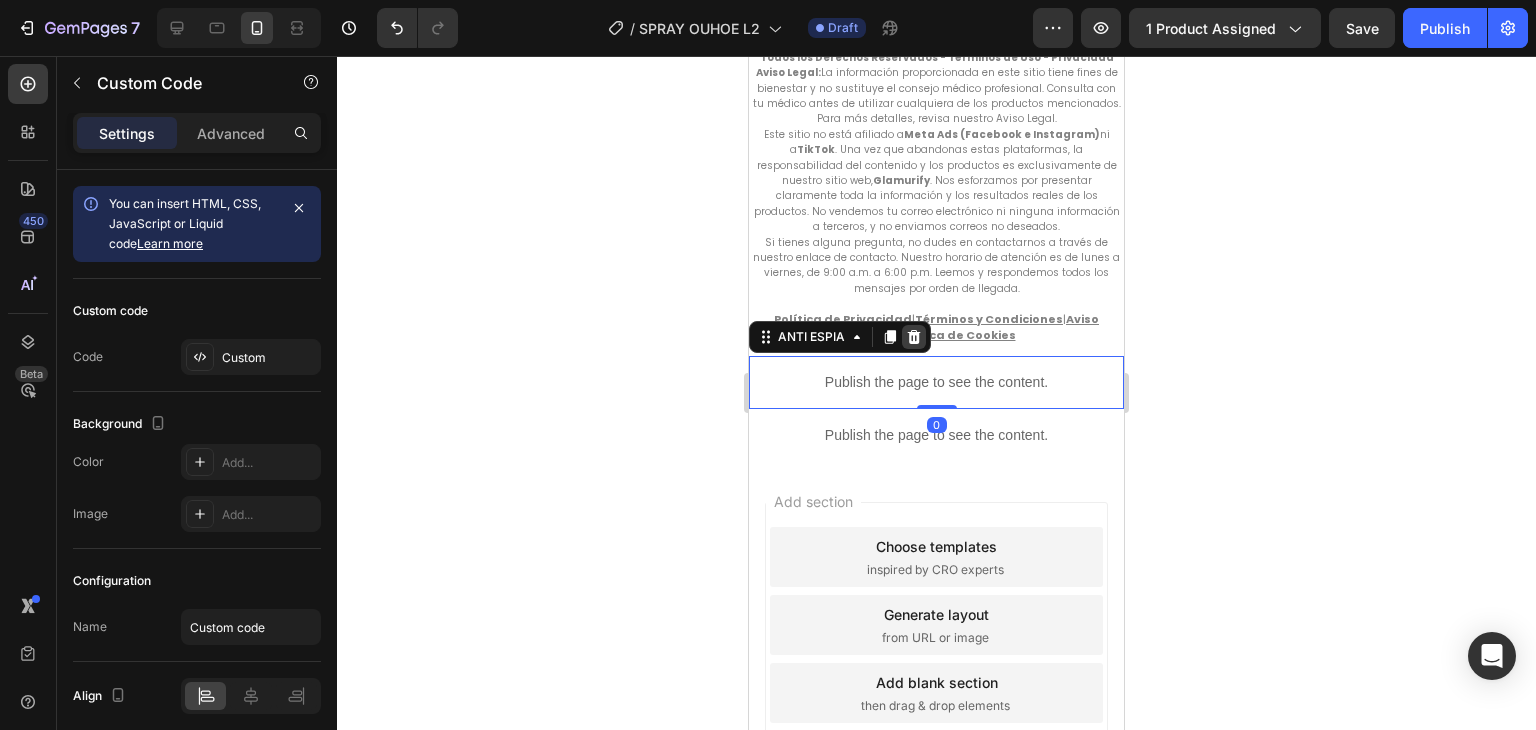 click 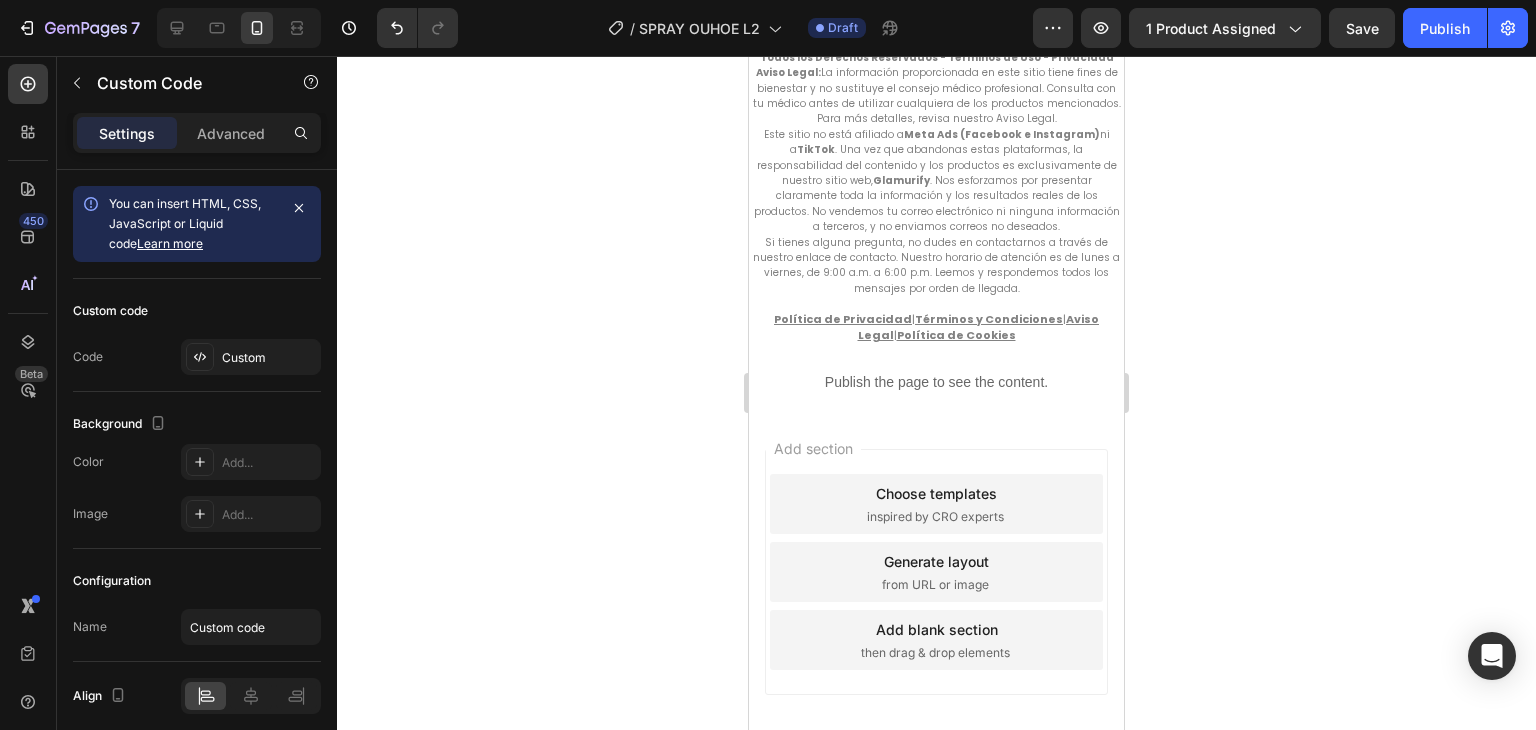 scroll, scrollTop: 9206, scrollLeft: 0, axis: vertical 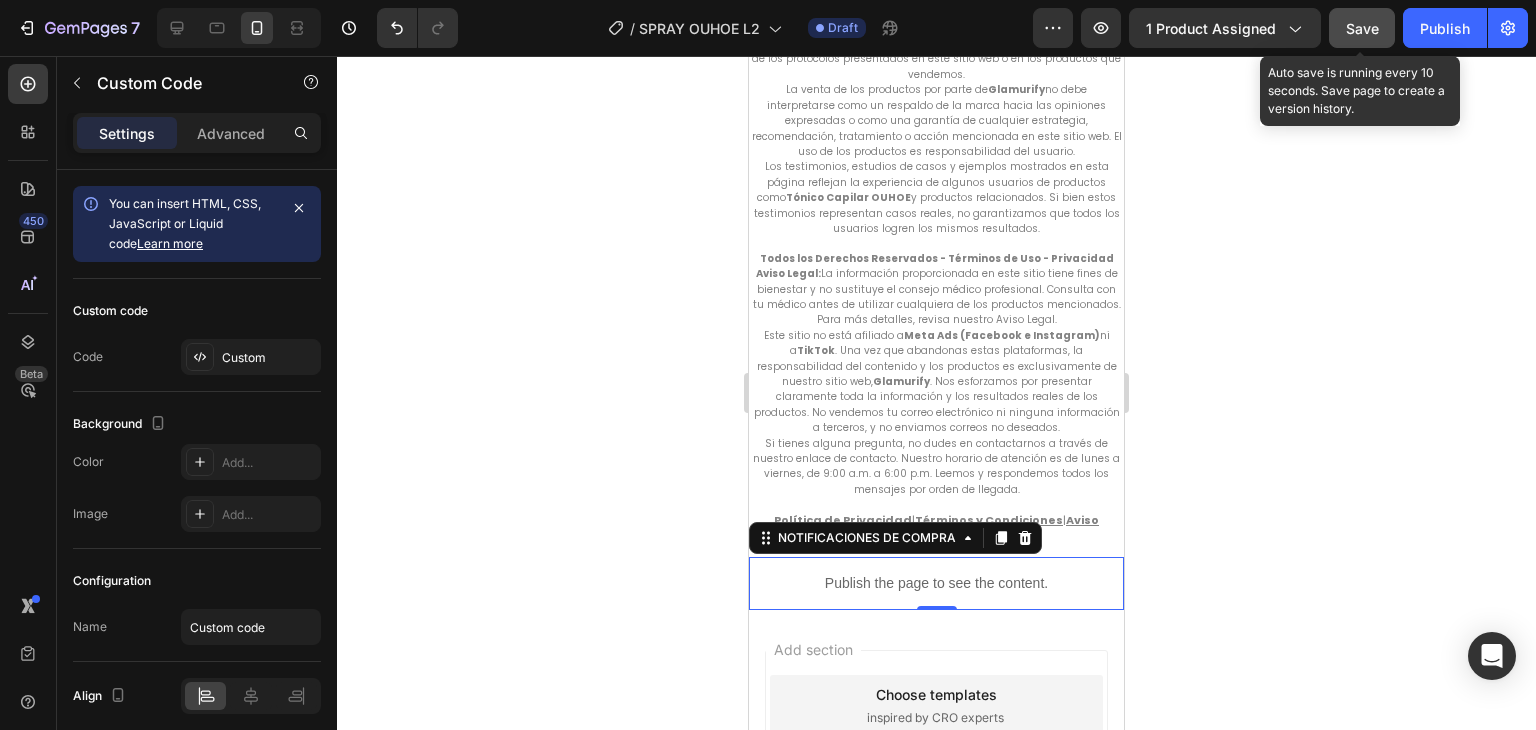 click on "Save" 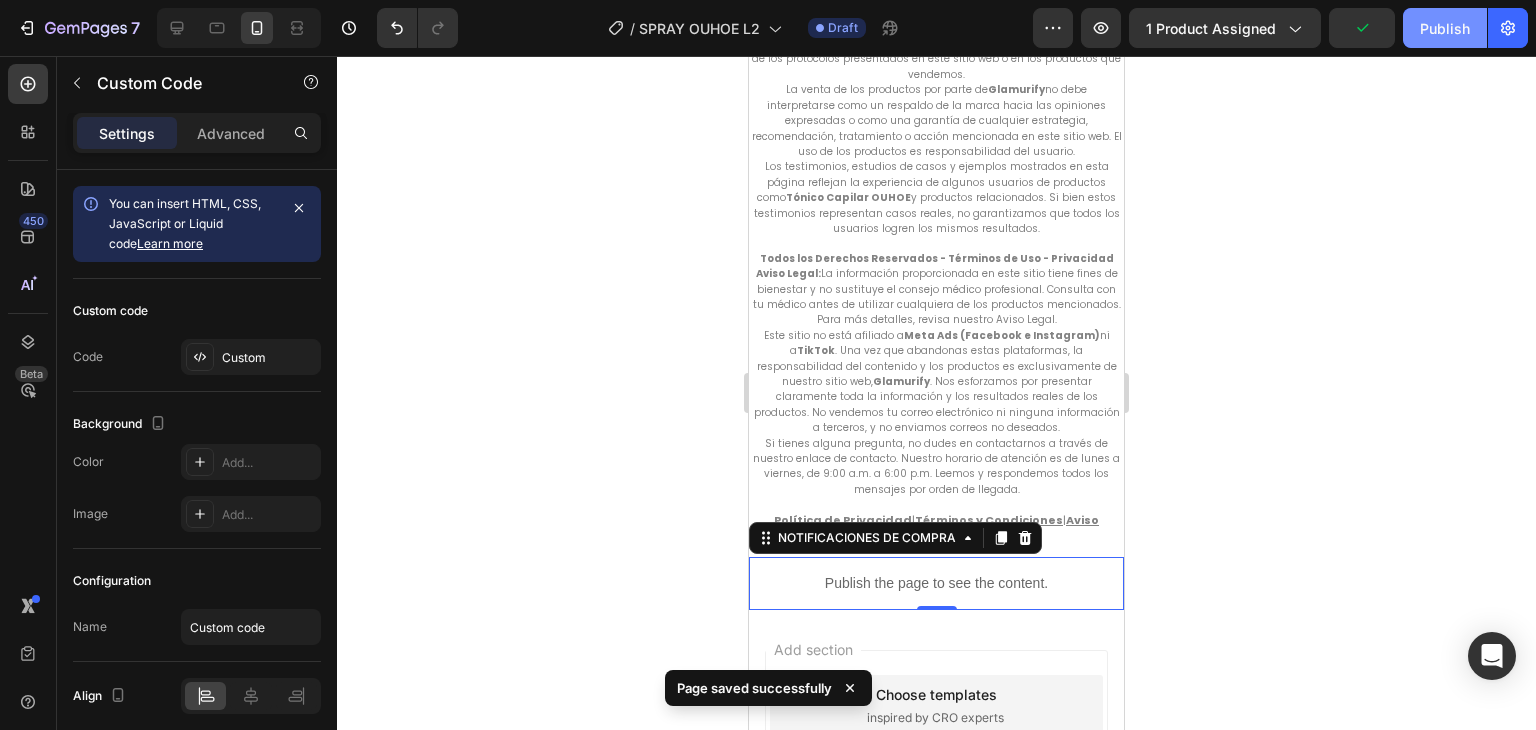 click on "Publish" at bounding box center (1445, 28) 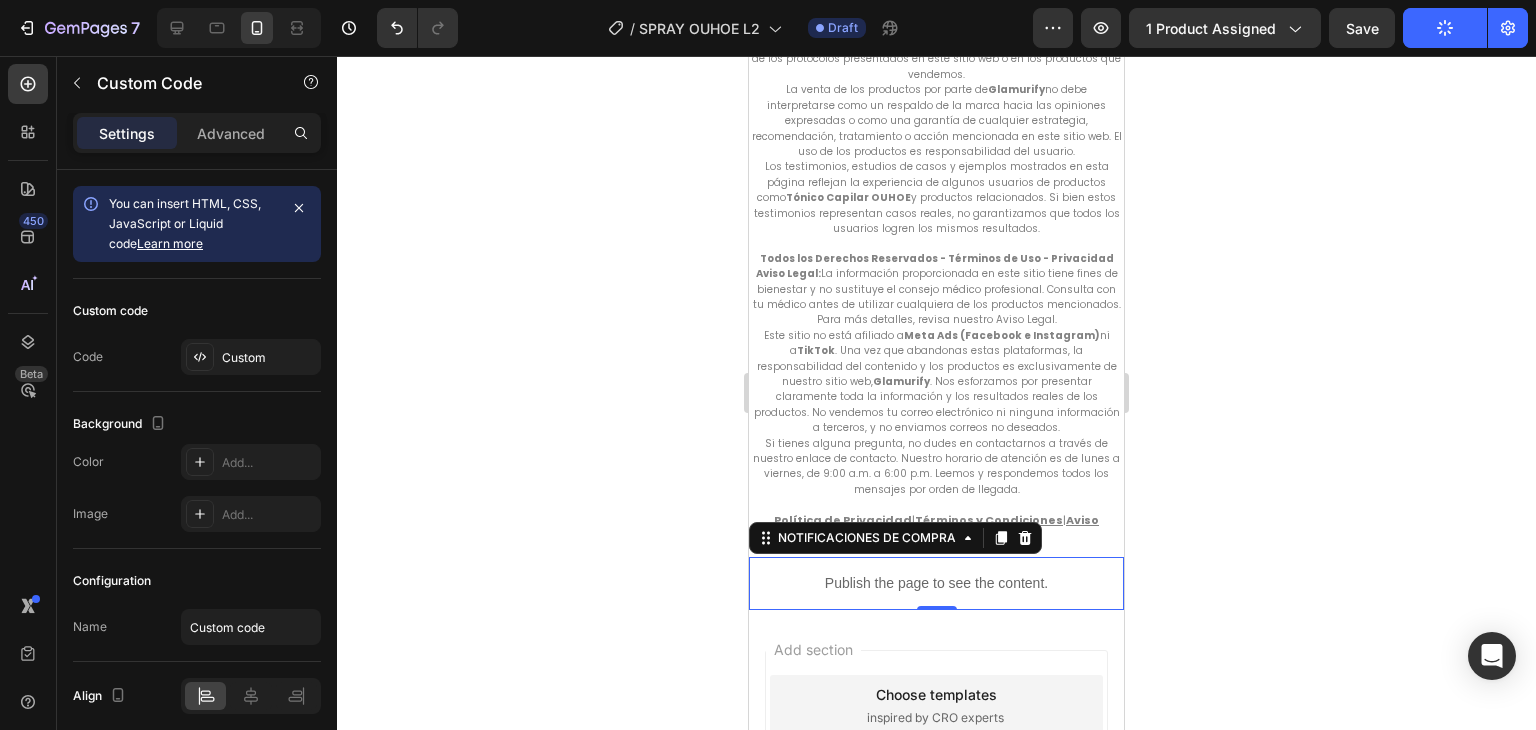 click on "/  SPRAY OUHOE L2 Draft" 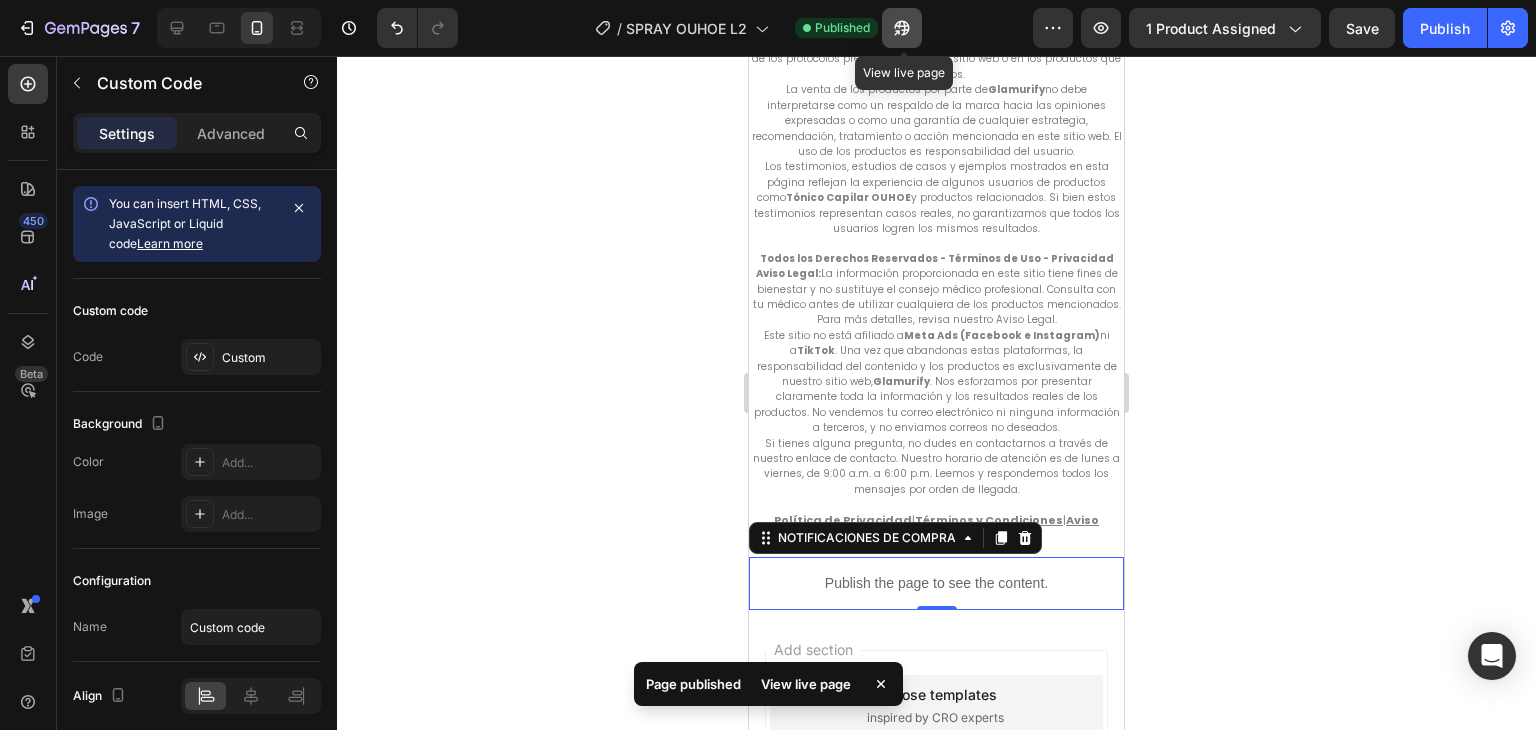click 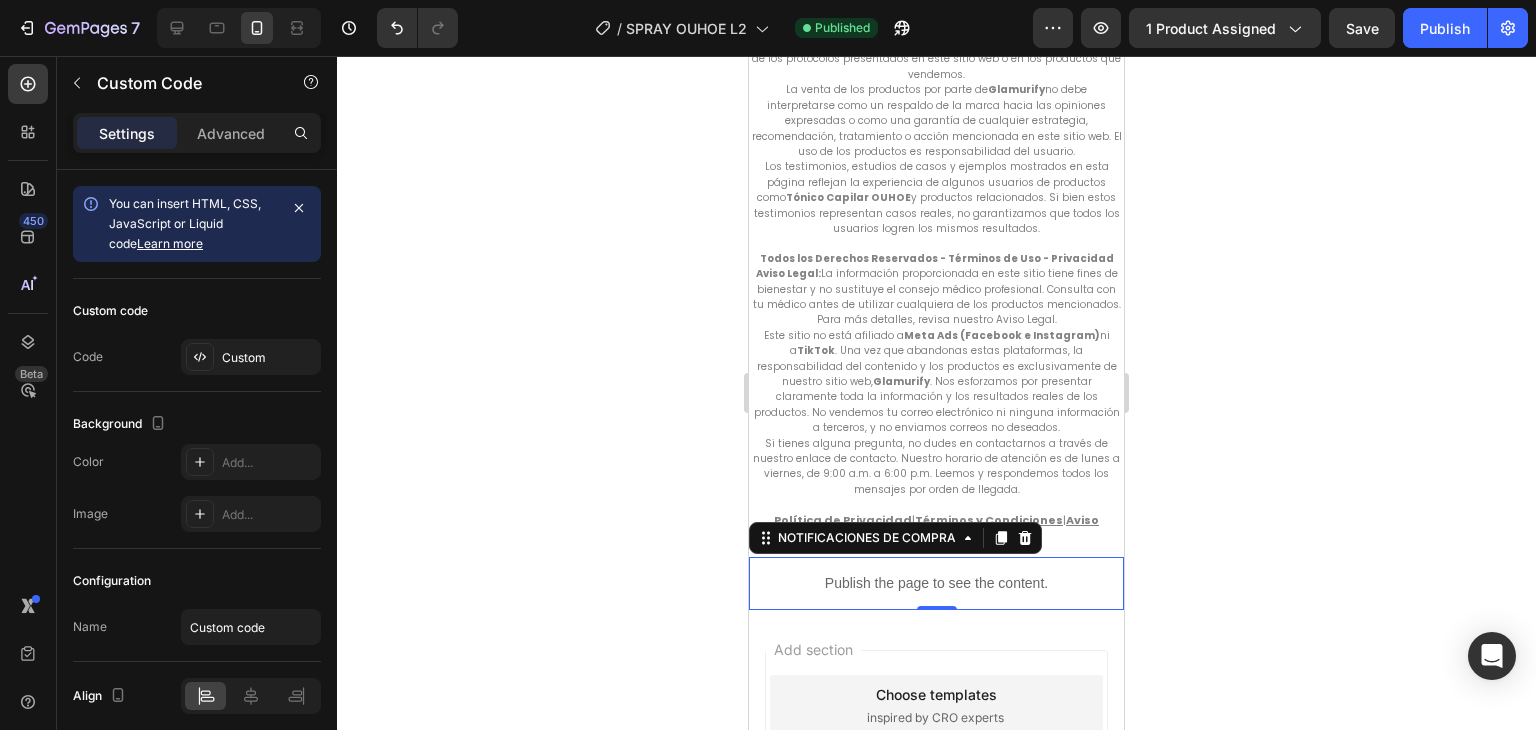 click on "7  Version history  /  SPRAY OUHOE L2 Published Preview 1 product assigned  Save   Publish" 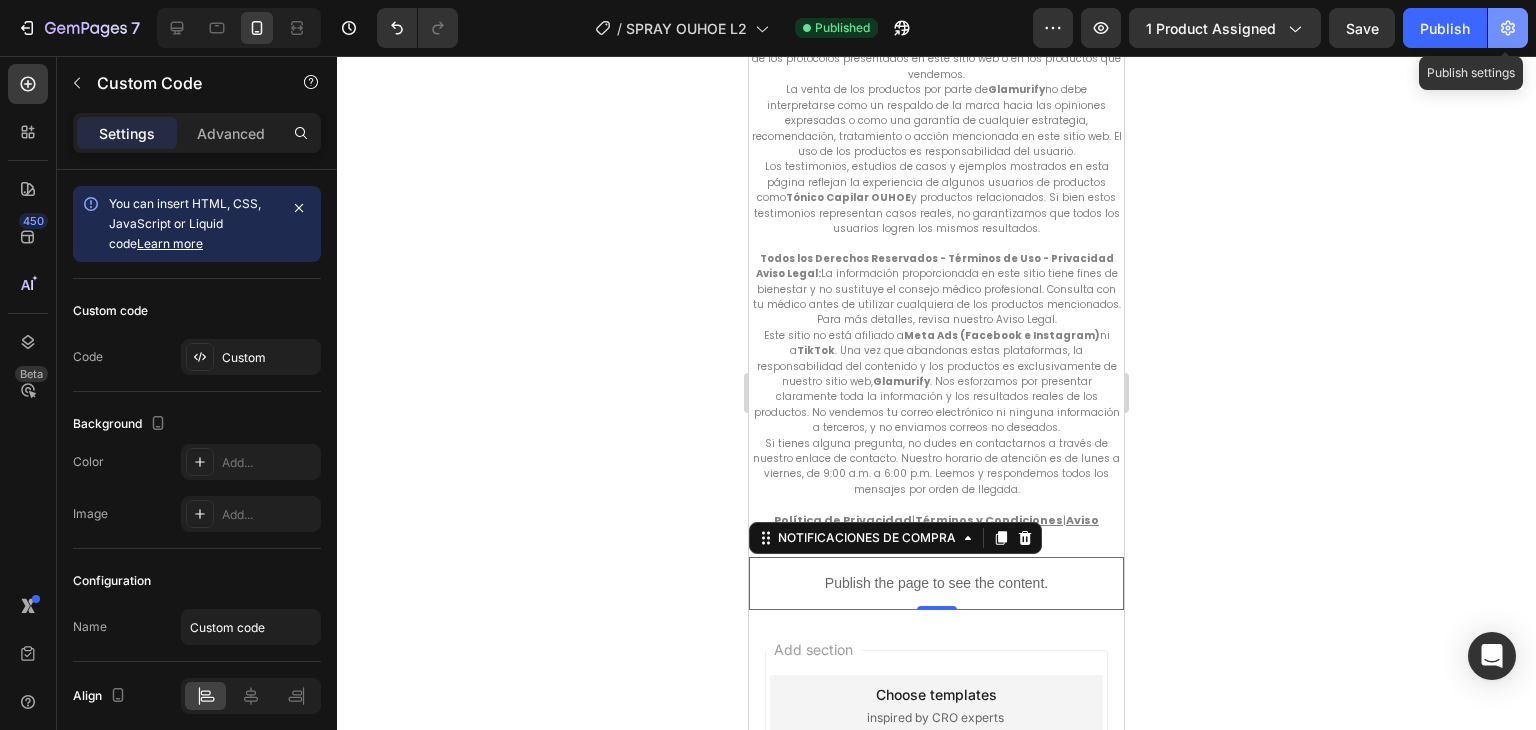 click 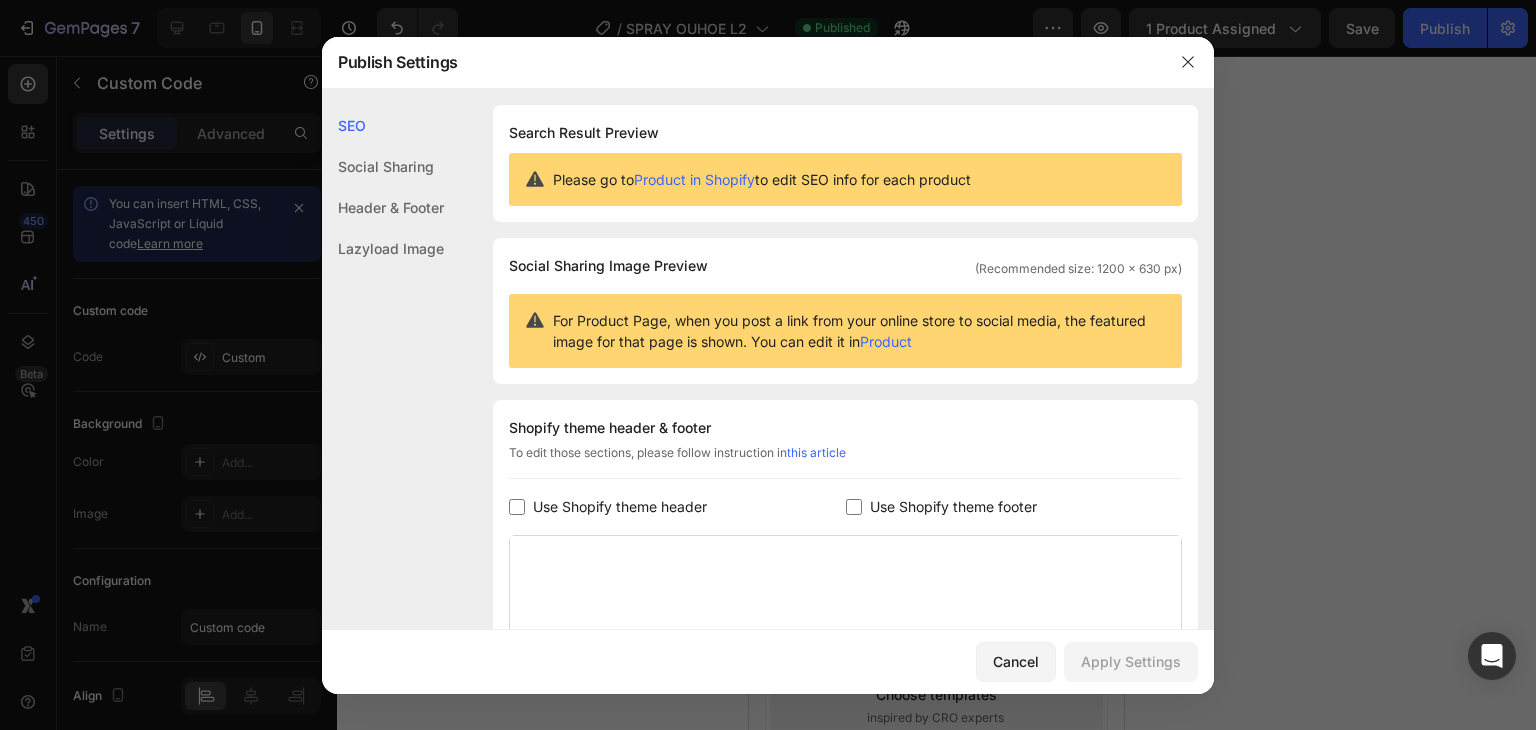 click on "Use Shopify theme footer" at bounding box center [949, 507] 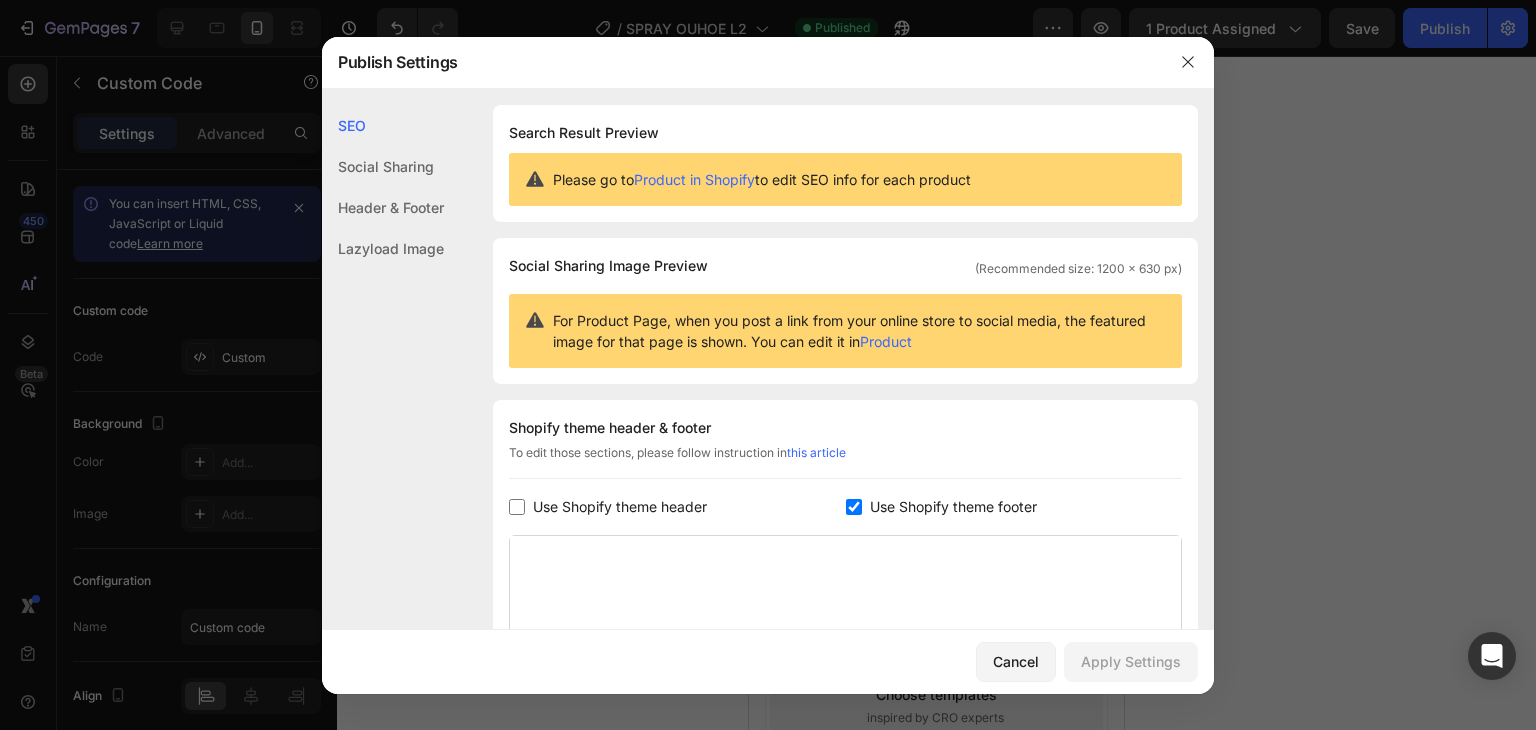 checkbox on "true" 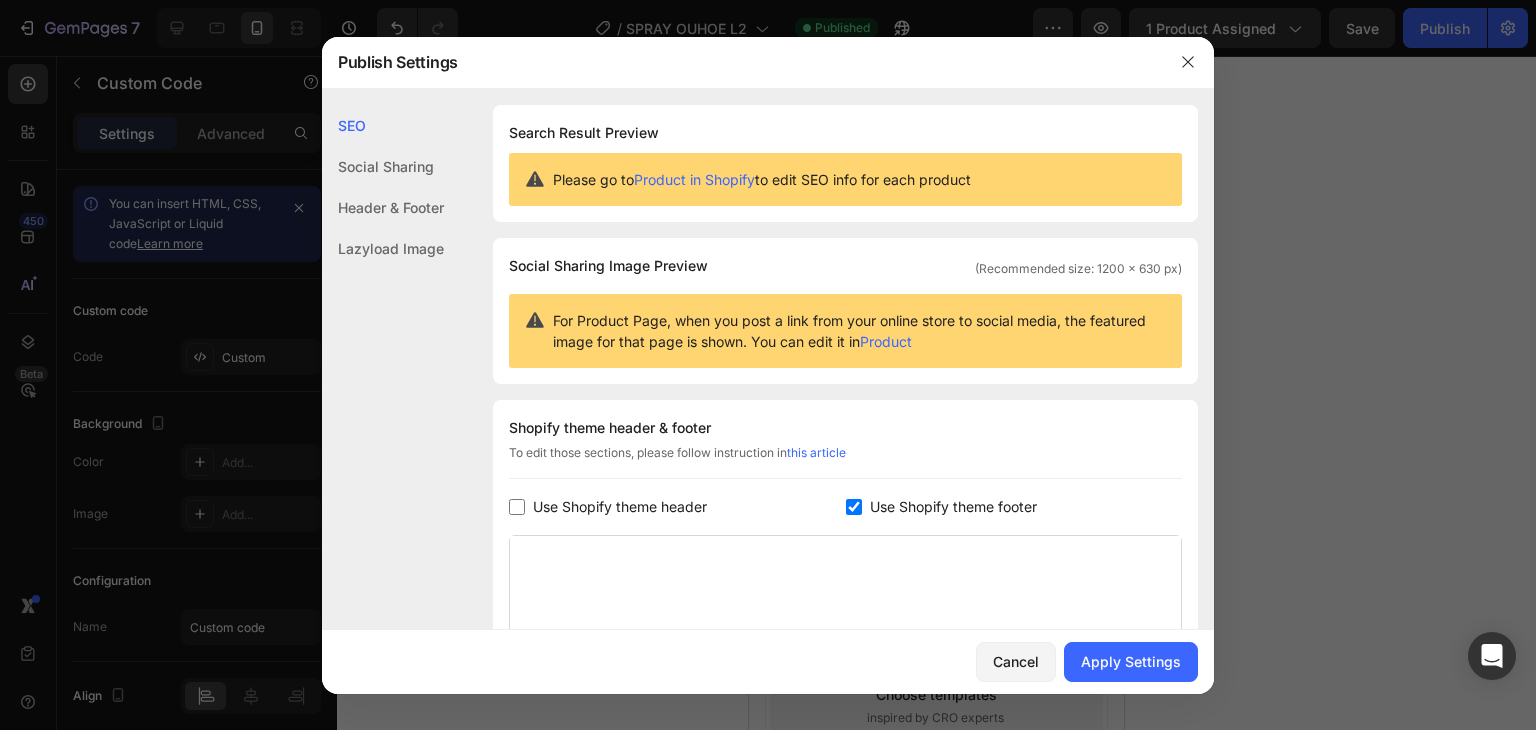 click on "Use Shopify theme header" at bounding box center [620, 507] 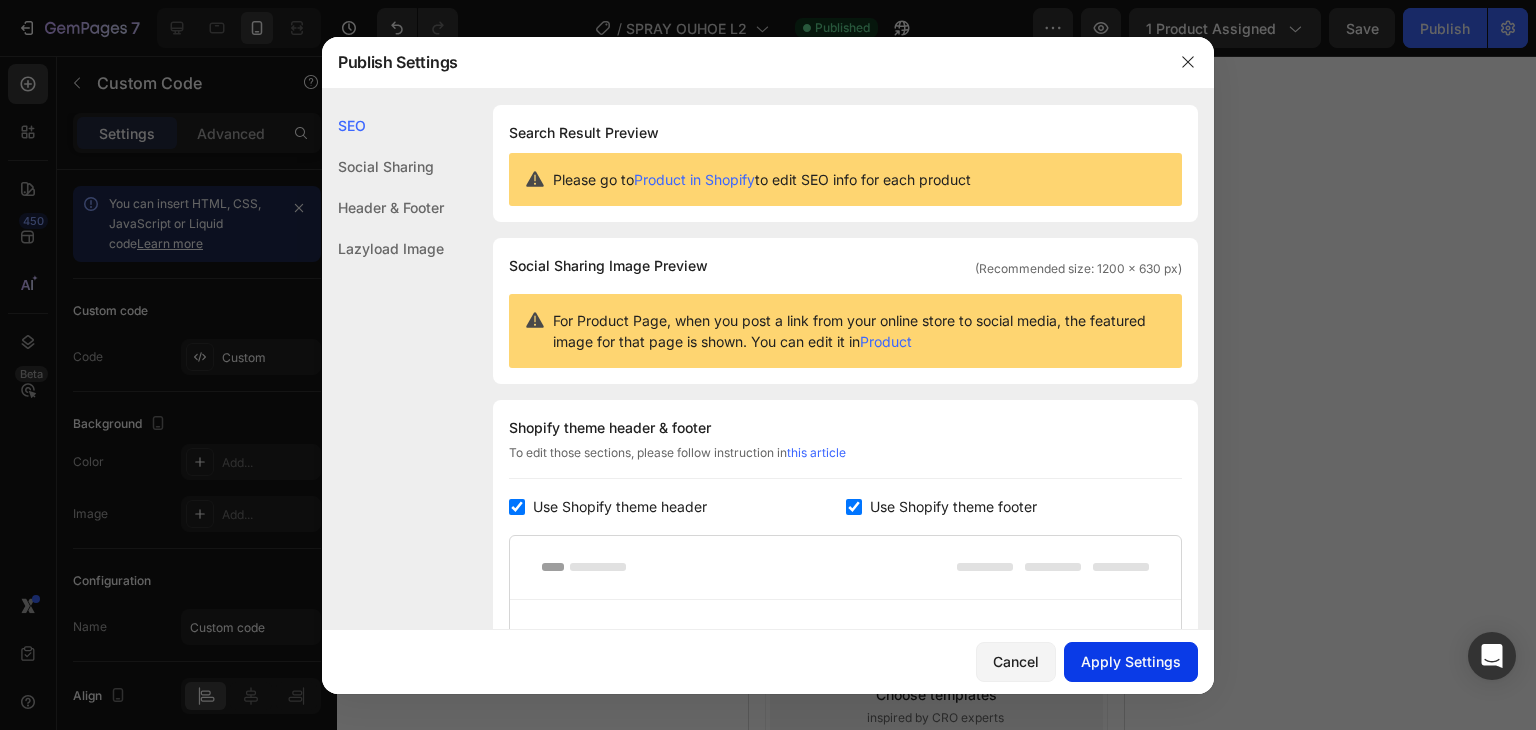 click on "Apply Settings" at bounding box center (1131, 661) 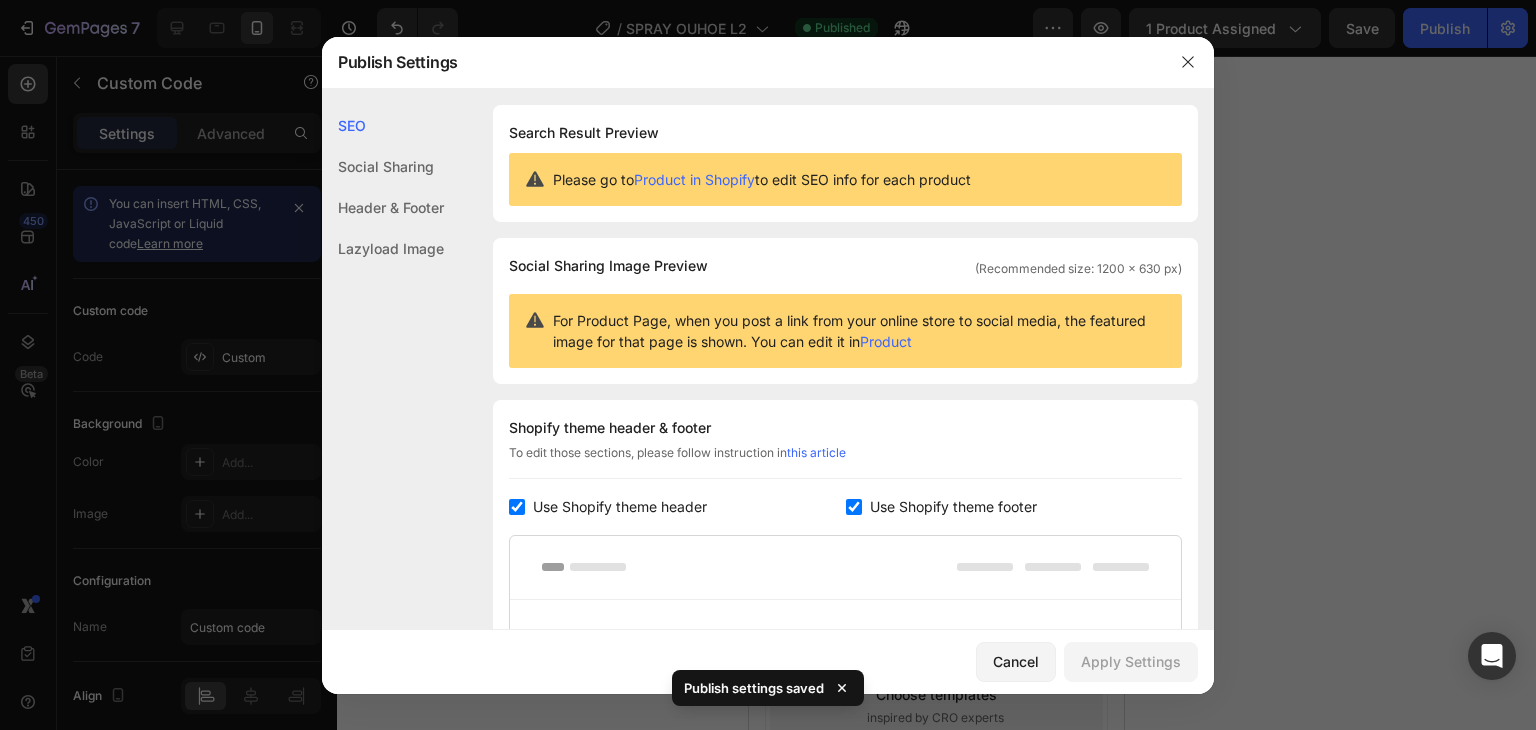 click on "Use Shopify theme header" at bounding box center (677, 507) 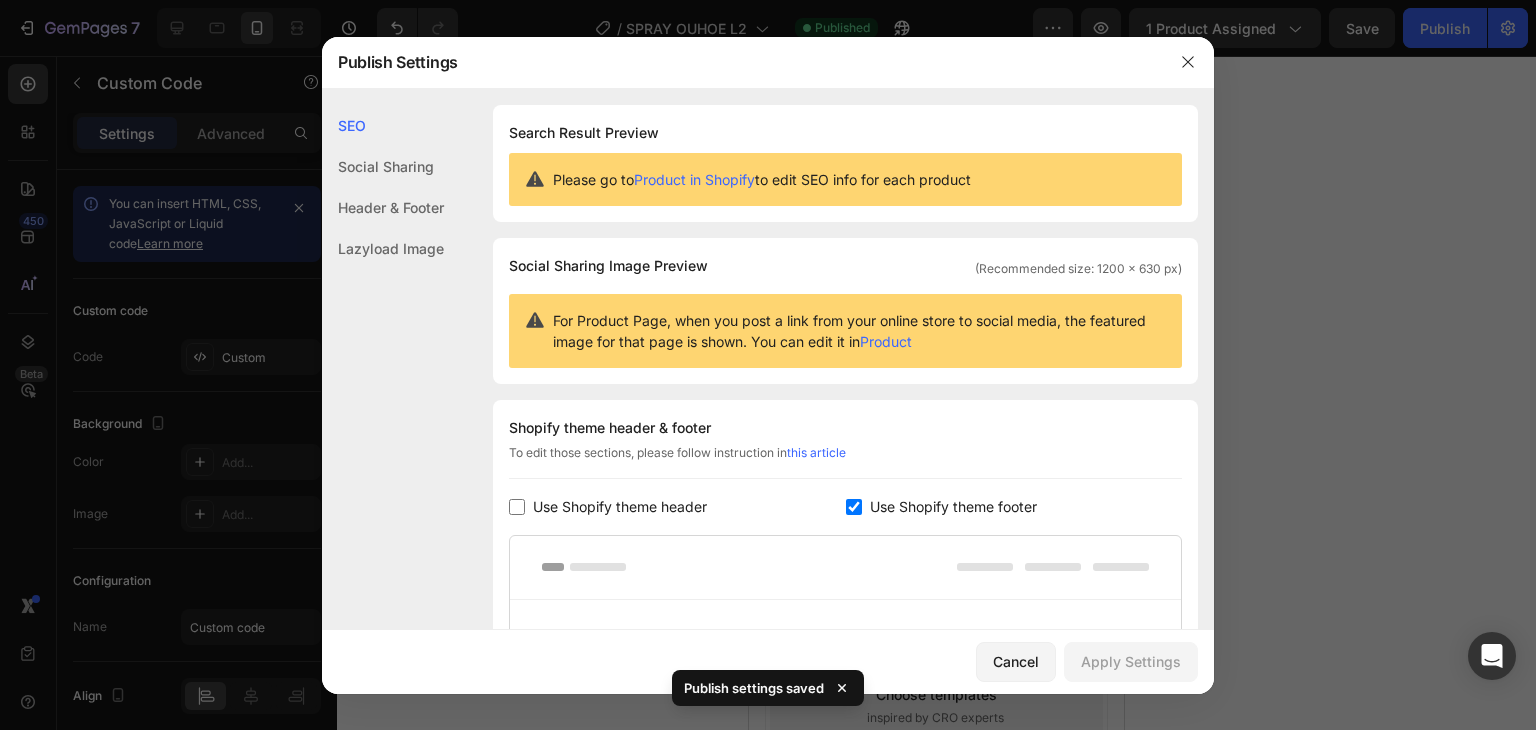 checkbox on "false" 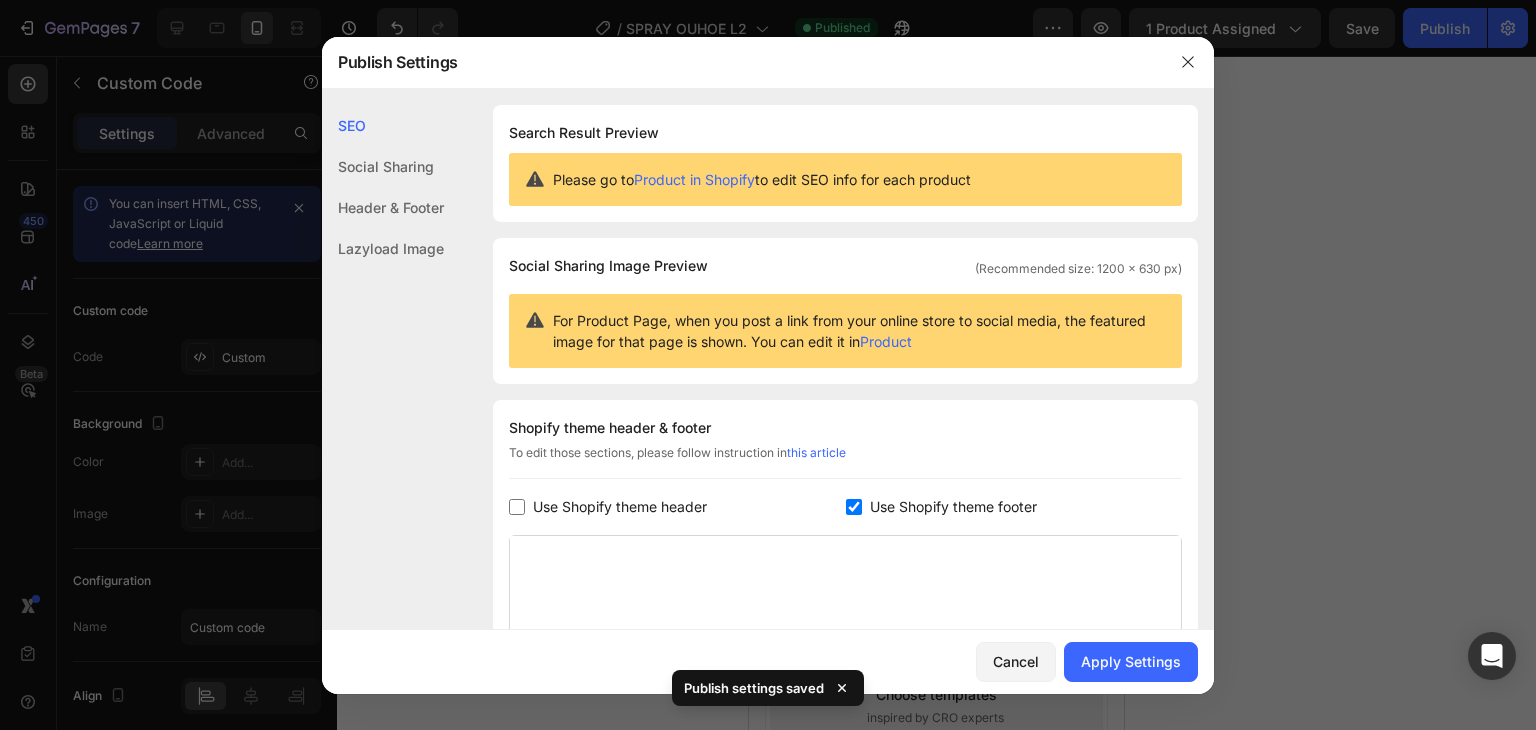 click at bounding box center [854, 507] 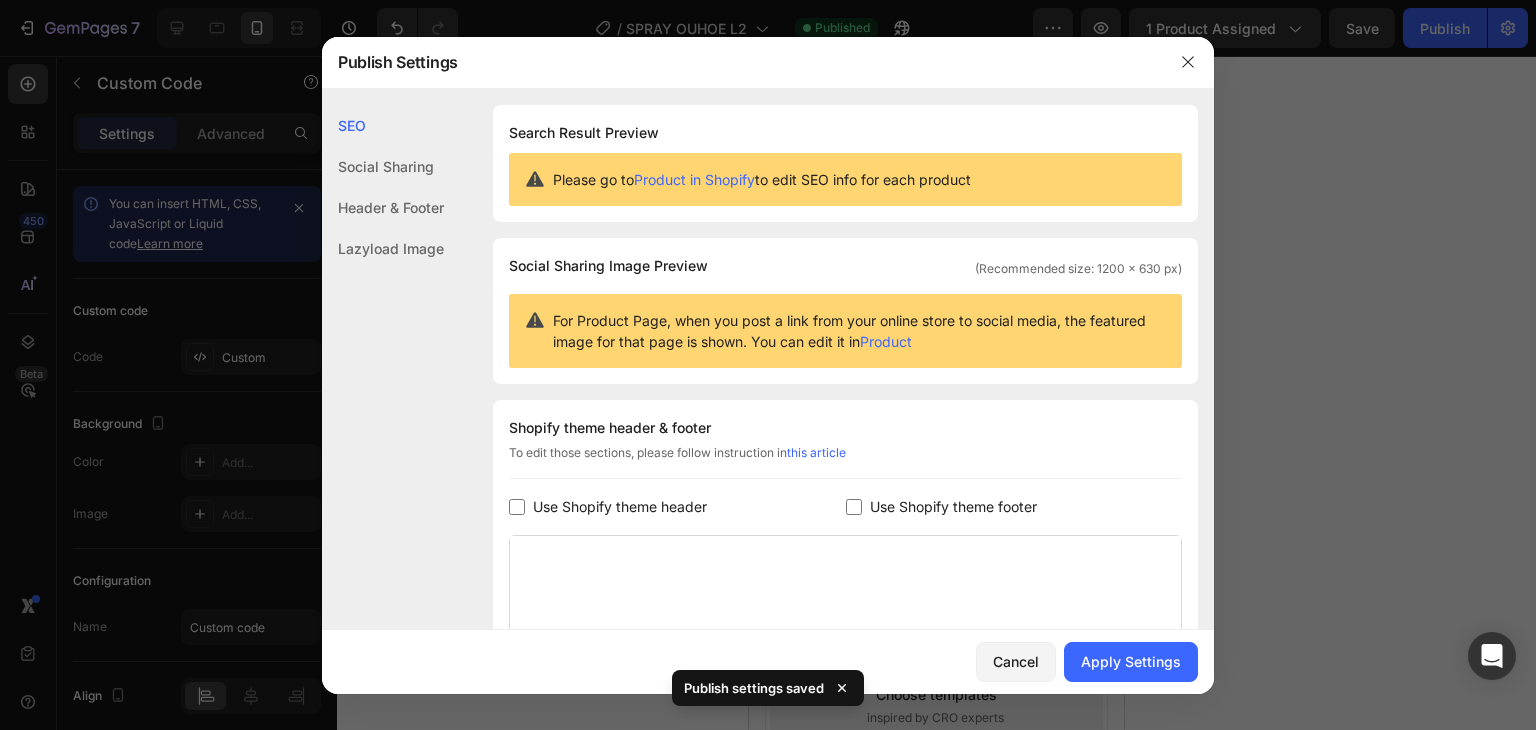 checkbox on "false" 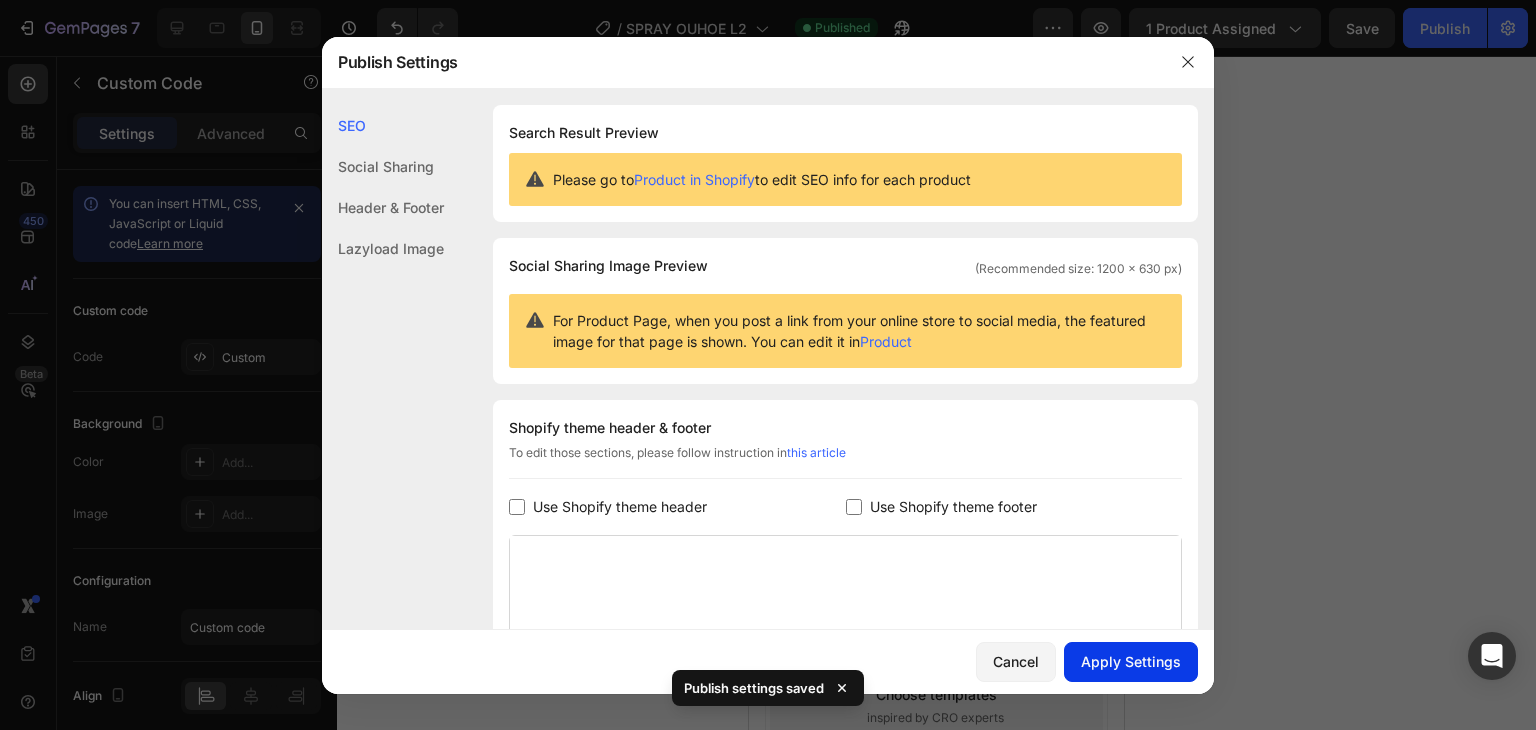 click on "Apply Settings" at bounding box center [1131, 661] 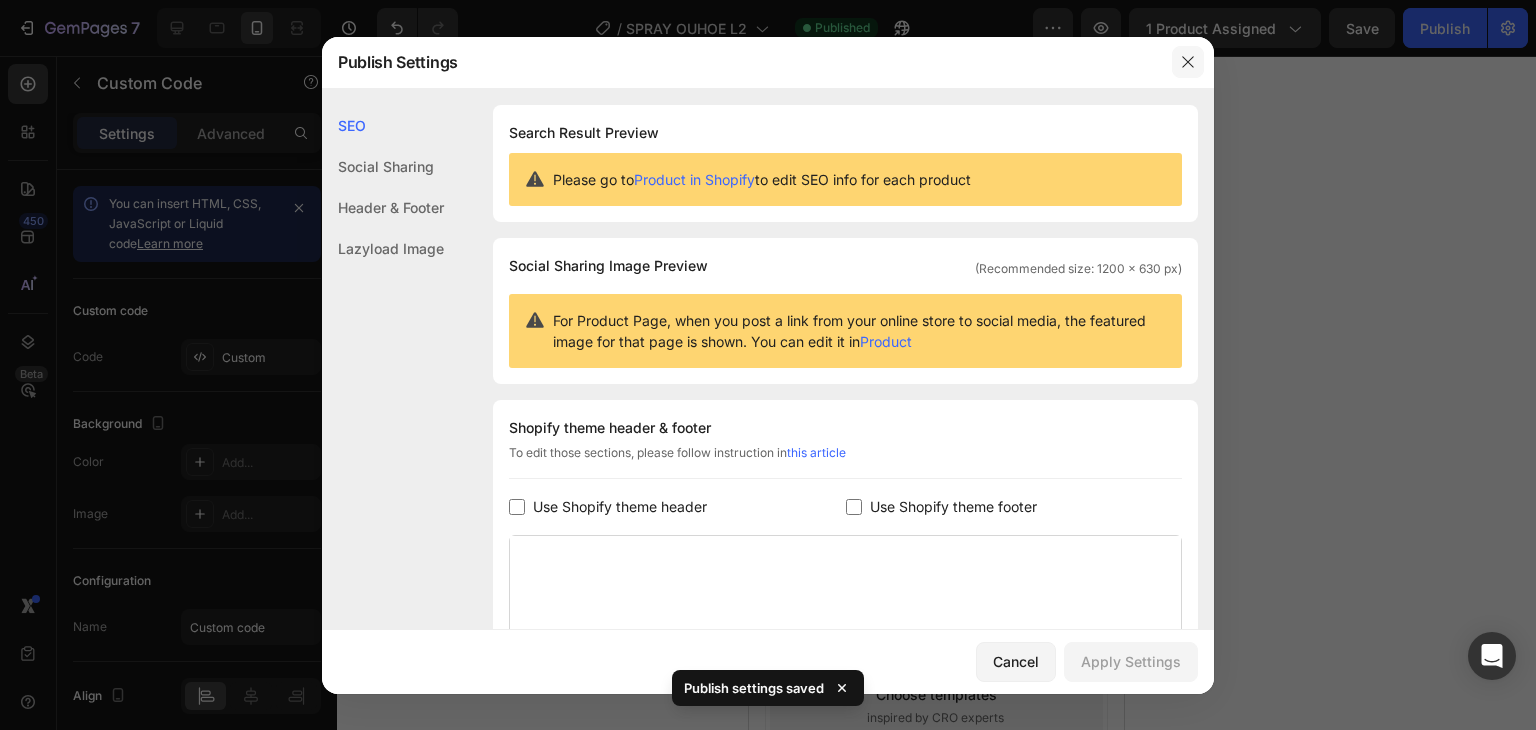 click 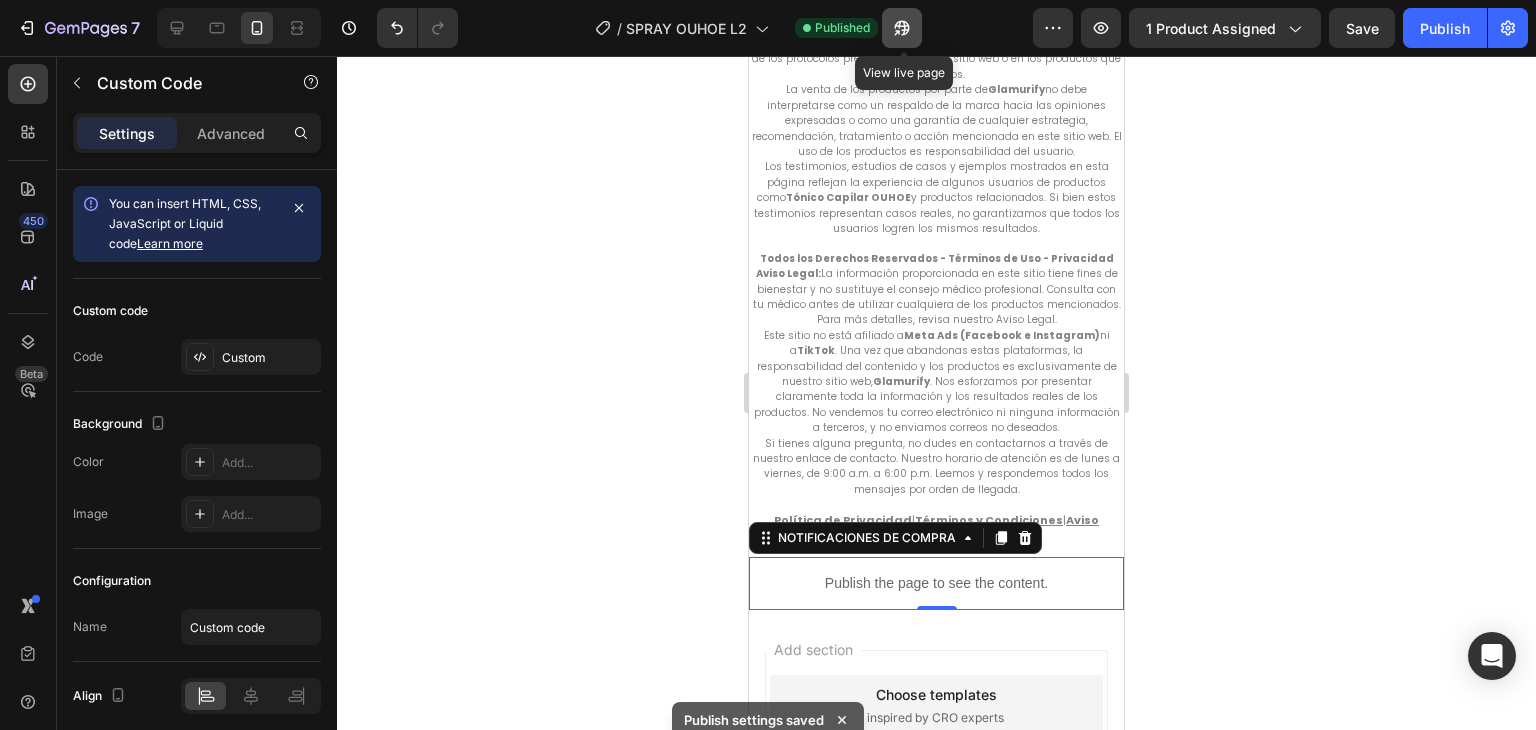 click 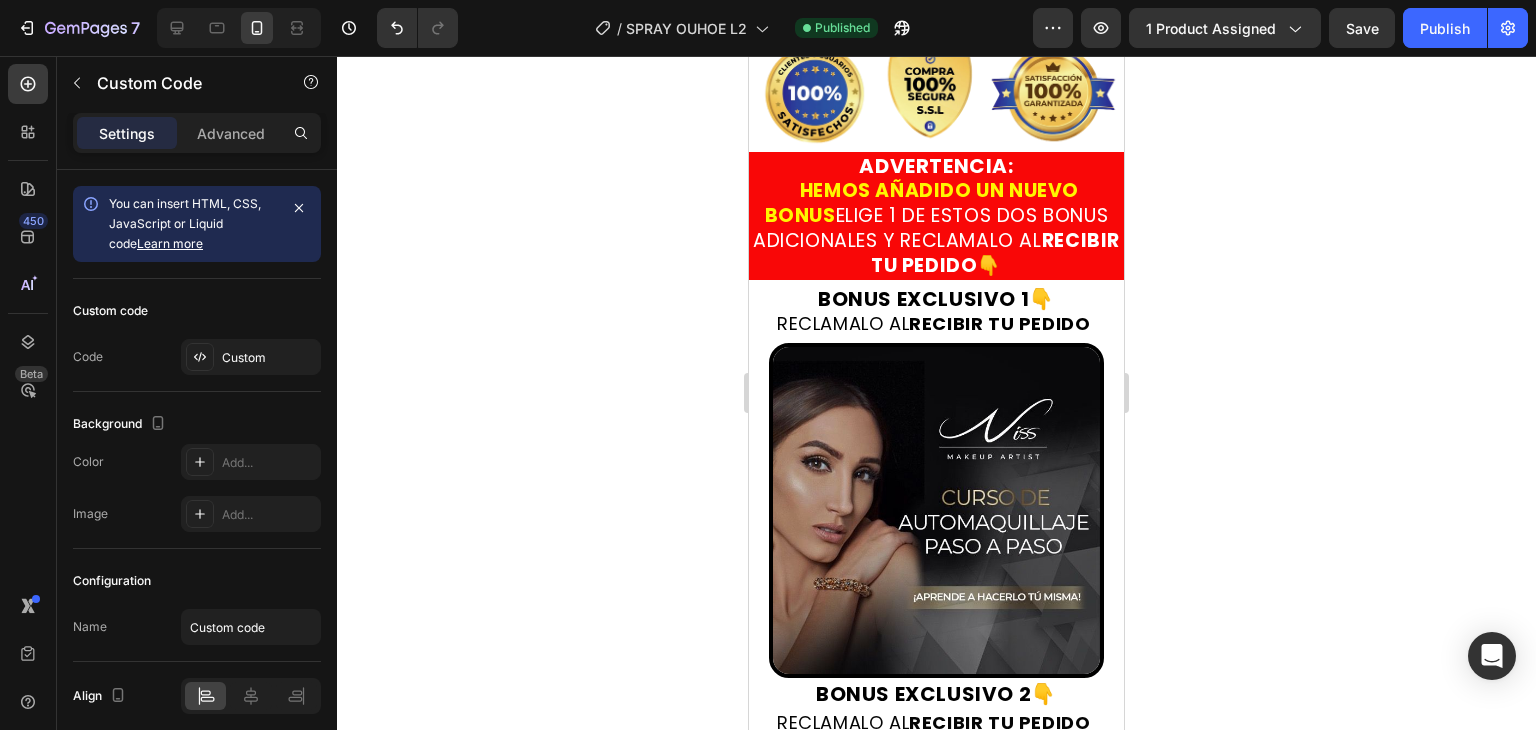 scroll, scrollTop: 6660, scrollLeft: 0, axis: vertical 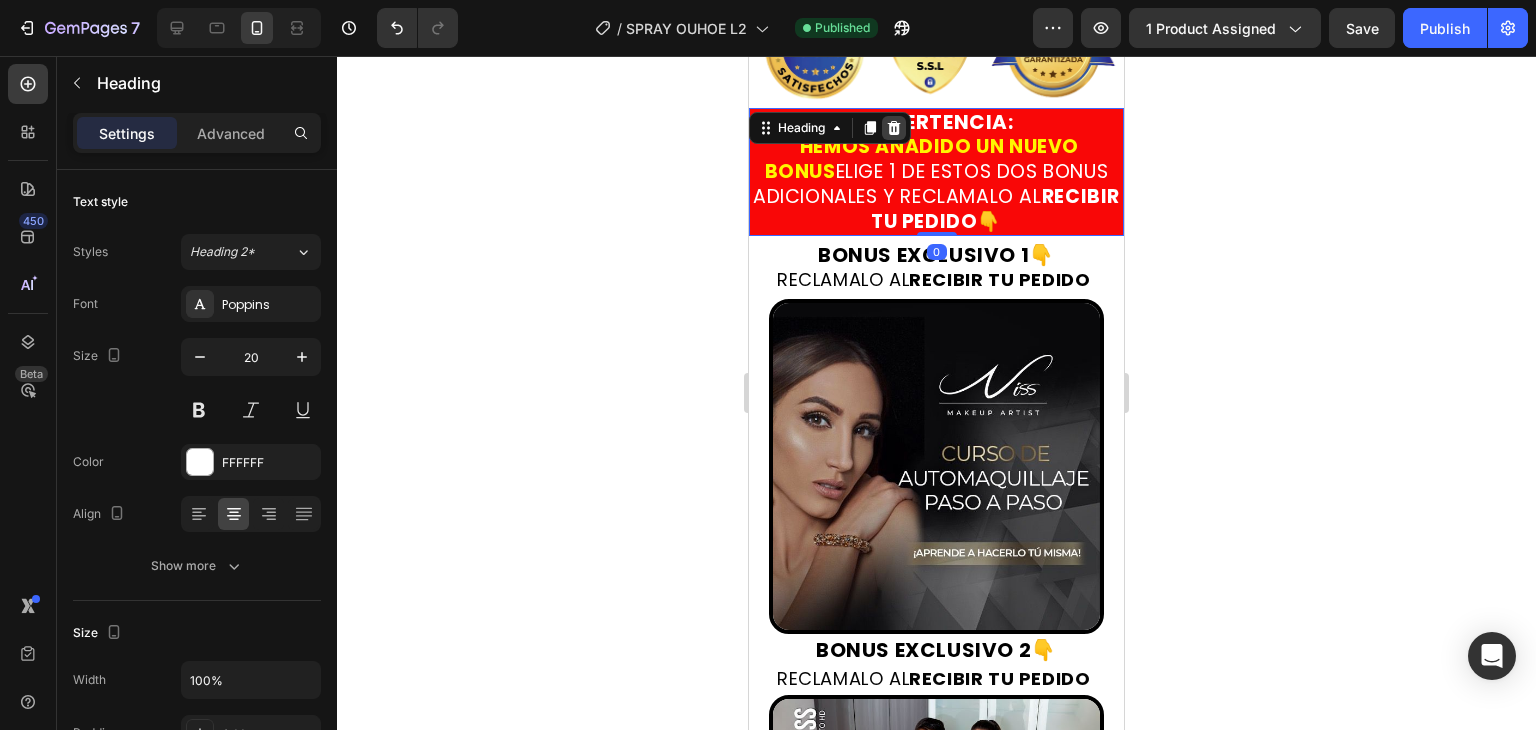 click 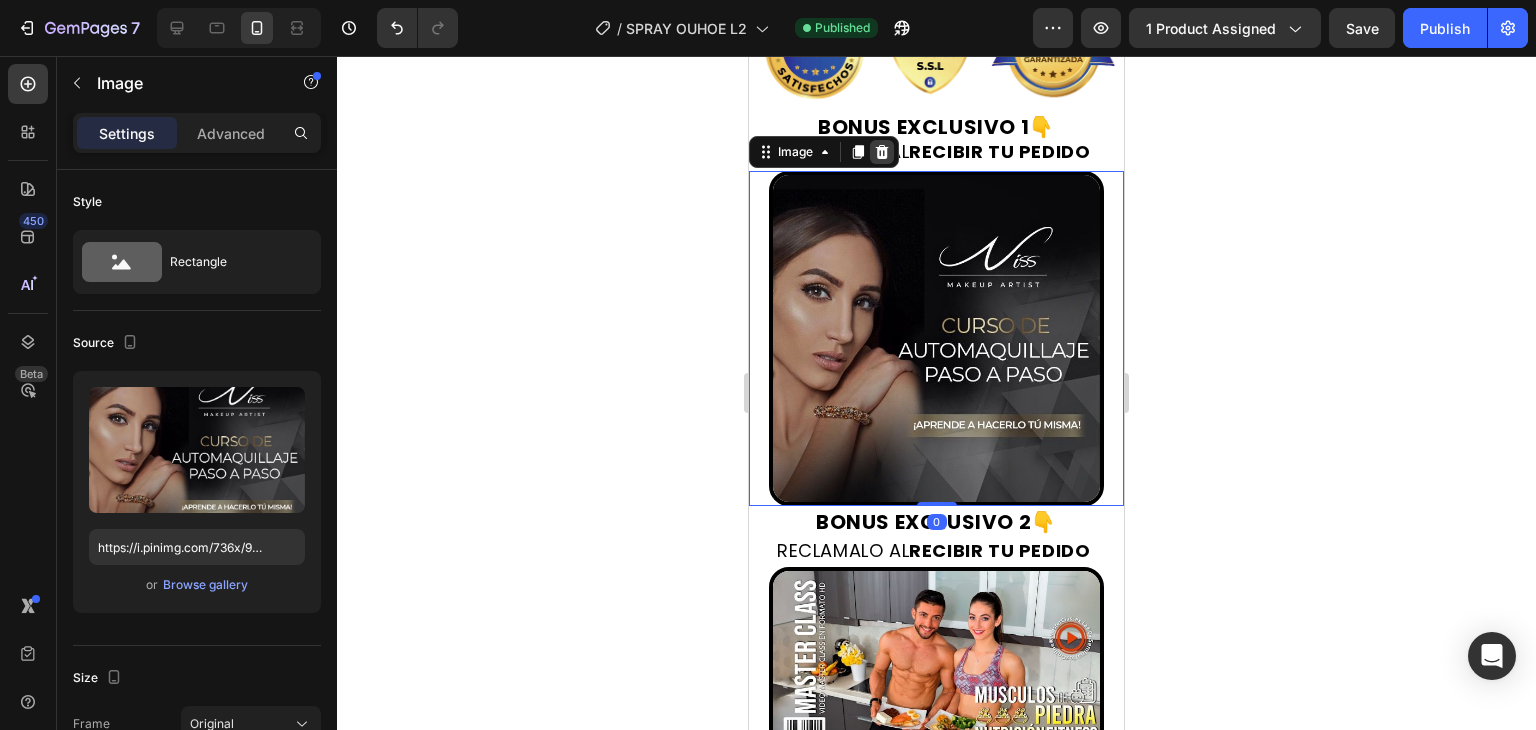 click 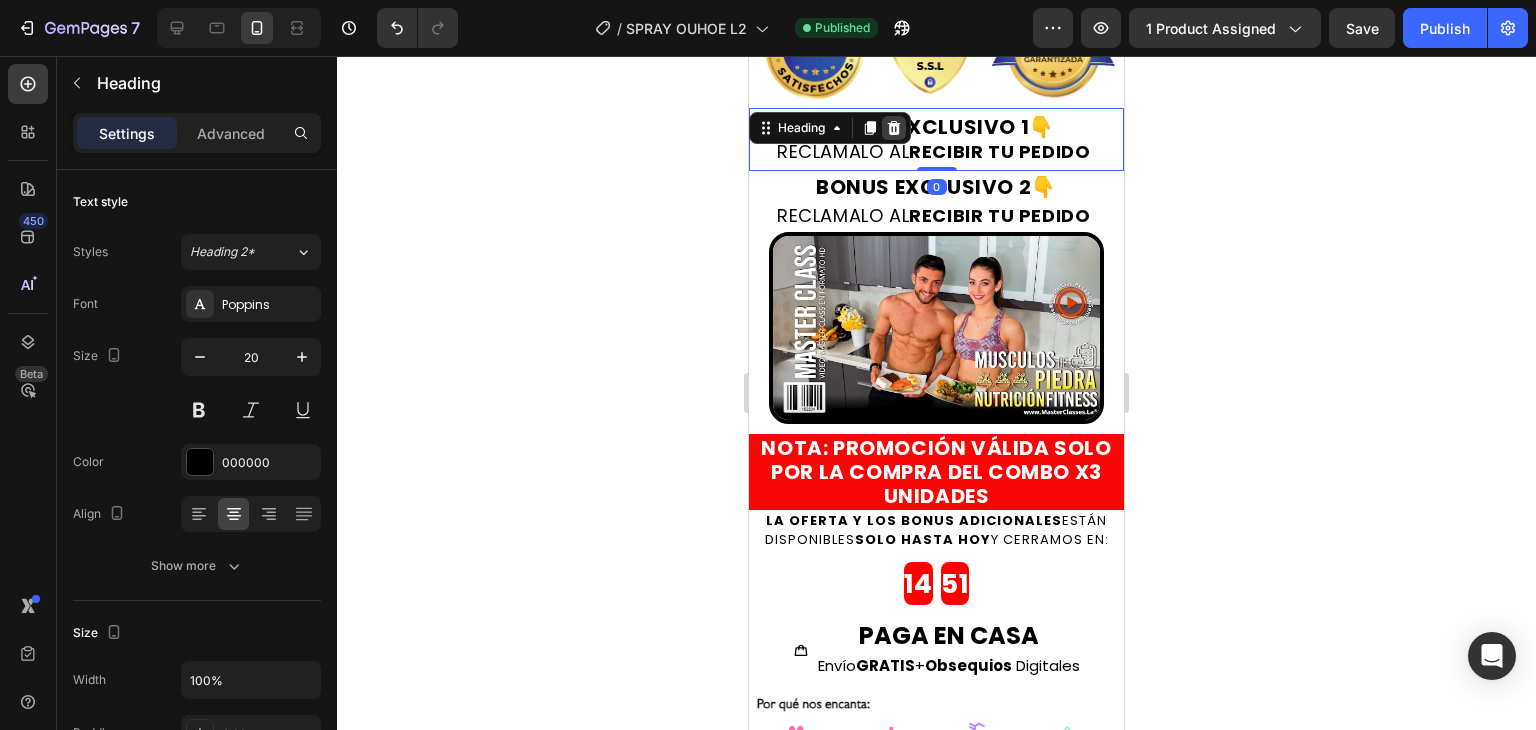 click 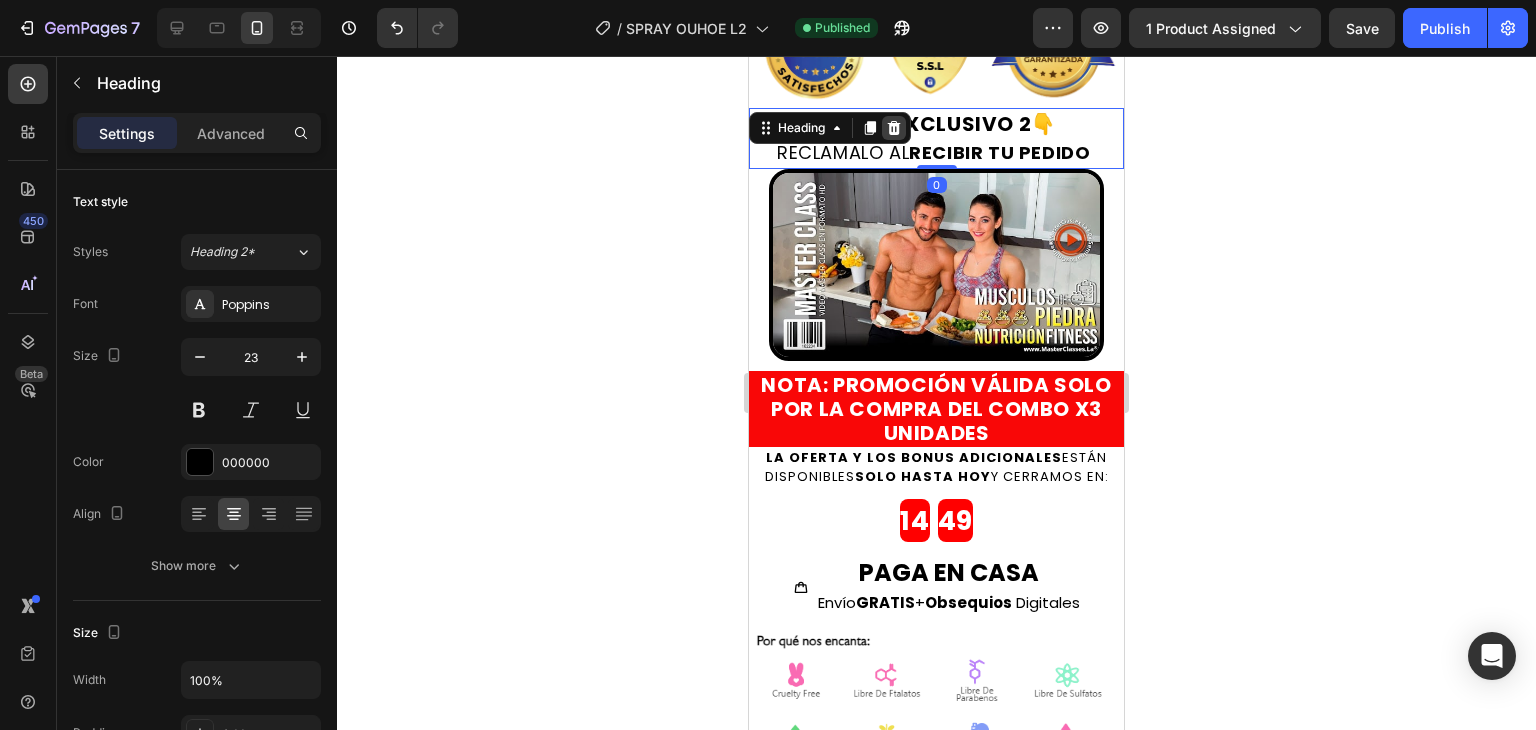click 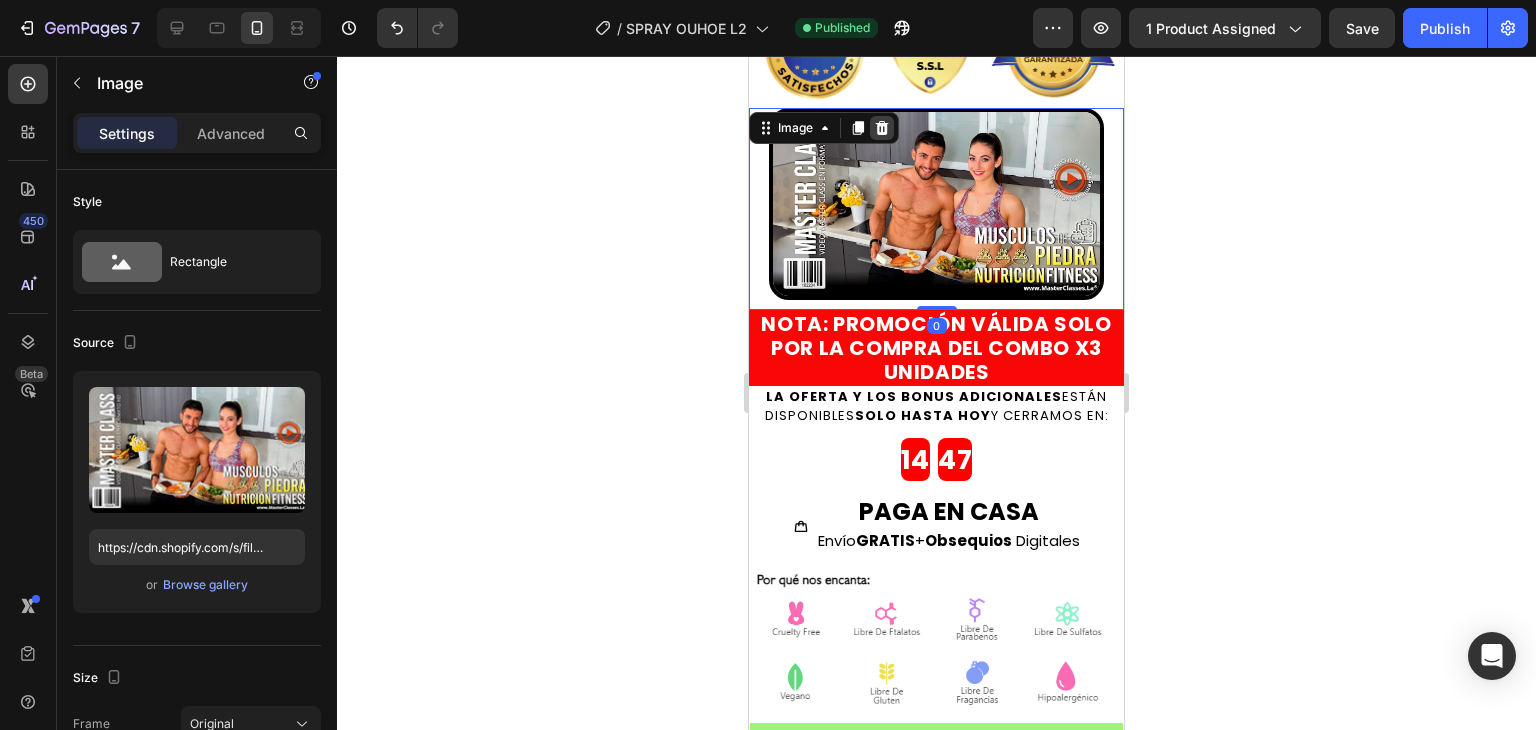 click 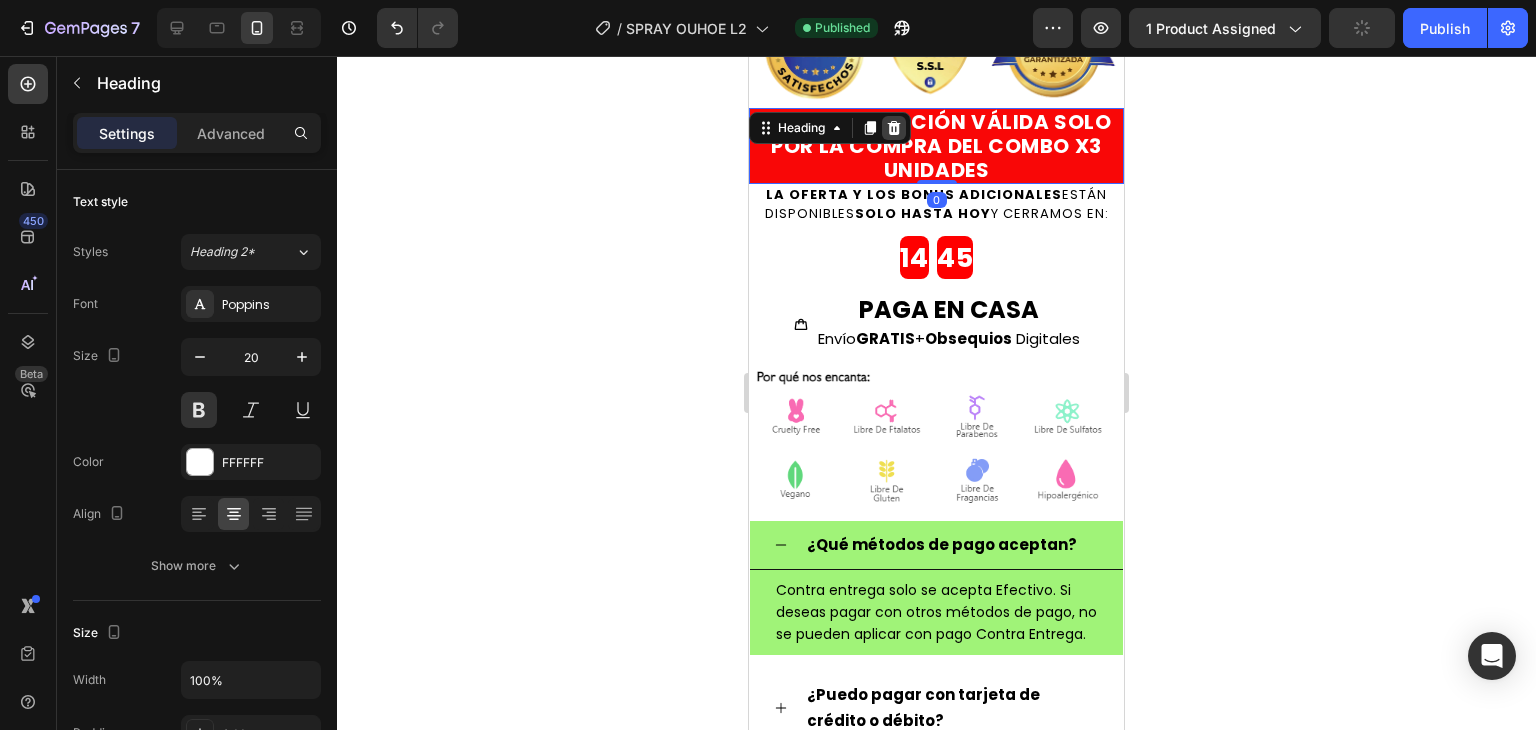 click 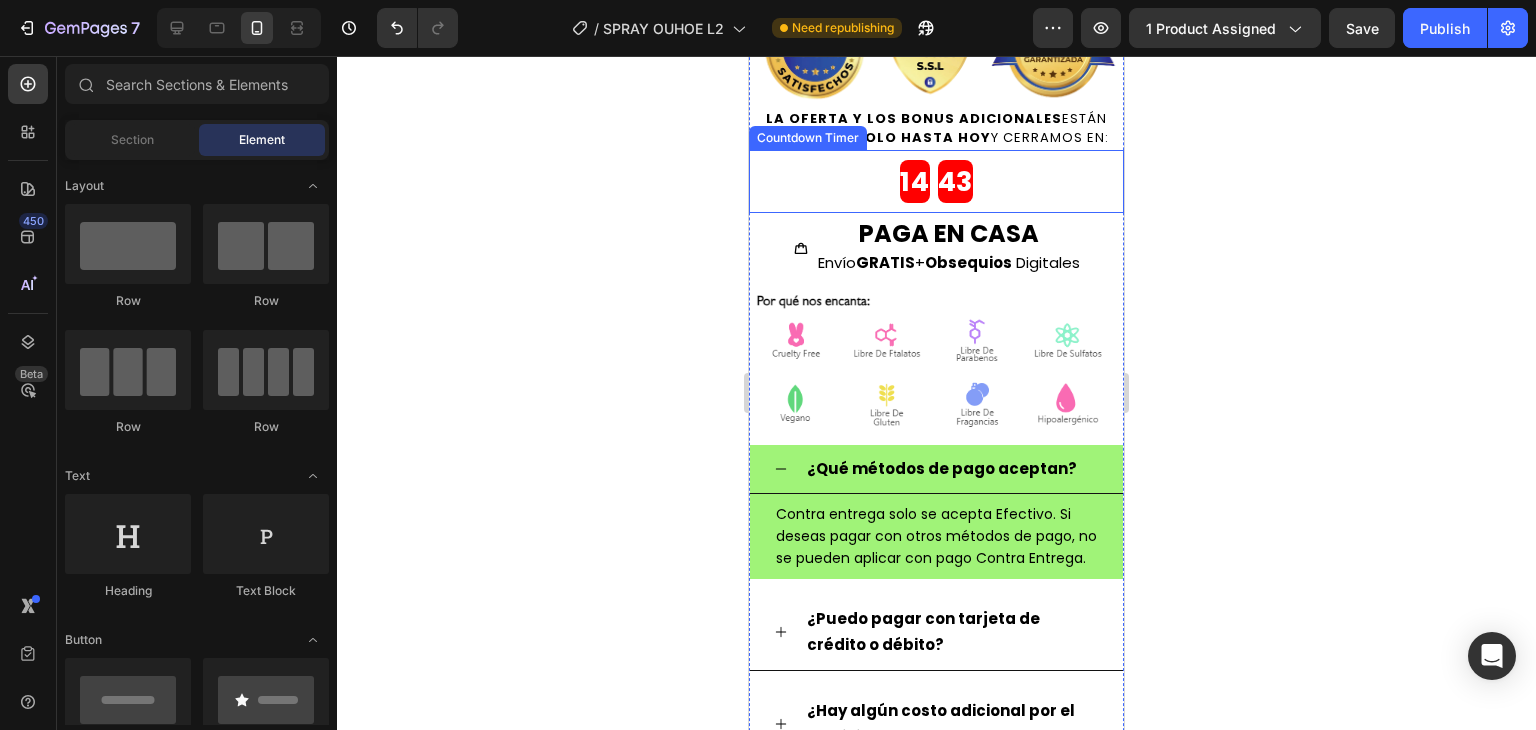 click on "14" at bounding box center [914, 181] 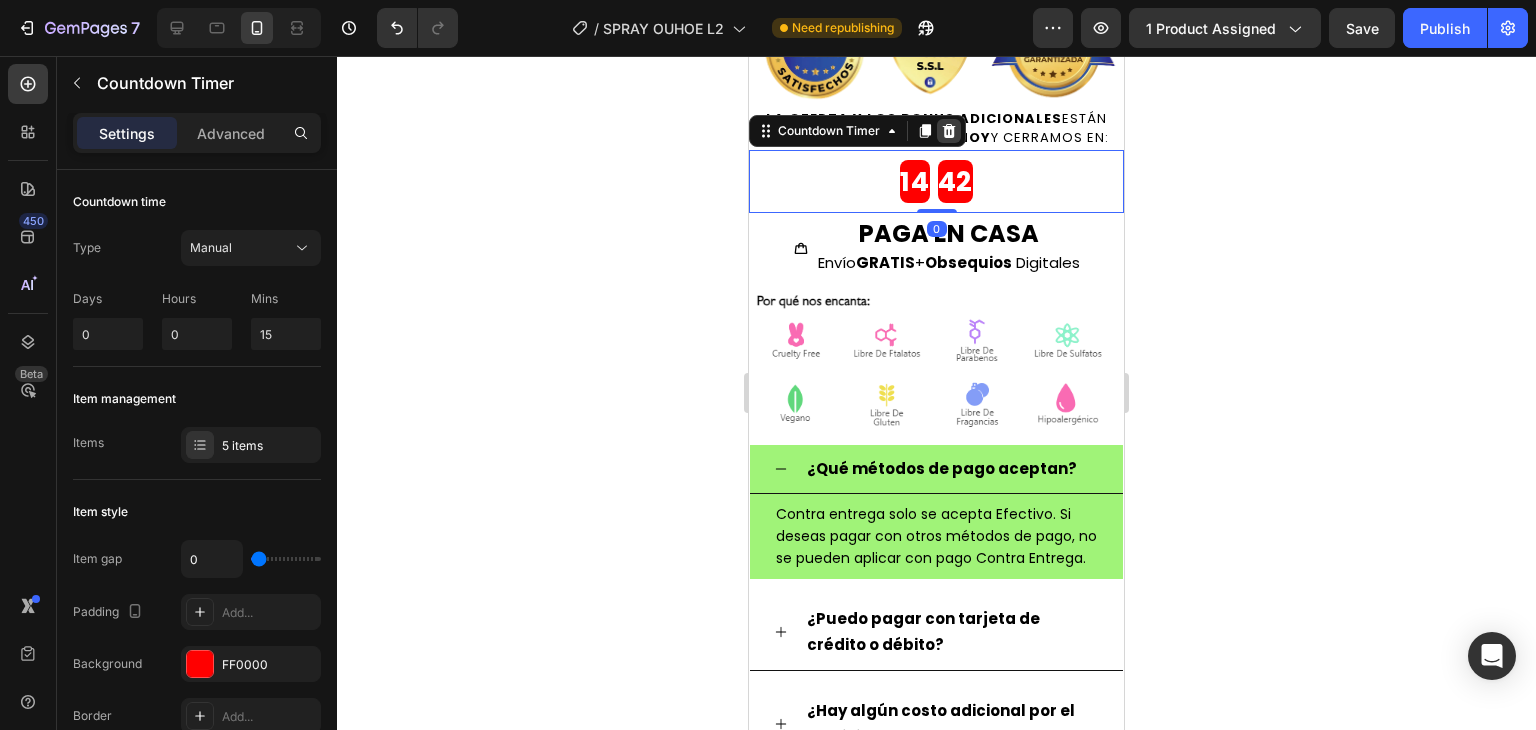 click 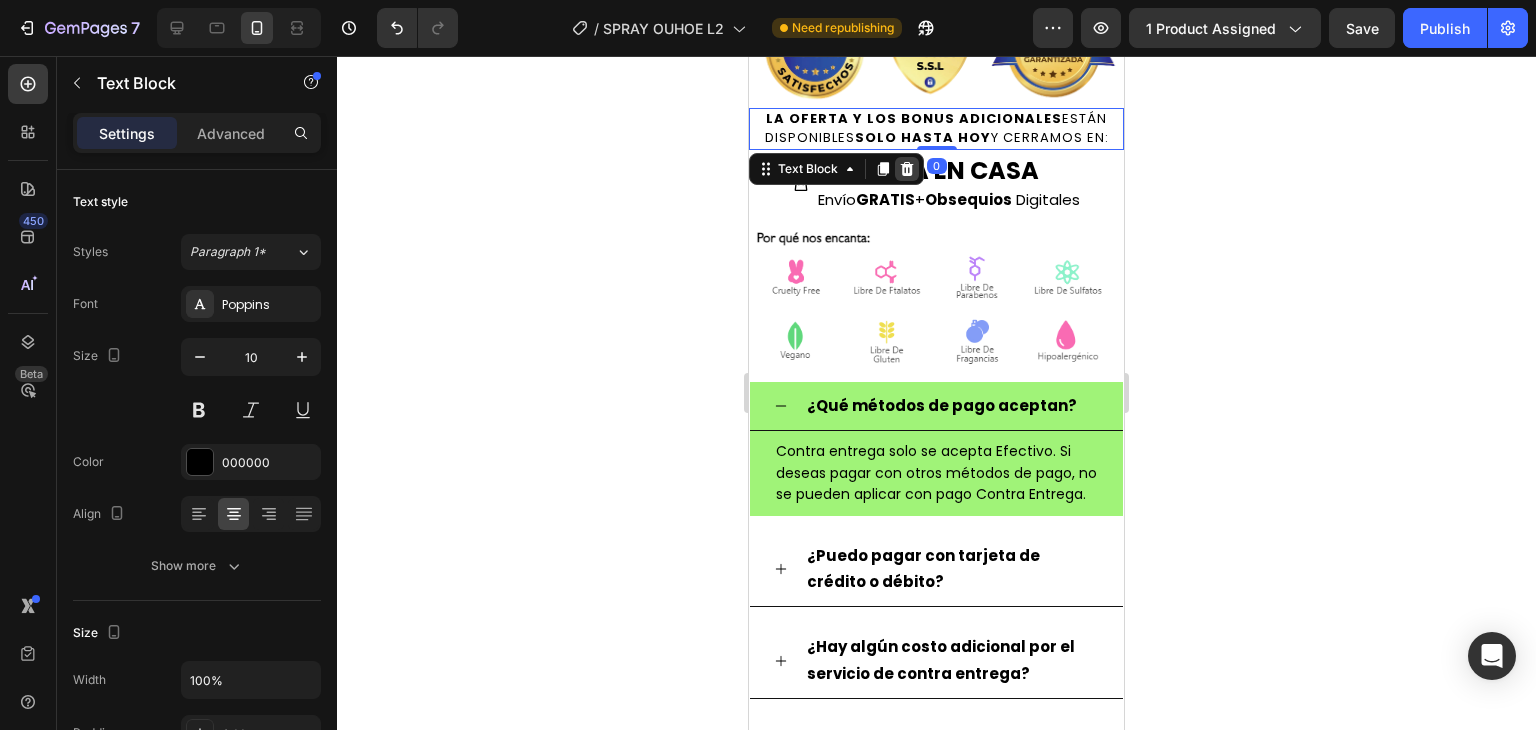 click 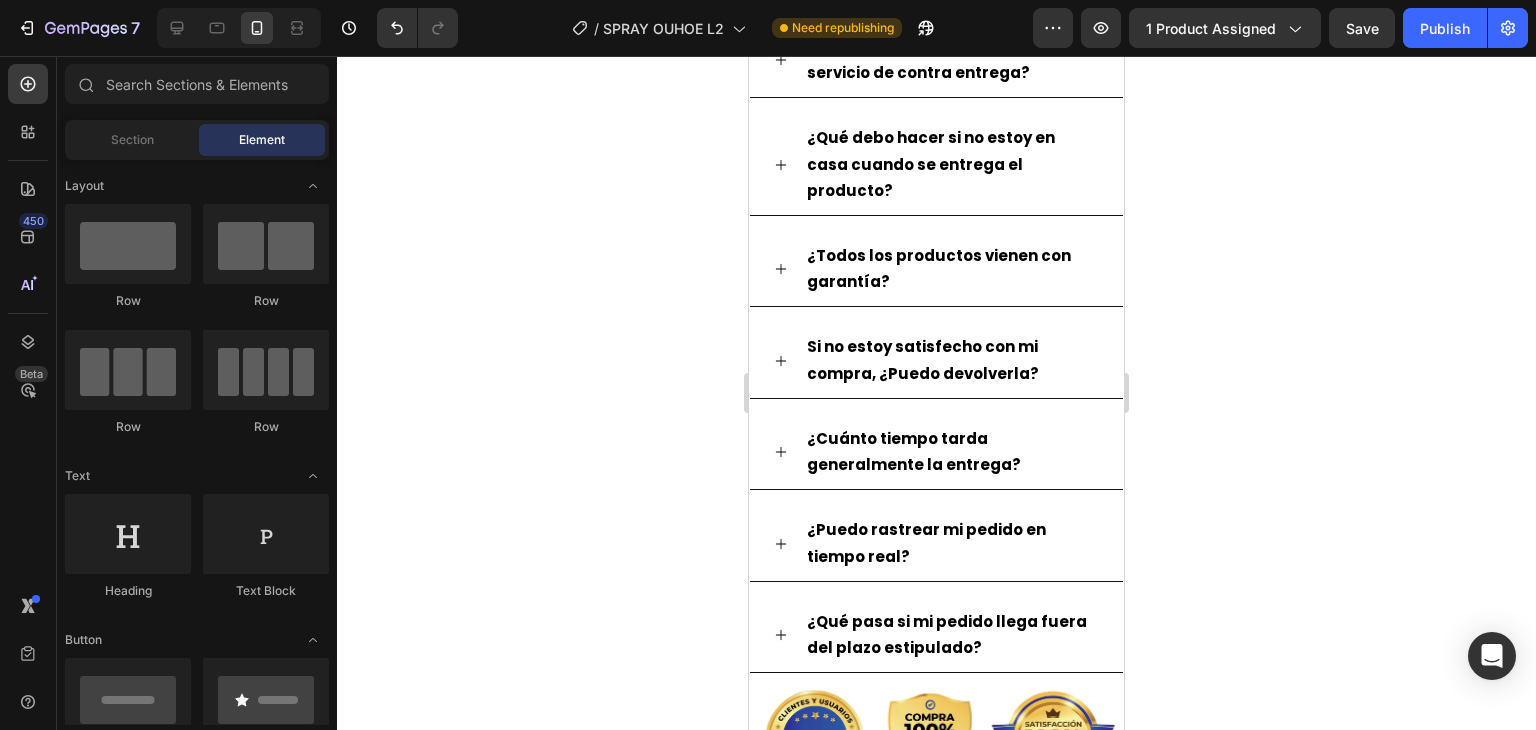 scroll, scrollTop: 6767, scrollLeft: 0, axis: vertical 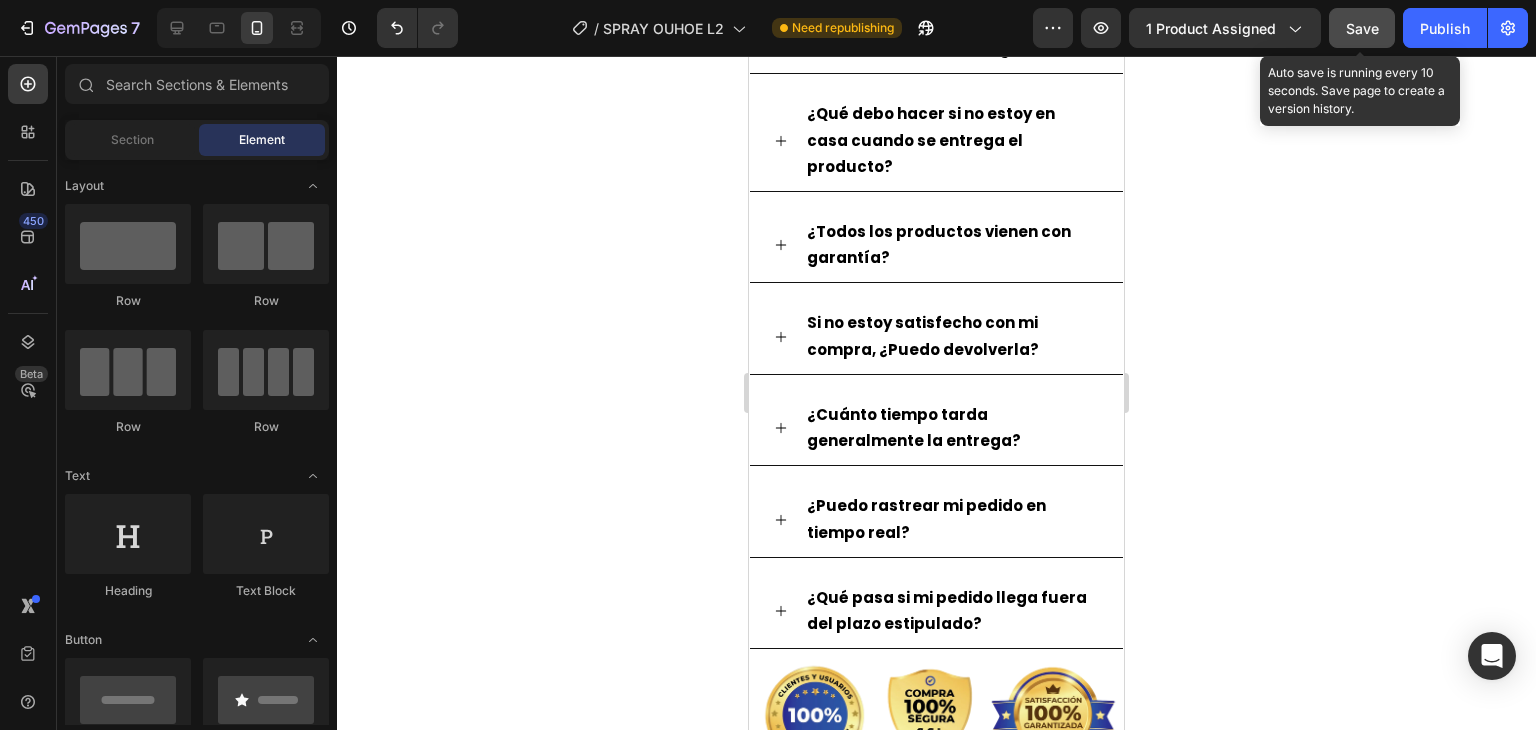 click on "Save" at bounding box center [1362, 28] 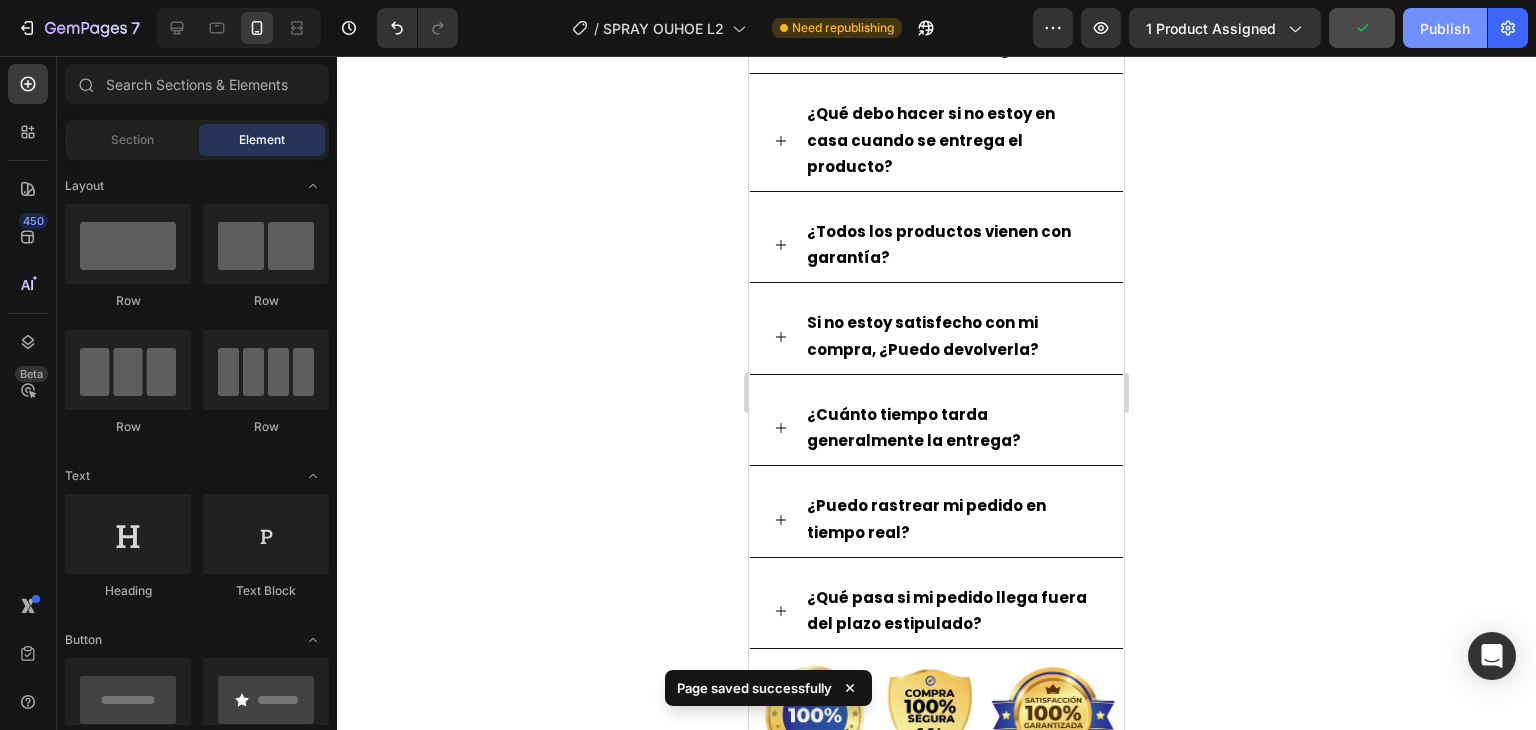 click on "Publish" at bounding box center [1445, 28] 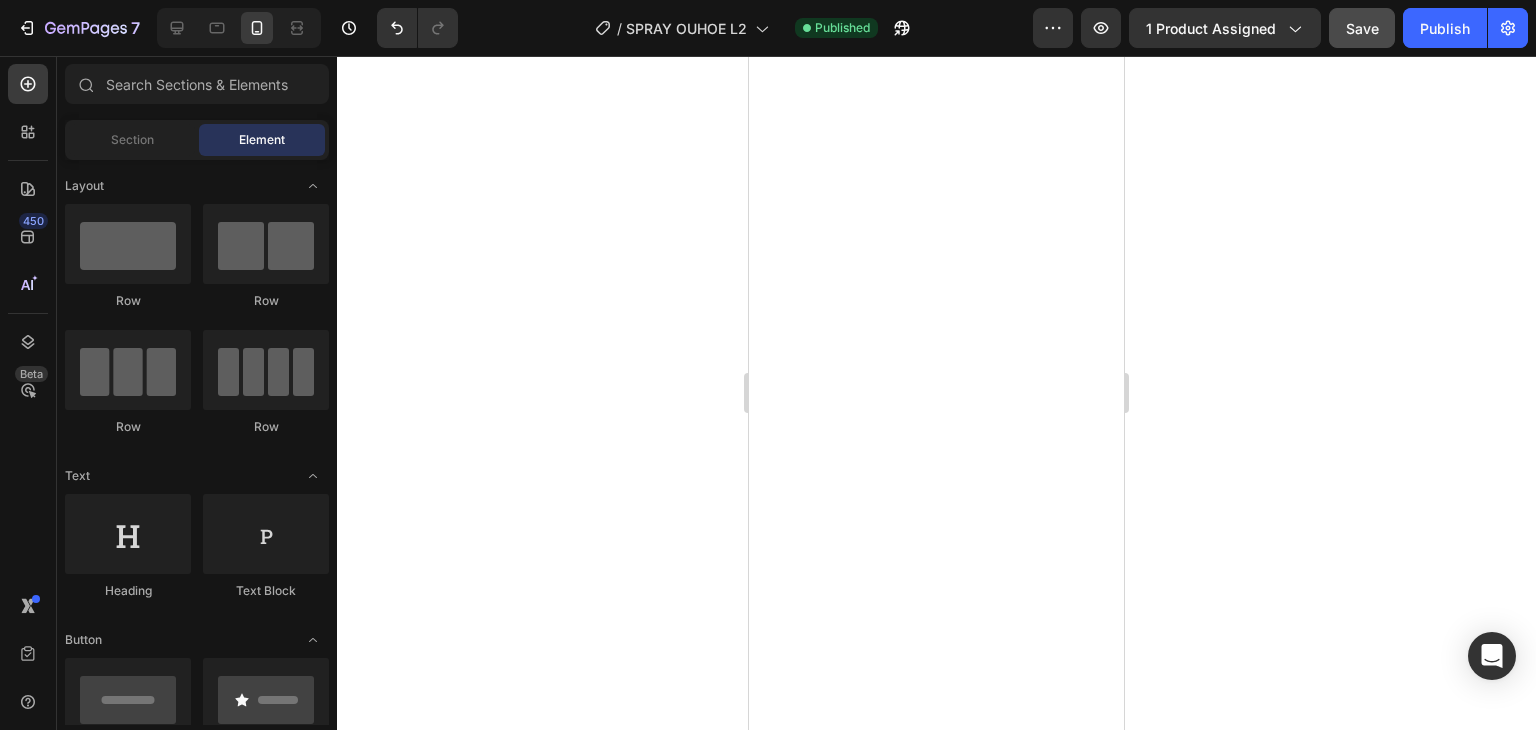 scroll, scrollTop: 1000, scrollLeft: 0, axis: vertical 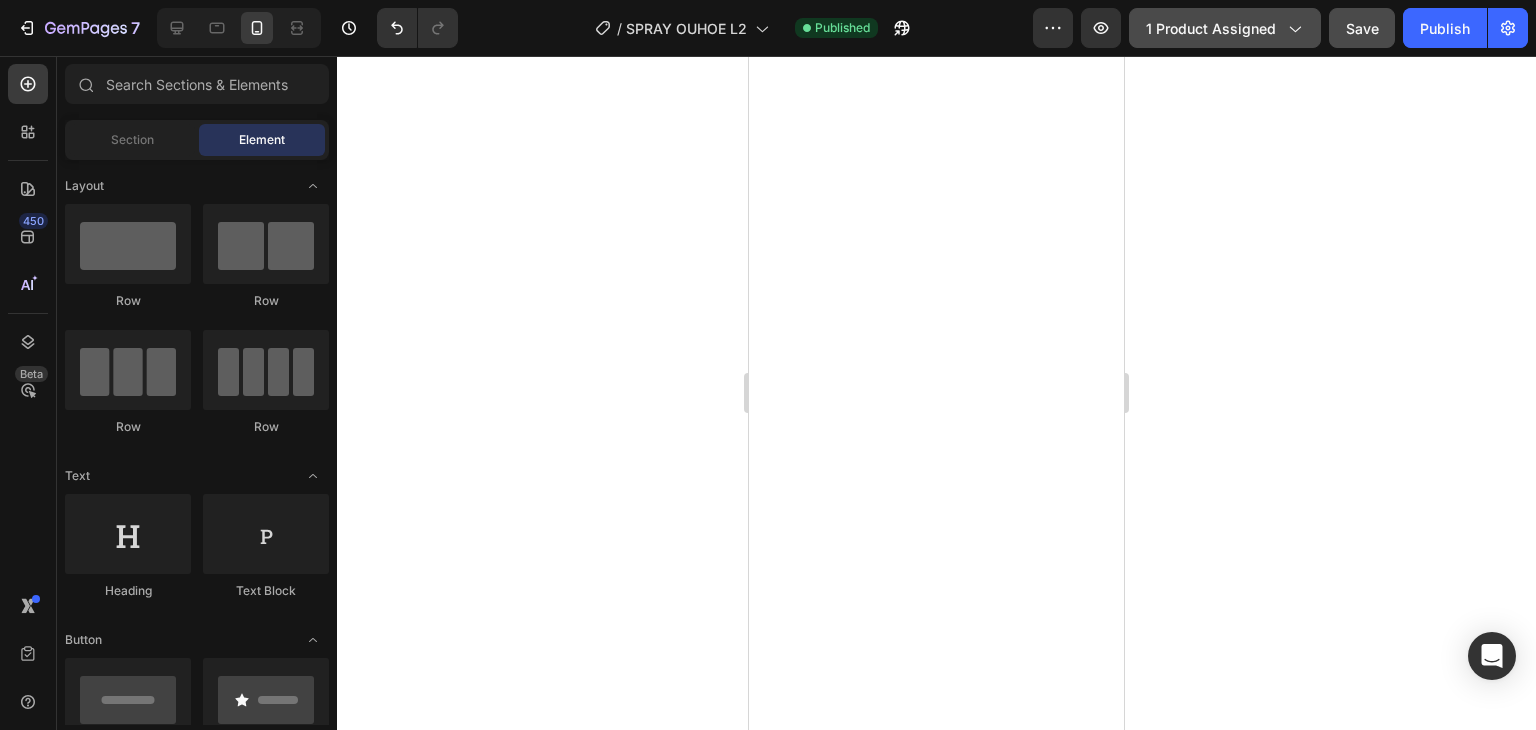click on "1 product assigned" 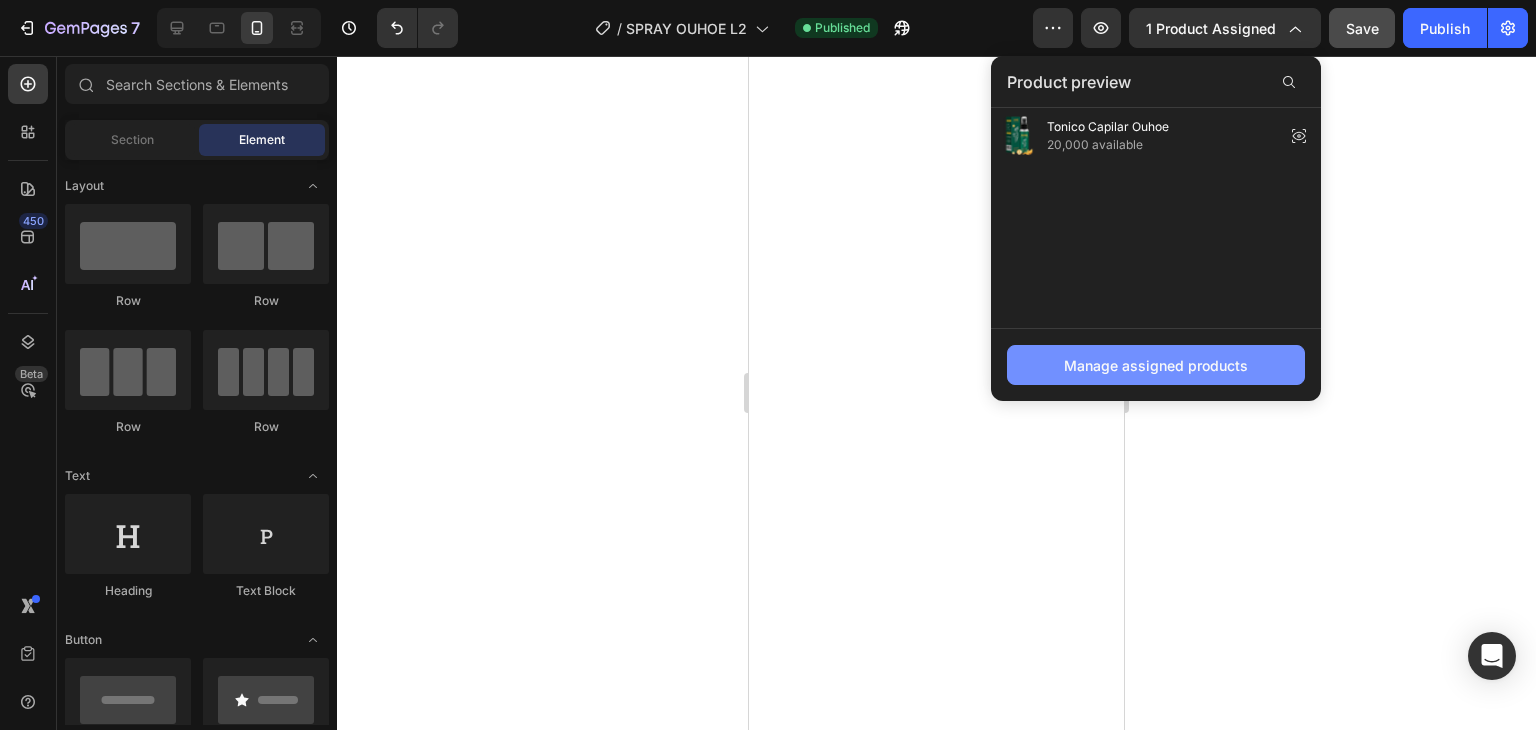 click on "Manage assigned products" at bounding box center (1156, 365) 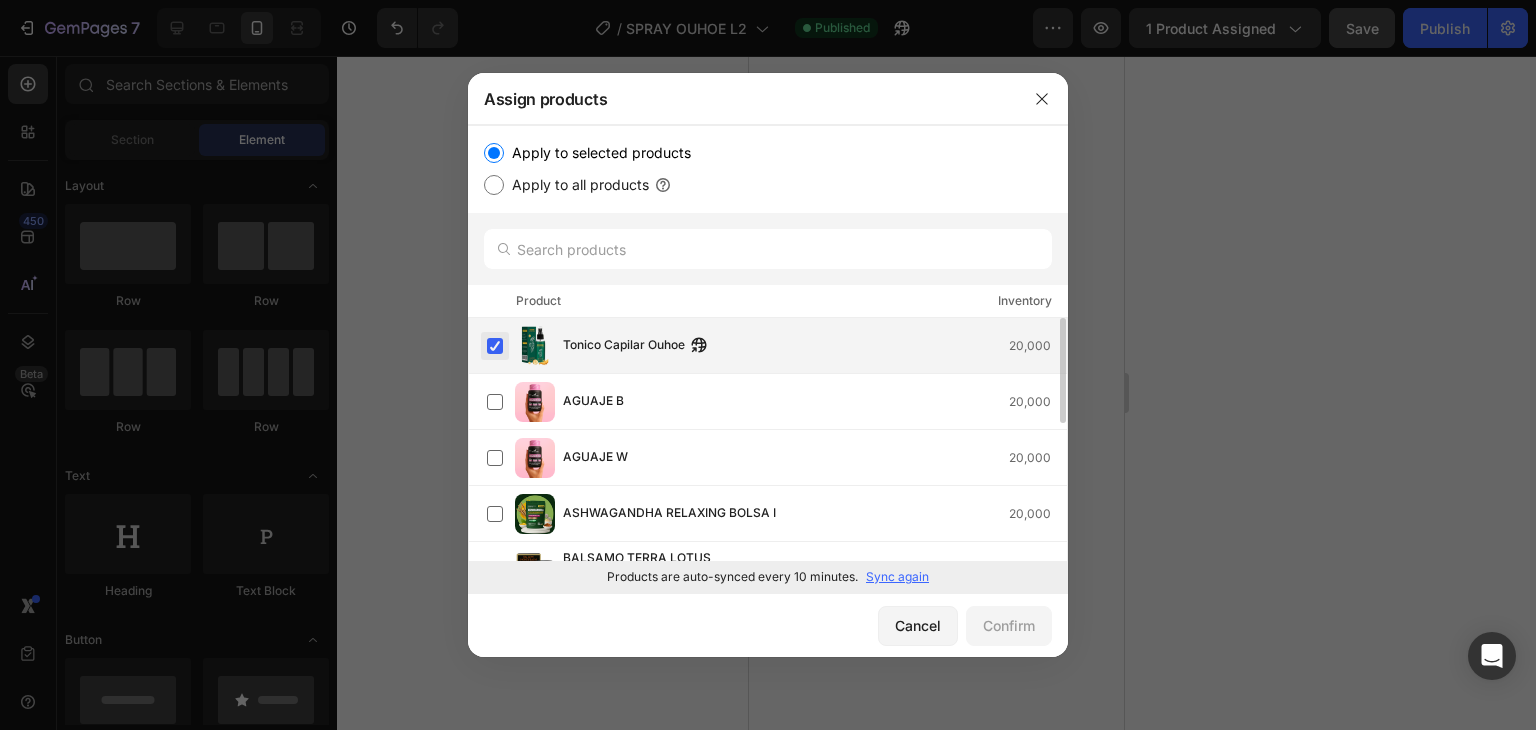 click at bounding box center [495, 346] 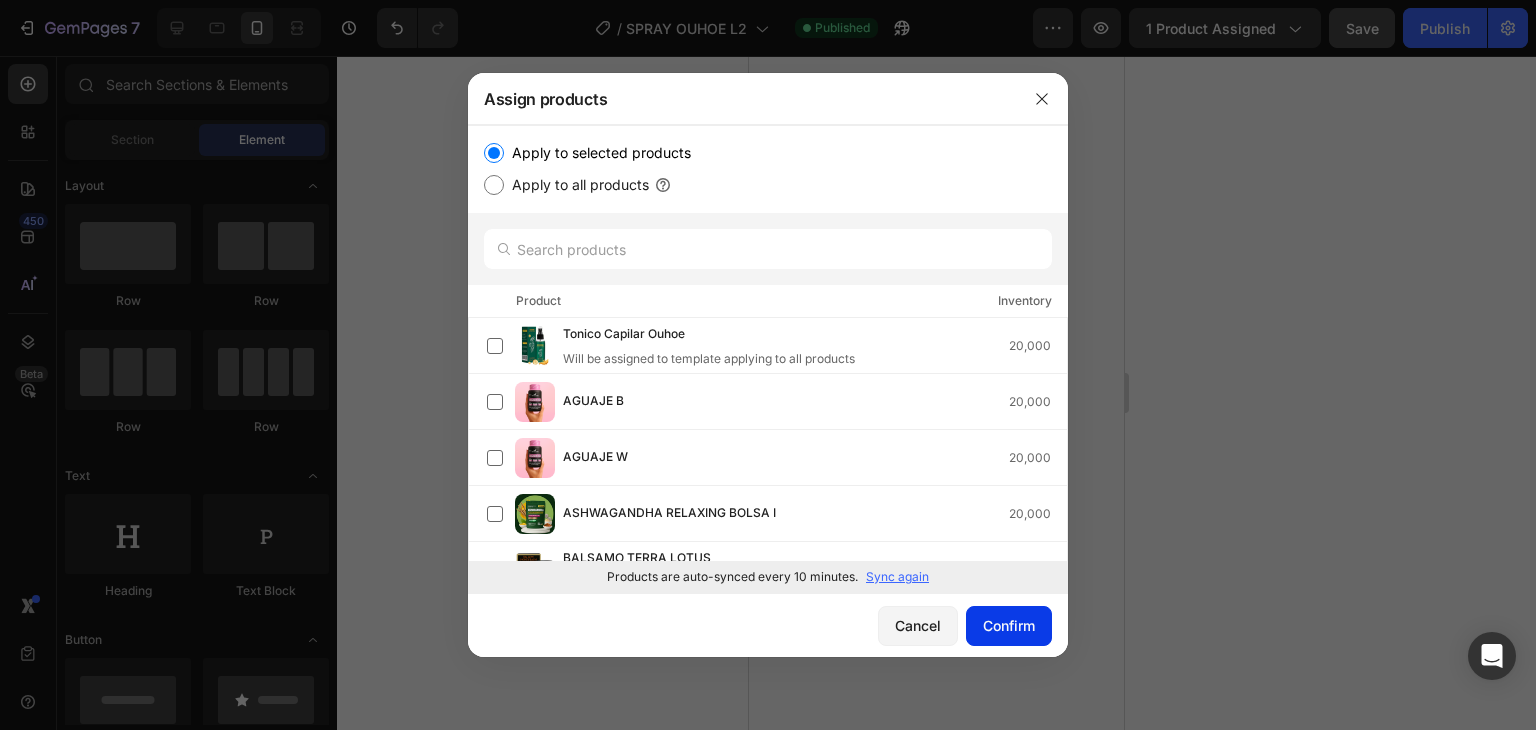 click on "Confirm" 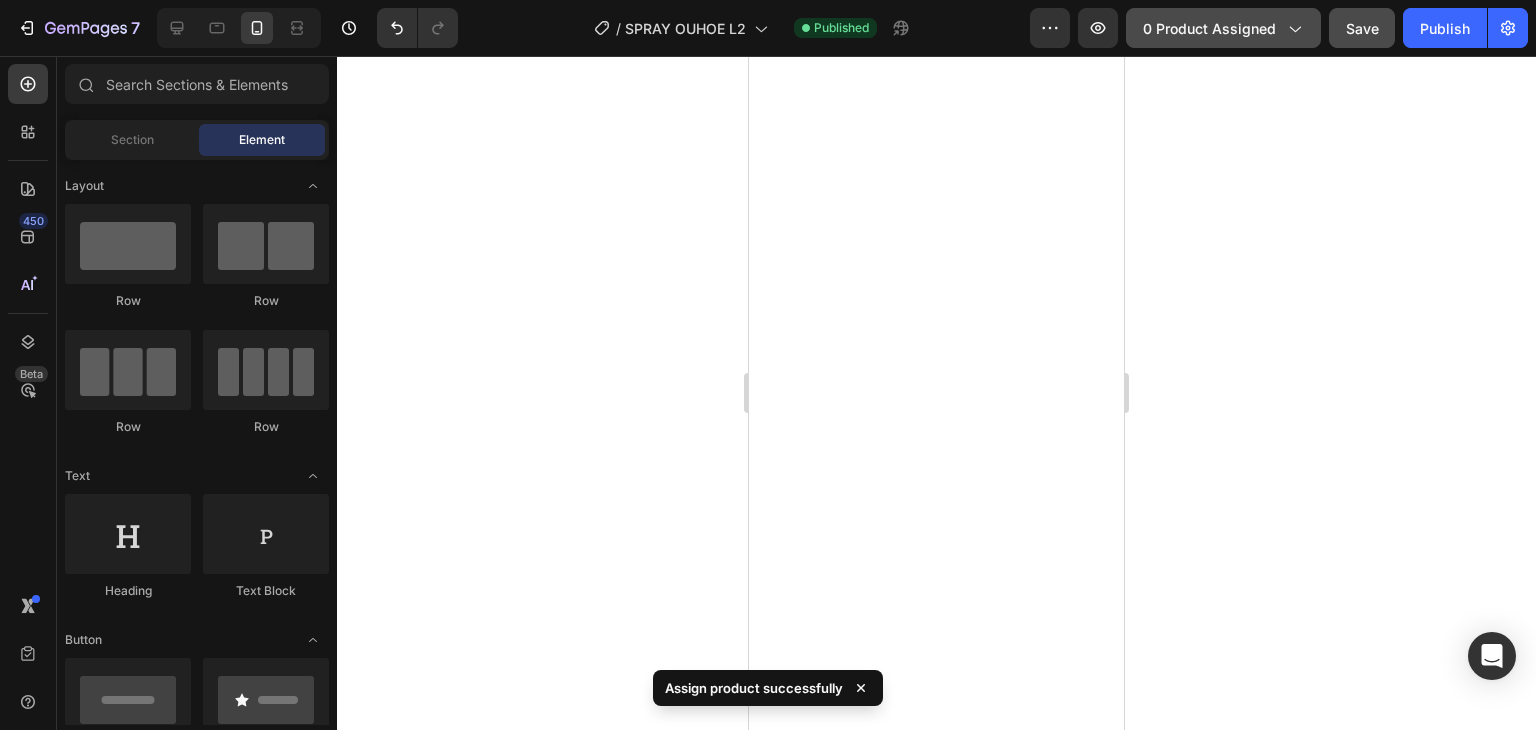 click on "0 product assigned" 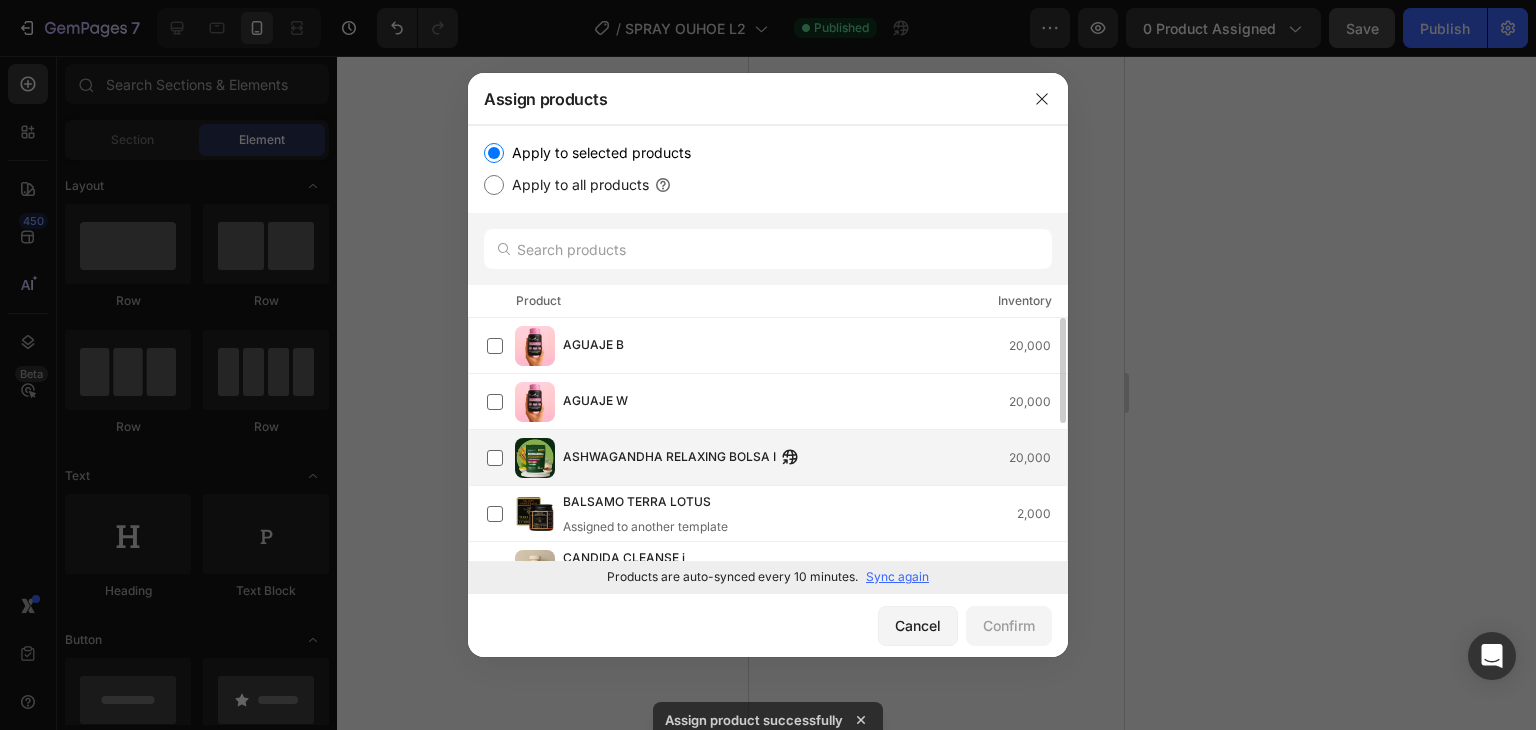 scroll, scrollTop: 0, scrollLeft: 0, axis: both 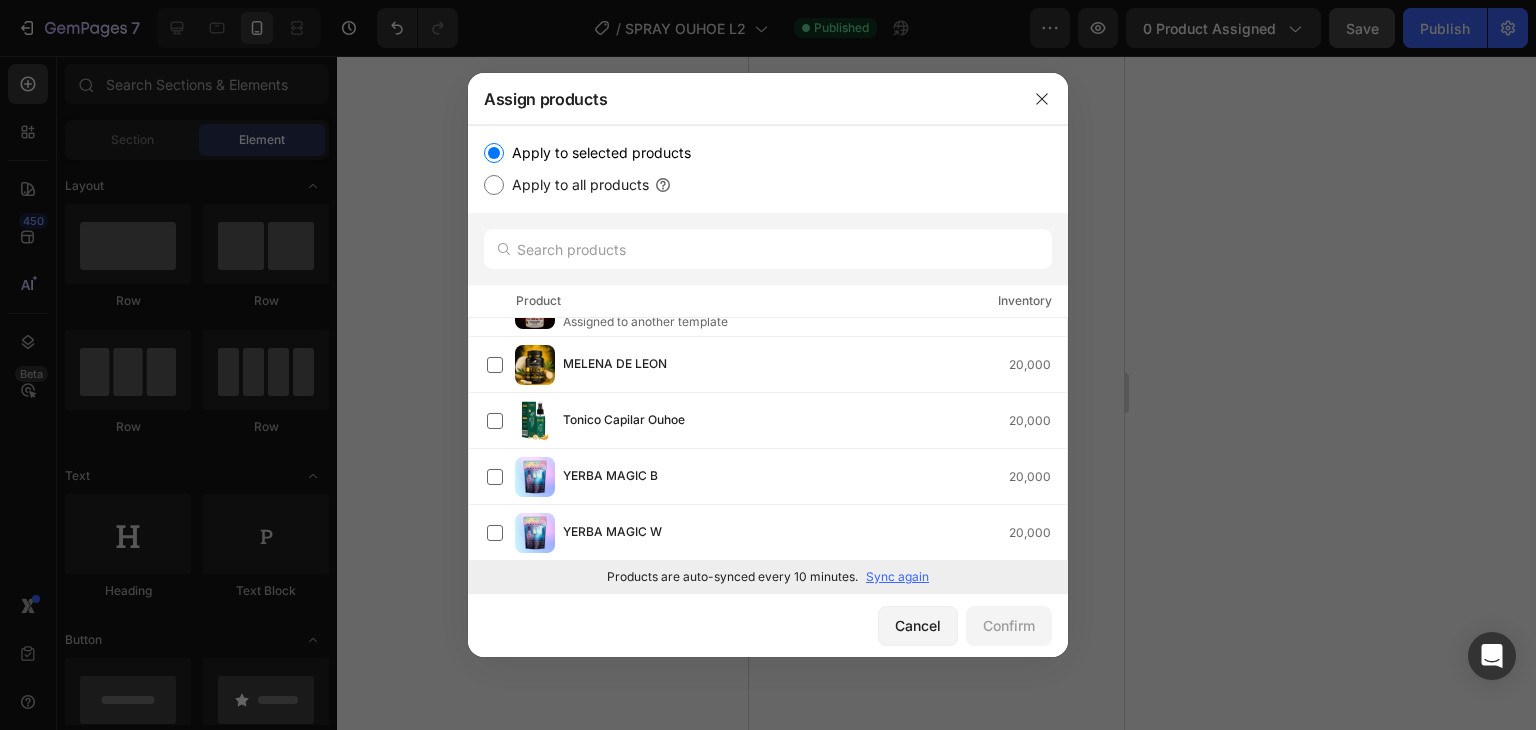 click on "Sync again" at bounding box center [897, 577] 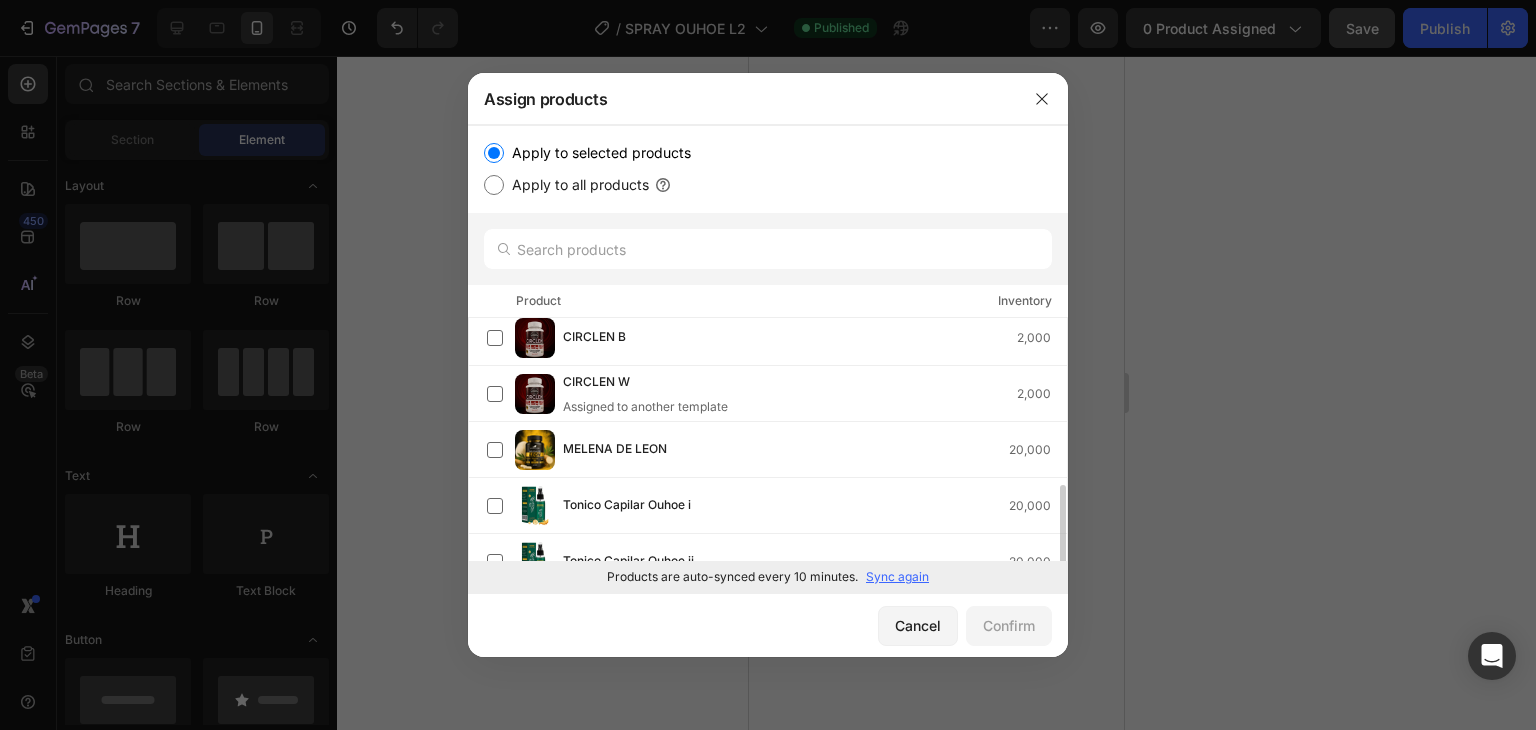 scroll, scrollTop: 317, scrollLeft: 0, axis: vertical 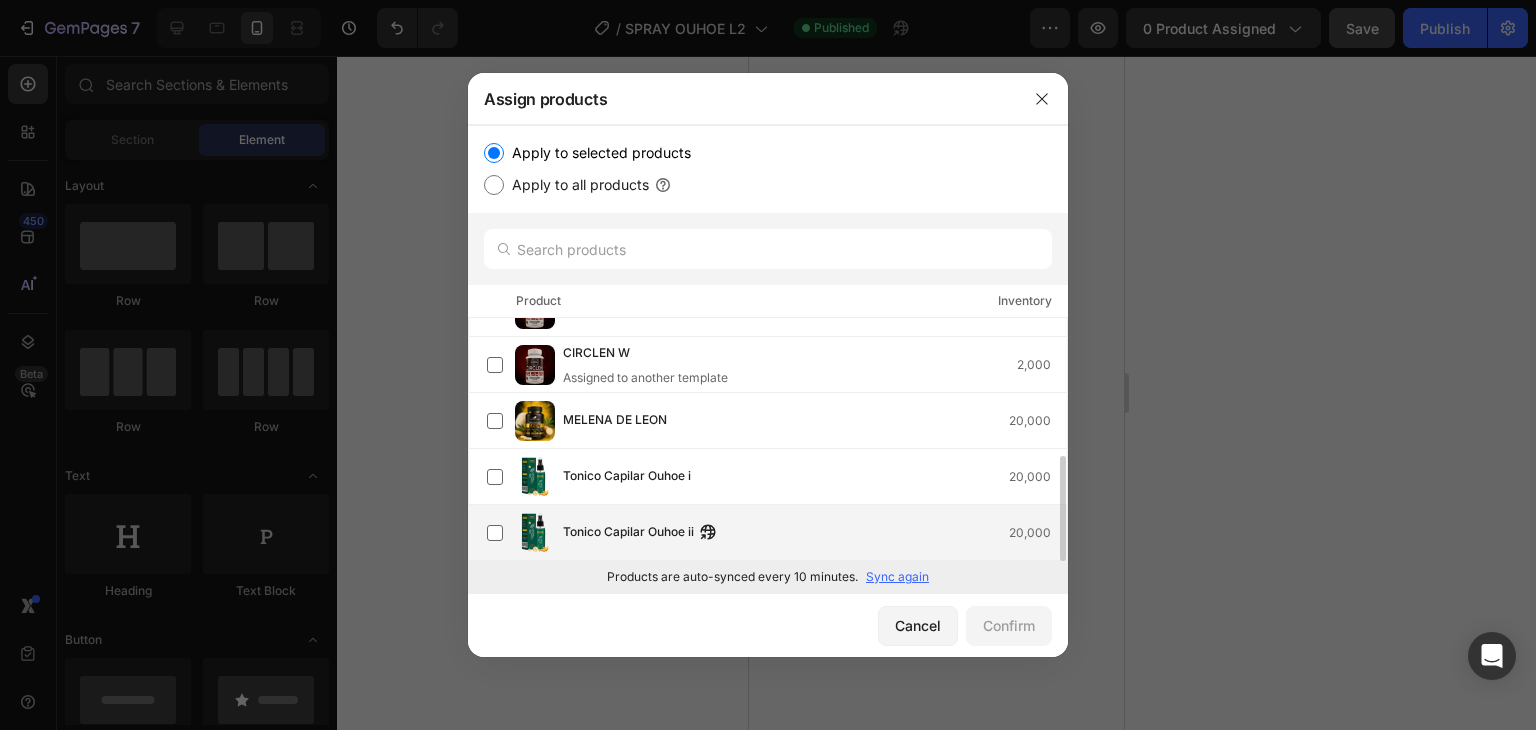 click on "Tonico Capilar Ouhoe ii 20,000" at bounding box center [777, 533] 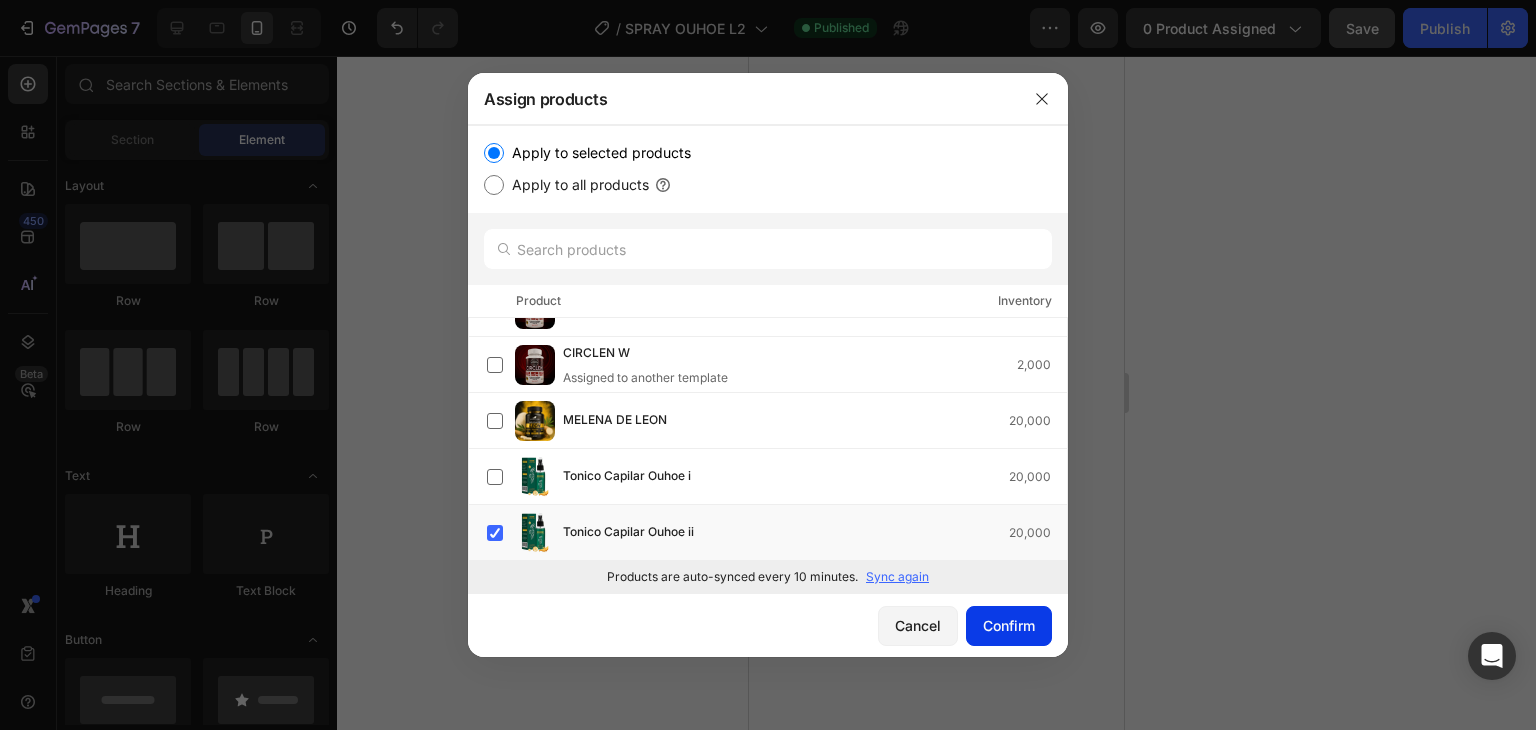 click on "Confirm" at bounding box center [1009, 625] 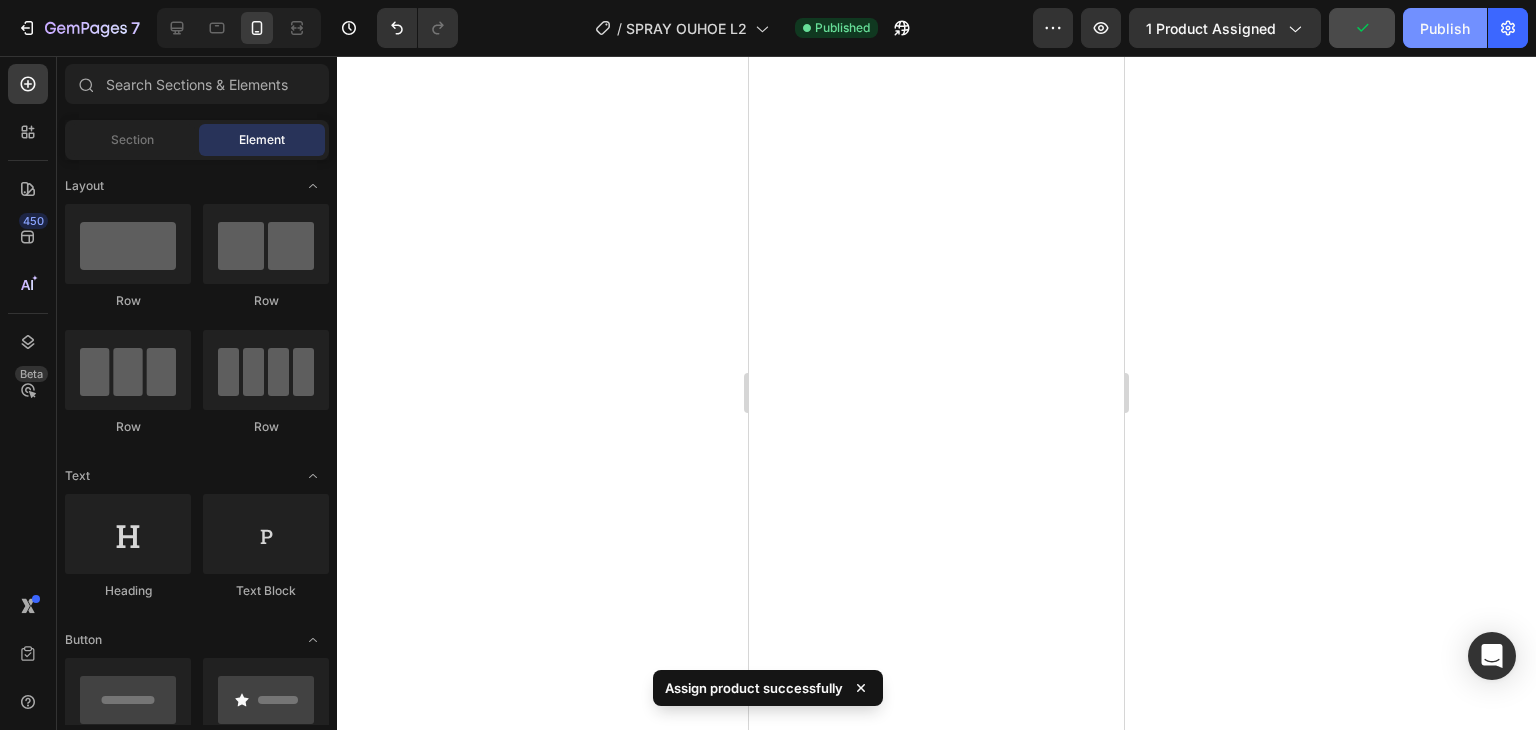 click on "Publish" at bounding box center (1445, 28) 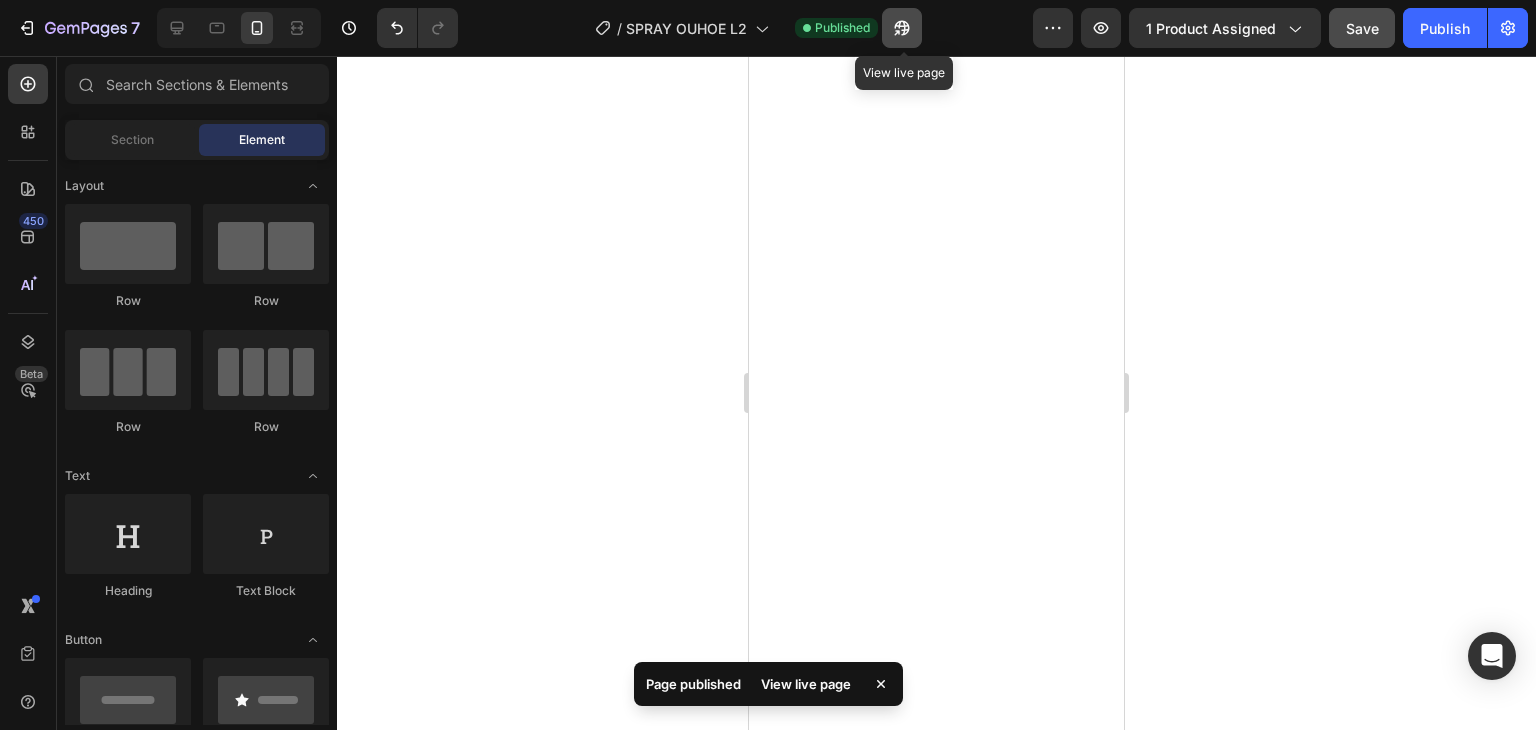 click 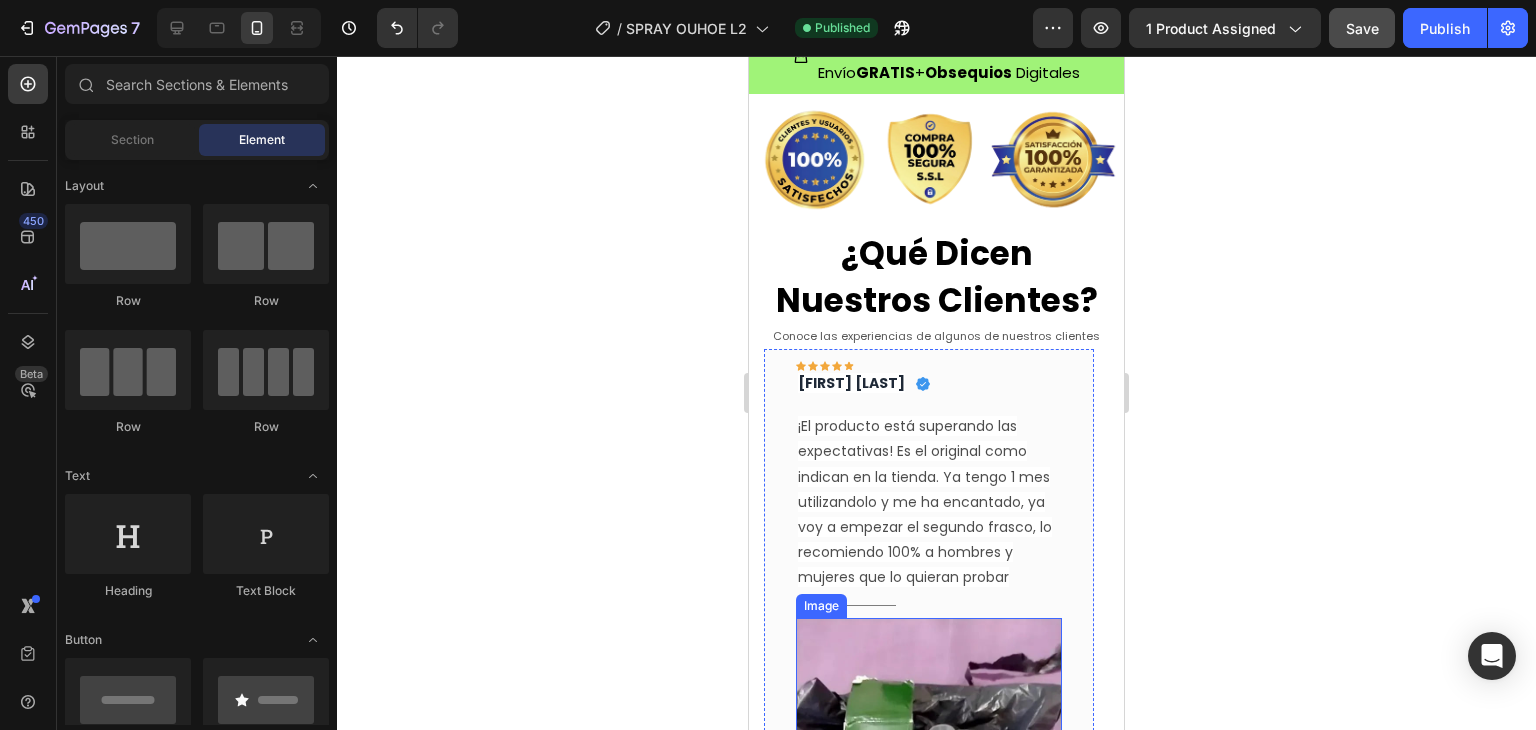 scroll, scrollTop: 3604, scrollLeft: 0, axis: vertical 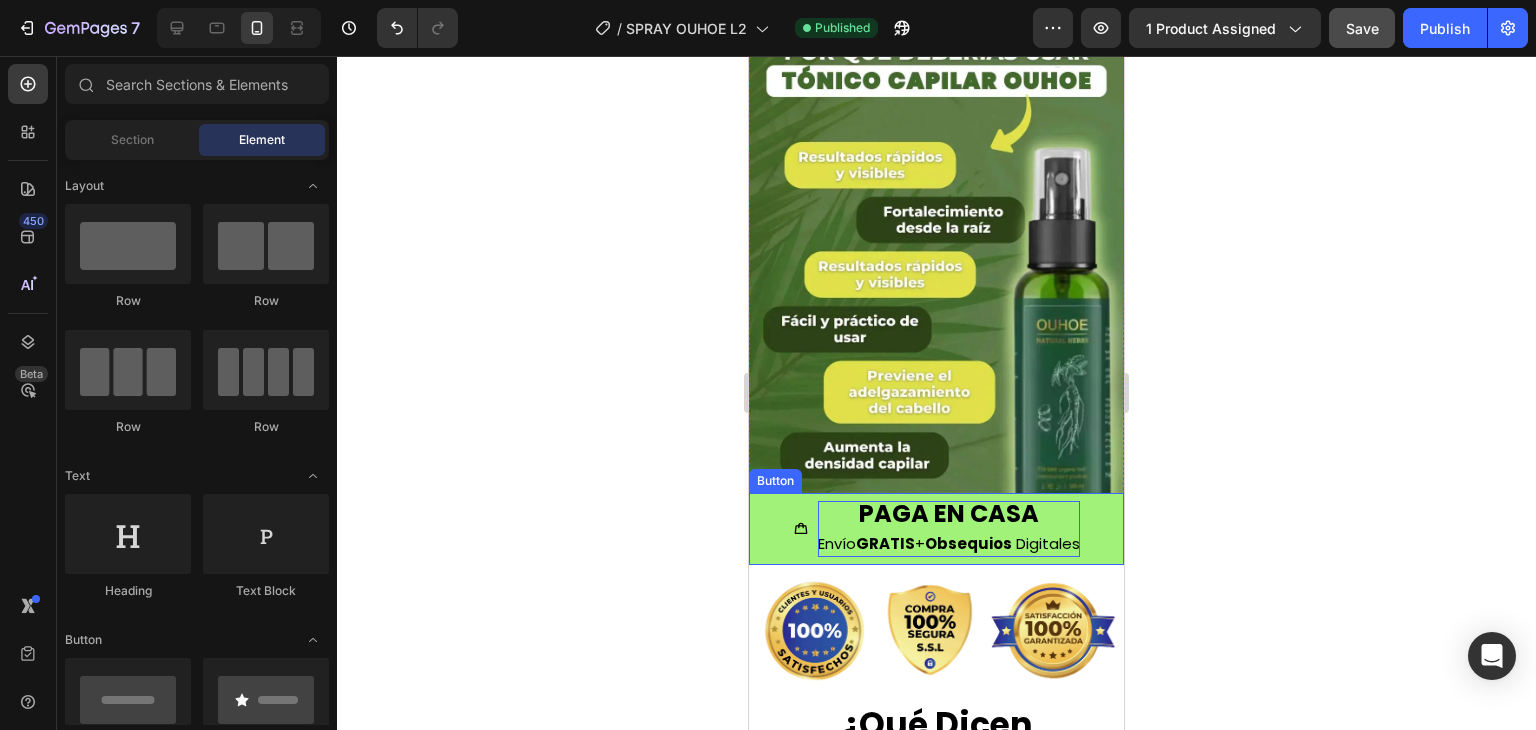 click on "Envío  GRATIS  +  Obsequios   Digitales" at bounding box center [949, 543] 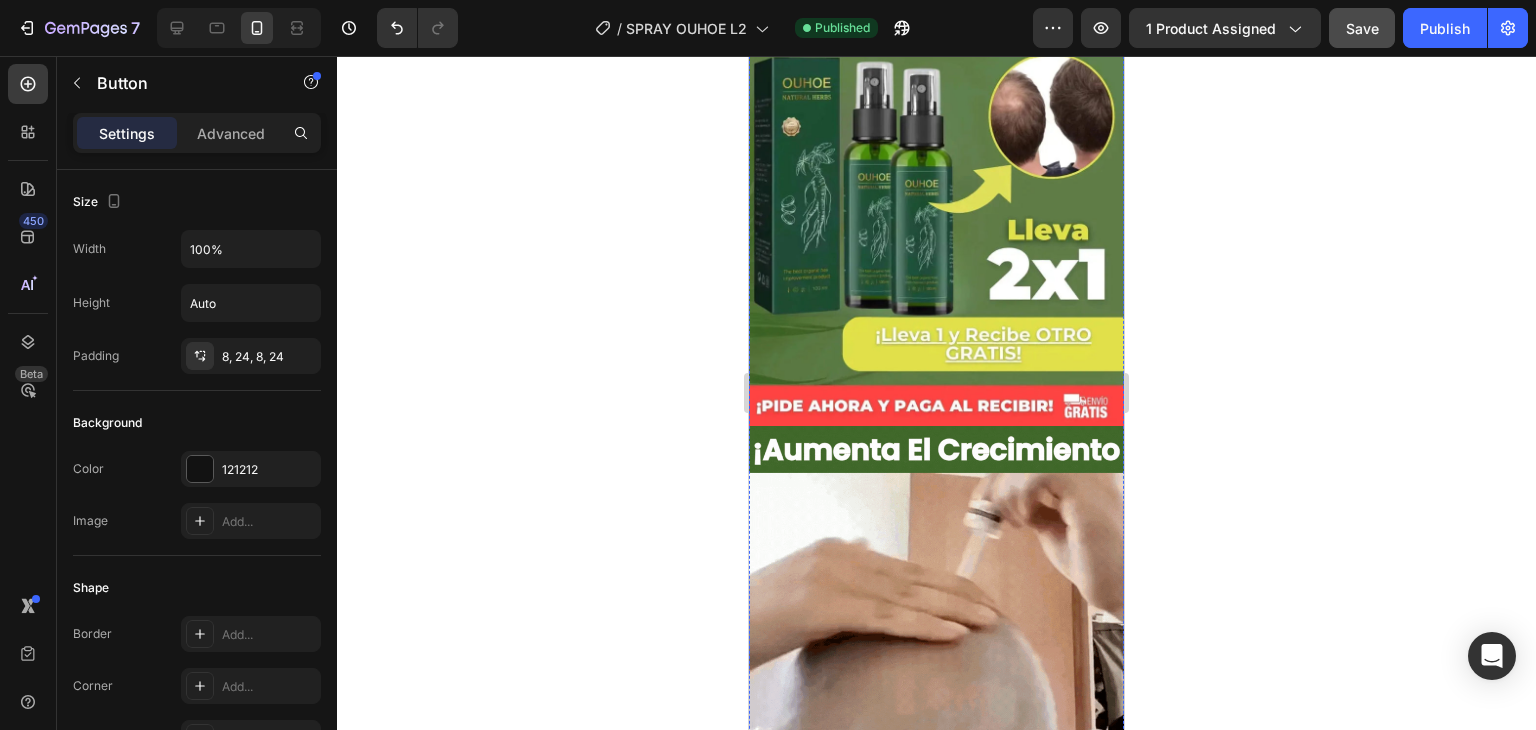 scroll, scrollTop: 0, scrollLeft: 0, axis: both 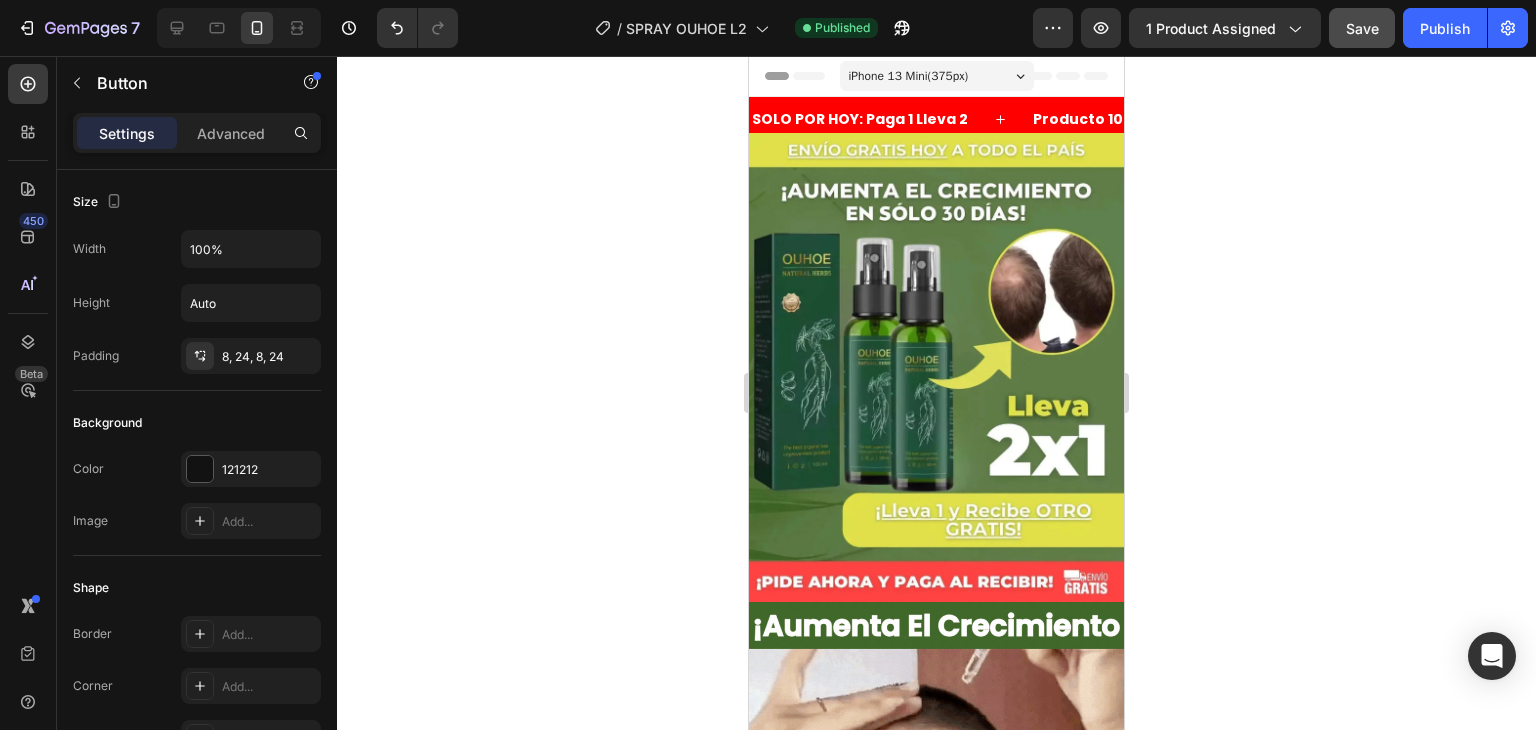 click 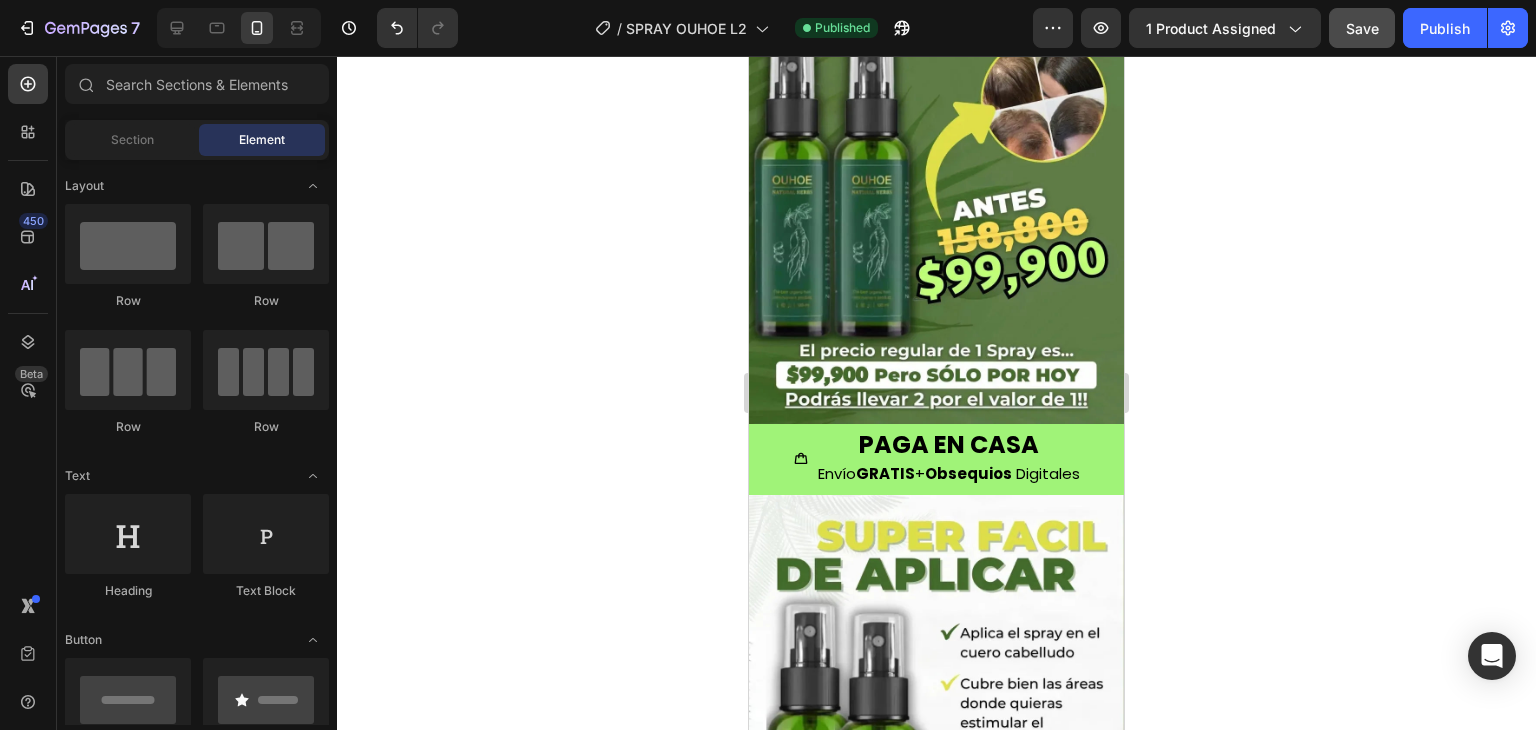 scroll, scrollTop: 1572, scrollLeft: 0, axis: vertical 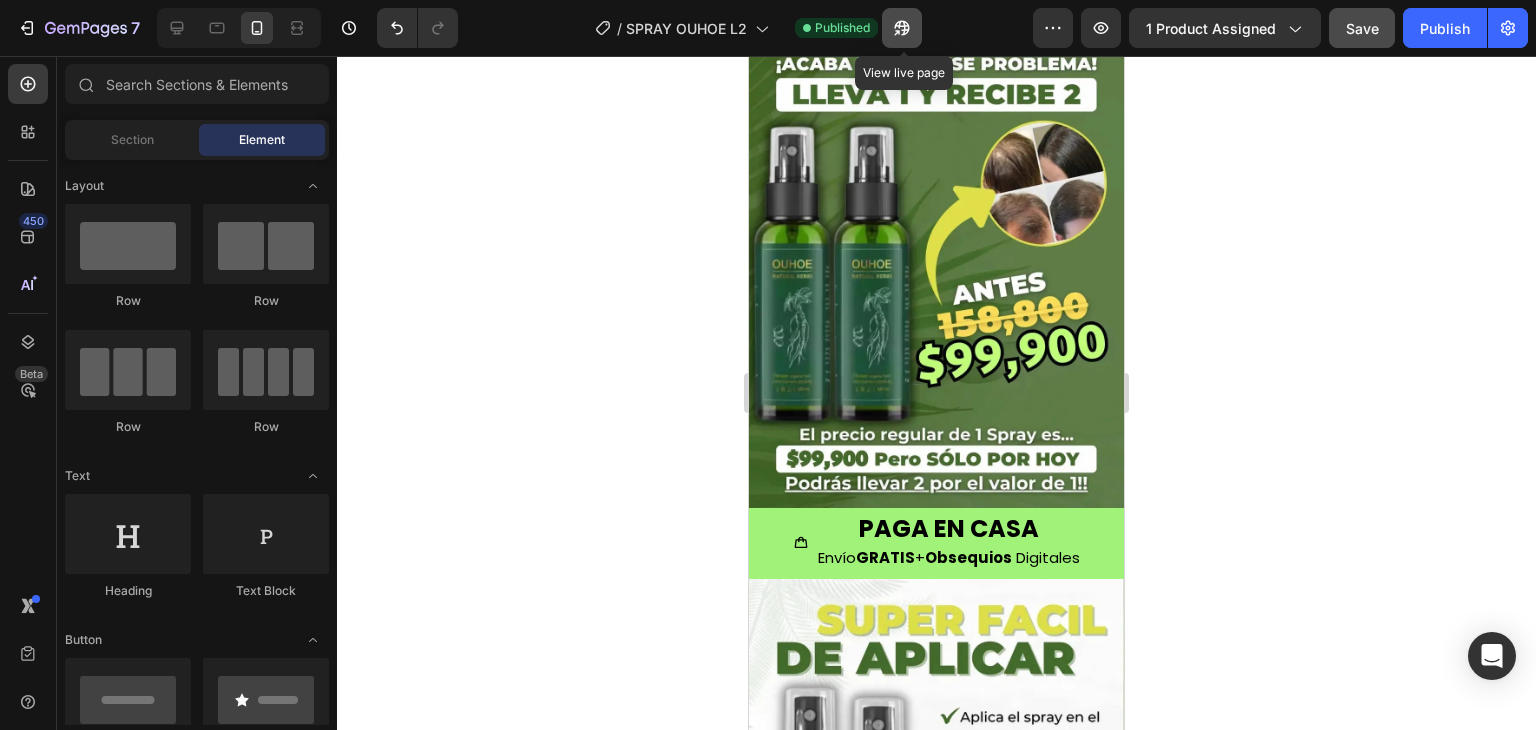 click 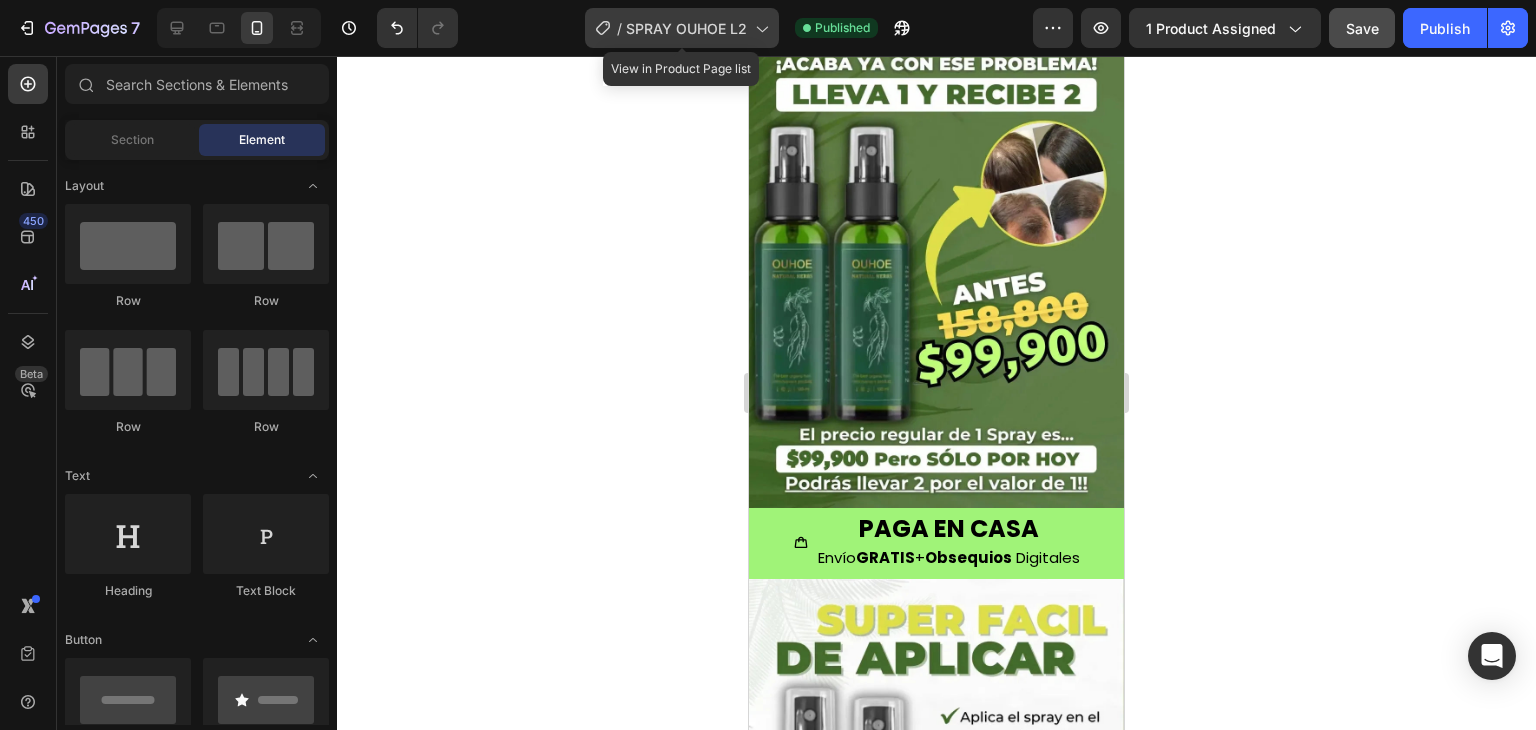 click on "/  SPRAY OUHOE L2" 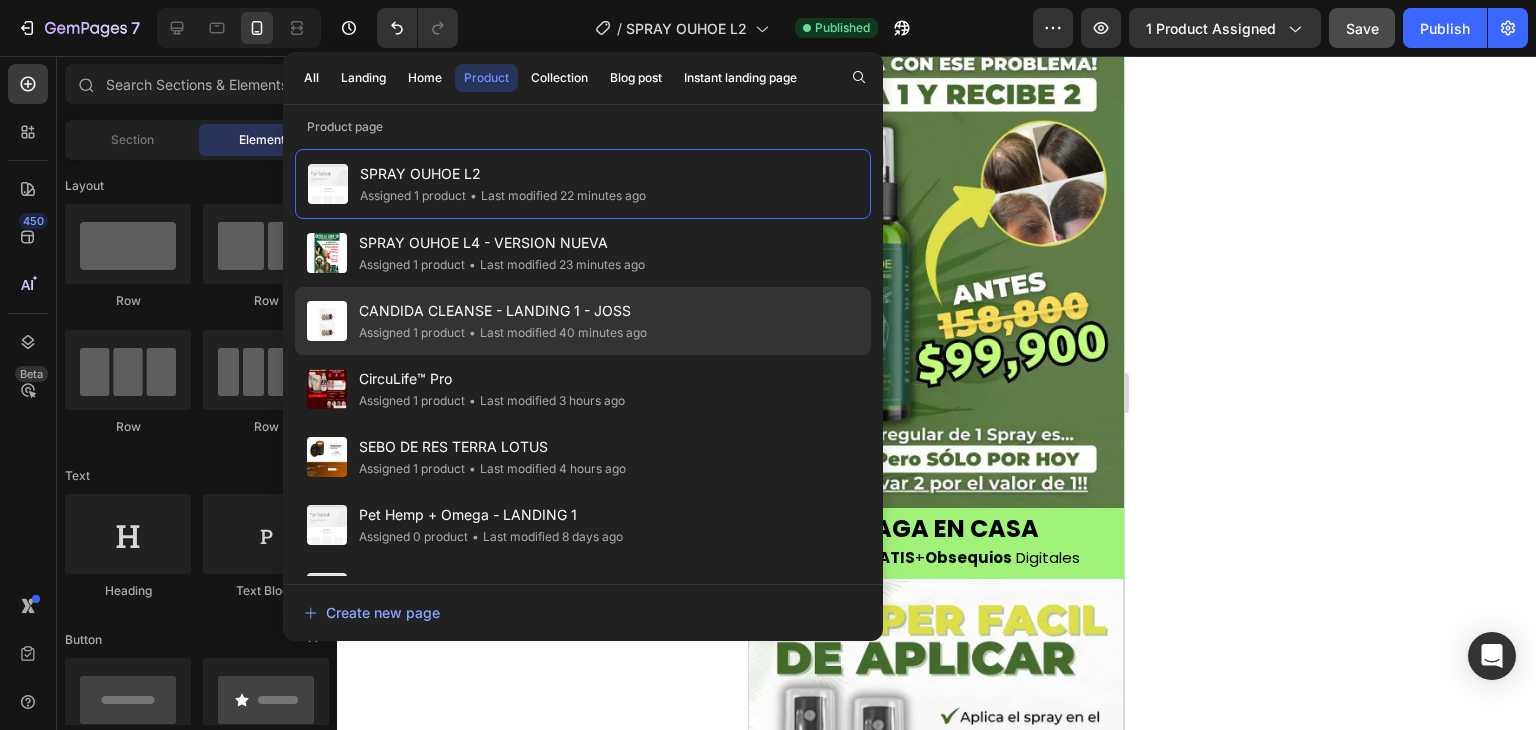 click on "CANDIDA CLEANSE - LANDING 1 - JOSS Assigned 1 product • Last modified 40 minutes ago" 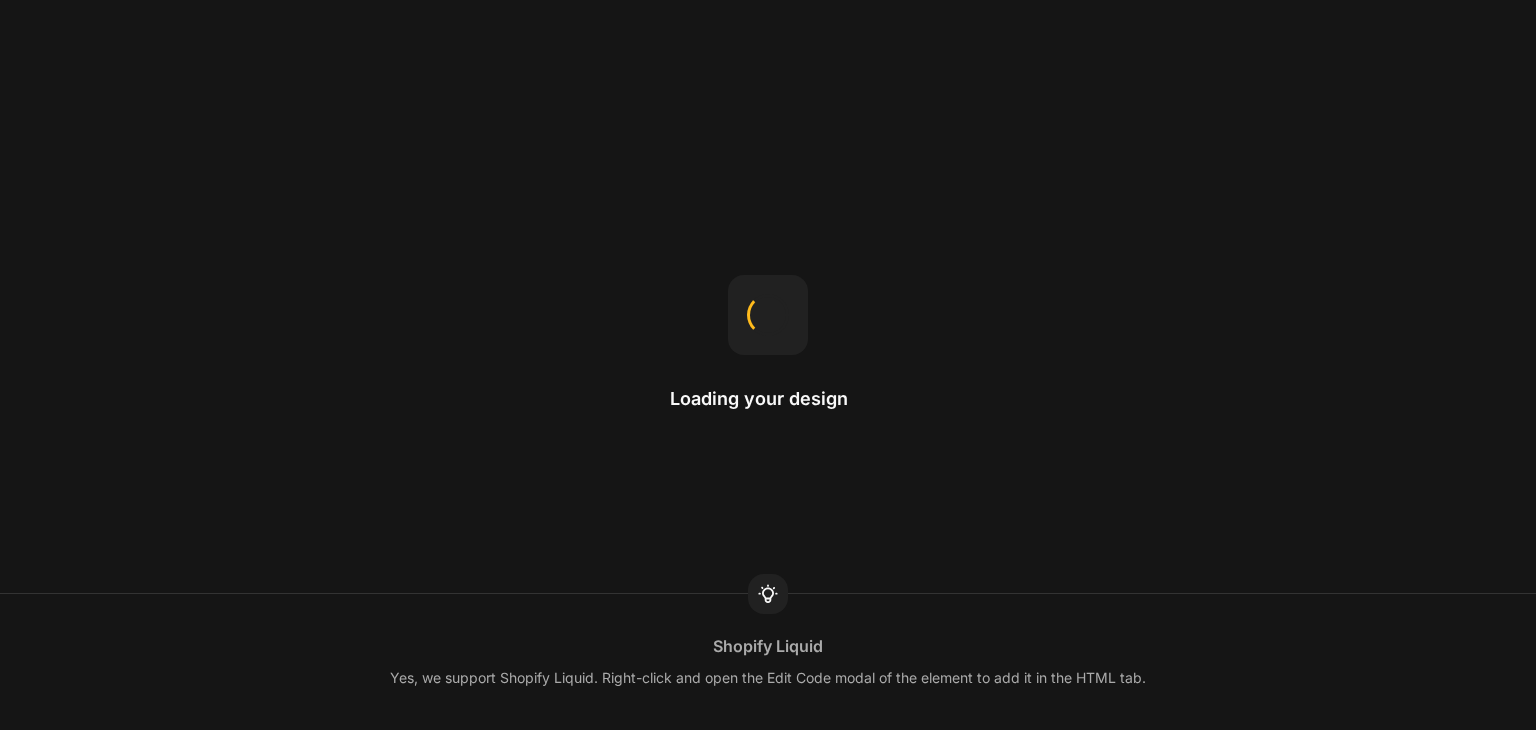 scroll, scrollTop: 0, scrollLeft: 0, axis: both 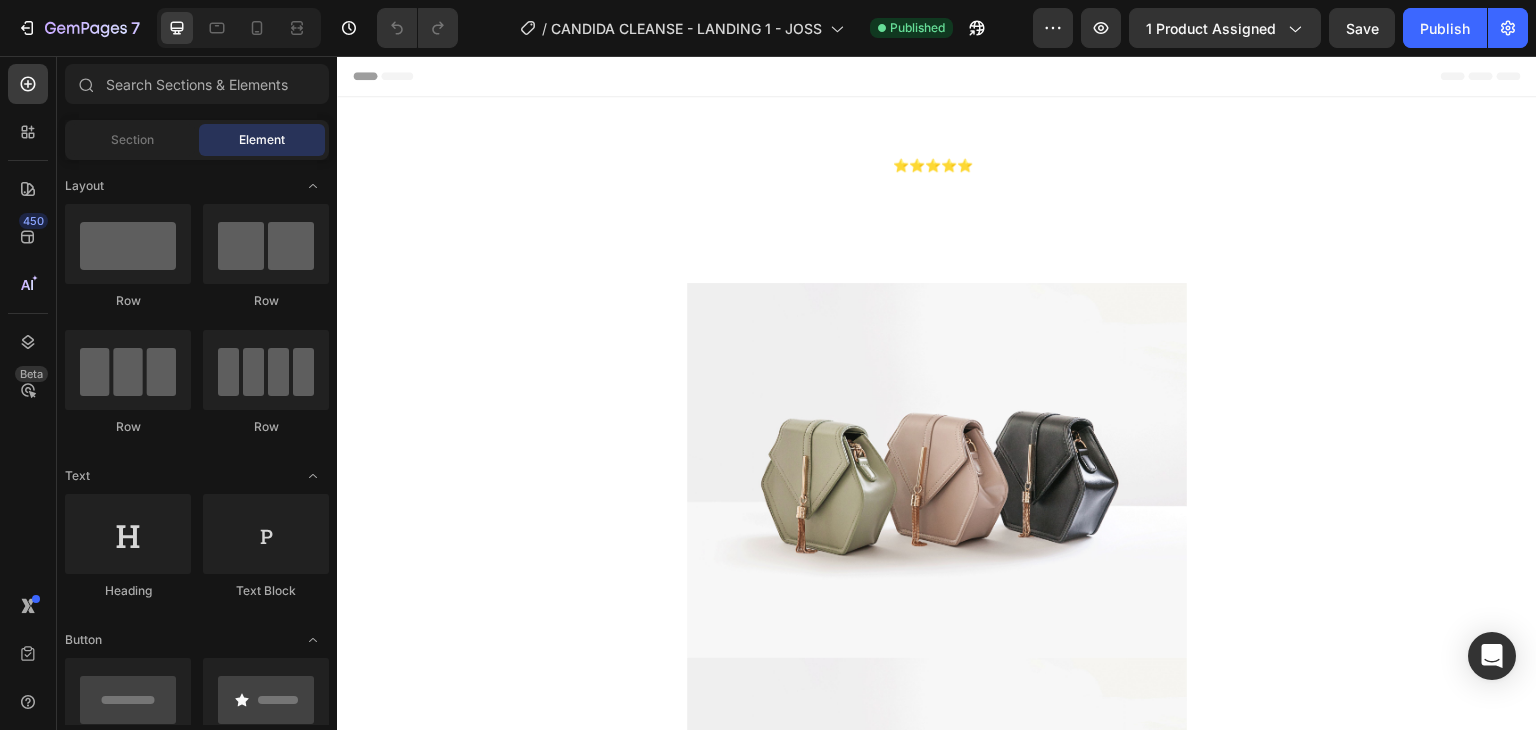 click at bounding box center [239, 28] 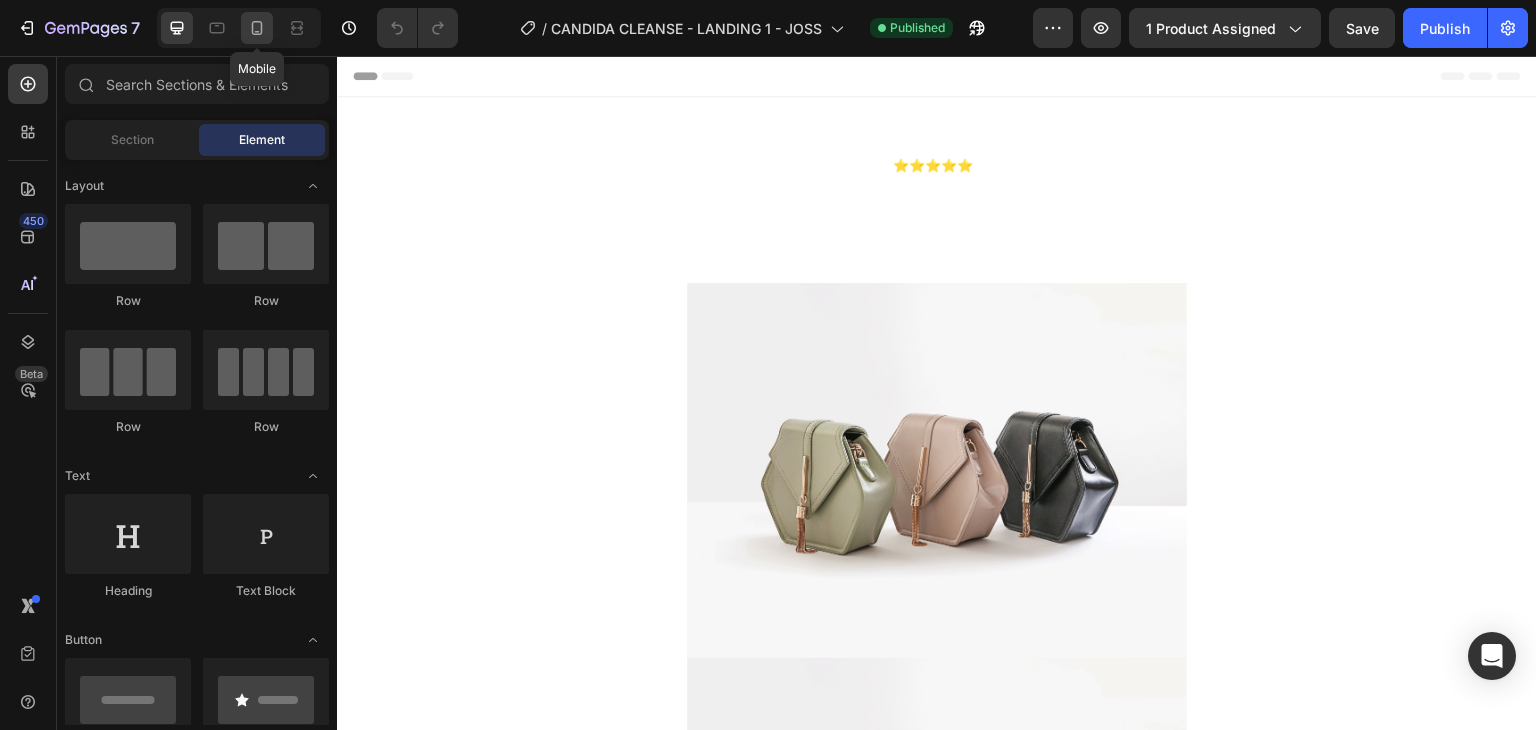 click 